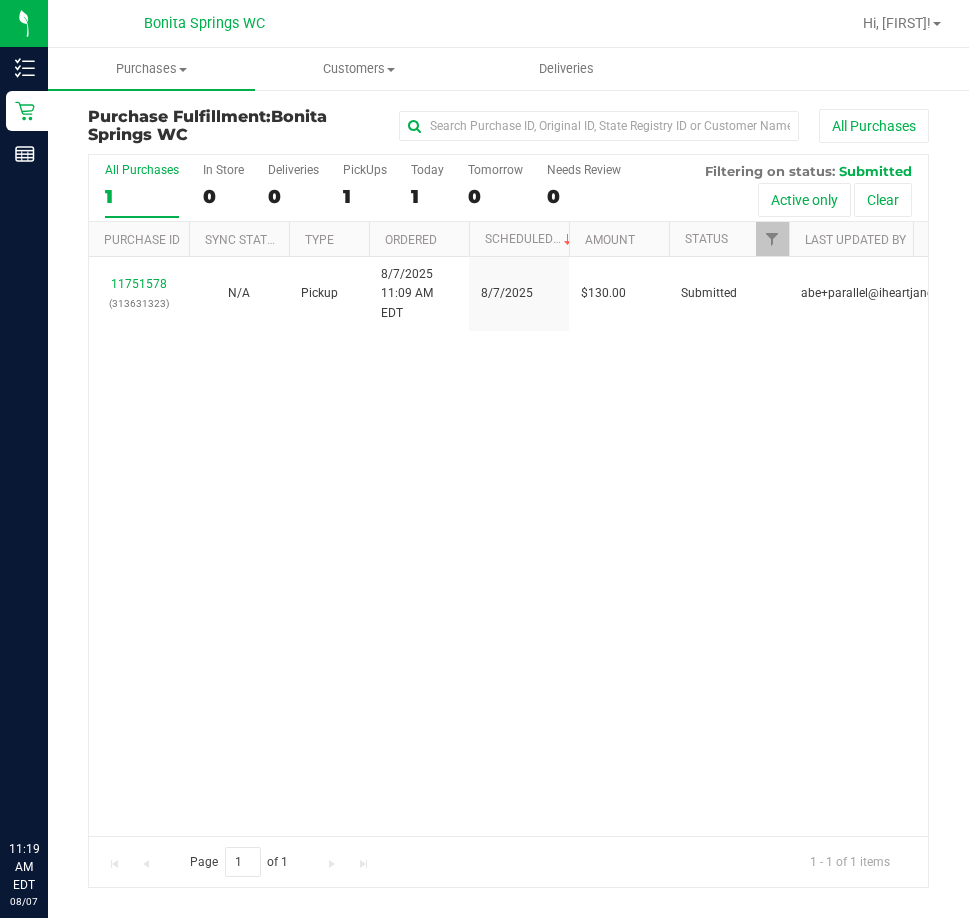 scroll, scrollTop: 0, scrollLeft: 0, axis: both 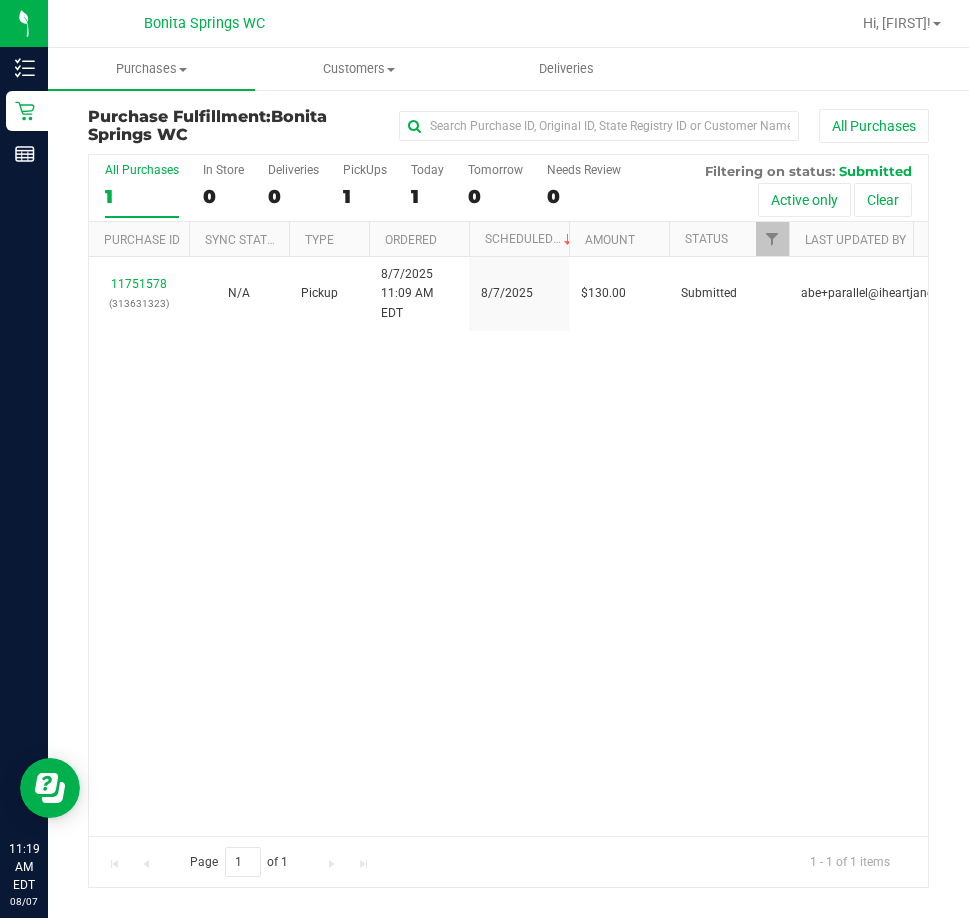 drag, startPoint x: 404, startPoint y: 448, endPoint x: 540, endPoint y: 353, distance: 165.89455 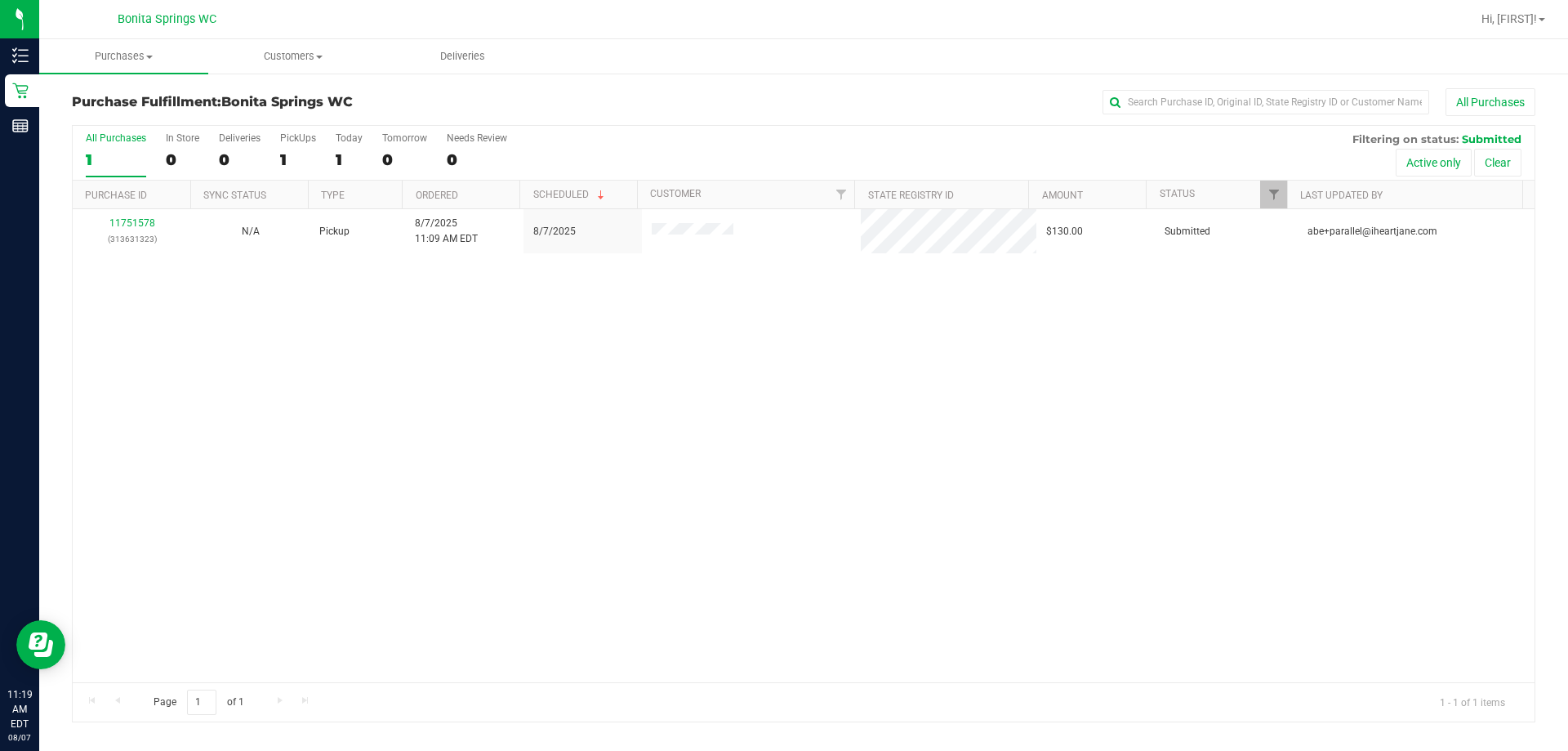 click on "[NUMBER]
([PHONE])
N/A
Pickup [DATE] [TIME] [TIMEZONE] [DATE]
$130.00
Submitted abe+parallel@[EXAMPLE.COM]" at bounding box center [804, 445] 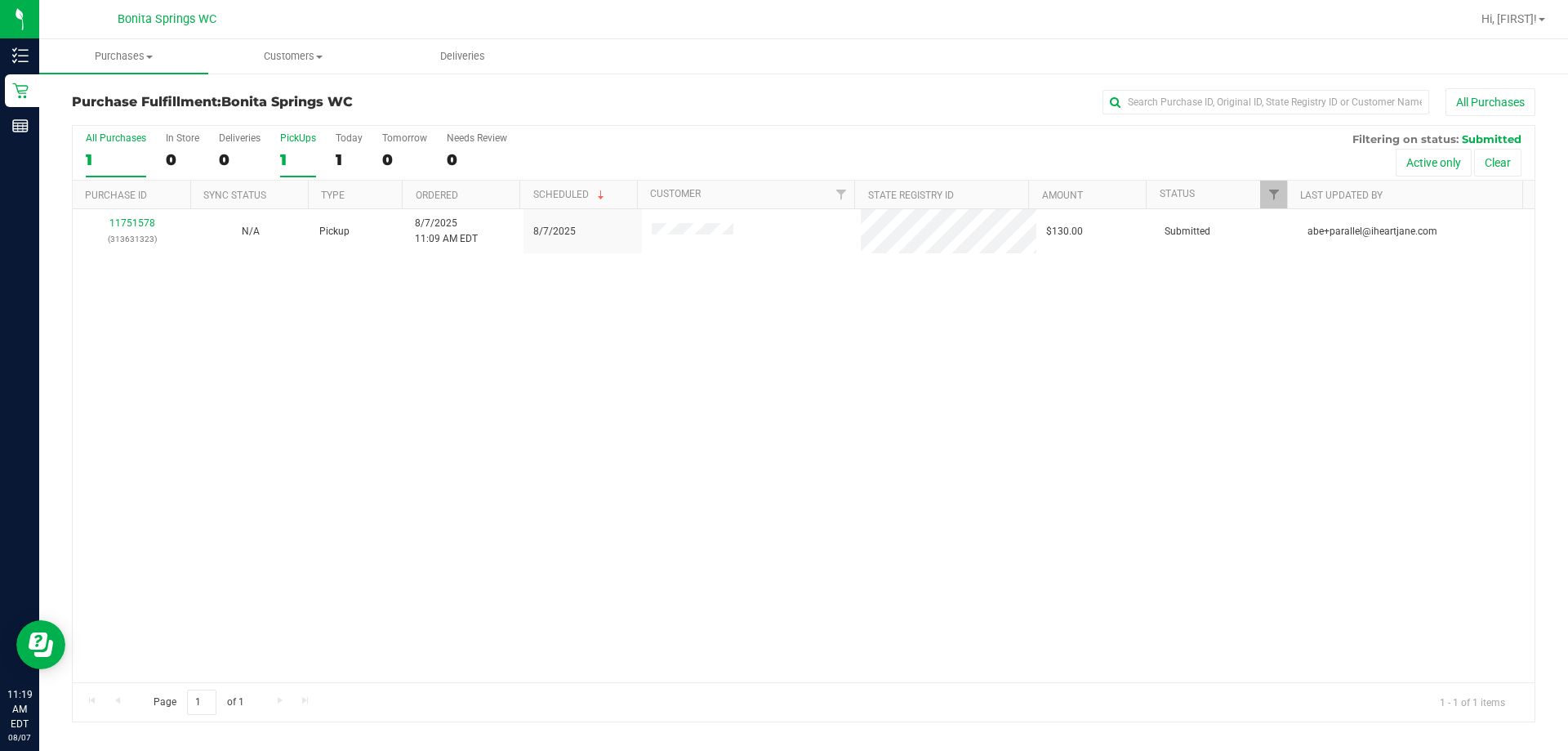 click on "PickUps
1" at bounding box center (298, 154) 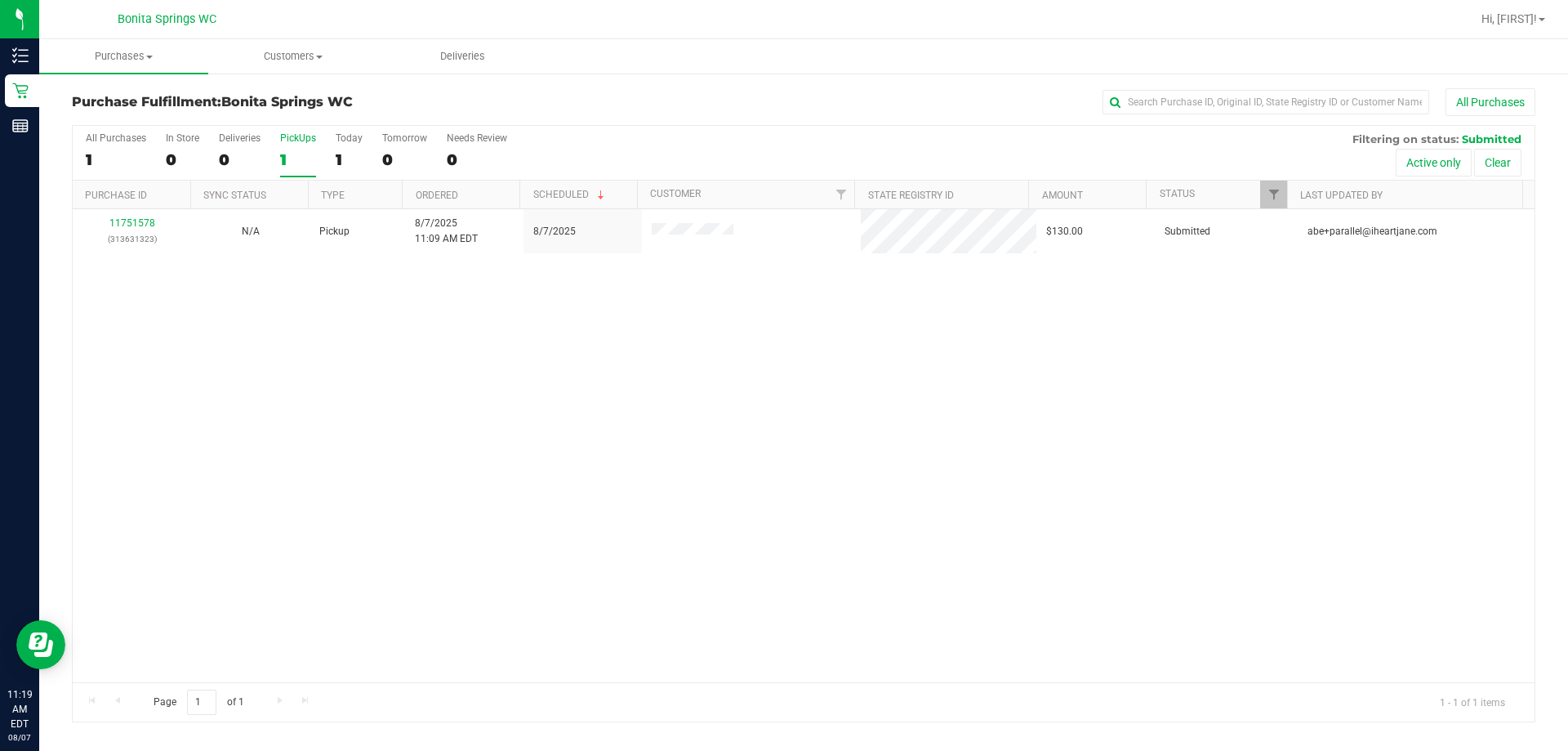 click on "[NUMBER]
([PHONE])
N/A
Pickup [DATE] [TIME] [TIMEZONE] [DATE]
$130.00
Submitted abe+parallel@[EXAMPLE.COM]" at bounding box center [804, 445] 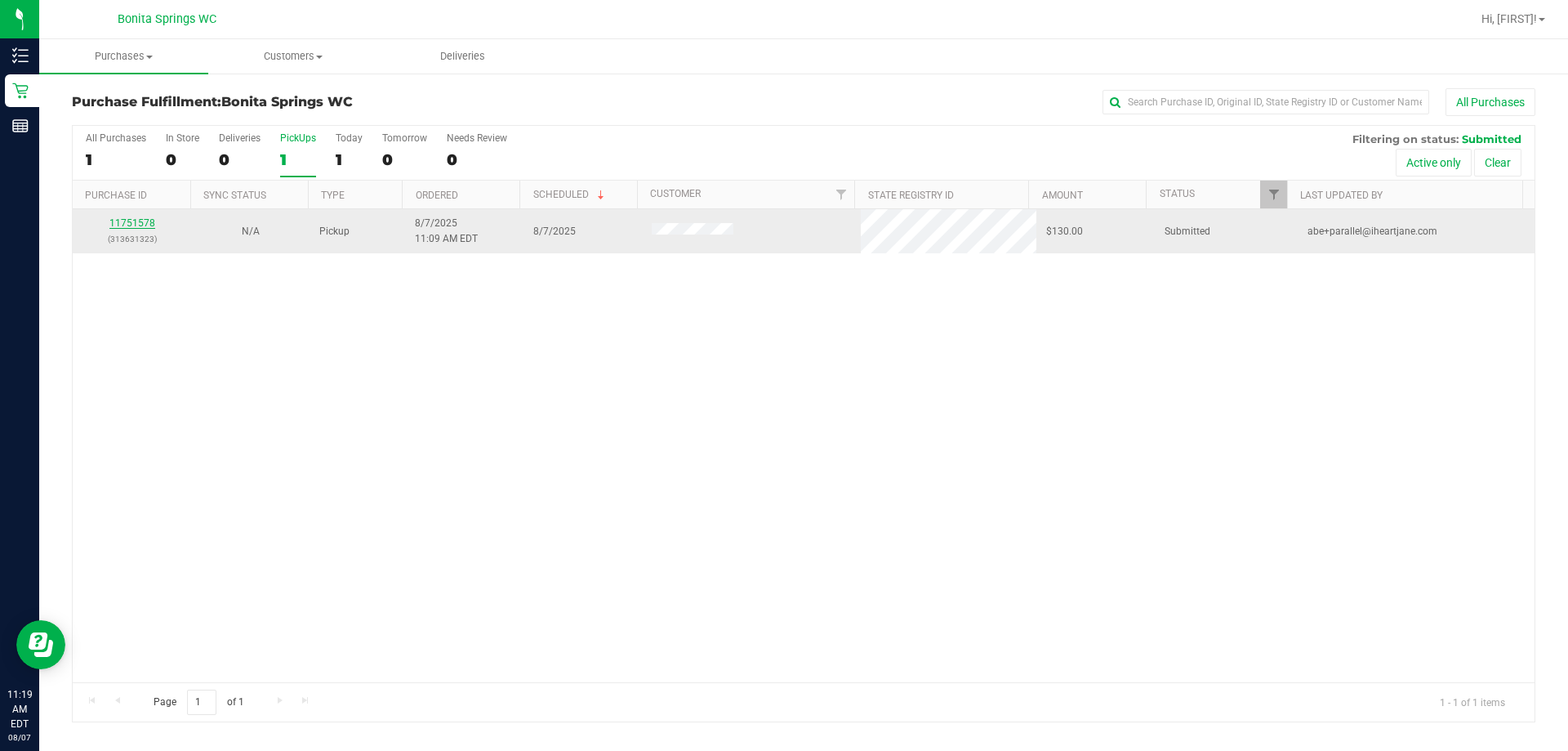 click on "11751578" at bounding box center (132, 223) 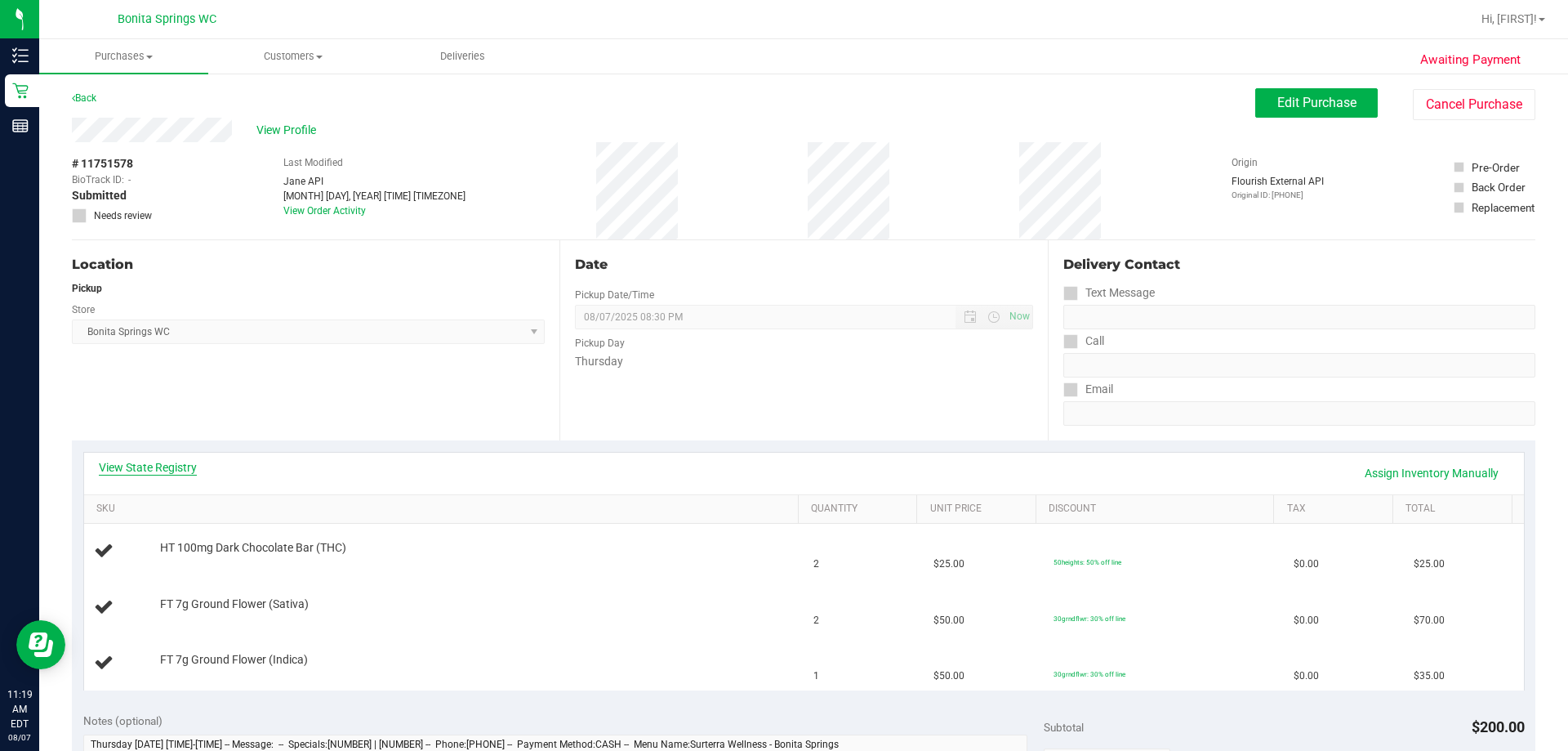 click on "View State Registry" at bounding box center (148, 467) 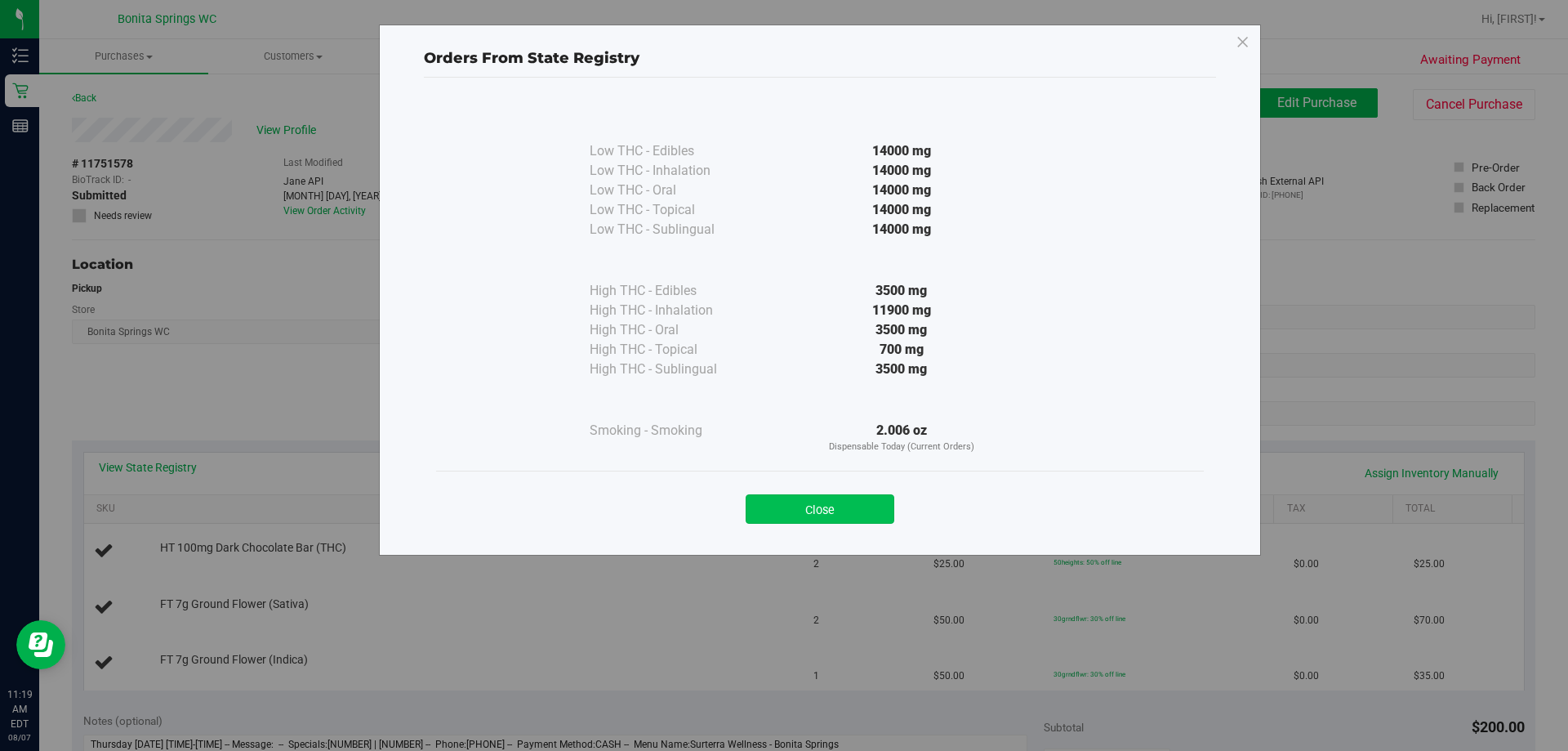 click on "Close" at bounding box center [820, 509] 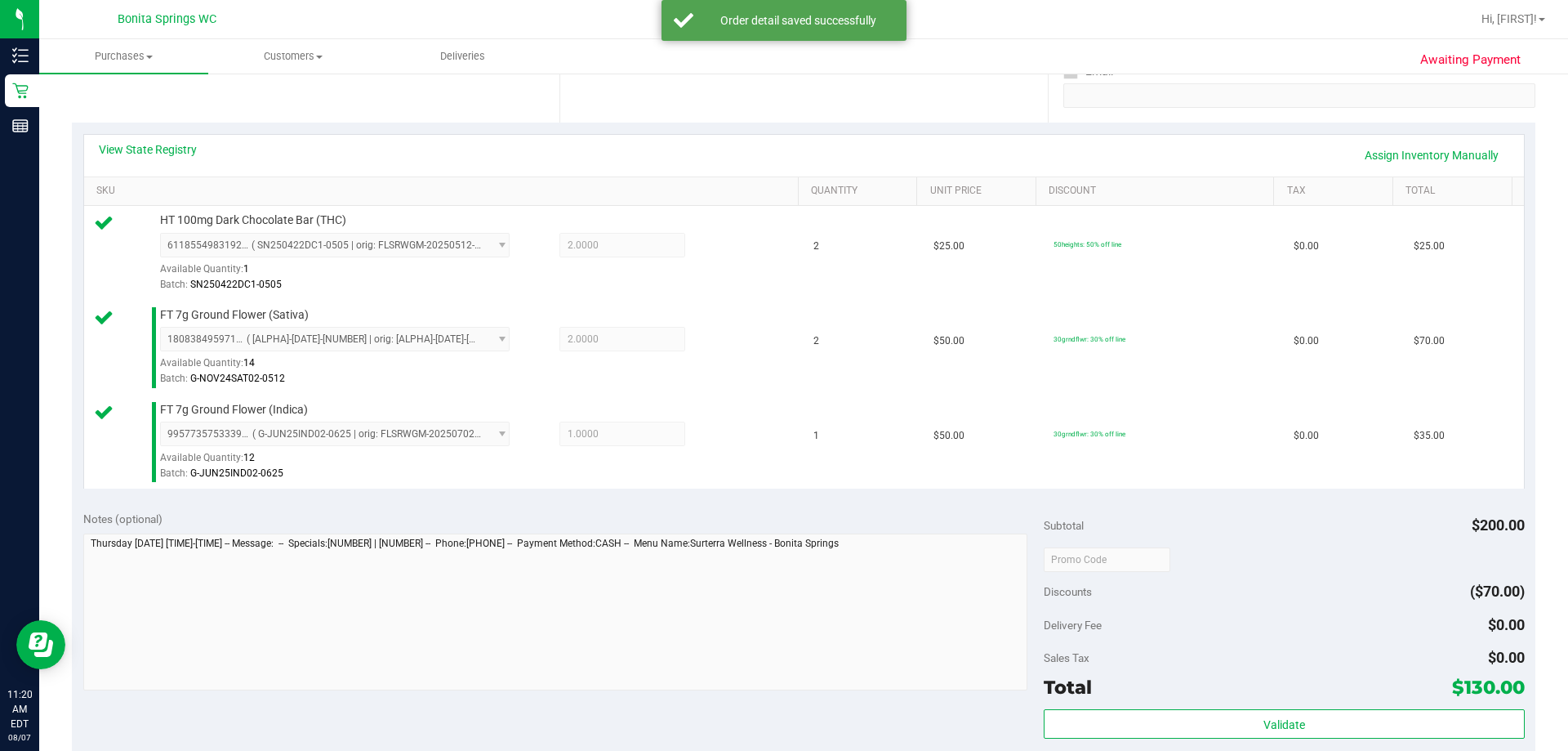 scroll, scrollTop: 490, scrollLeft: 0, axis: vertical 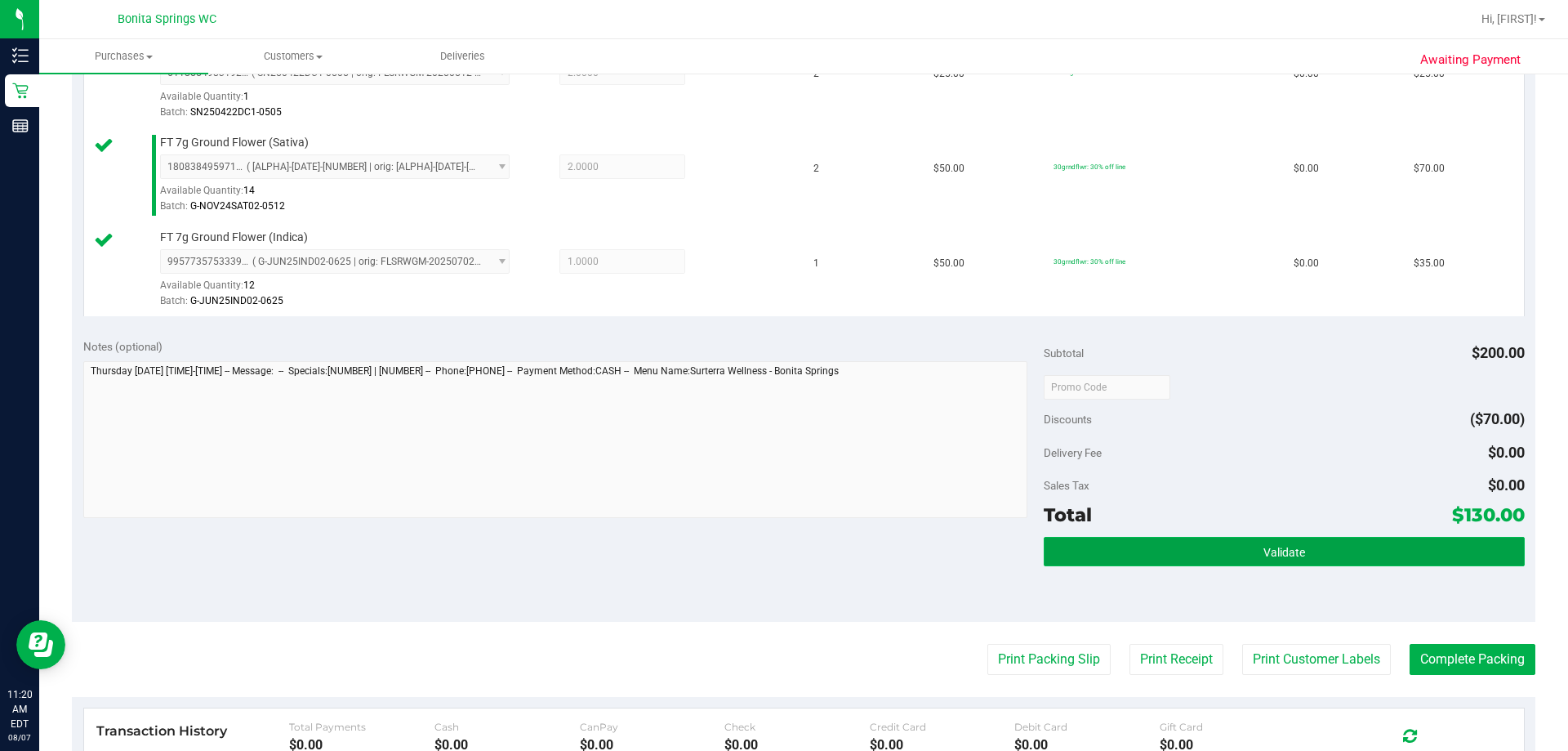 click on "Validate" at bounding box center (1284, 552) 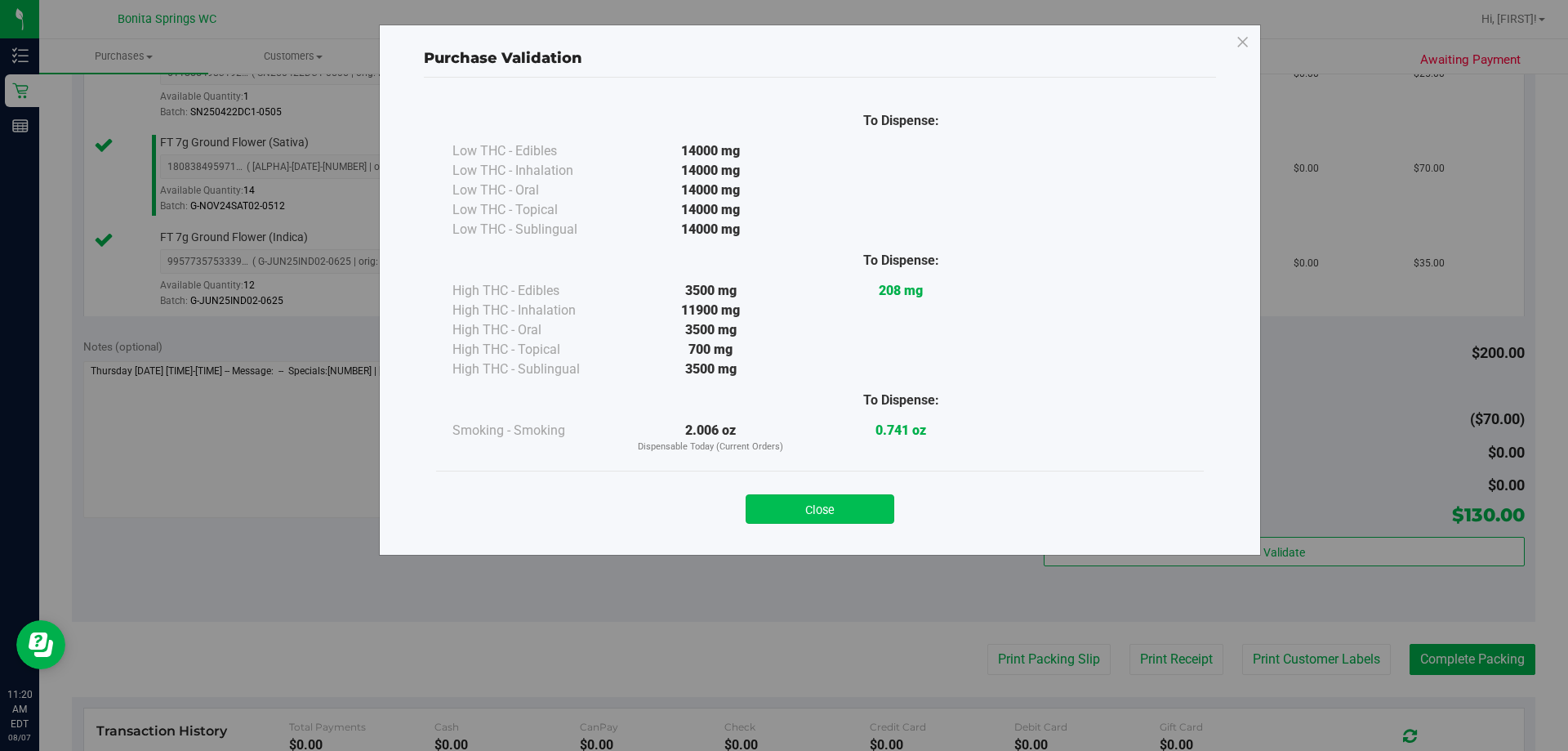 click on "Close" at bounding box center (820, 509) 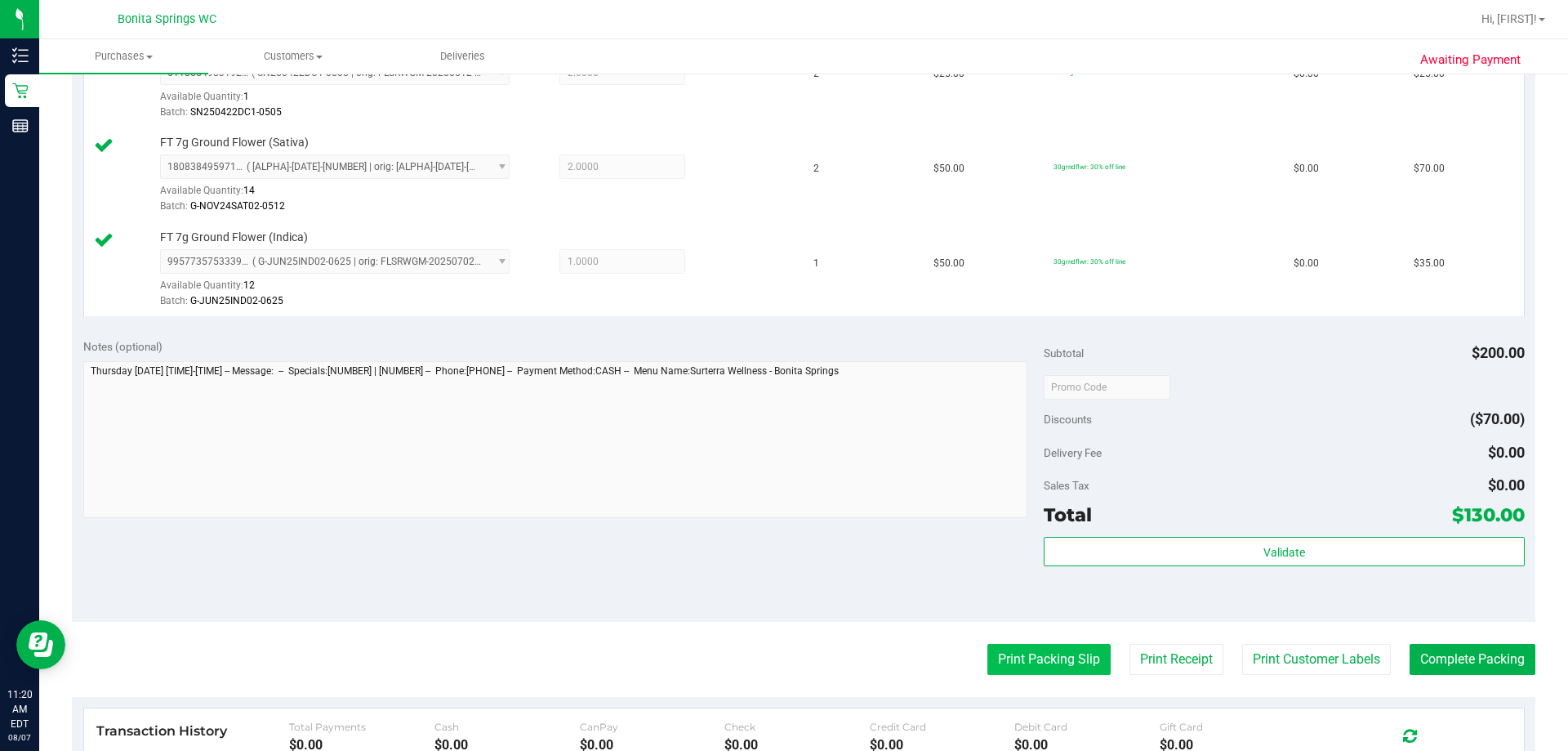 click on "Print Packing Slip" at bounding box center [1049, 659] 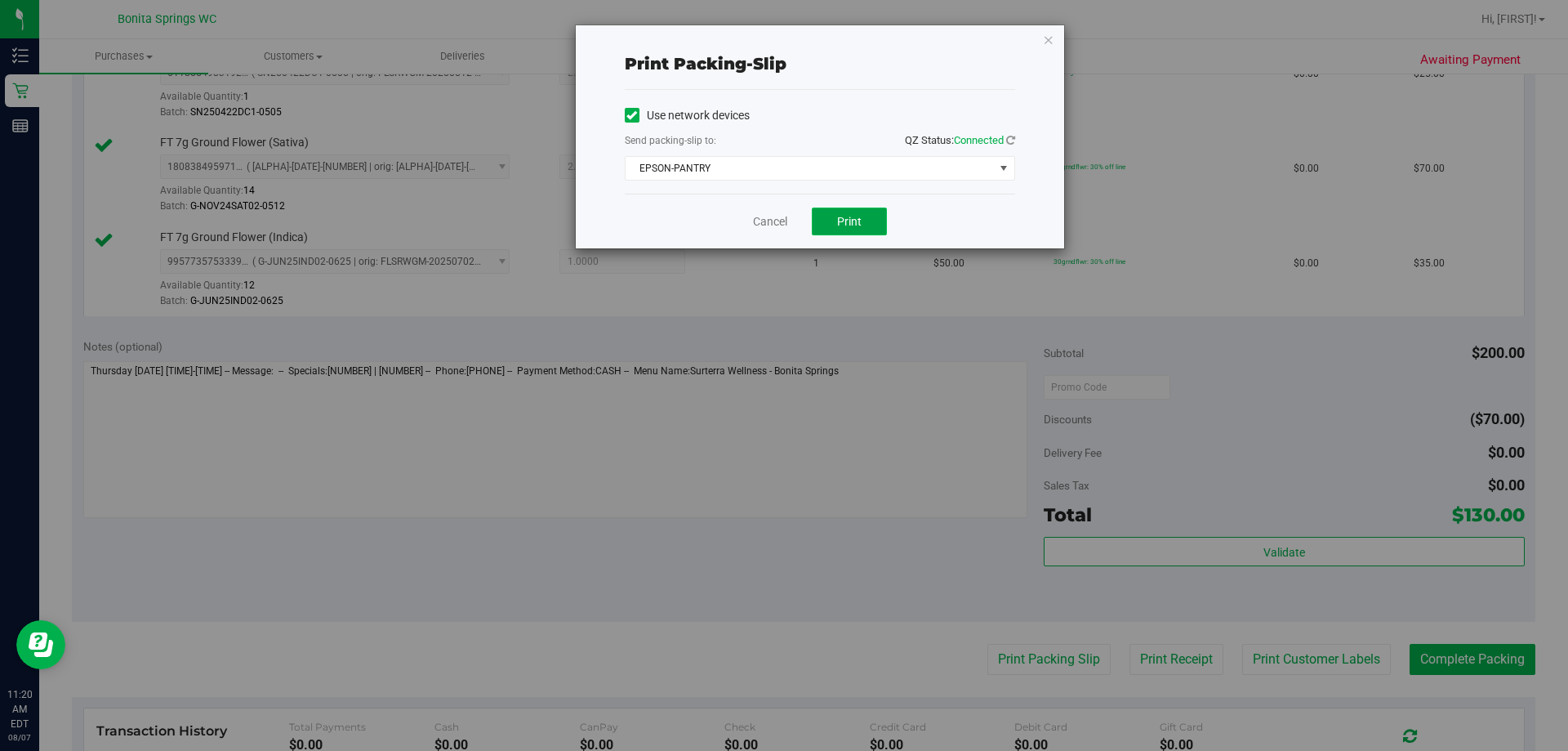 click on "Print" at bounding box center [849, 221] 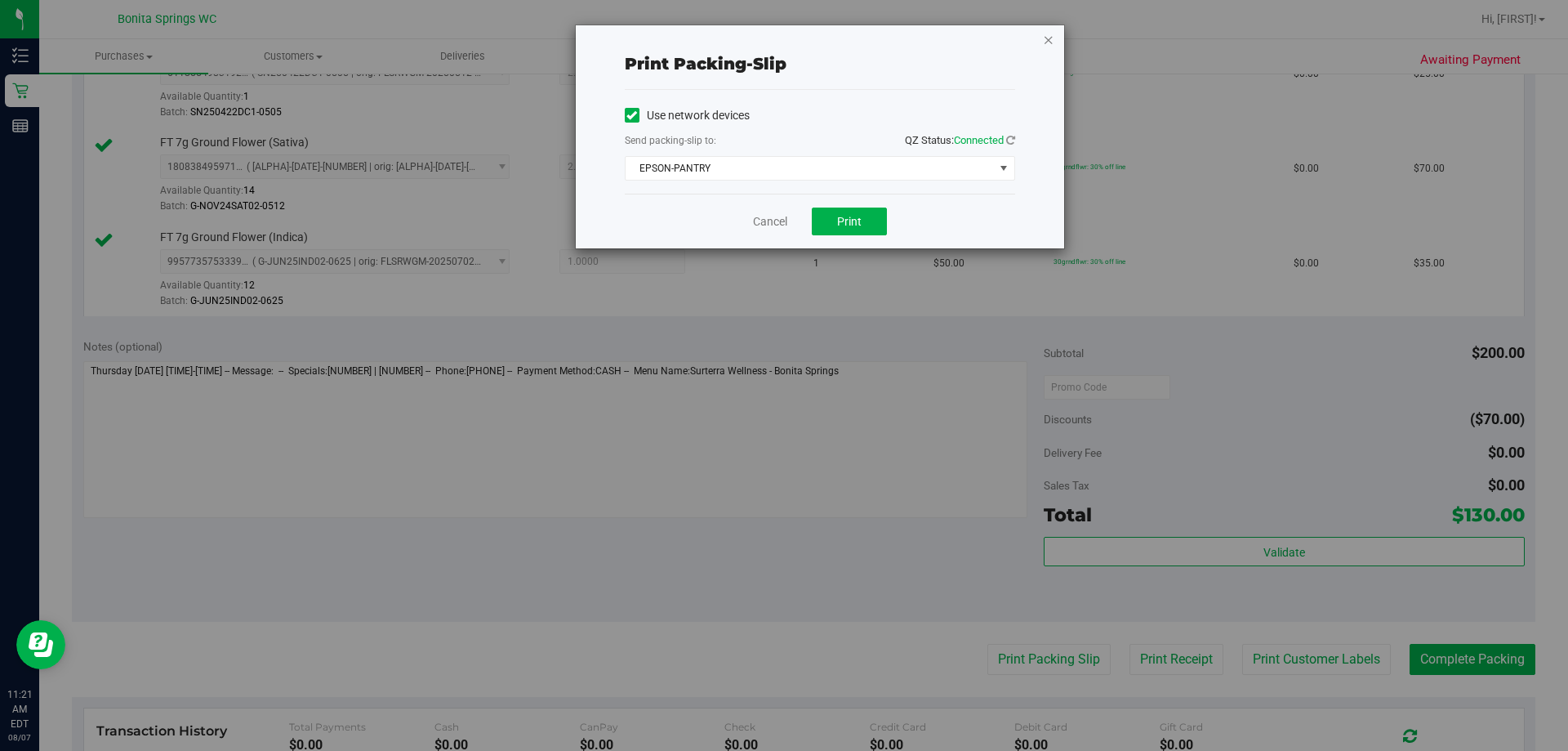 click at bounding box center [1049, 39] 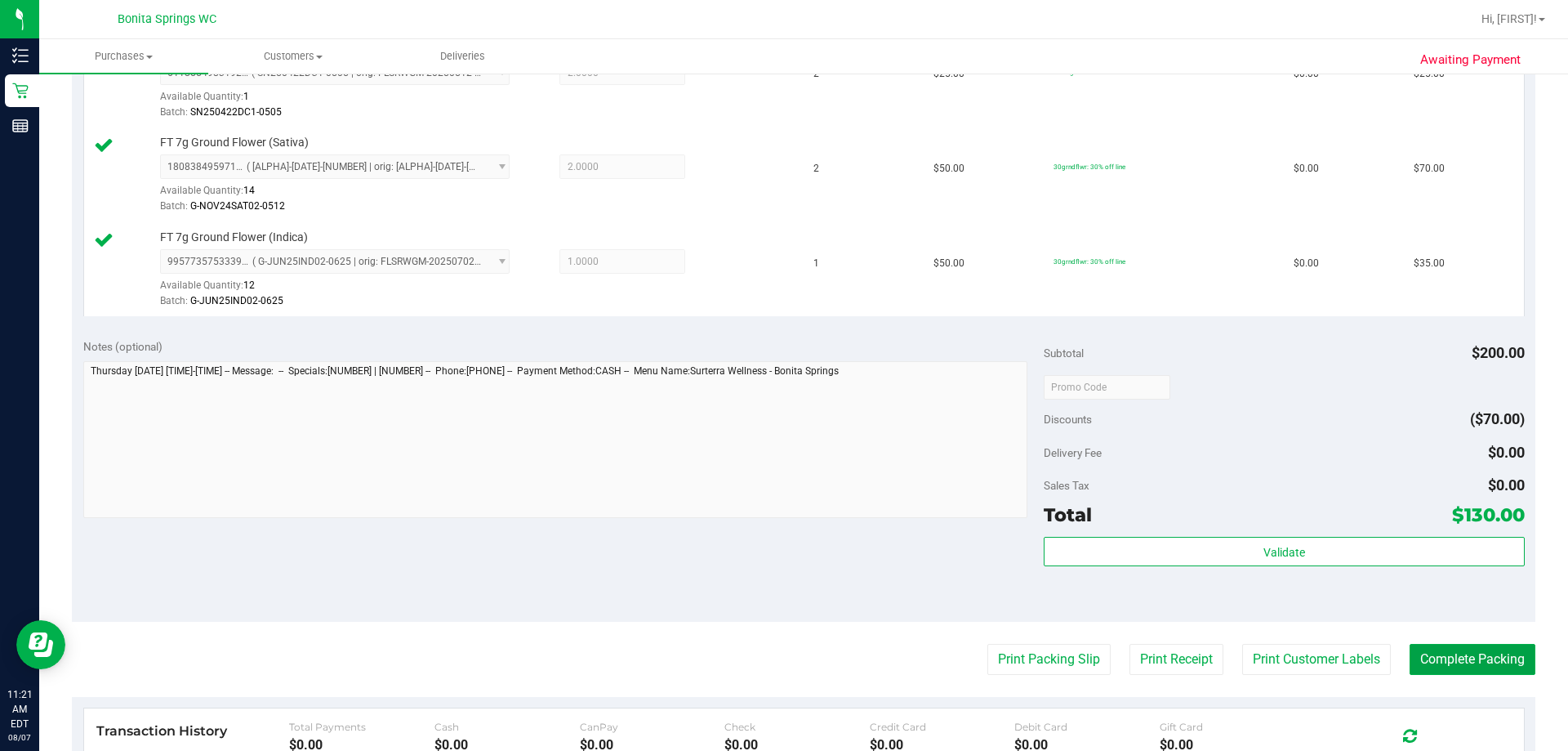 drag, startPoint x: 1486, startPoint y: 668, endPoint x: 1107, endPoint y: 520, distance: 406.87222 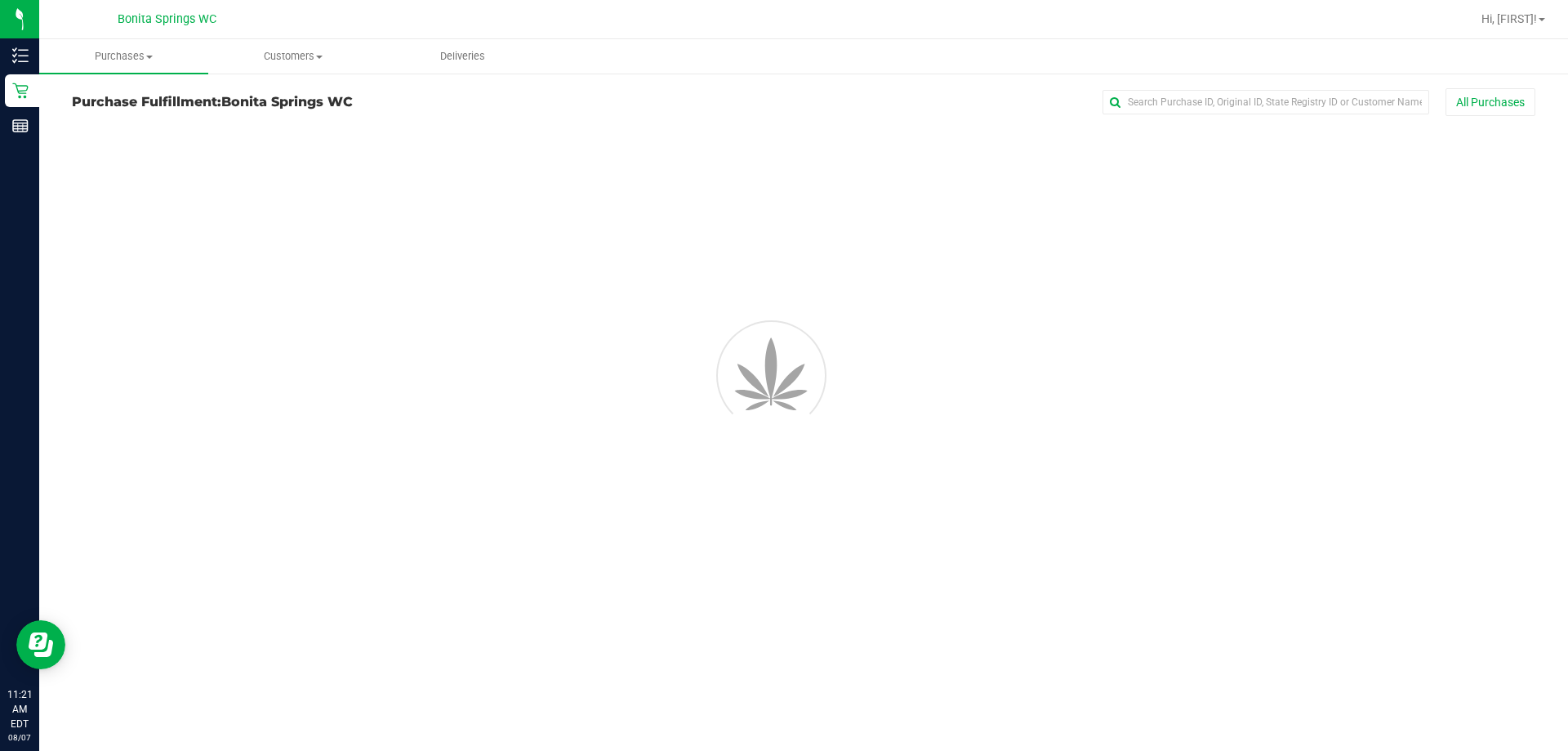 scroll, scrollTop: 0, scrollLeft: 0, axis: both 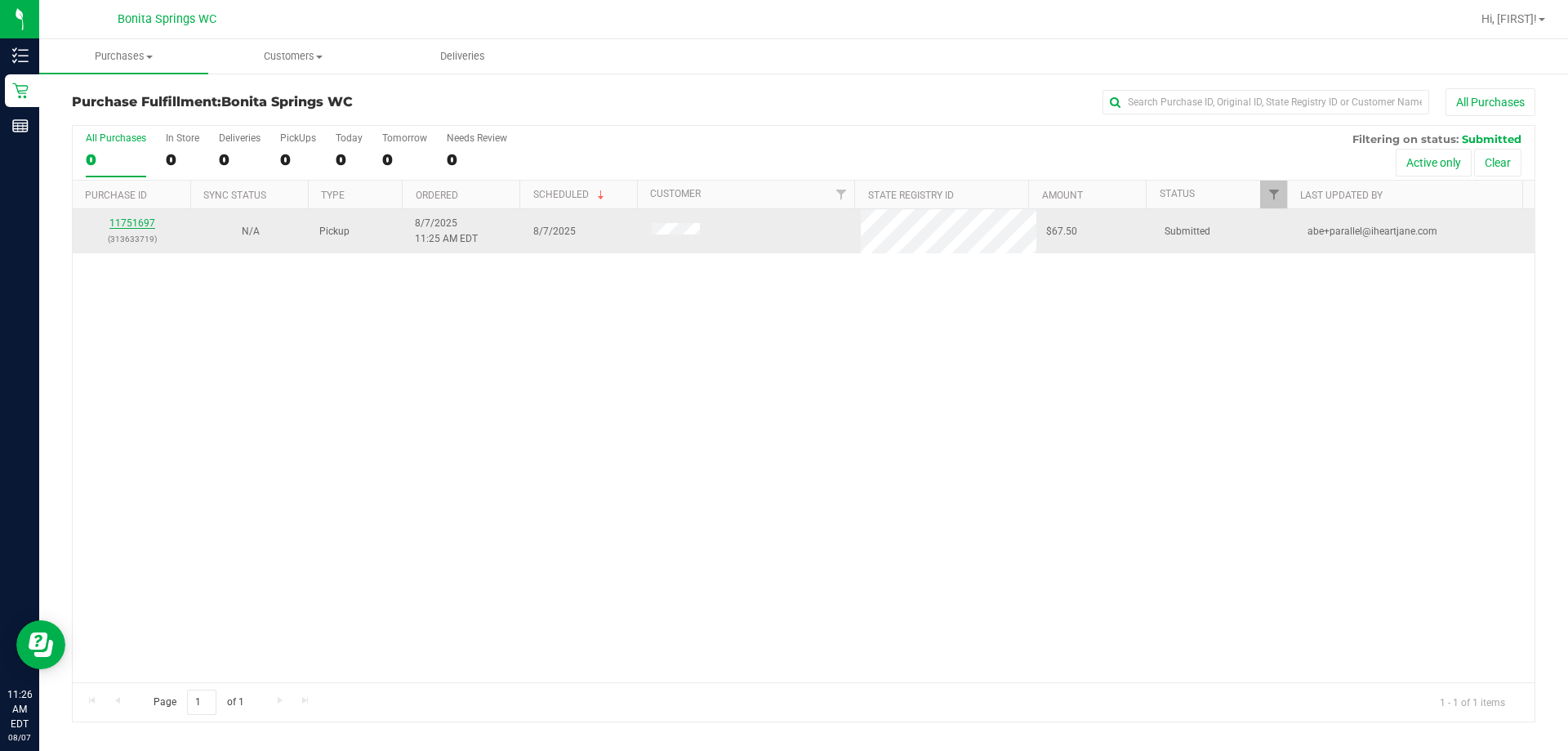 click on "11751697" at bounding box center (132, 223) 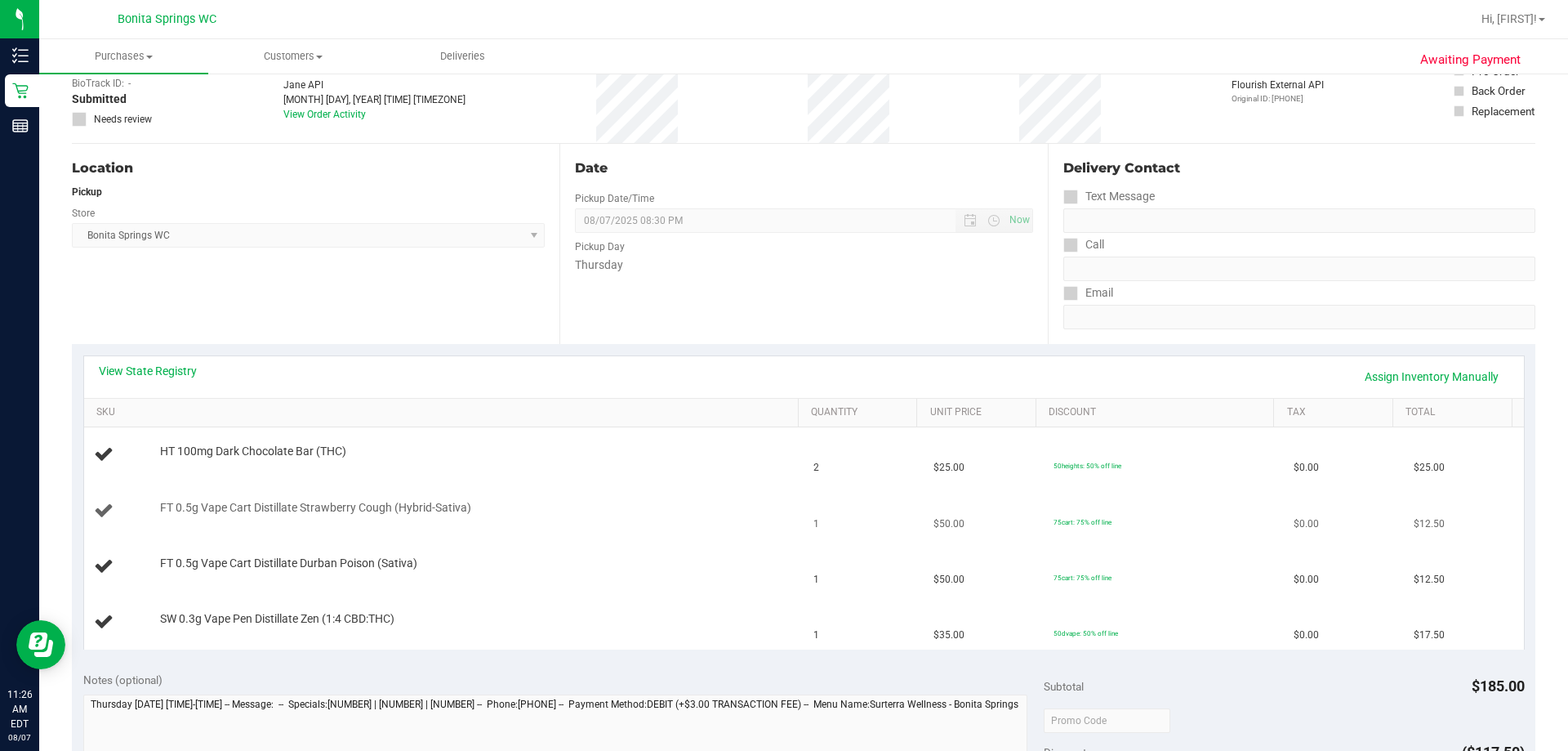 scroll, scrollTop: 245, scrollLeft: 0, axis: vertical 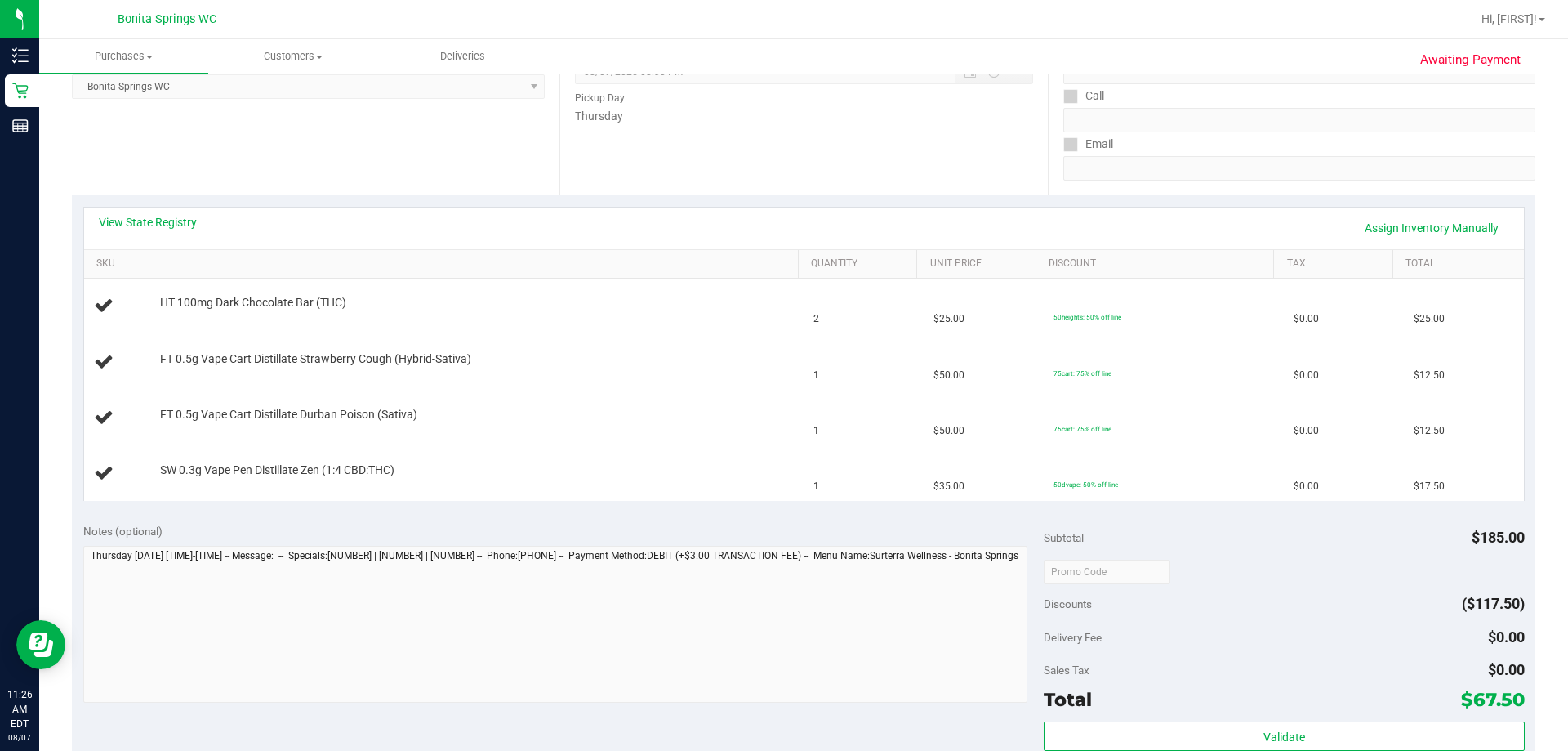 click on "View State Registry" at bounding box center (148, 222) 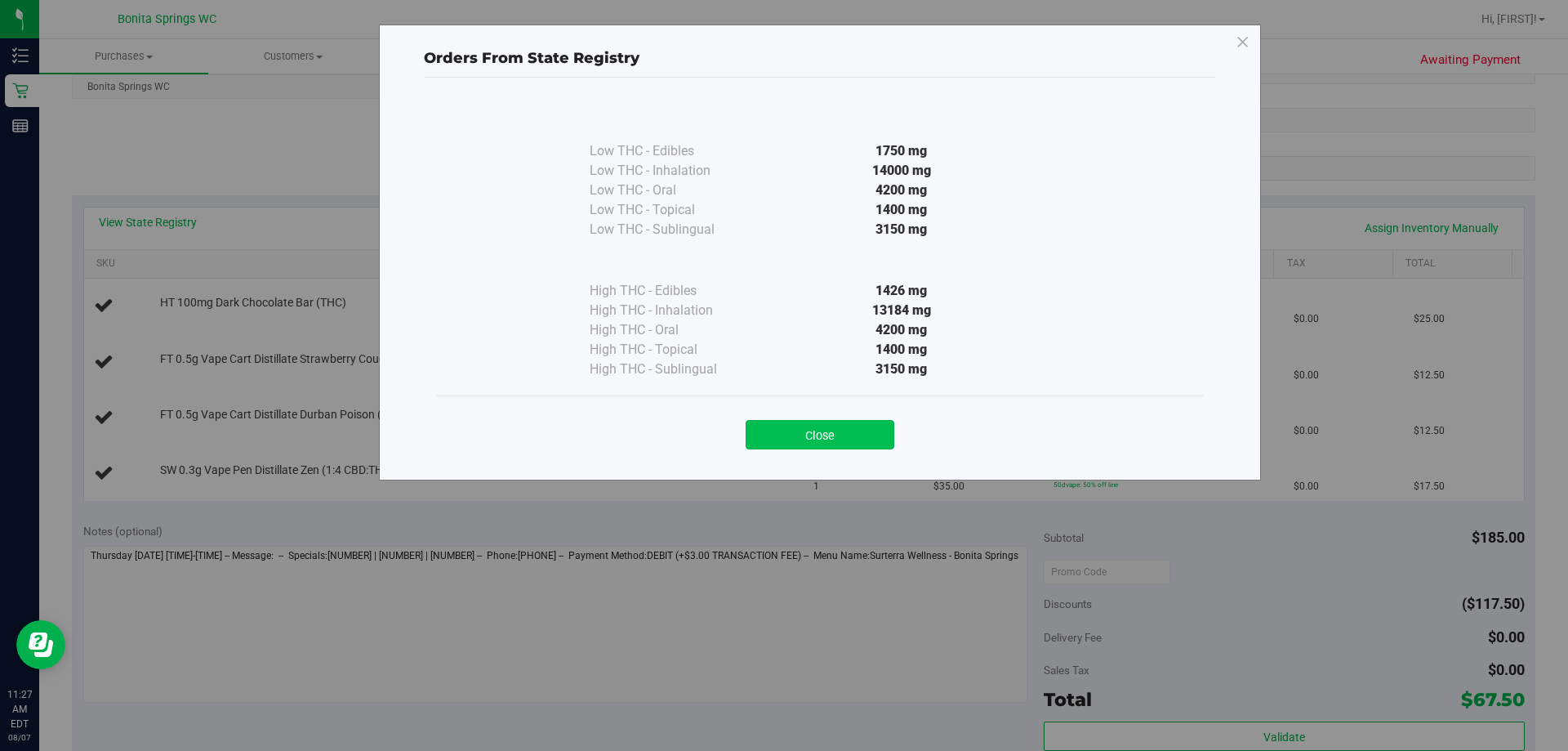 click on "Close" at bounding box center [820, 435] 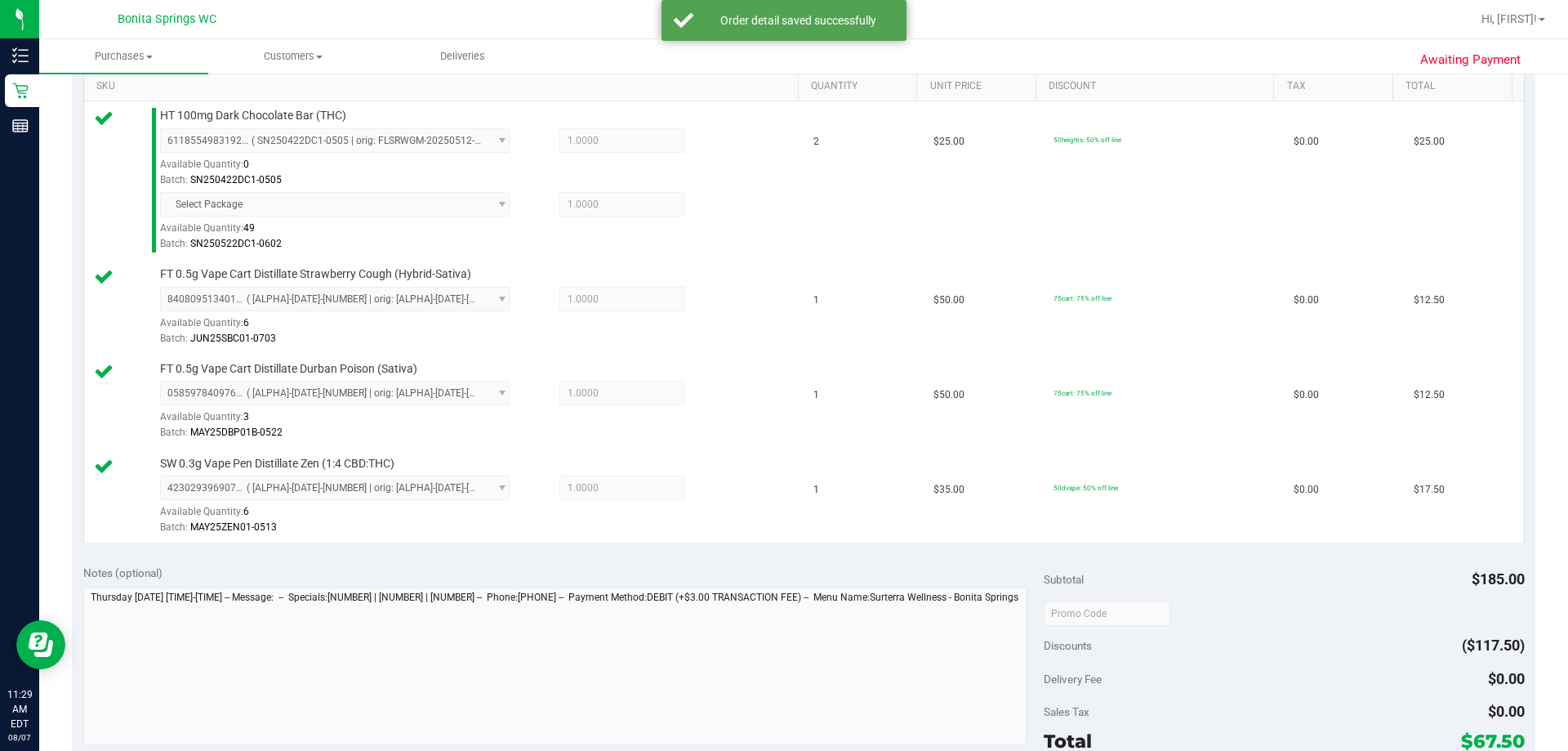 scroll, scrollTop: 572, scrollLeft: 0, axis: vertical 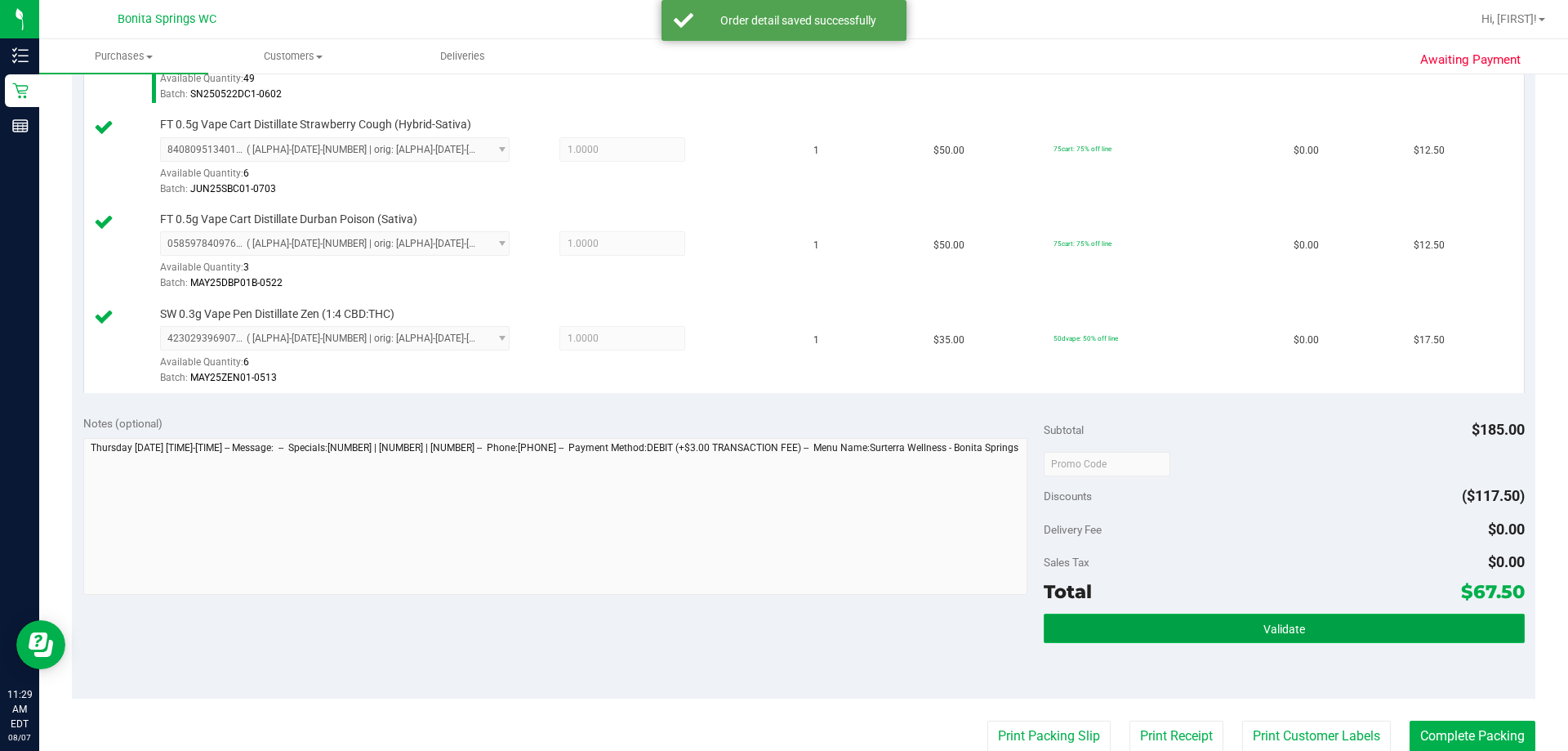 click on "Validate" at bounding box center (1284, 629) 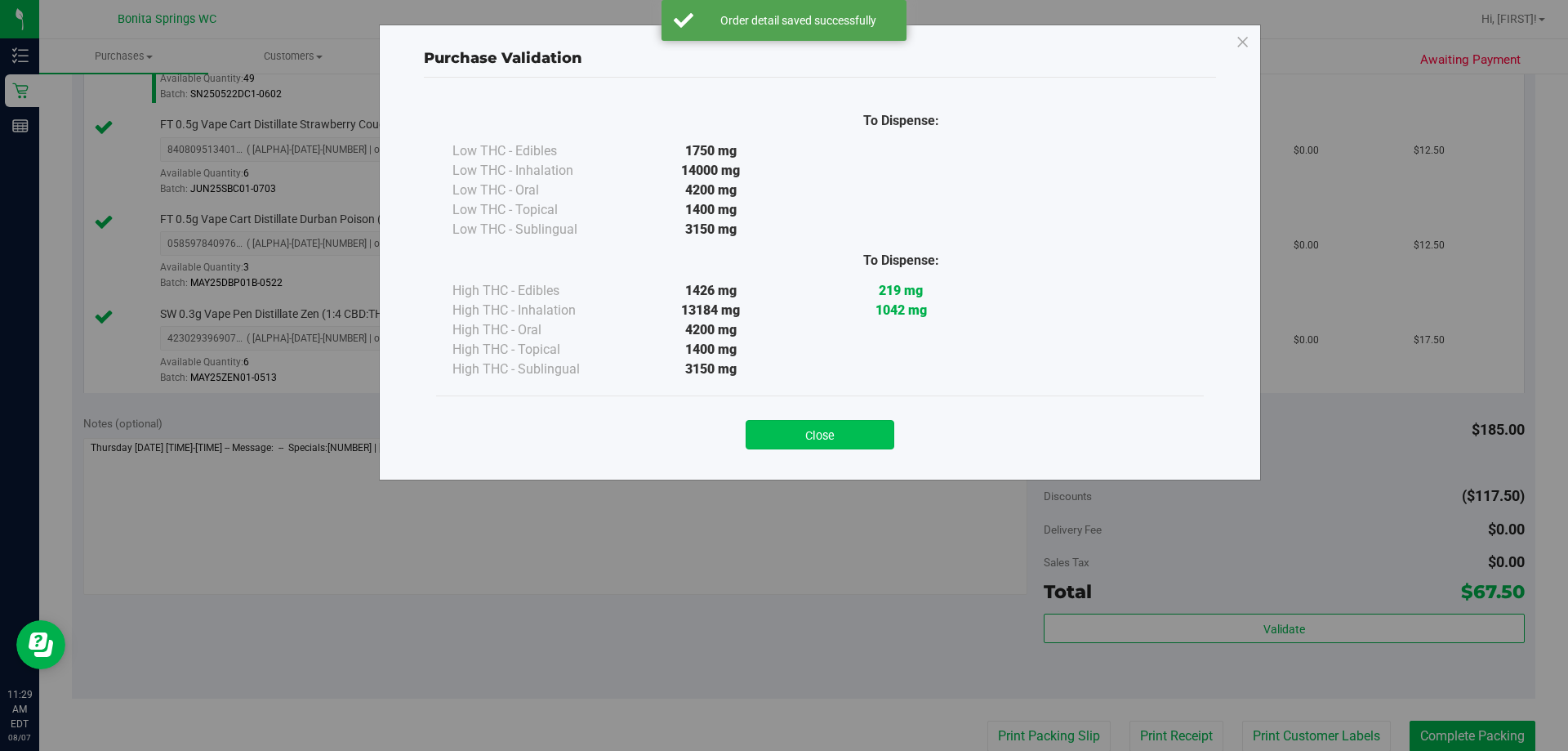 click on "Close" at bounding box center (820, 435) 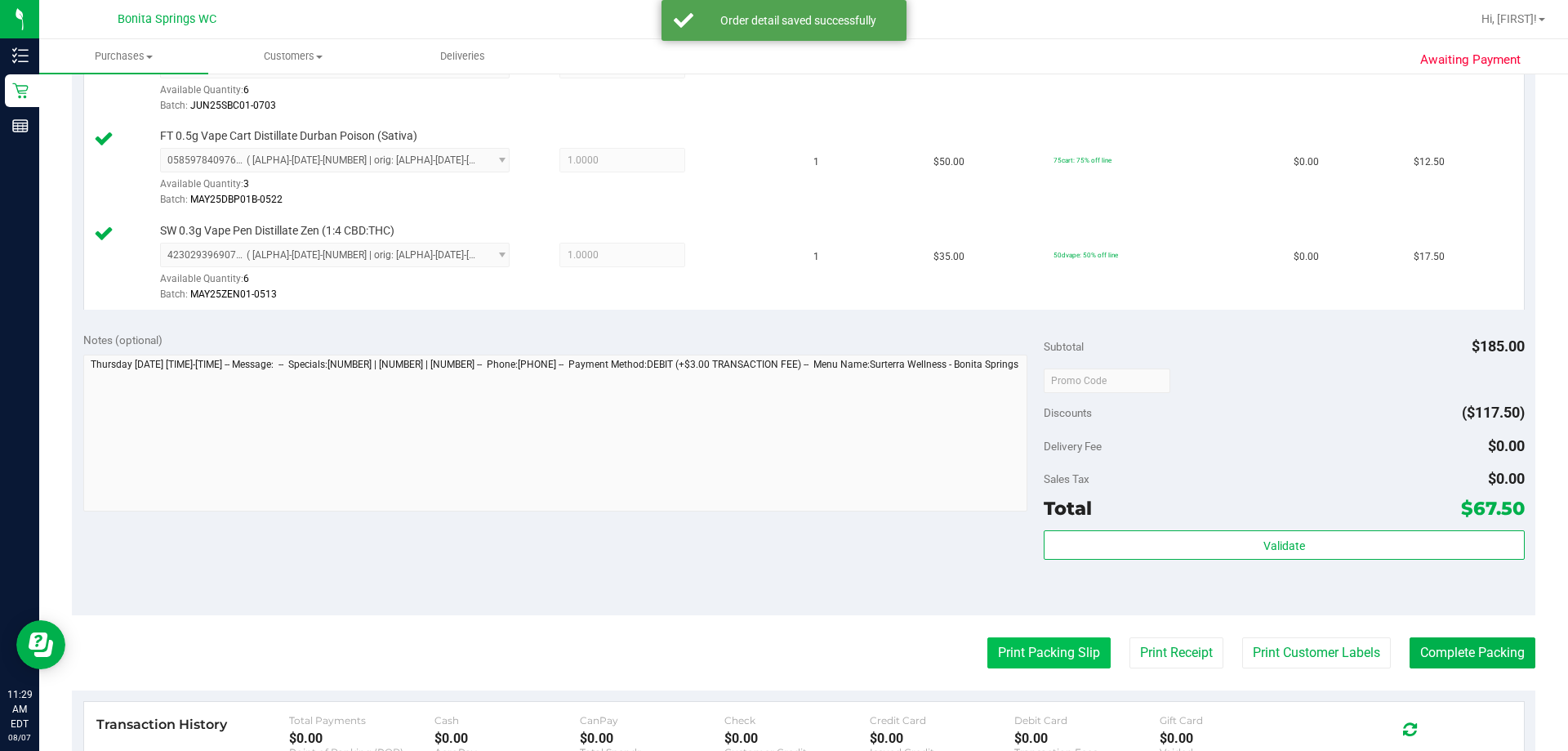 scroll, scrollTop: 735, scrollLeft: 0, axis: vertical 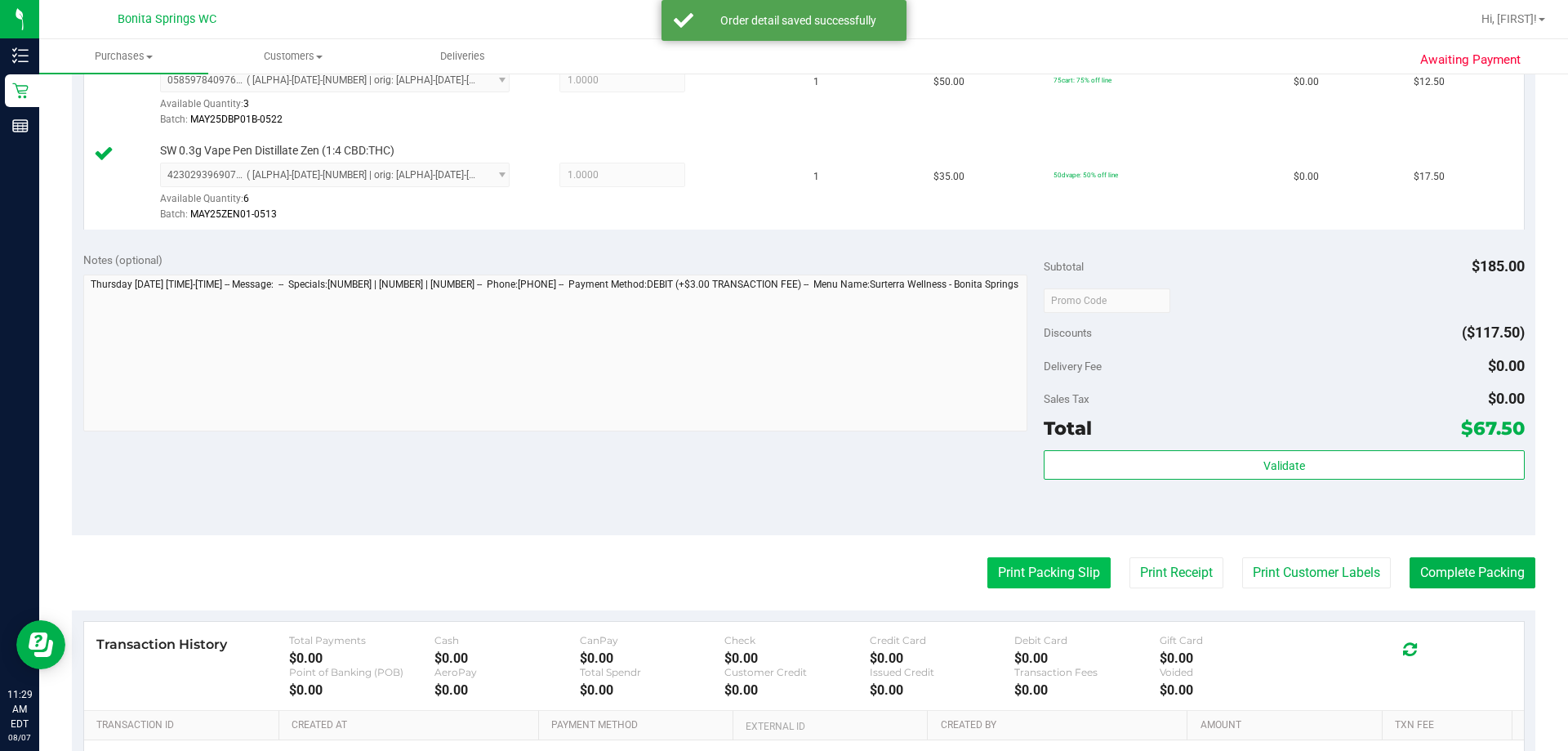 click on "Print Packing Slip" at bounding box center [1049, 573] 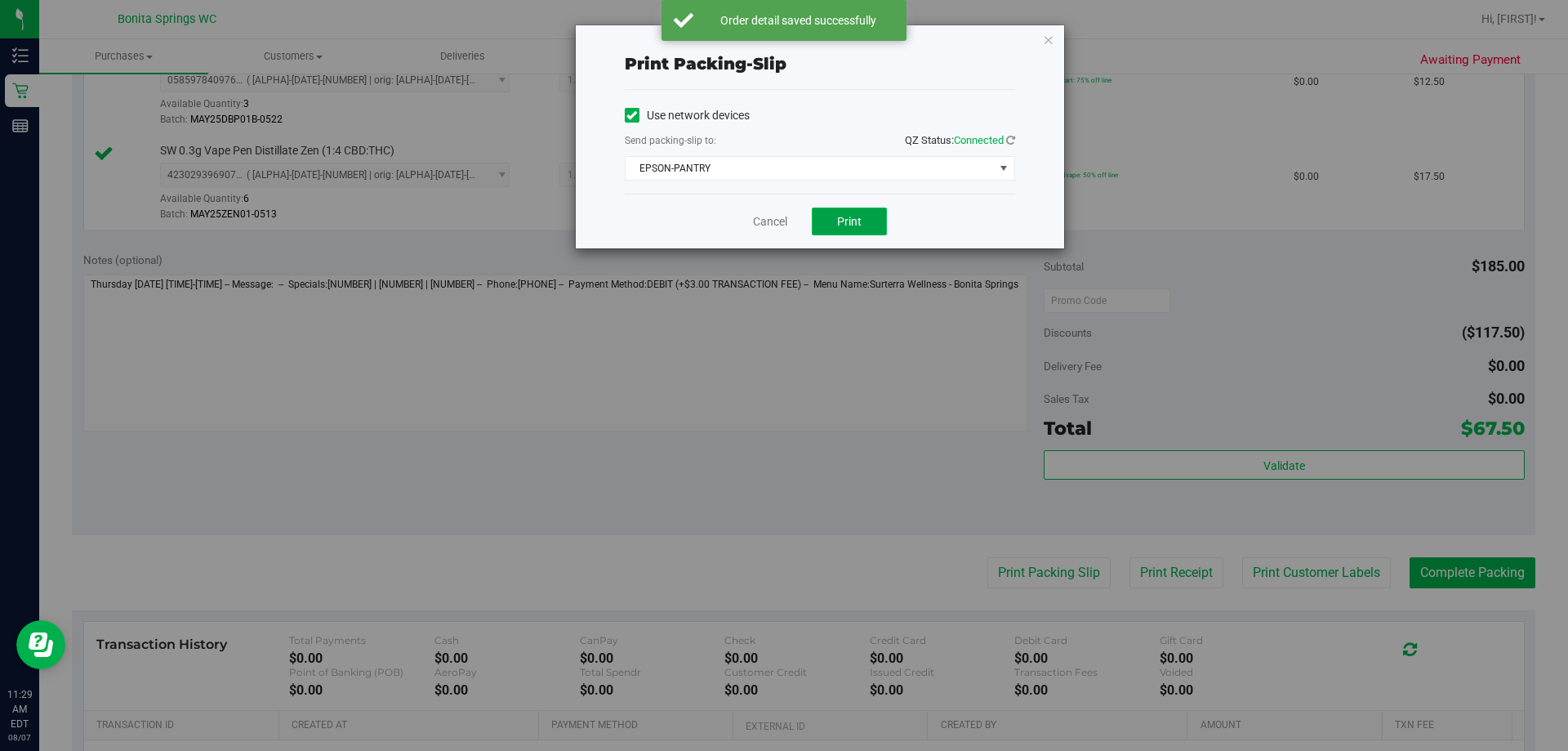 click on "Print" at bounding box center [849, 221] 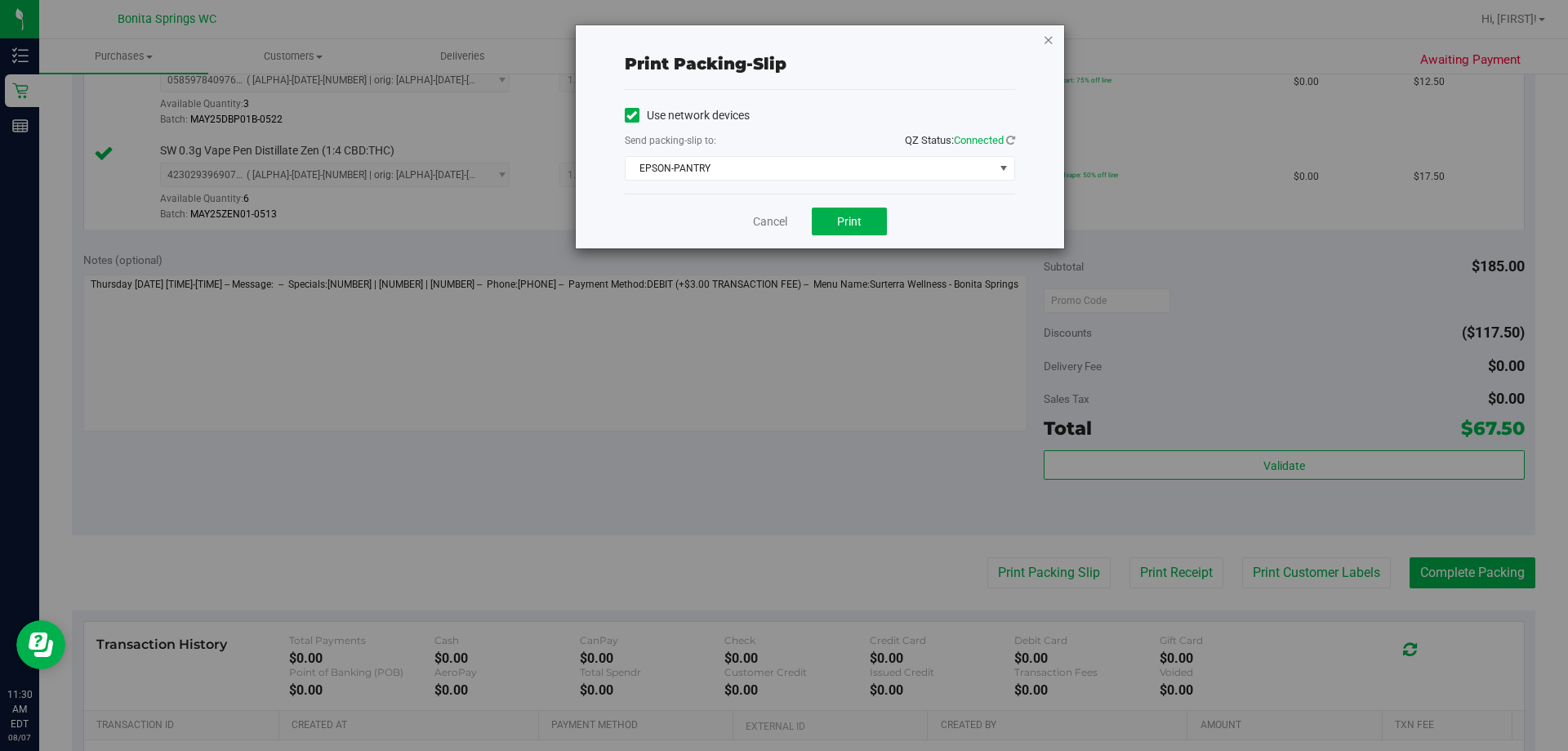 click at bounding box center (1049, 39) 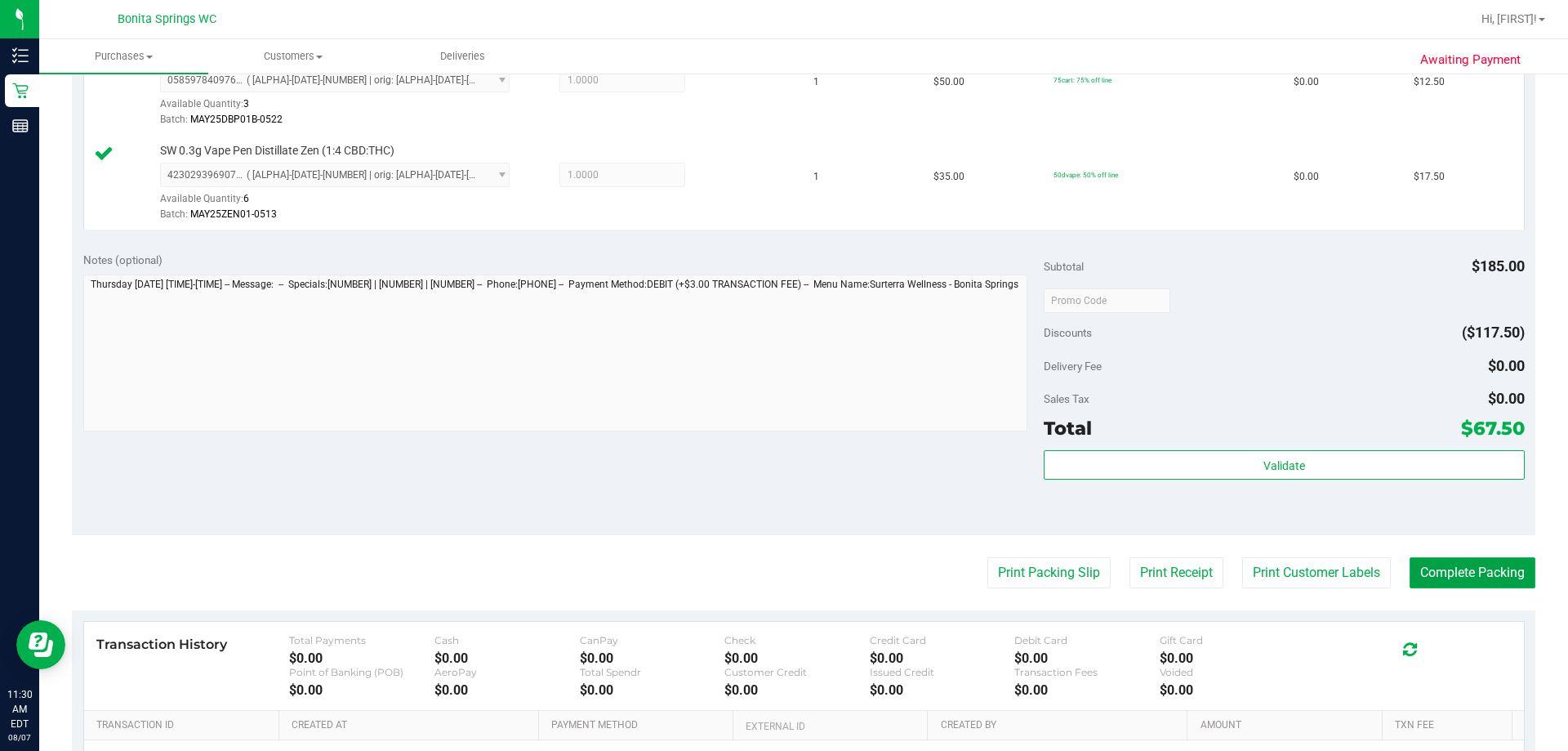 click on "Complete Packing" at bounding box center (1472, 573) 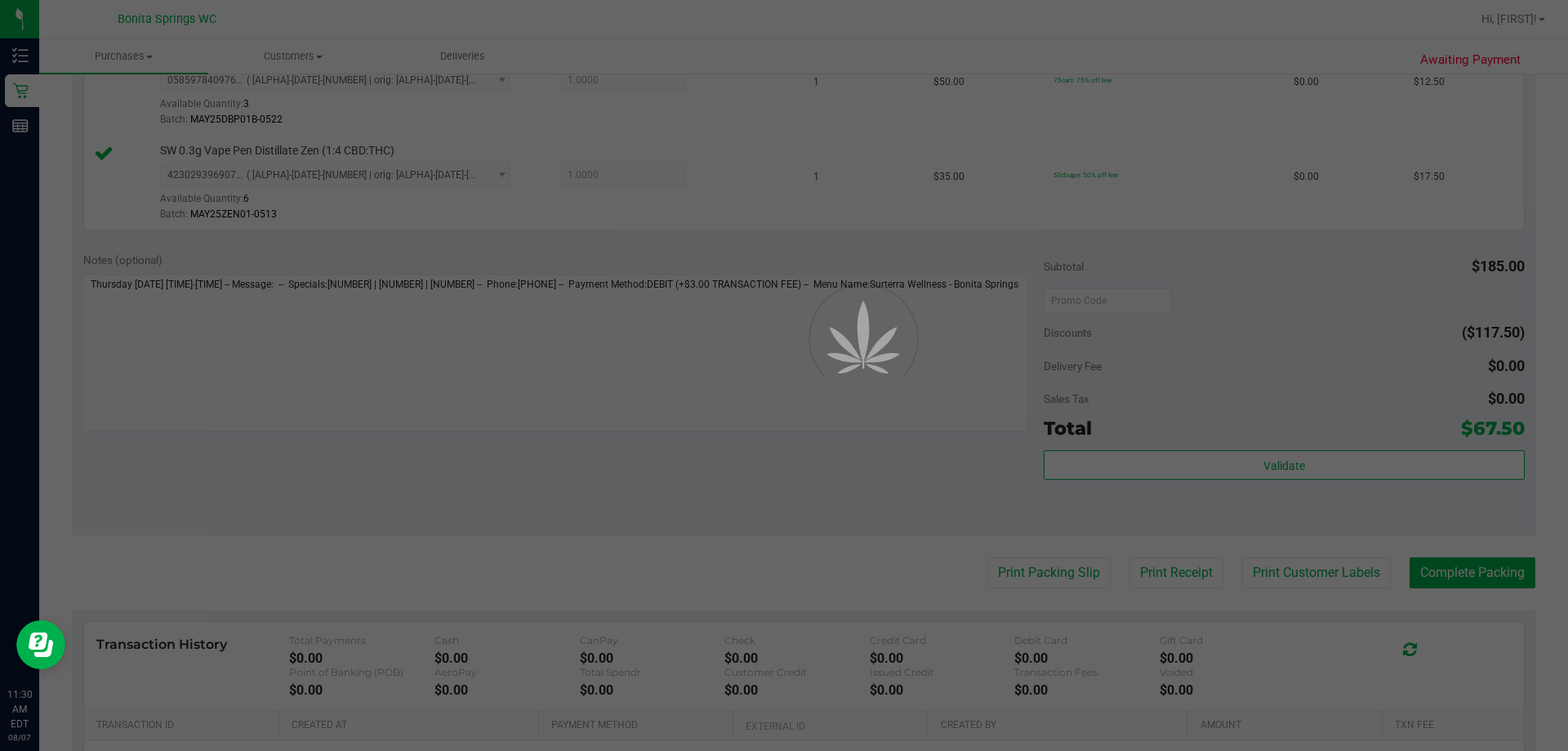 scroll, scrollTop: 0, scrollLeft: 0, axis: both 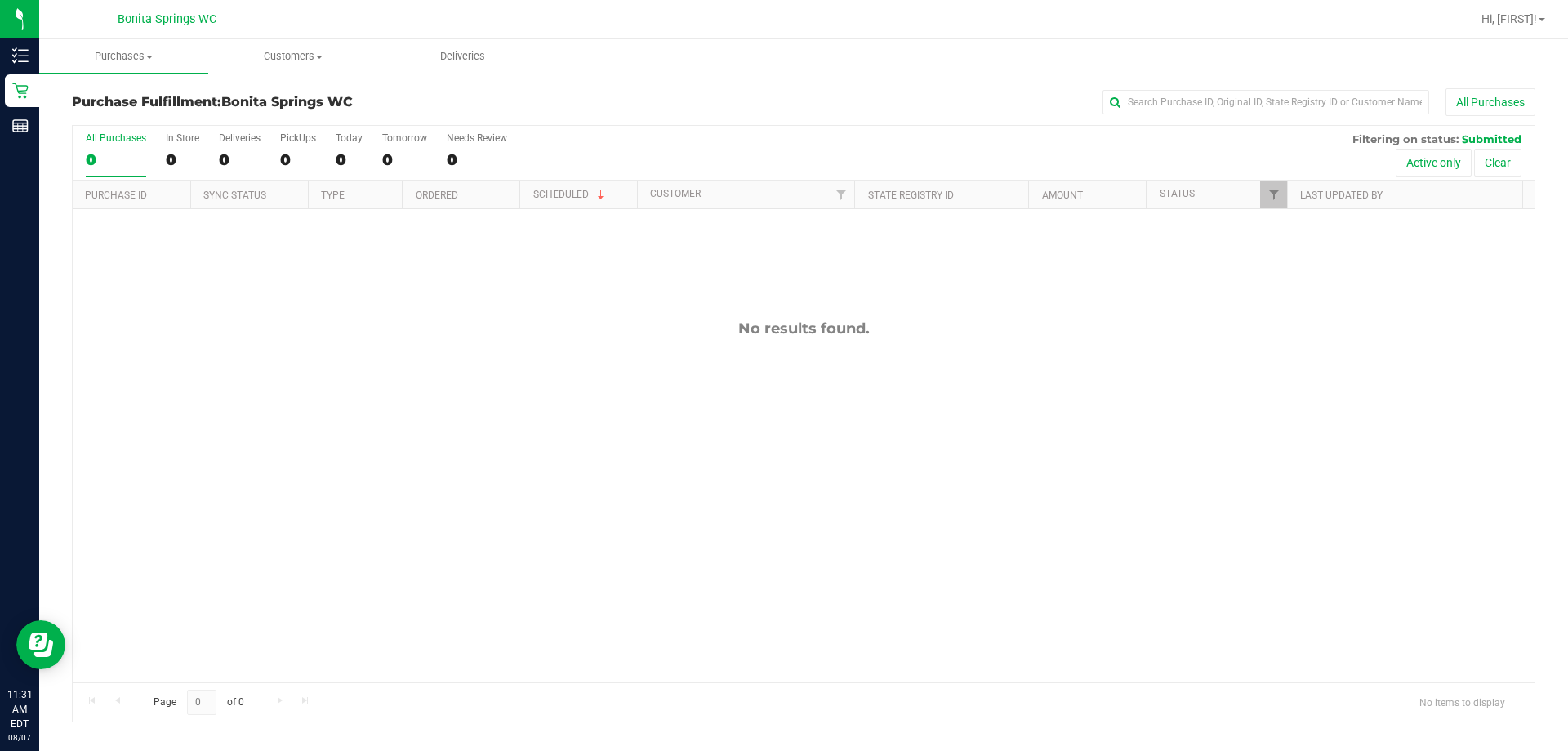 click on "No results found." at bounding box center [804, 501] 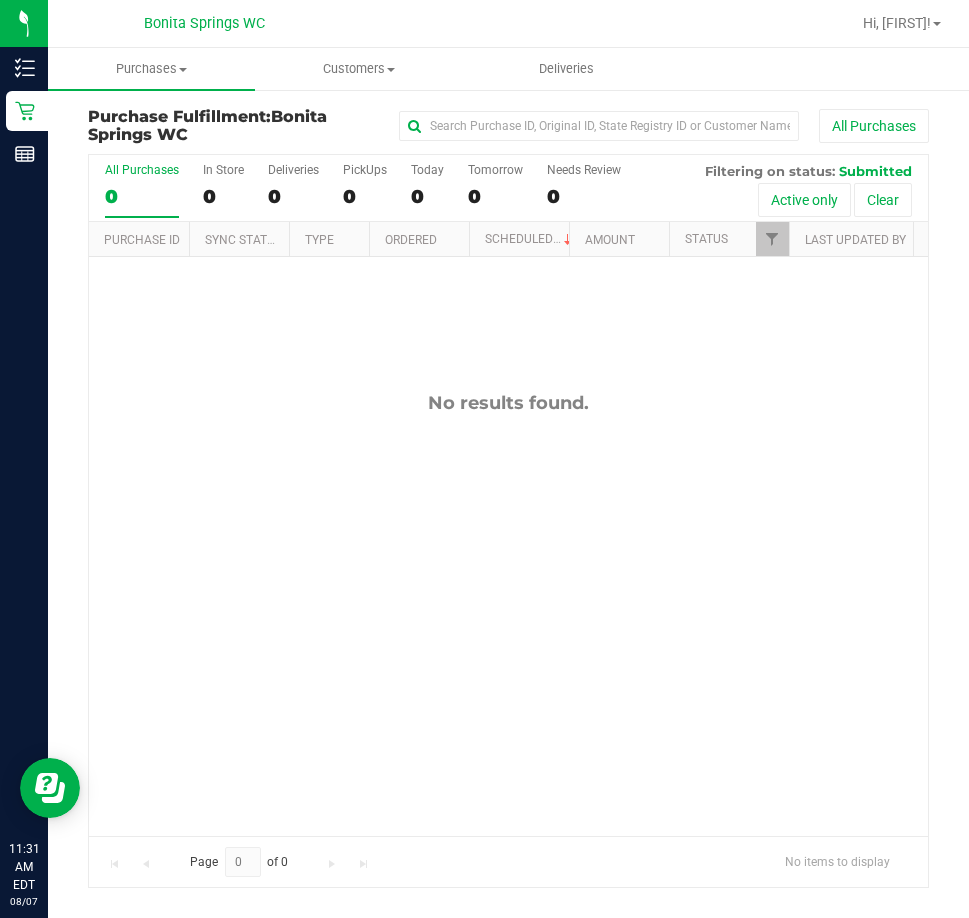 drag, startPoint x: 821, startPoint y: 640, endPoint x: 852, endPoint y: 565, distance: 81.154175 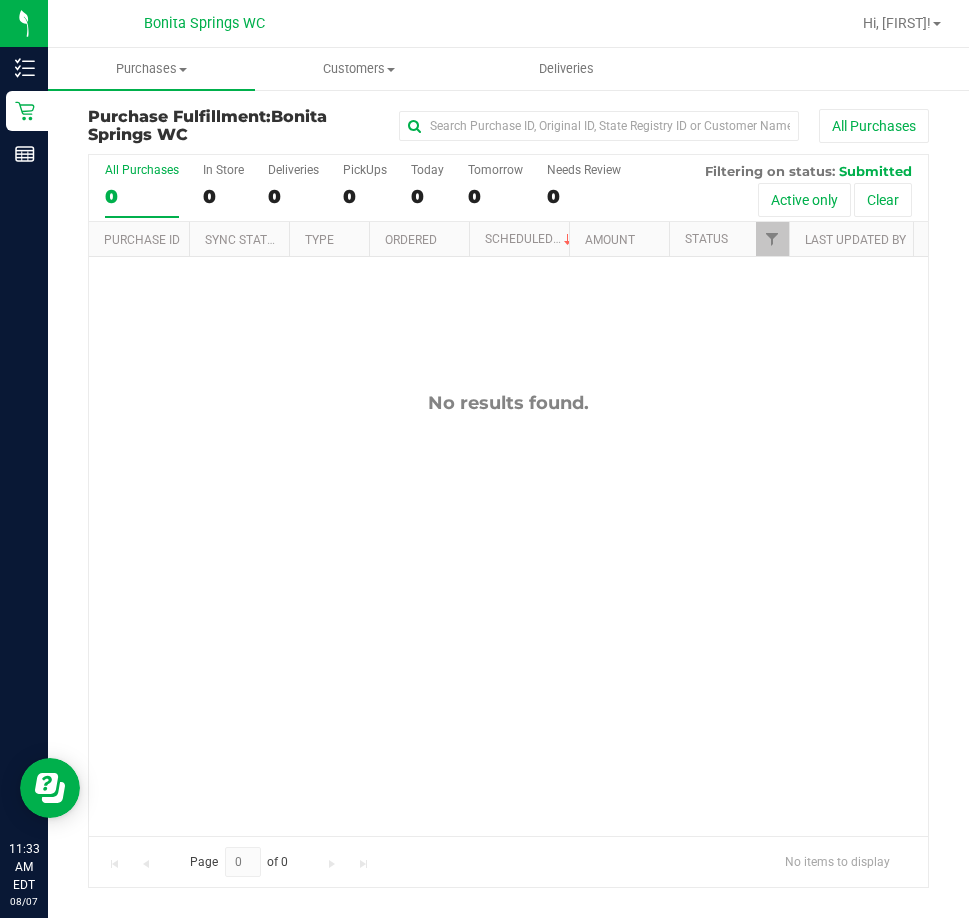 click on "No results found." at bounding box center (508, 613) 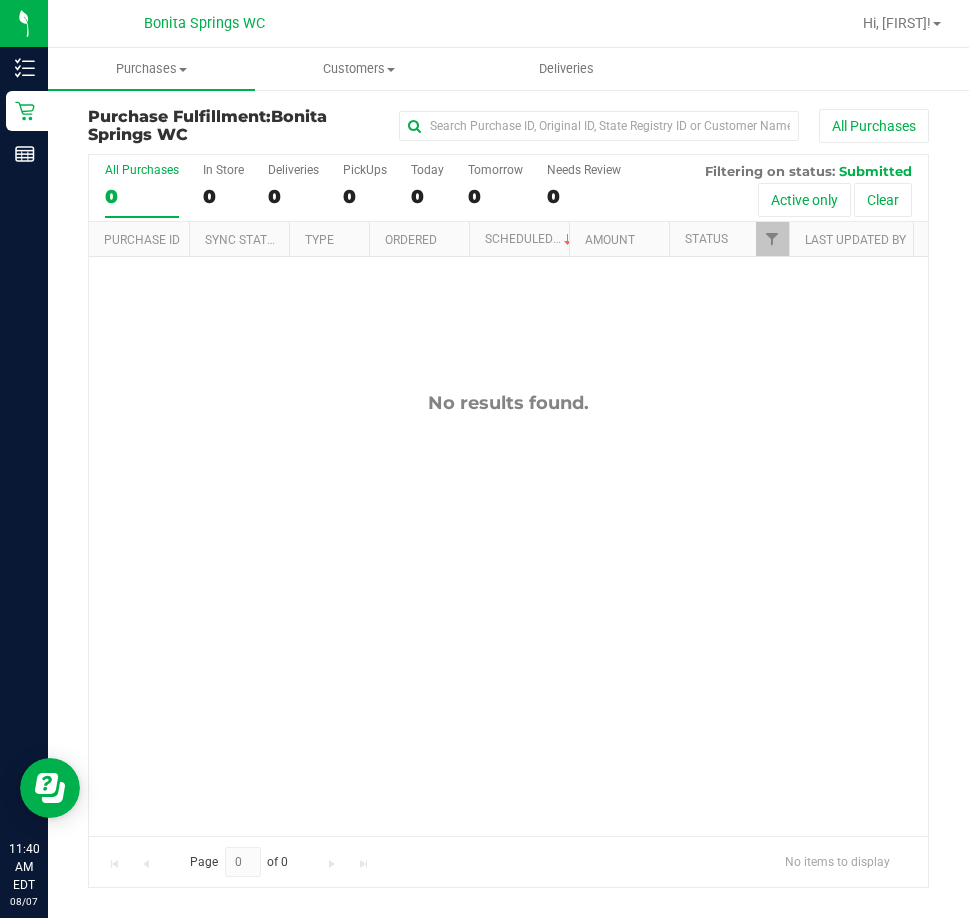 click on "No results found." at bounding box center [508, 613] 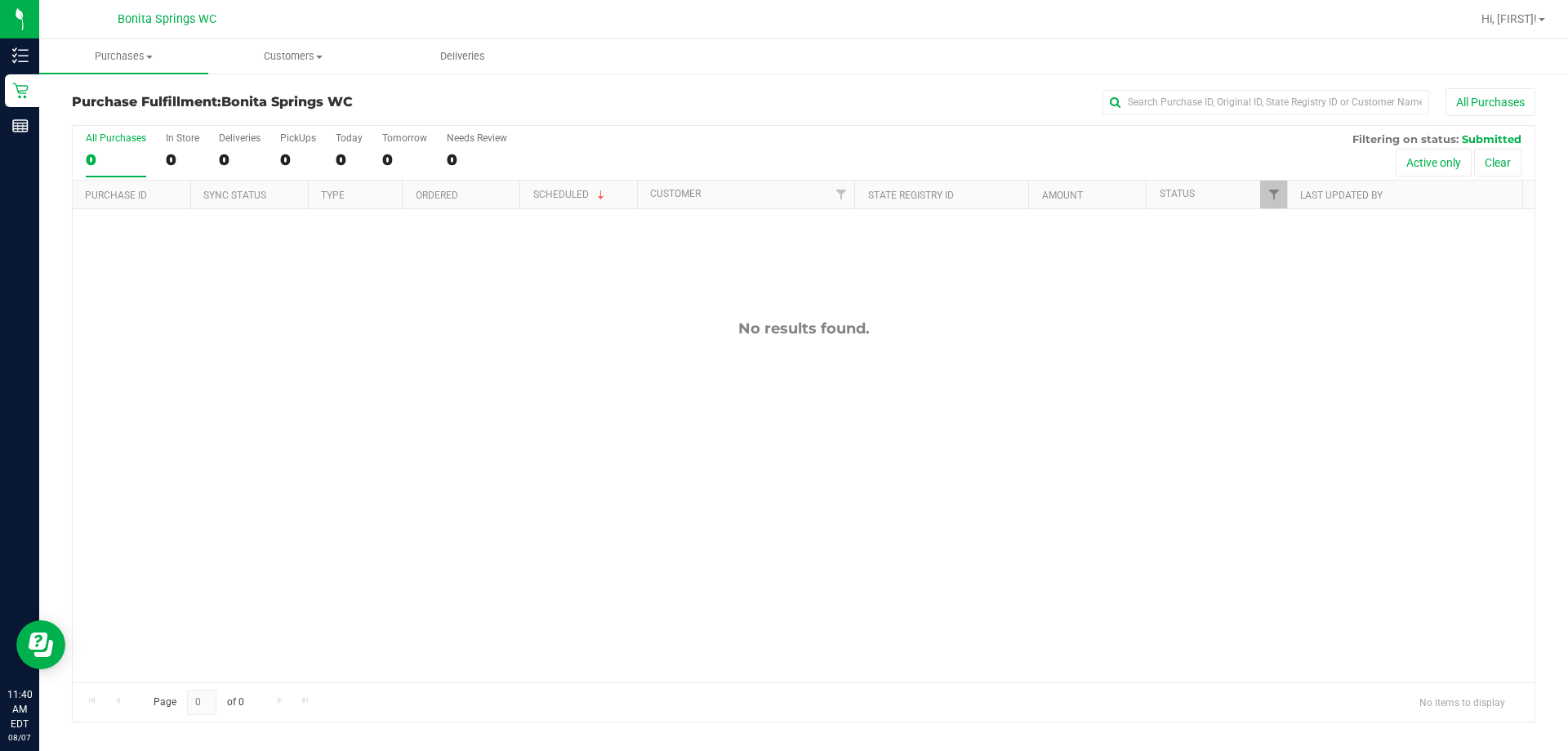 click on "No results found." at bounding box center (804, 501) 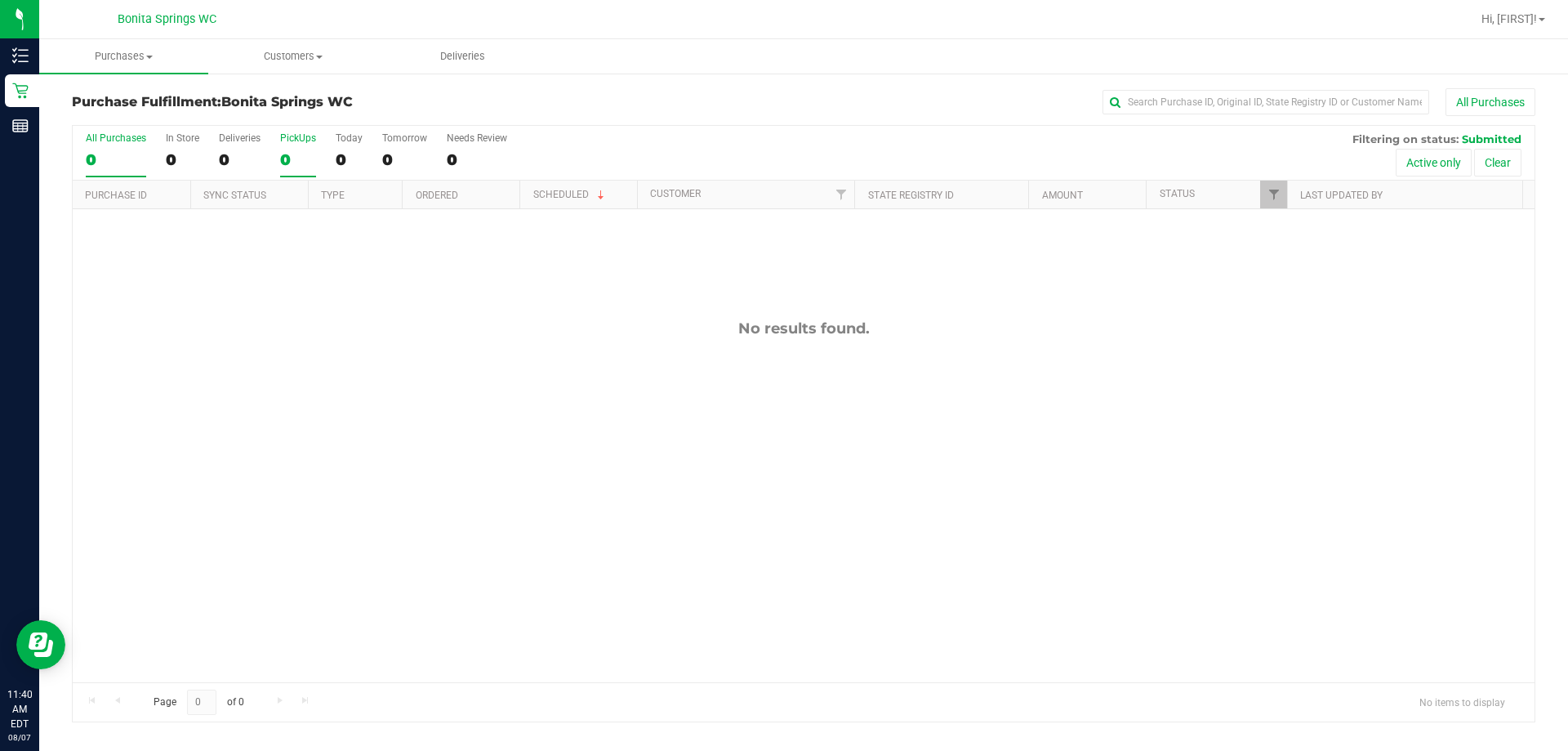 click on "PickUps
0" at bounding box center [298, 154] 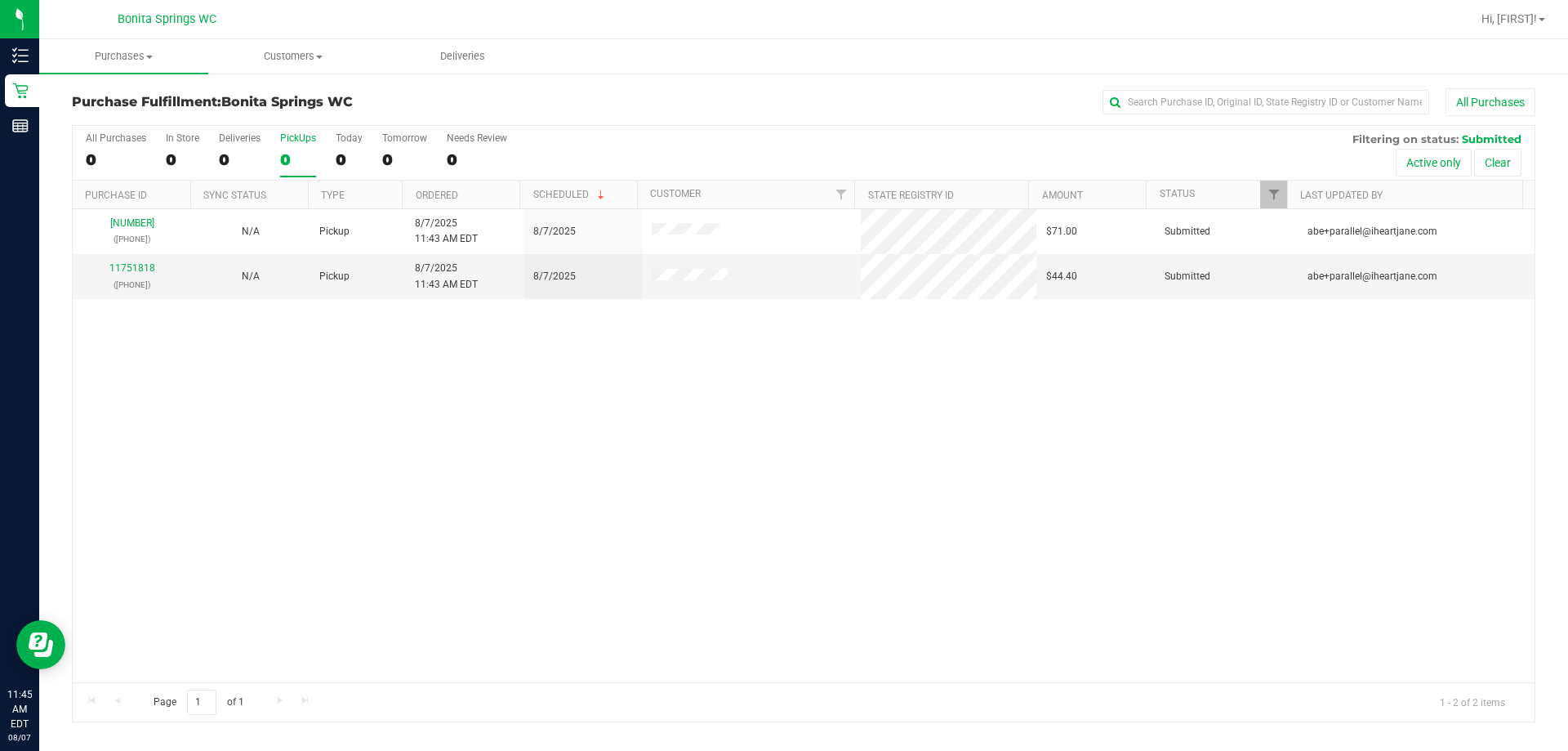 click on "11751817
(313638623)
N/A
Pickup 8/7/2025 11:43 AM EDT 8/7/2025
$71.00
Submitted abe+example.com
11751818
(313638392)
N/A
Pickup 8/7/2025 11:43 AM EDT 8/7/2025
$44.40
Submitted abe+example.com" at bounding box center (804, 445) 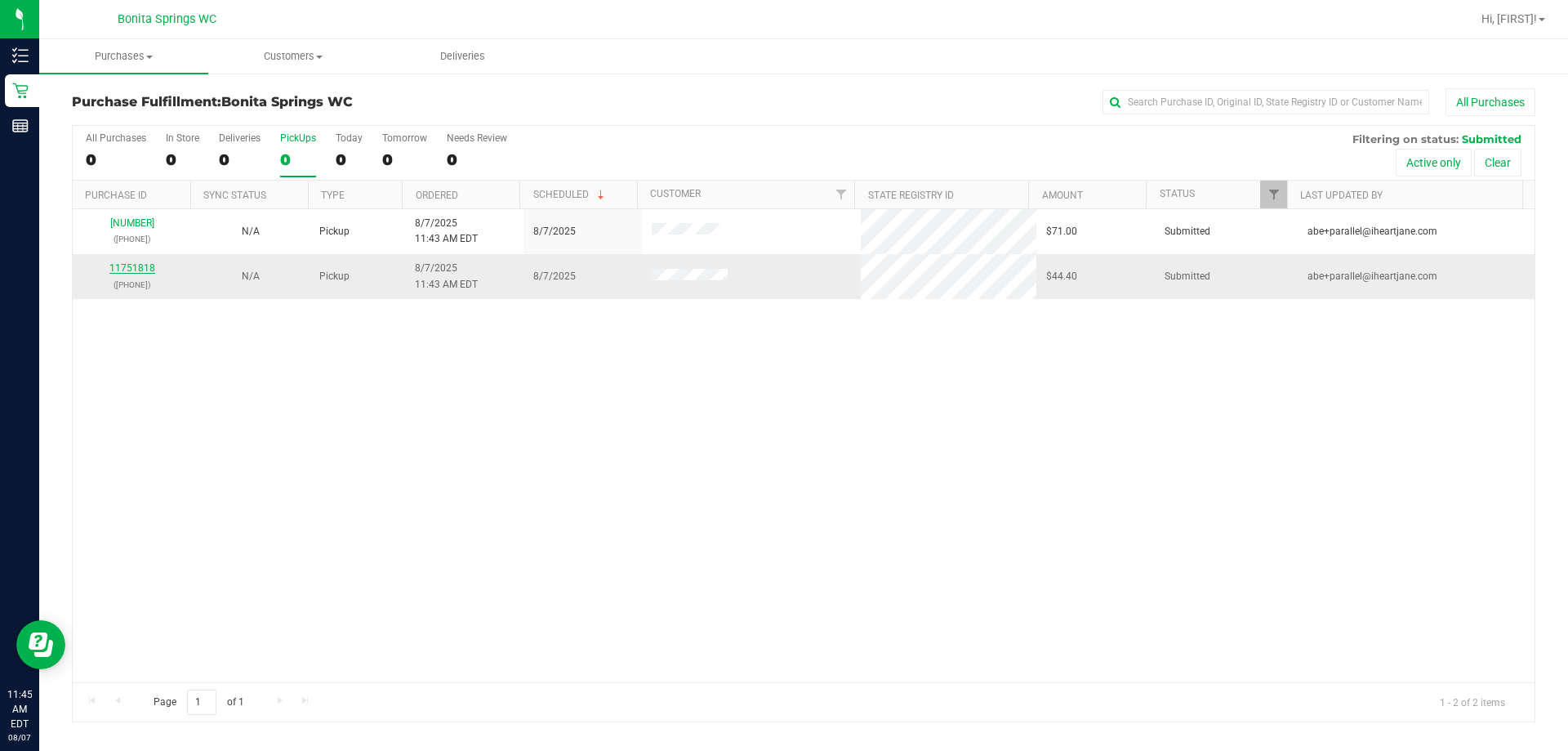 click on "11751818" at bounding box center [132, 268] 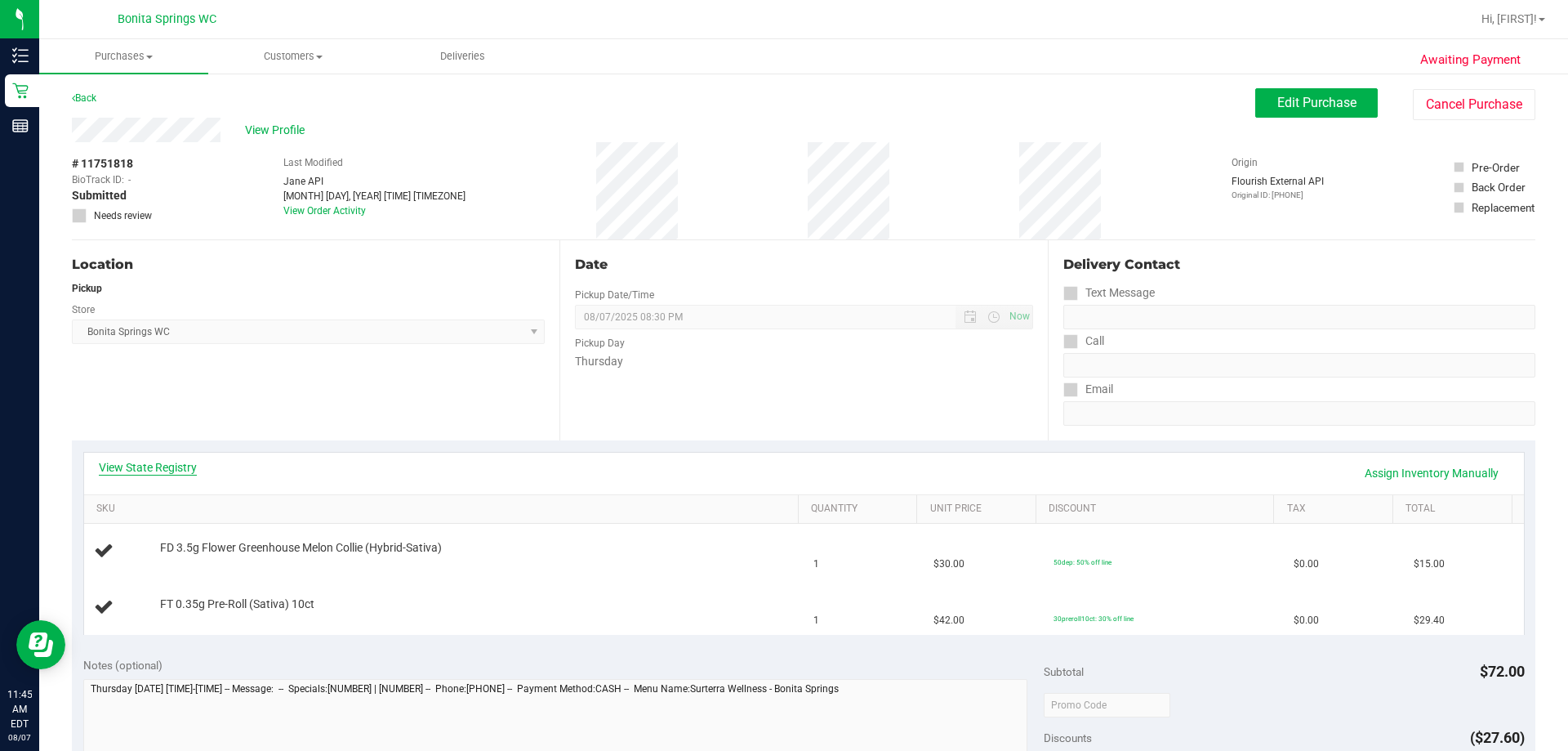 click on "View State Registry" at bounding box center (148, 467) 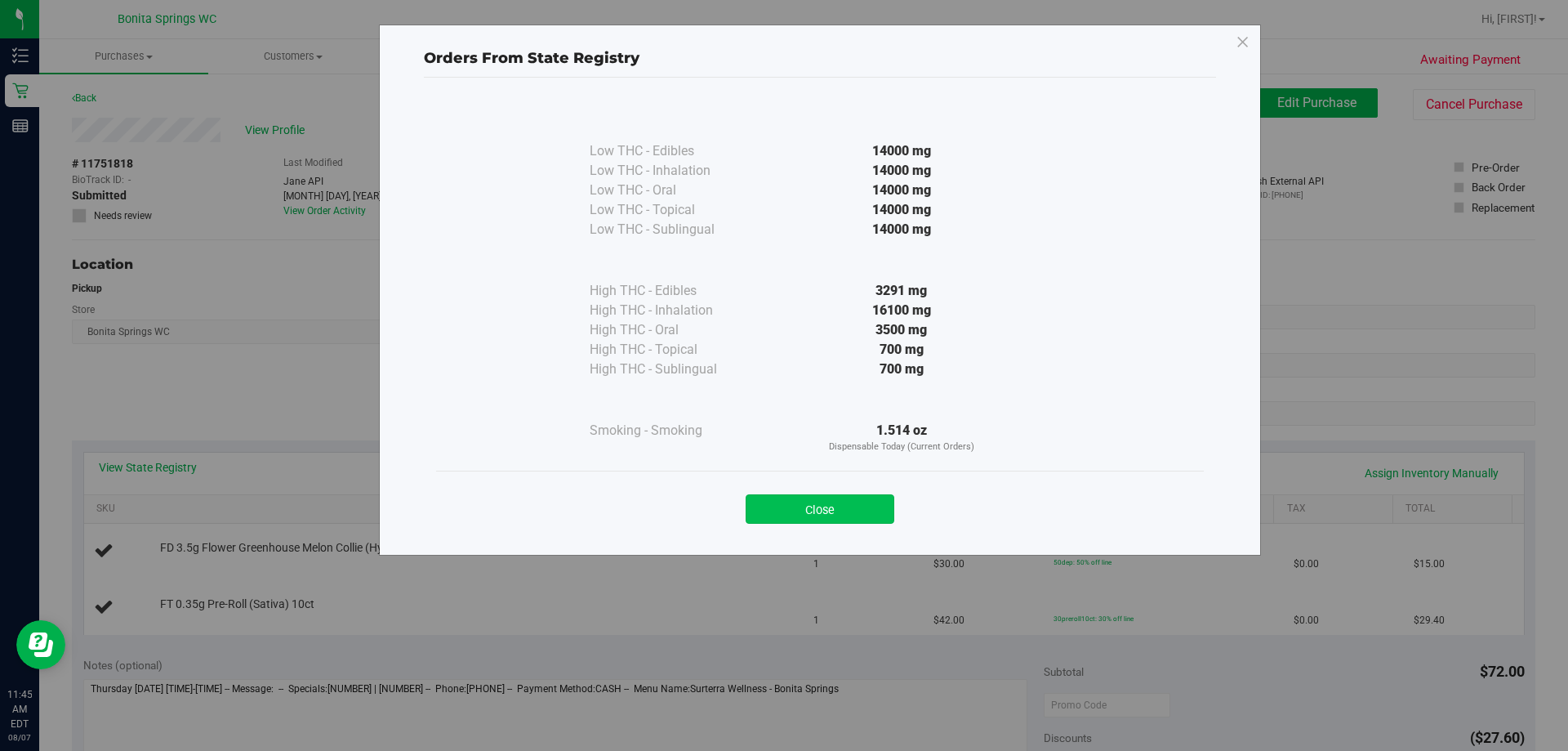 click on "Close" at bounding box center [820, 509] 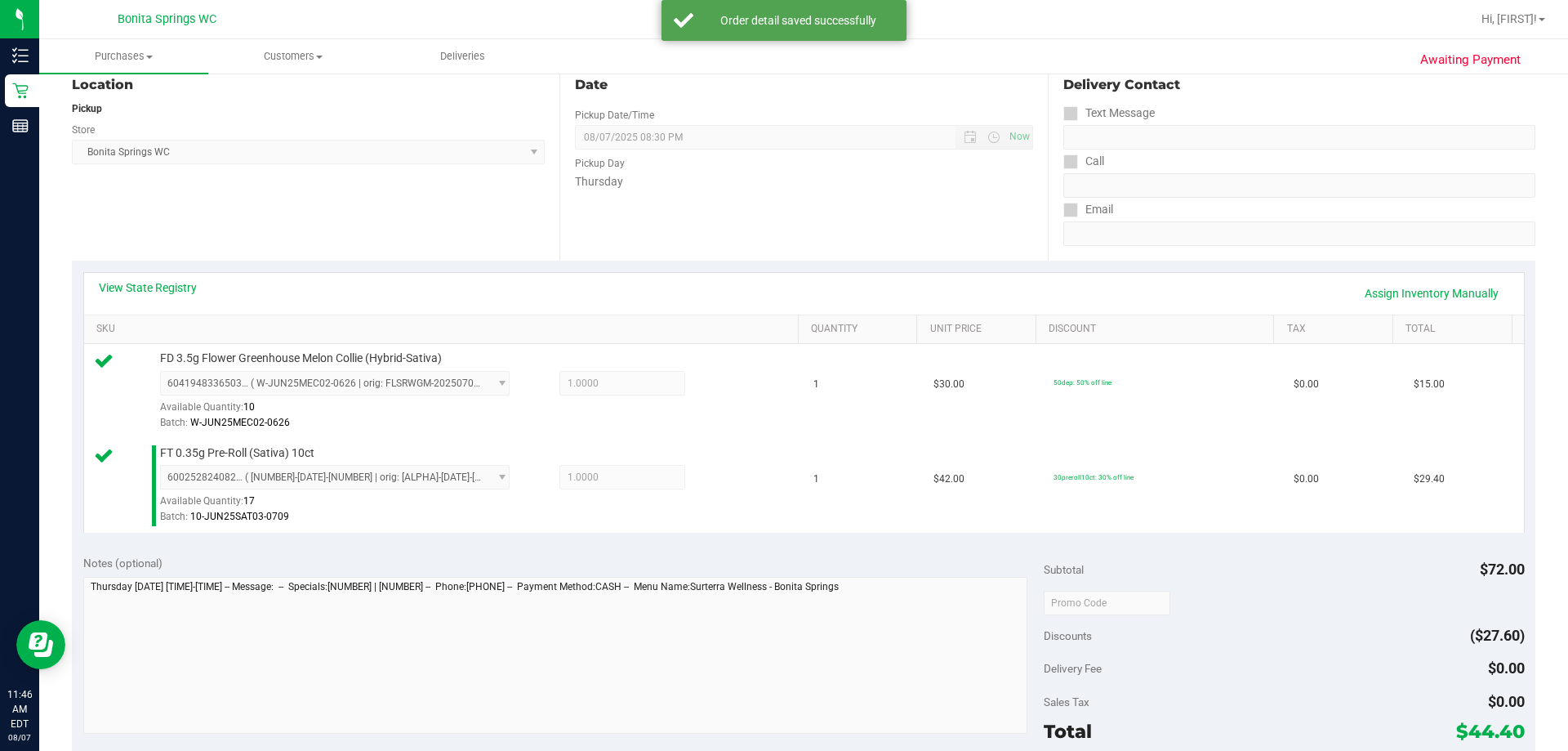 scroll, scrollTop: 409, scrollLeft: 0, axis: vertical 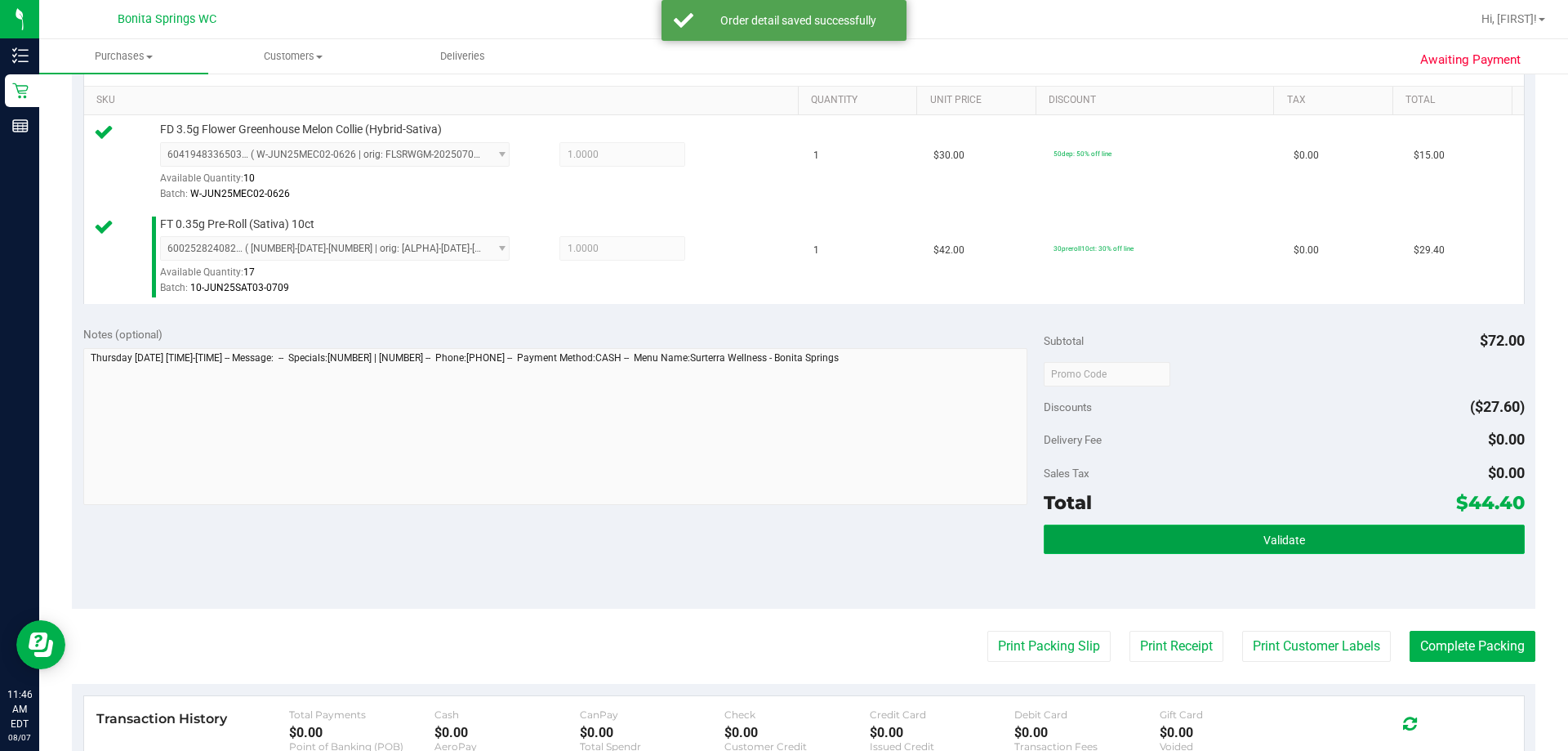 click on "Validate" at bounding box center (1284, 539) 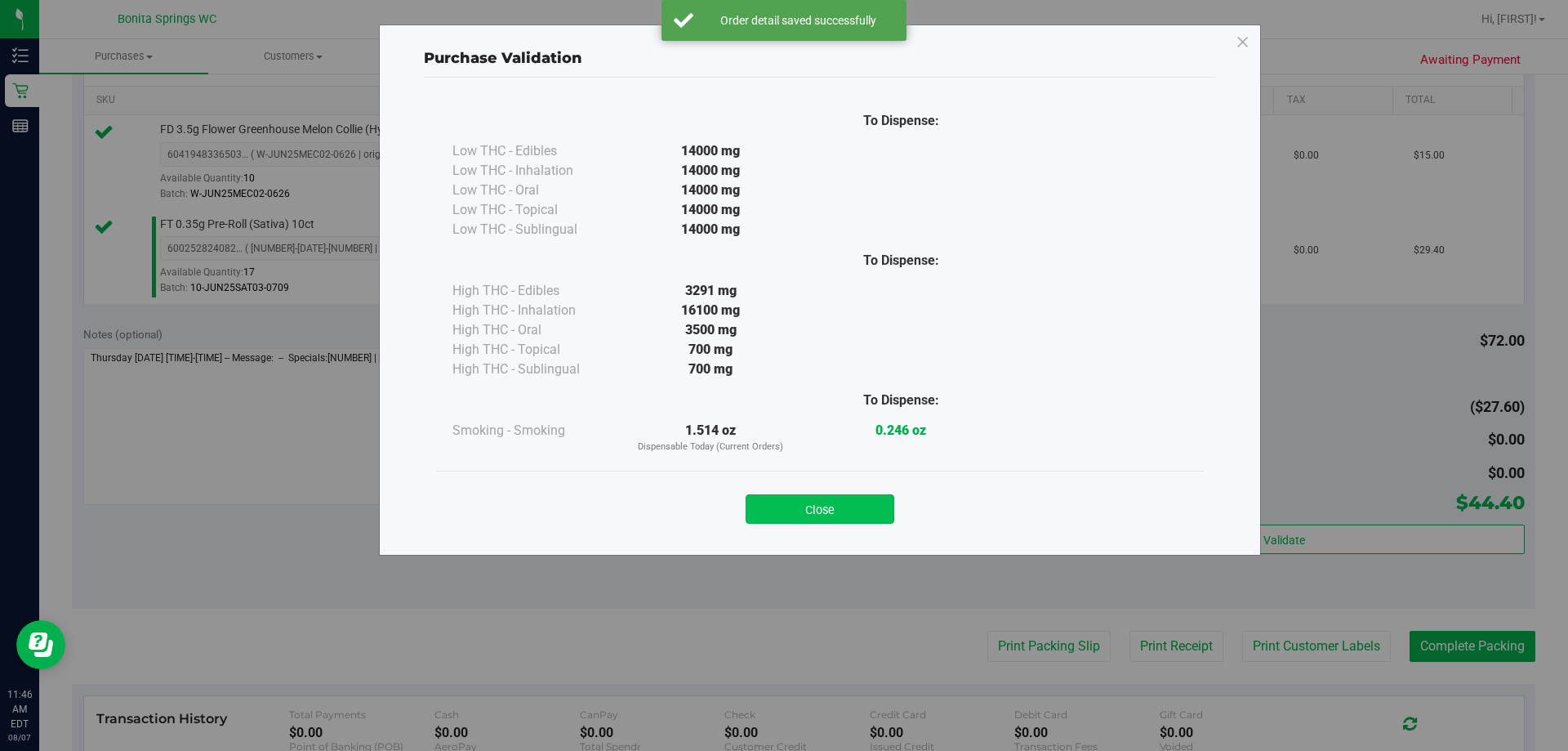 click on "Close" at bounding box center (820, 509) 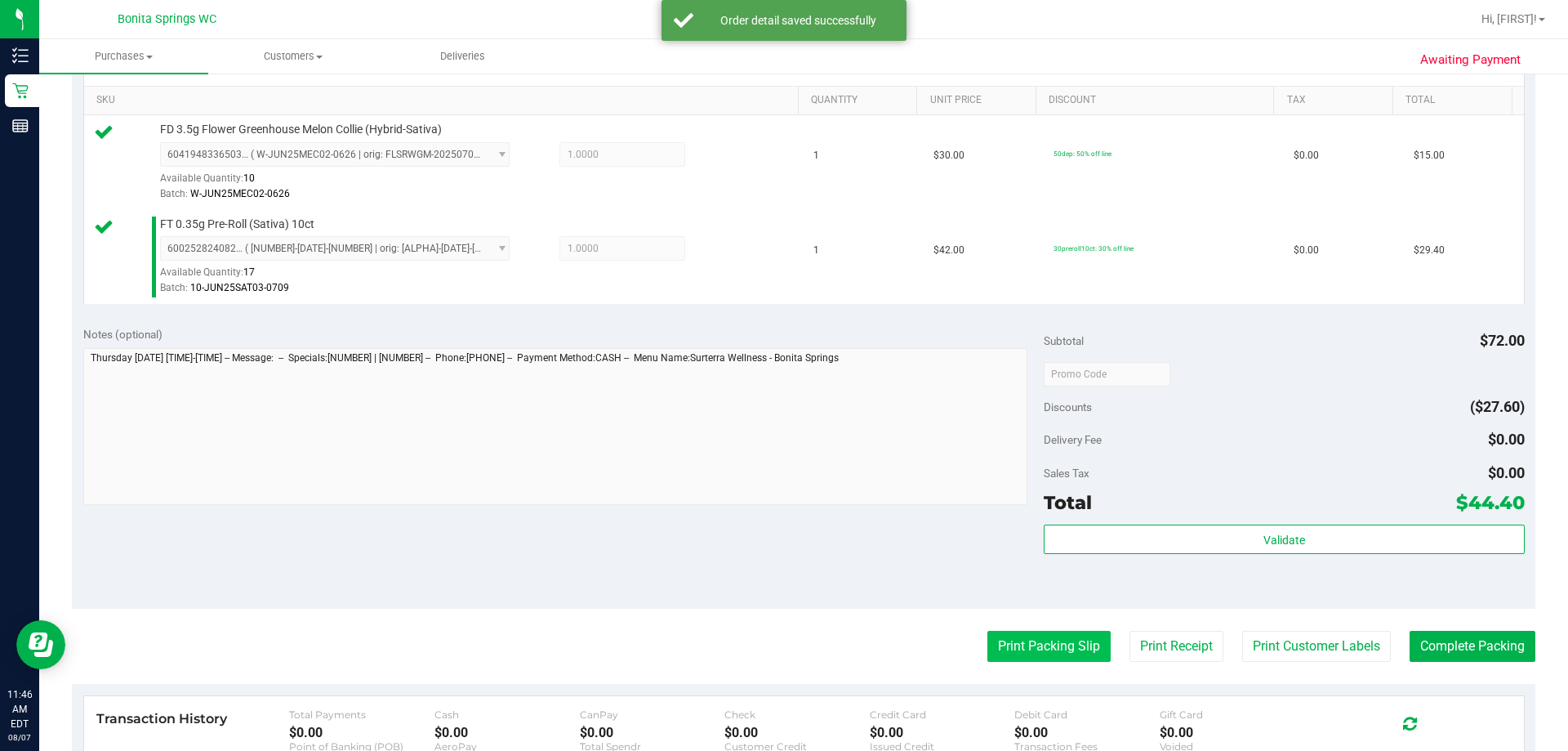 click on "Print Packing Slip" at bounding box center (1049, 646) 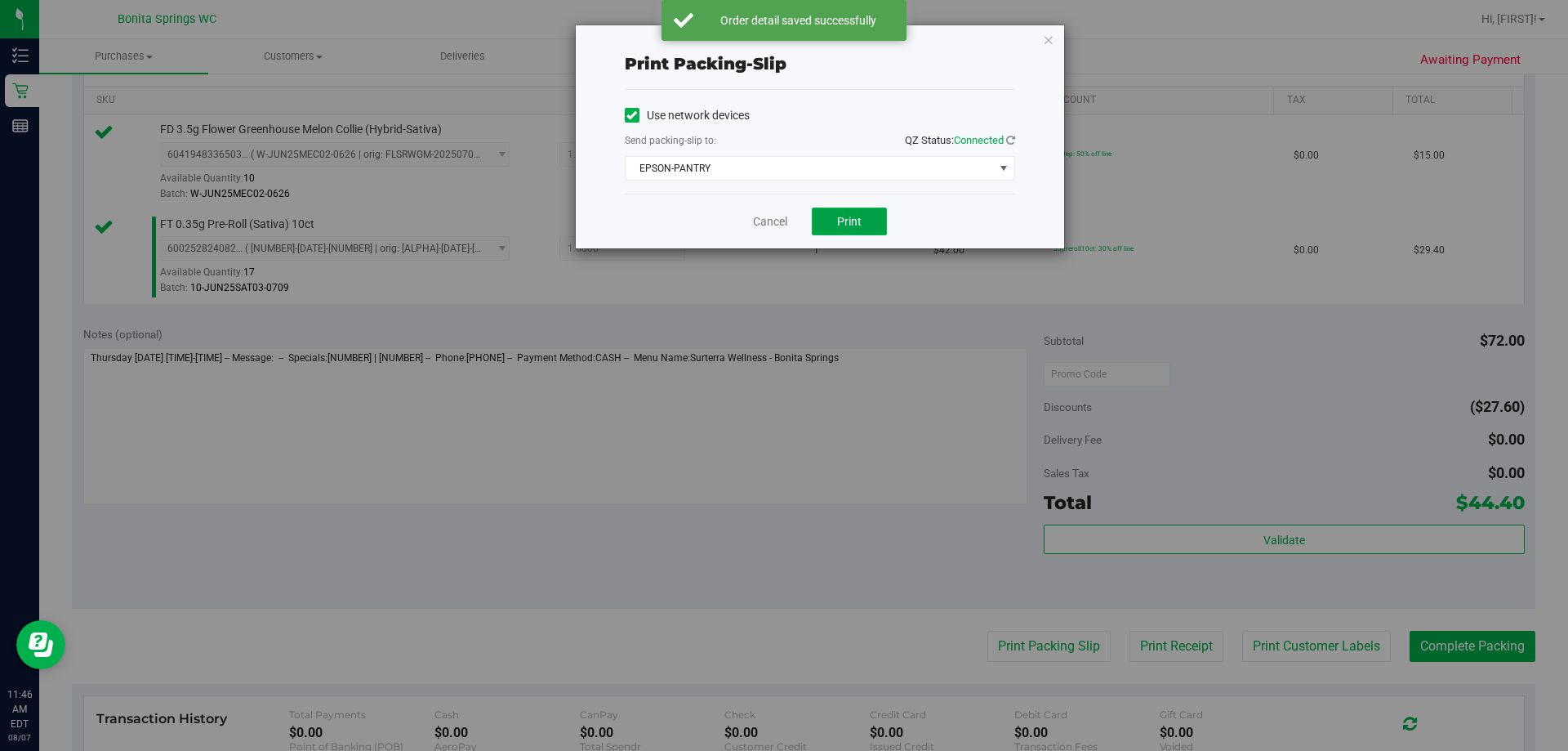click on "Print" at bounding box center [849, 221] 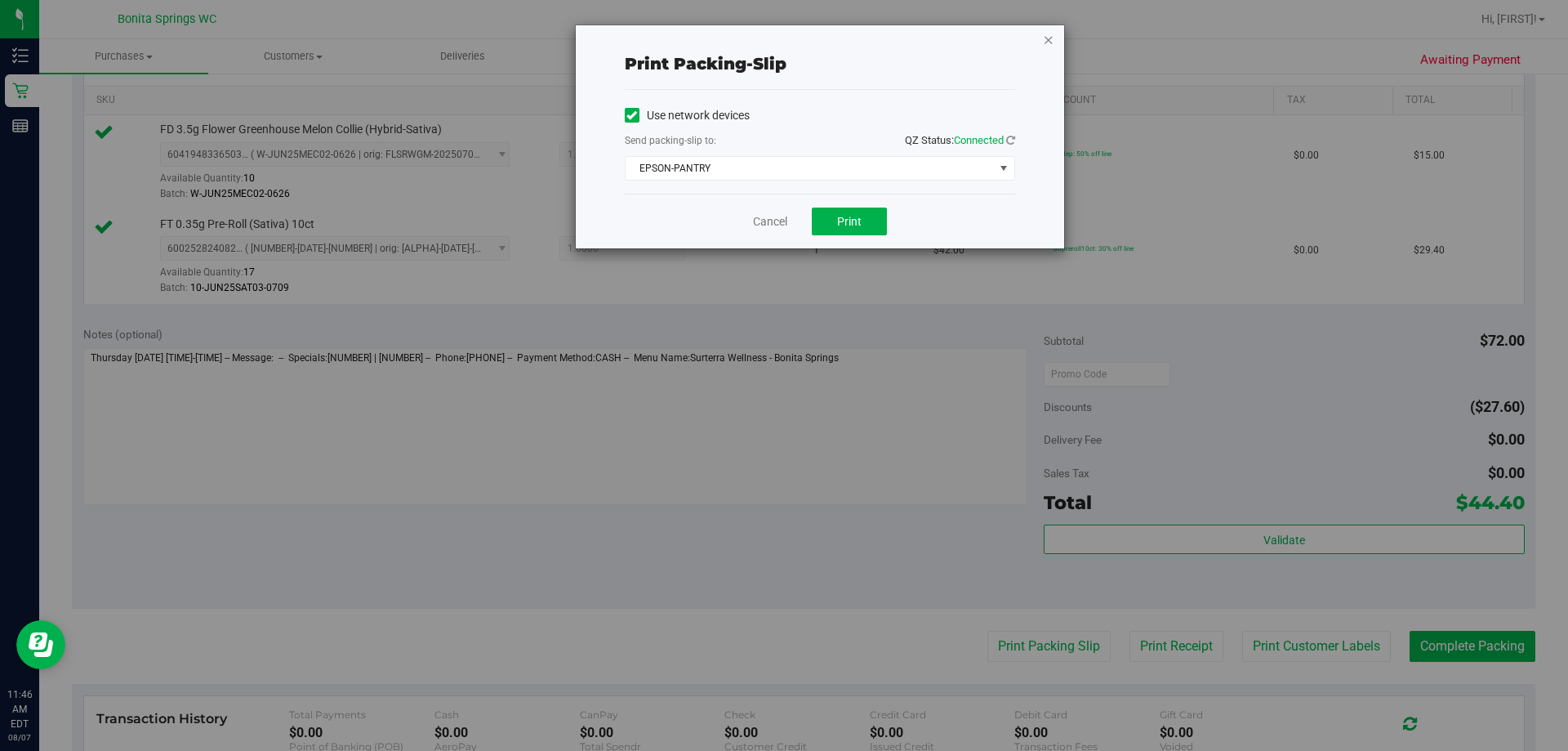 click at bounding box center [1049, 39] 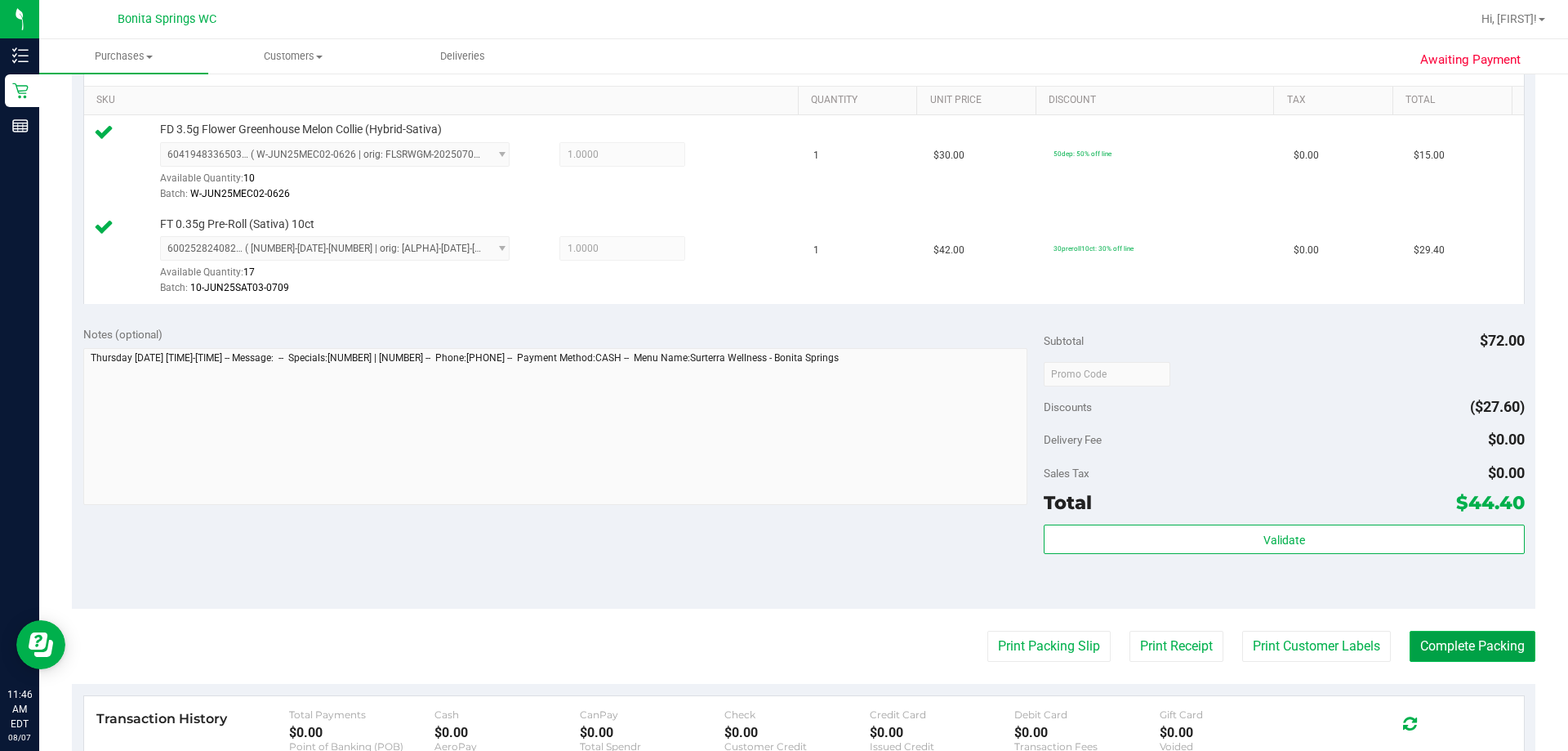 click on "Complete Packing" at bounding box center (1472, 646) 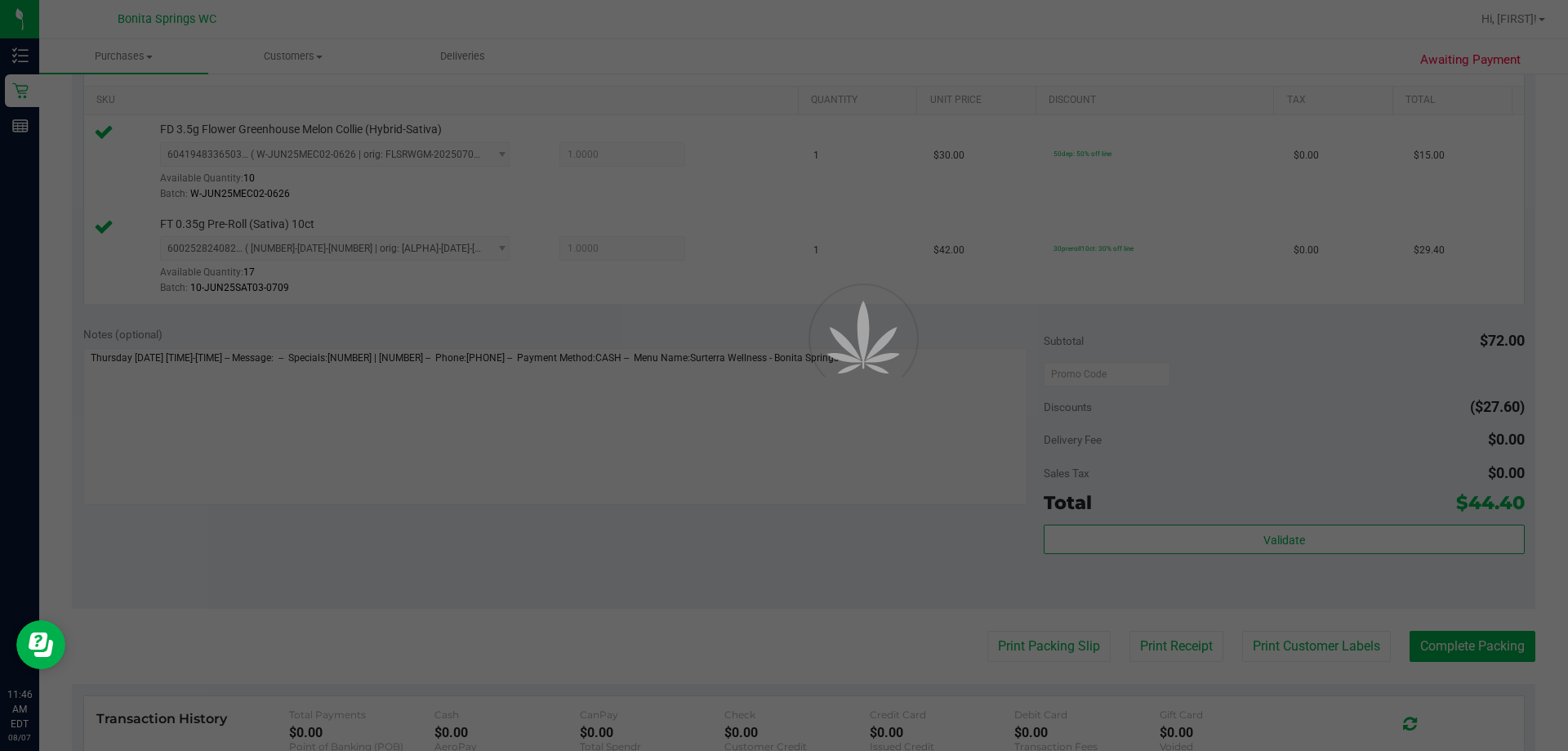 scroll, scrollTop: 0, scrollLeft: 0, axis: both 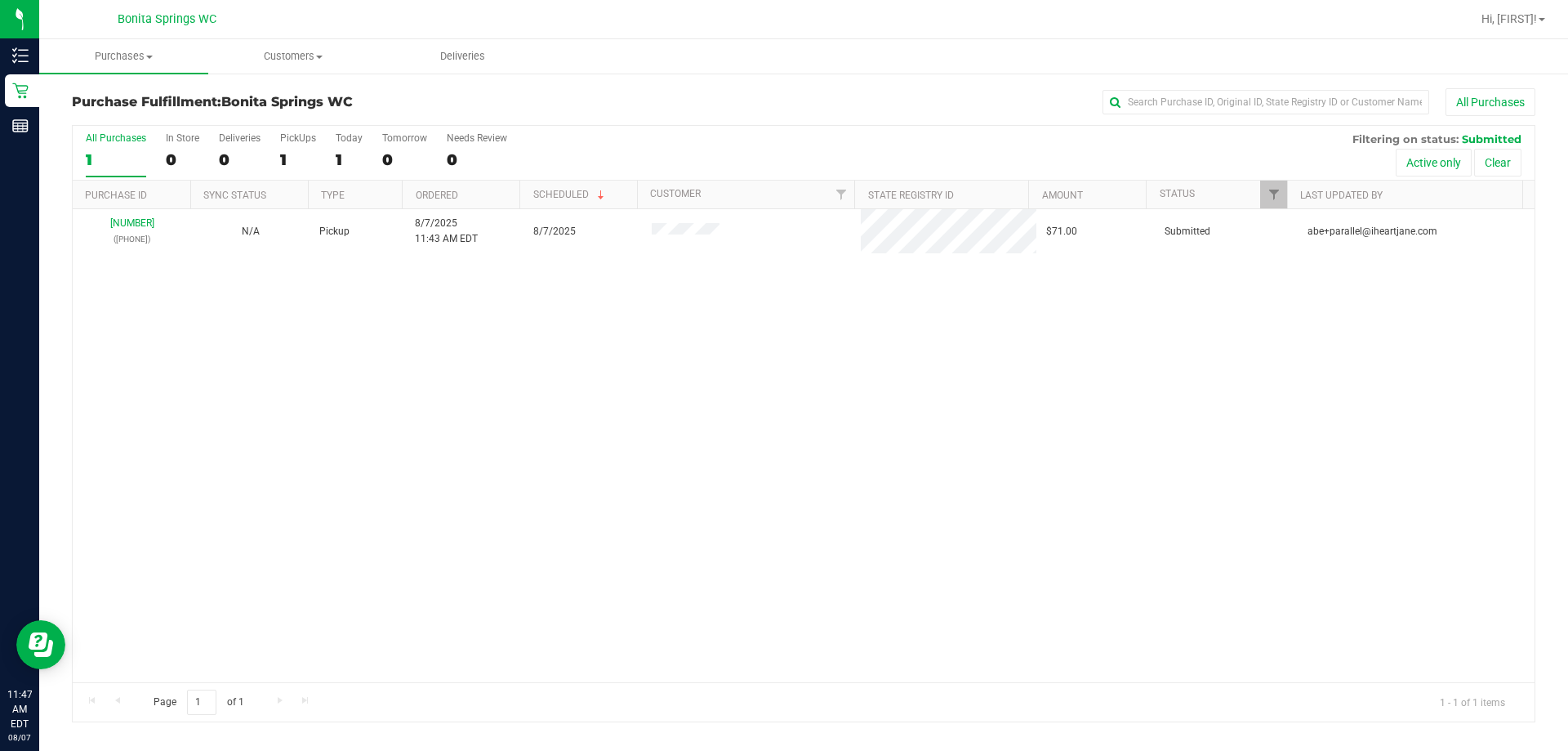 click on "[NUMBER]
([PHONE])
N/A
Pickup [DATE] [TIME] [TIMEZONE] [DATE]
$71.00
Submitted abe+parallel@[EXAMPLE.COM]" at bounding box center [804, 445] 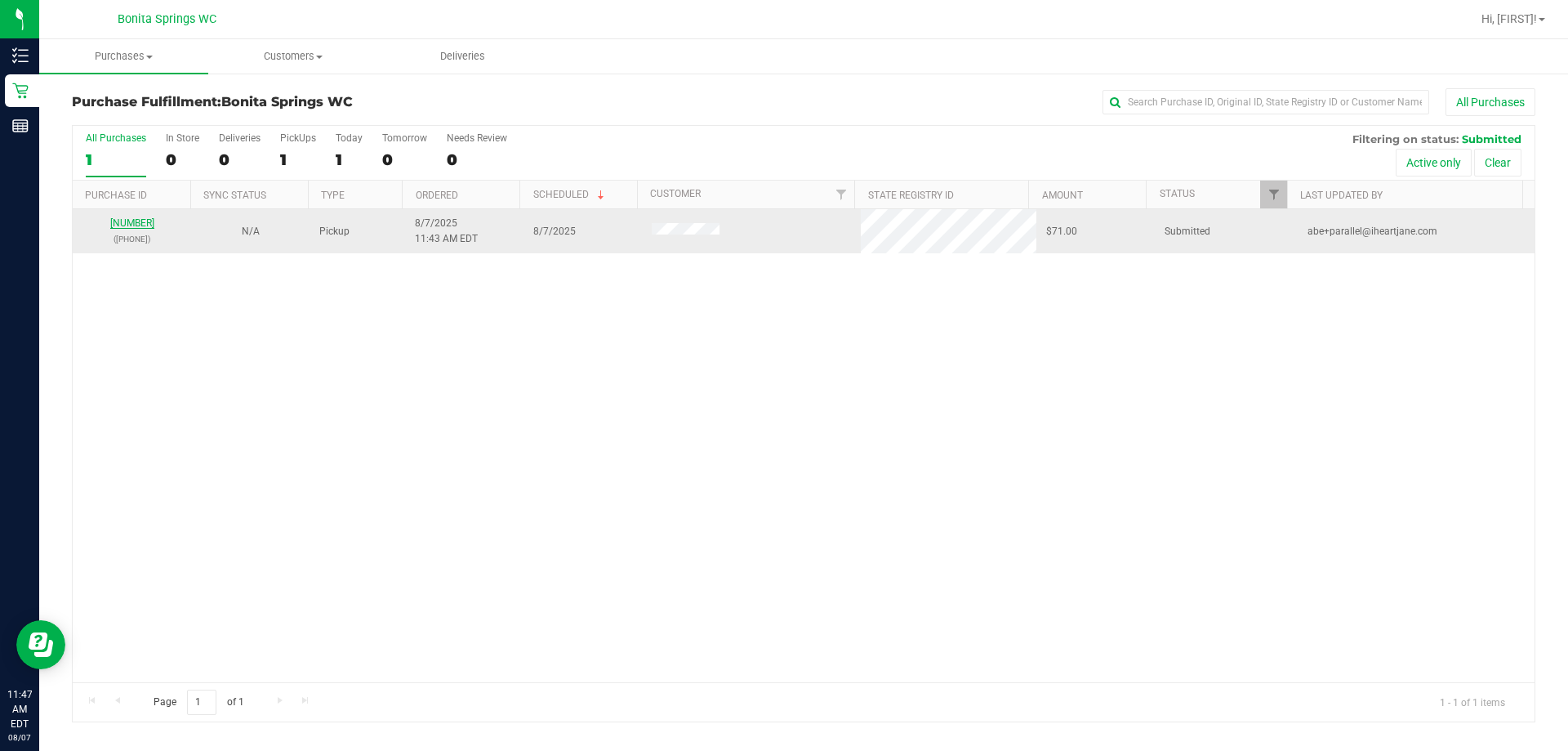 click on "[NUMBER]" at bounding box center (132, 223) 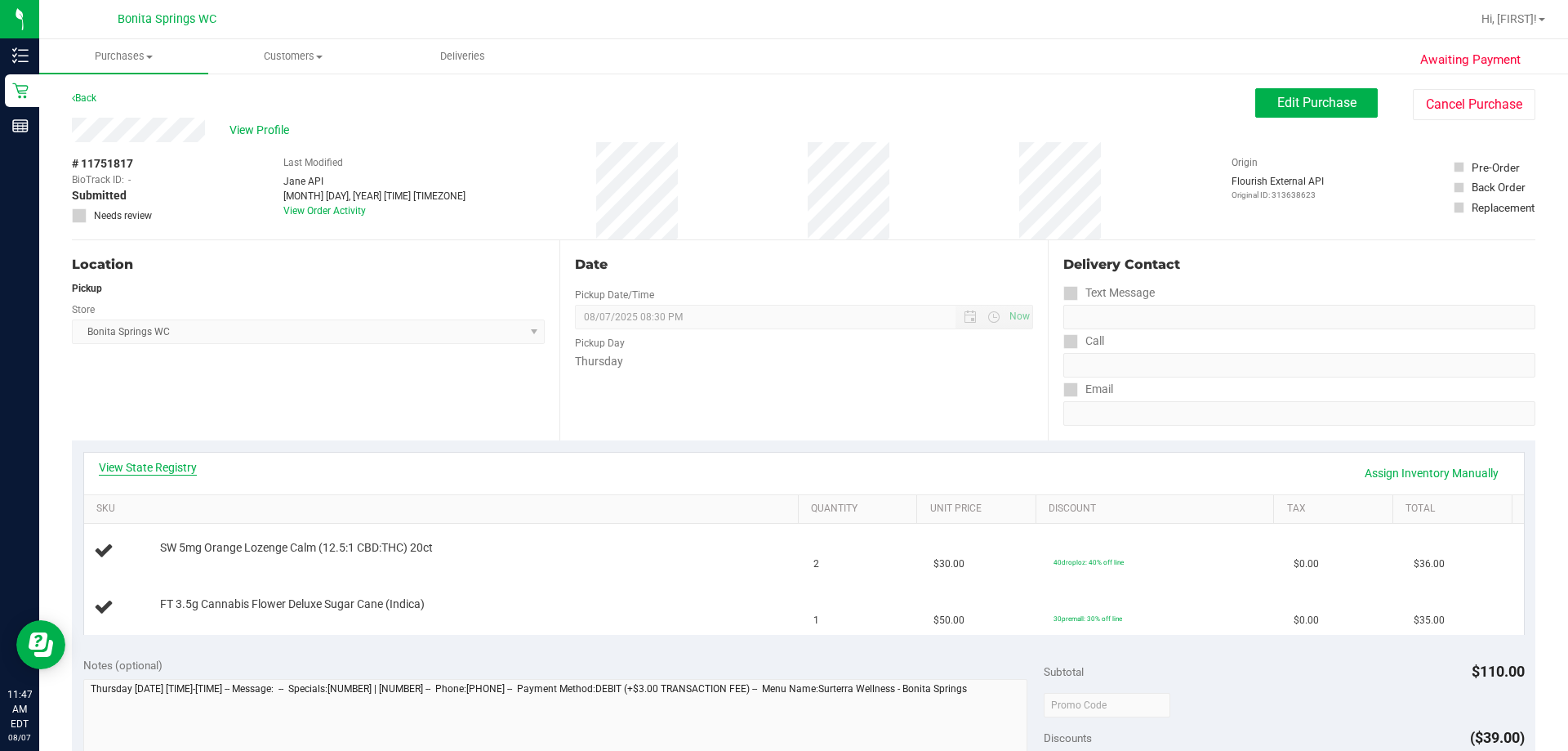 click on "View State Registry" at bounding box center (148, 467) 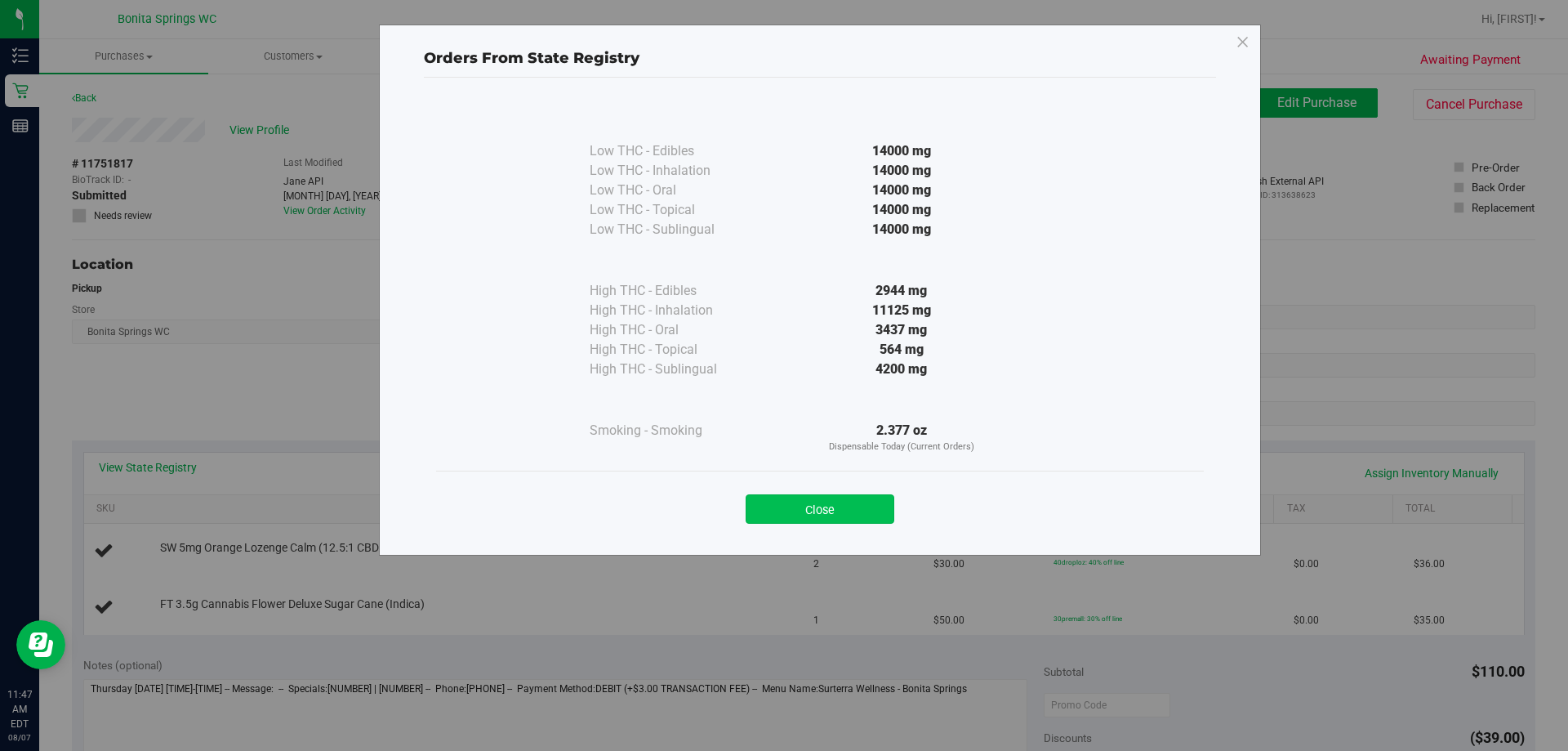 click on "Close" at bounding box center [820, 509] 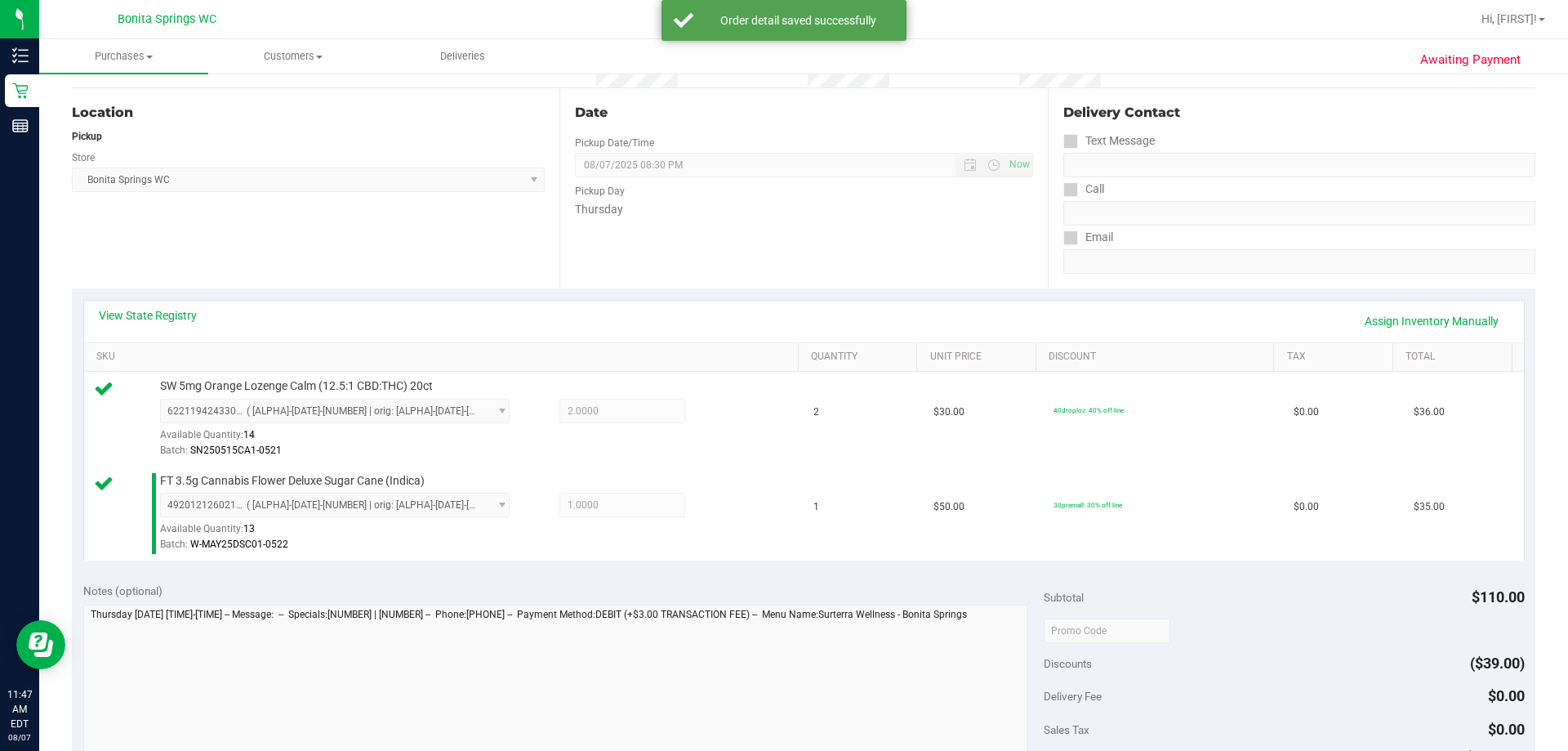 scroll, scrollTop: 327, scrollLeft: 0, axis: vertical 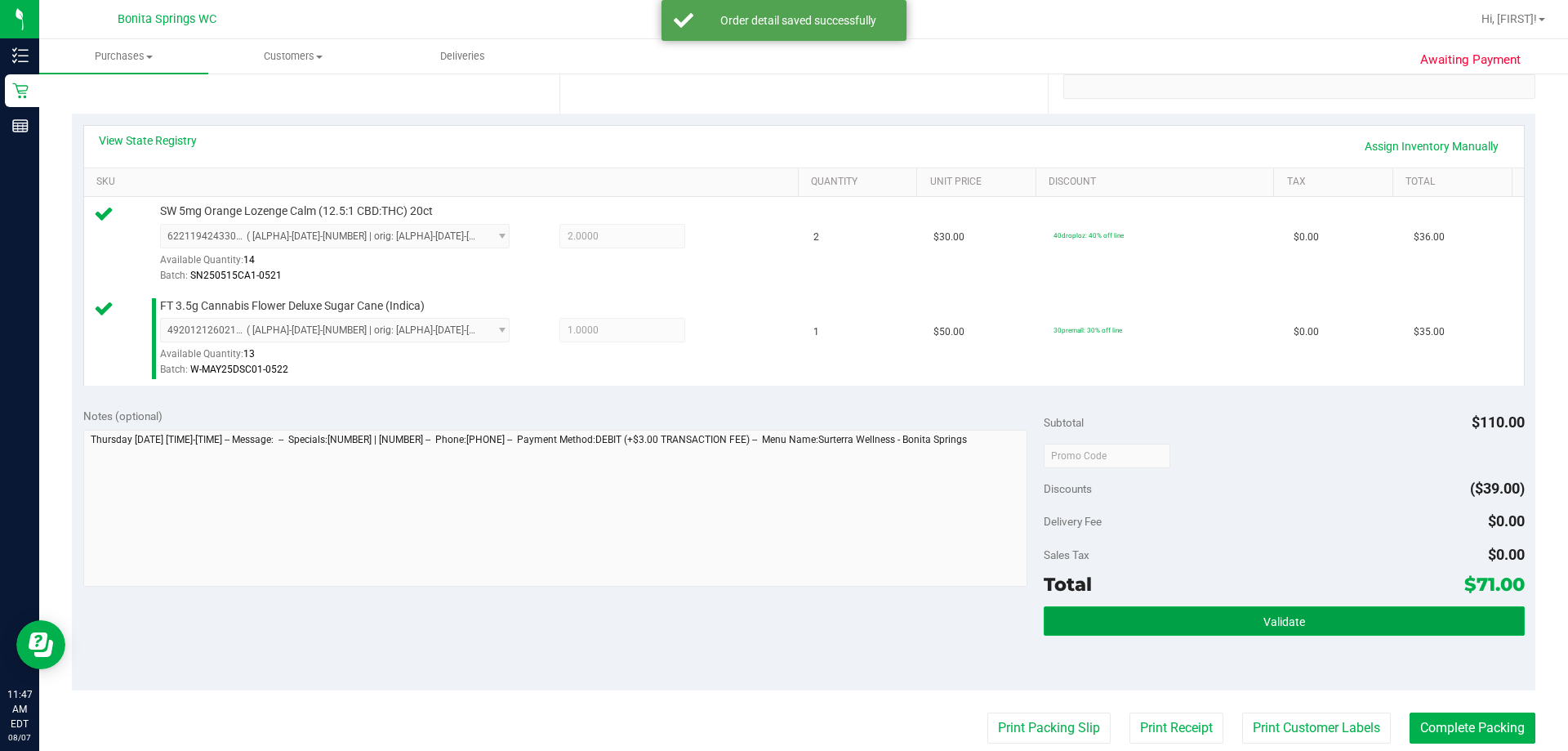 click on "Validate" at bounding box center [1284, 621] 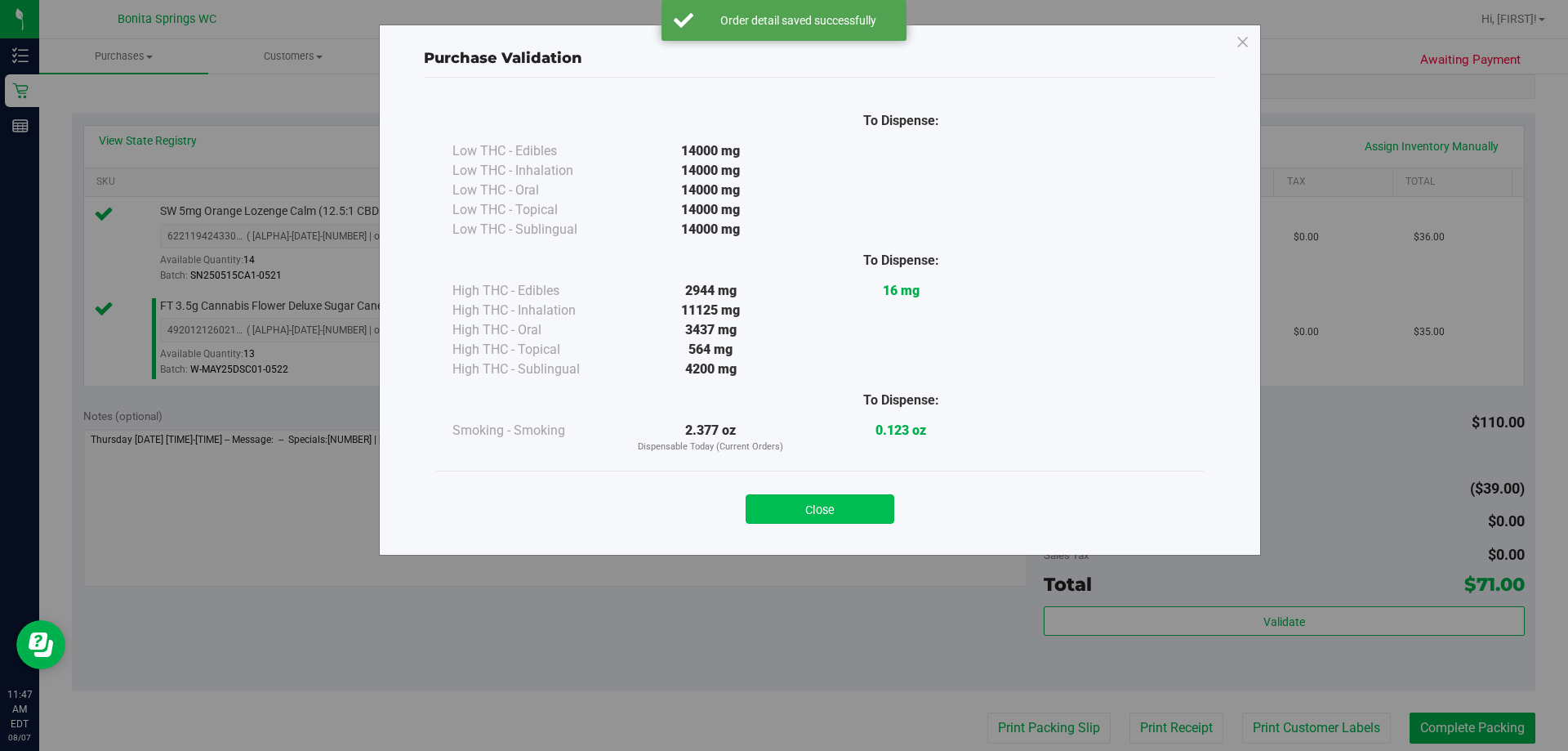 click on "Close" at bounding box center [820, 509] 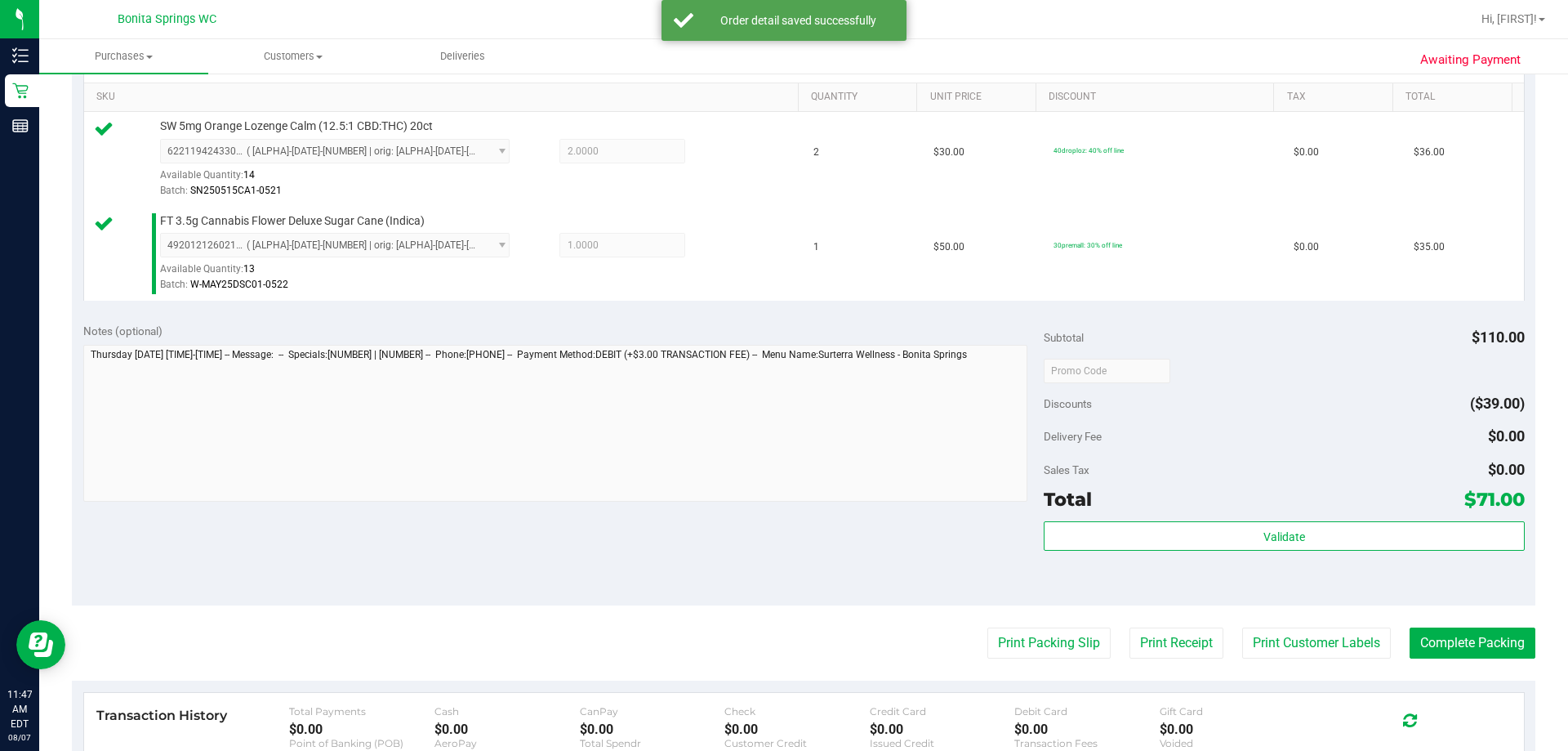 scroll, scrollTop: 490, scrollLeft: 0, axis: vertical 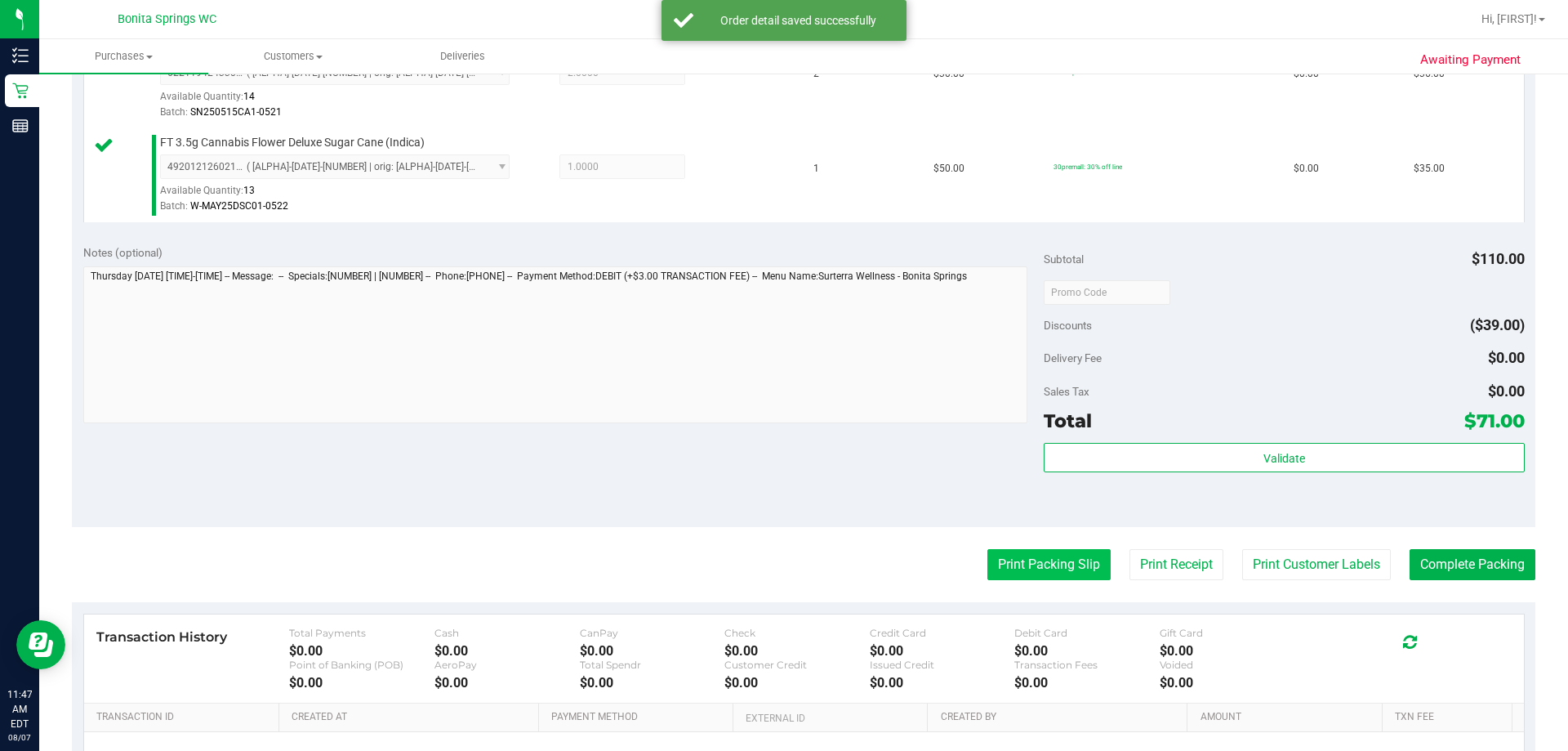 click on "Print Packing Slip" at bounding box center [1049, 565] 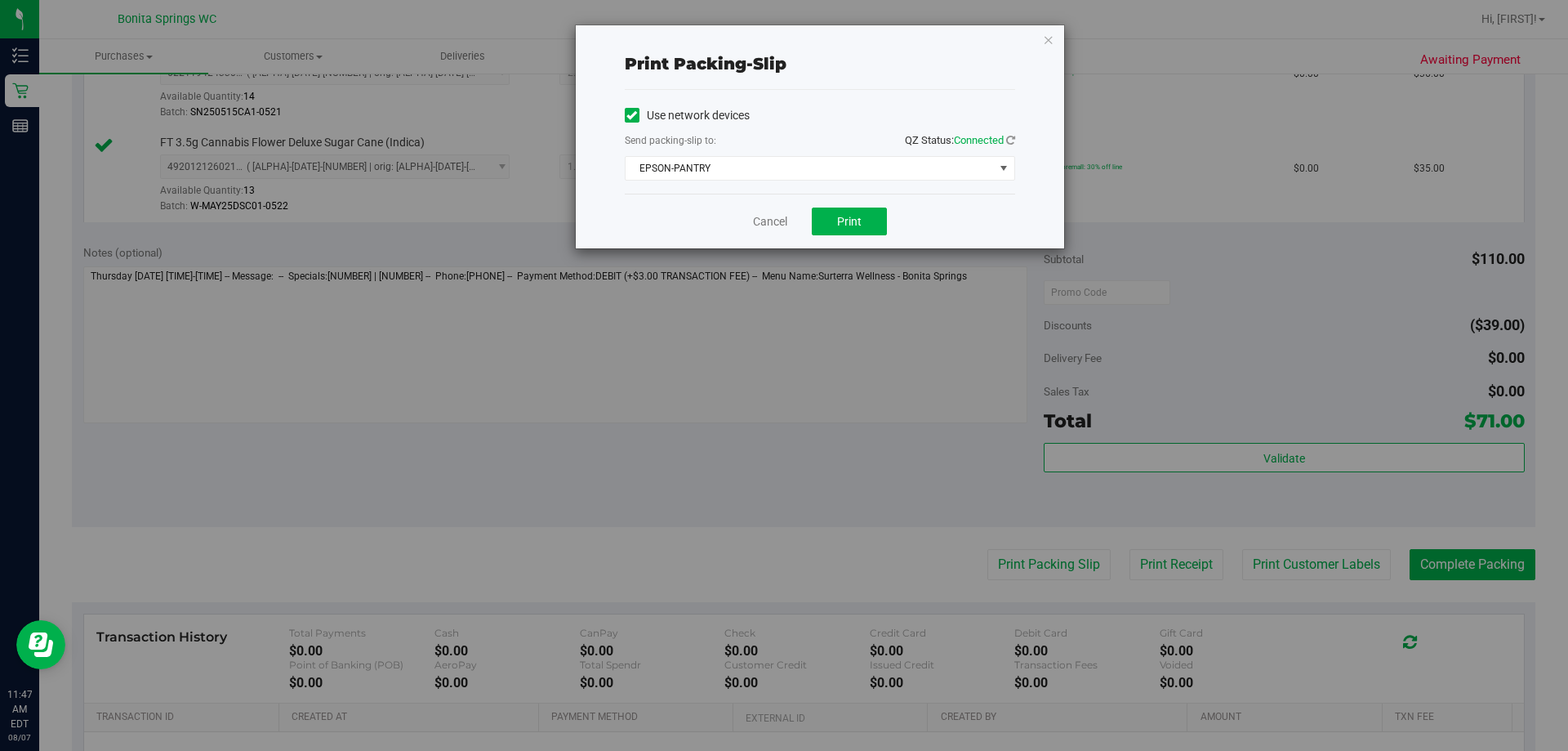 click on "Cancel
Print" at bounding box center (820, 221) 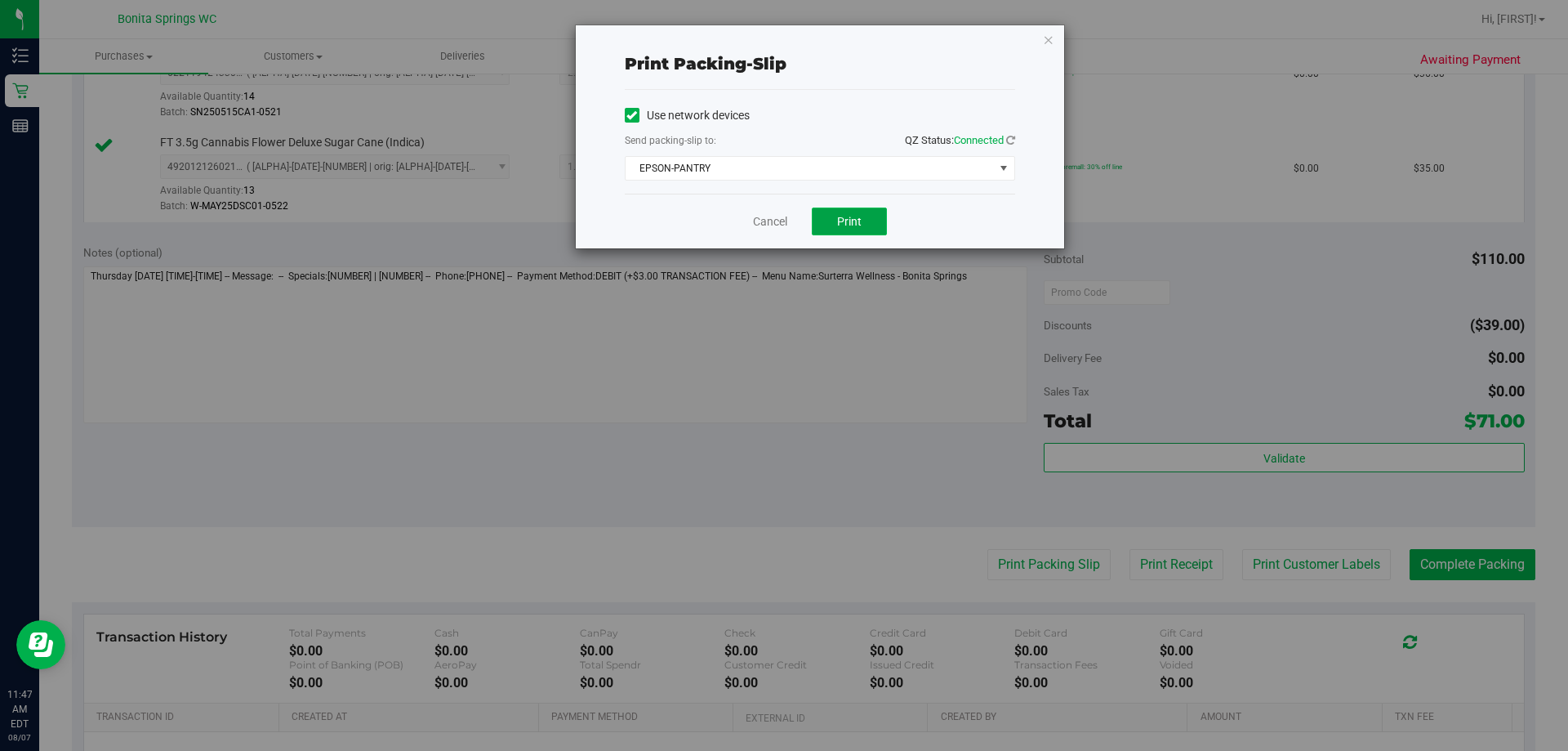 click on "Print" at bounding box center [849, 221] 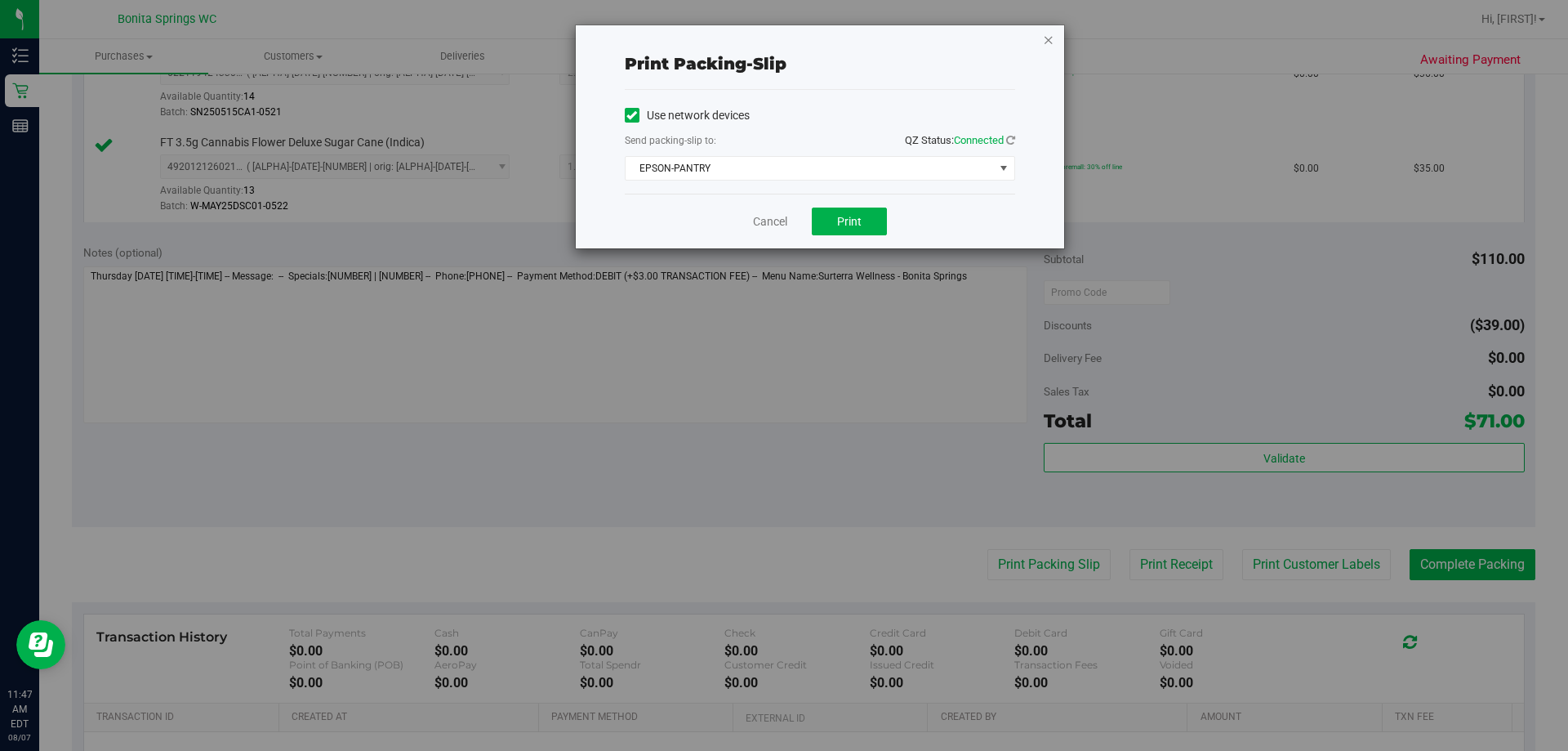 click at bounding box center (1049, 39) 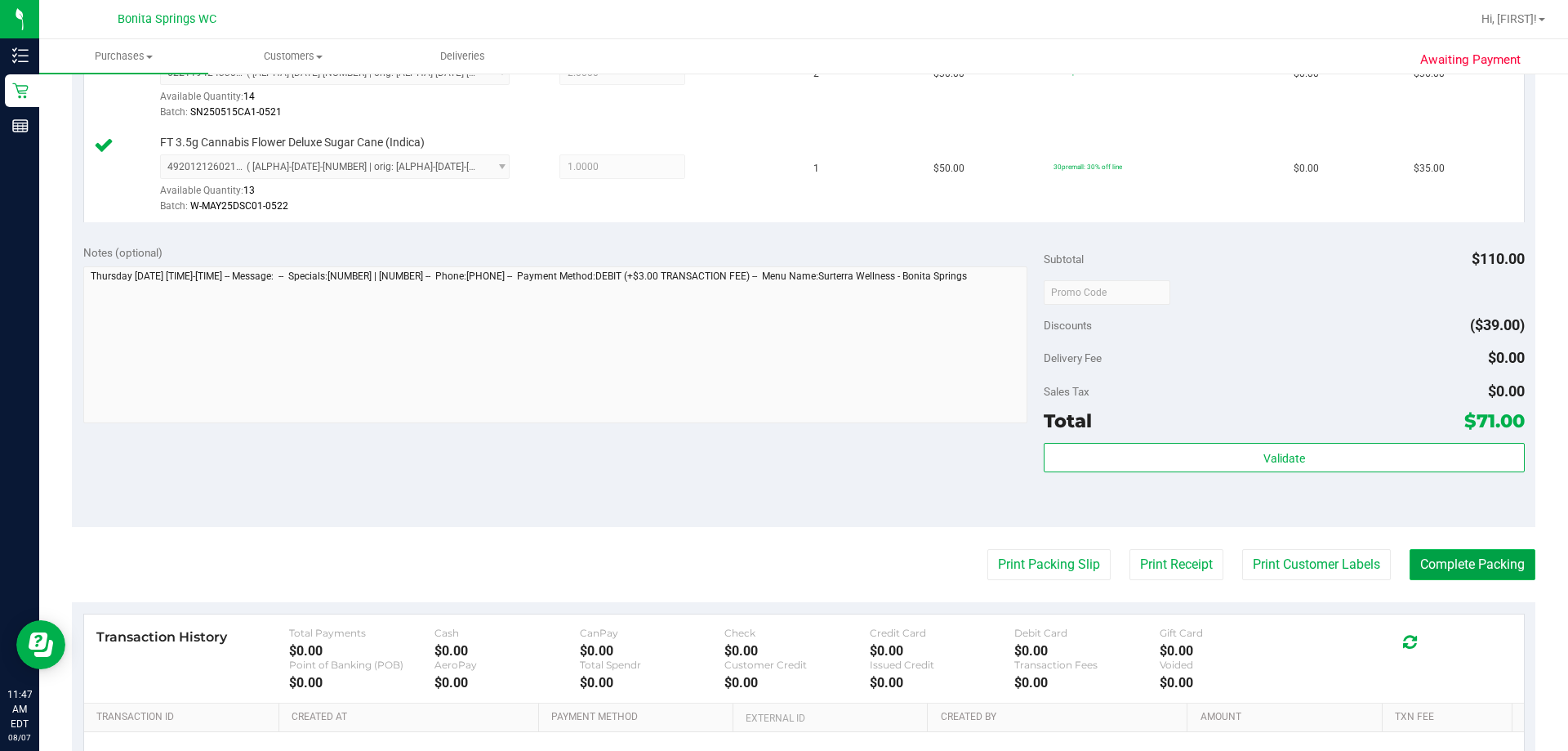 click on "Complete Packing" at bounding box center [1472, 565] 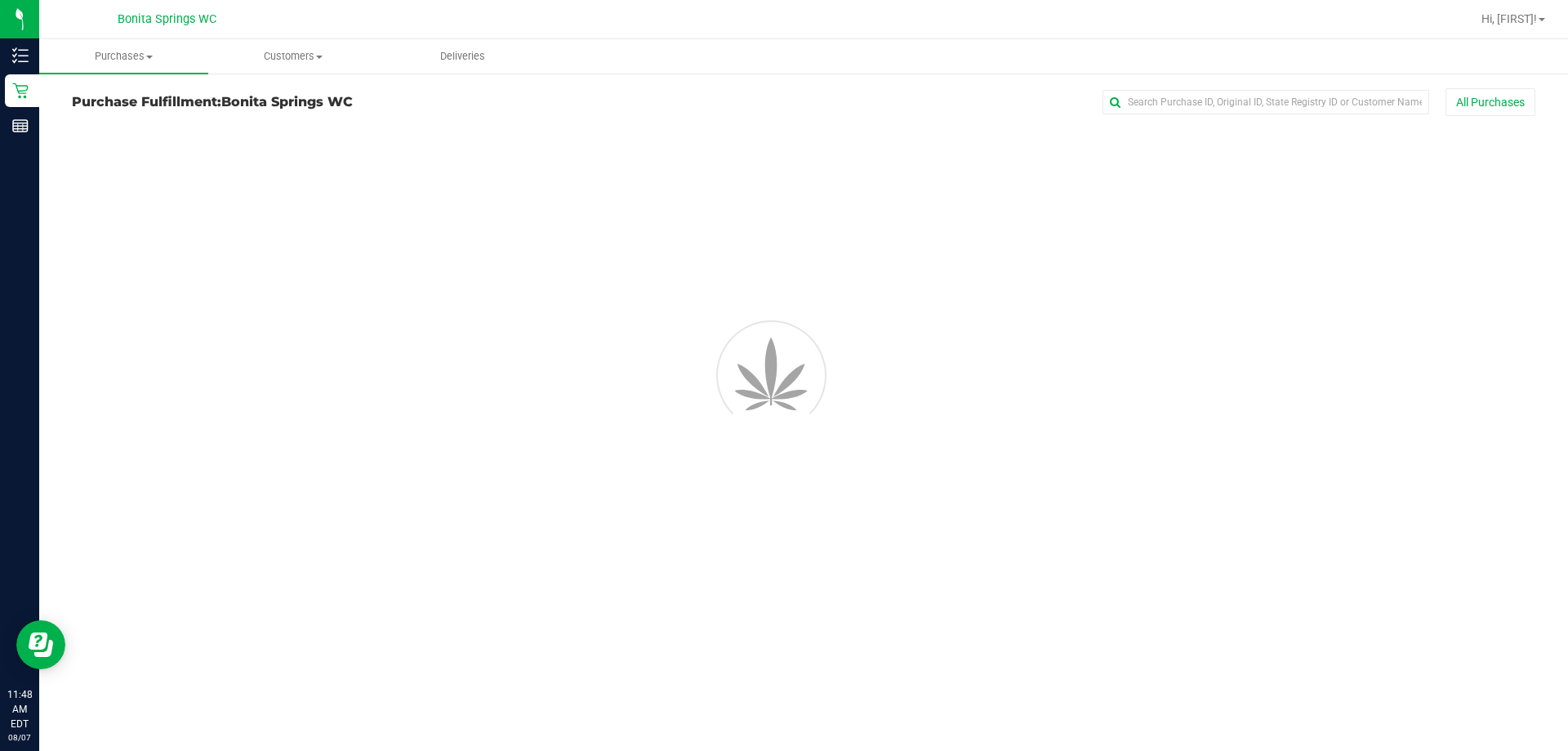 scroll, scrollTop: 0, scrollLeft: 0, axis: both 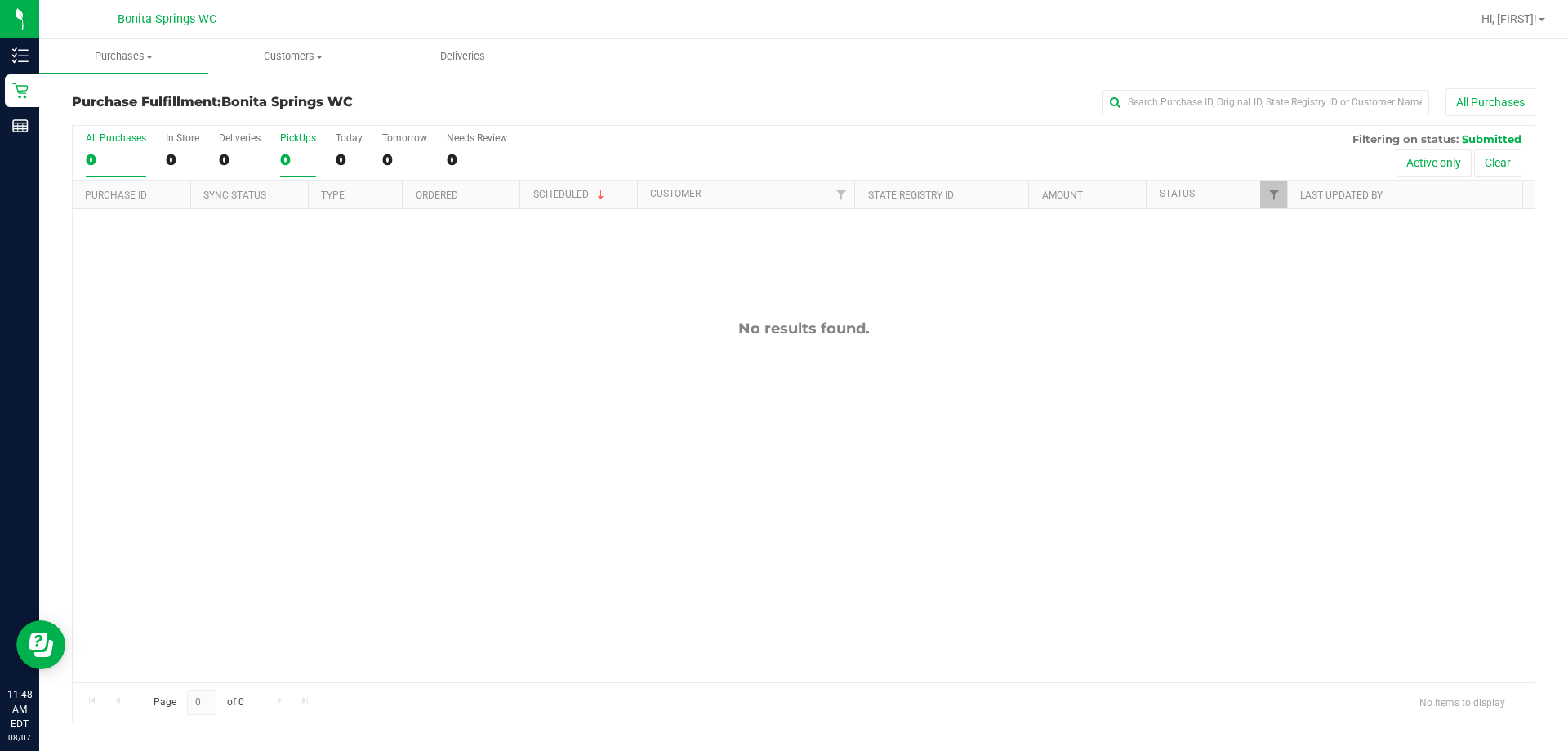 click on "PickUps
0" at bounding box center [298, 154] 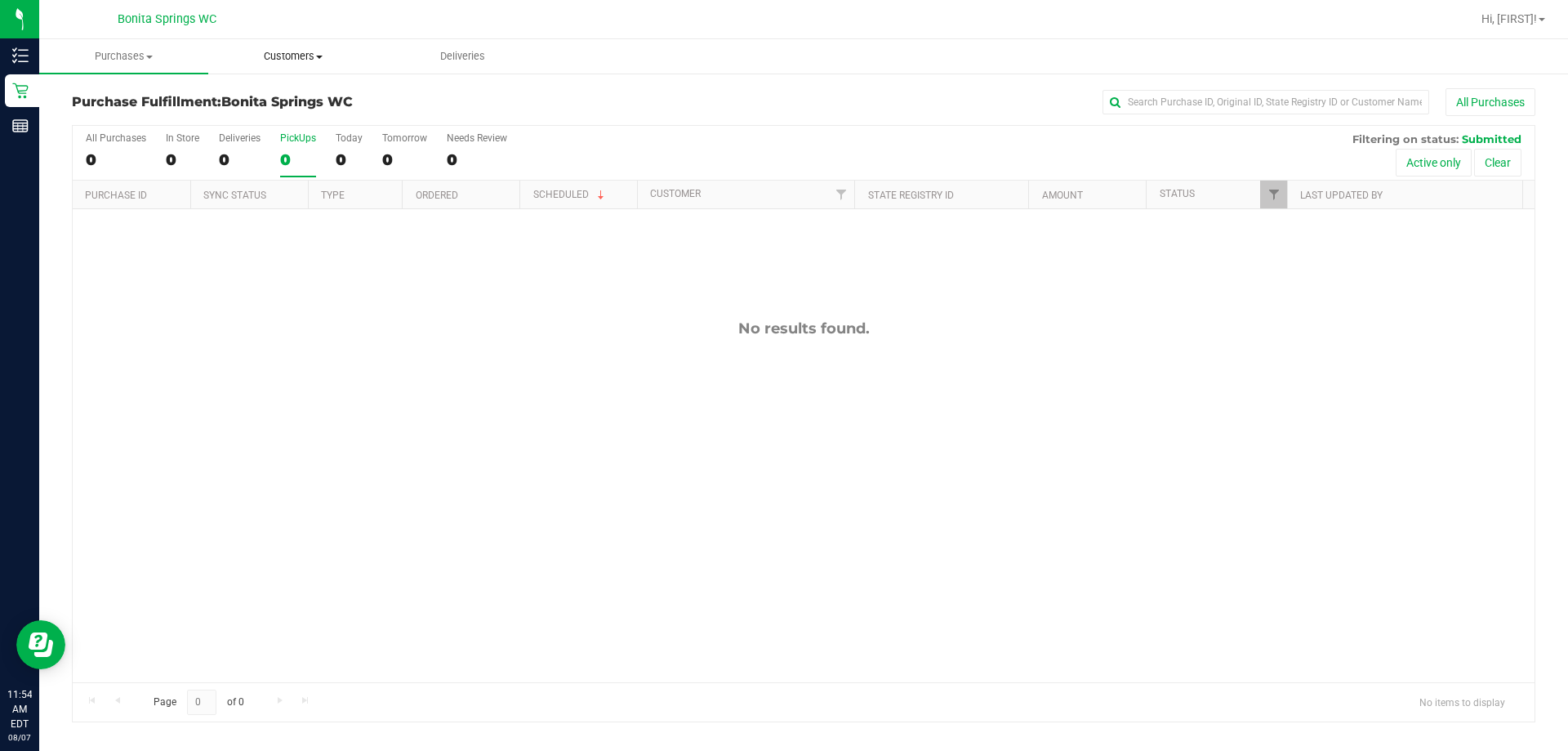 click on "Customers" at bounding box center (292, 56) 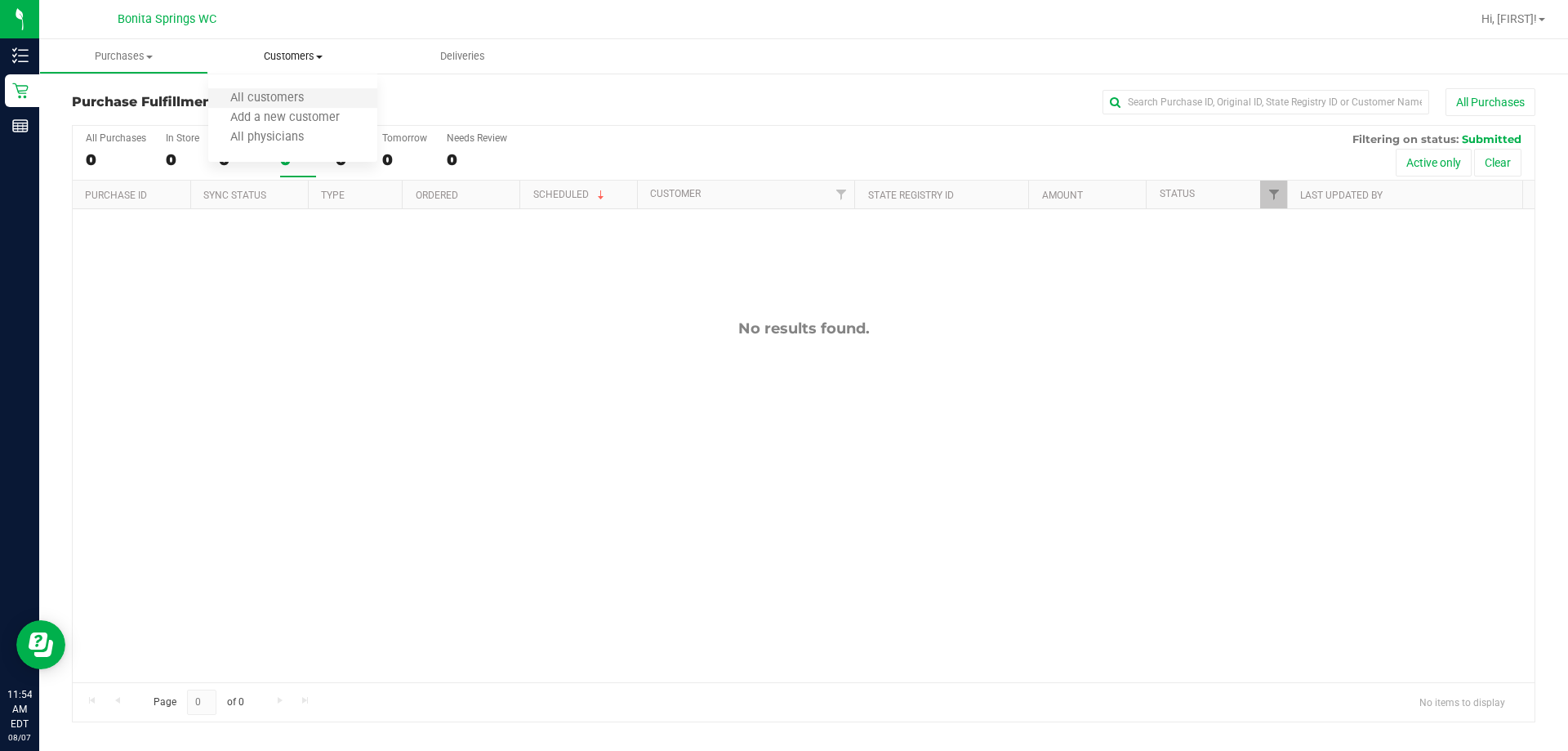 click on "All customers" at bounding box center (292, 99) 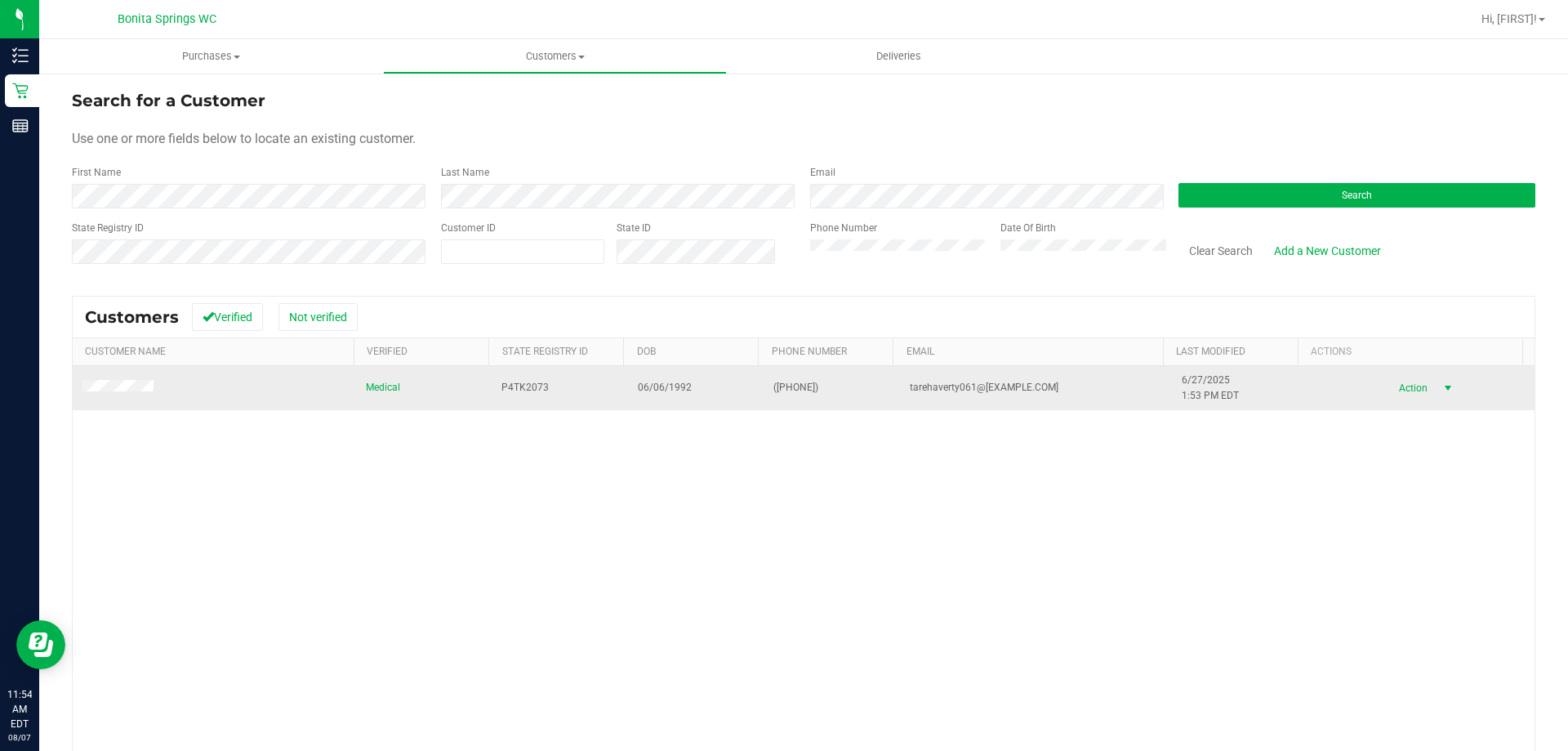 click on "Action" at bounding box center (1410, 388) 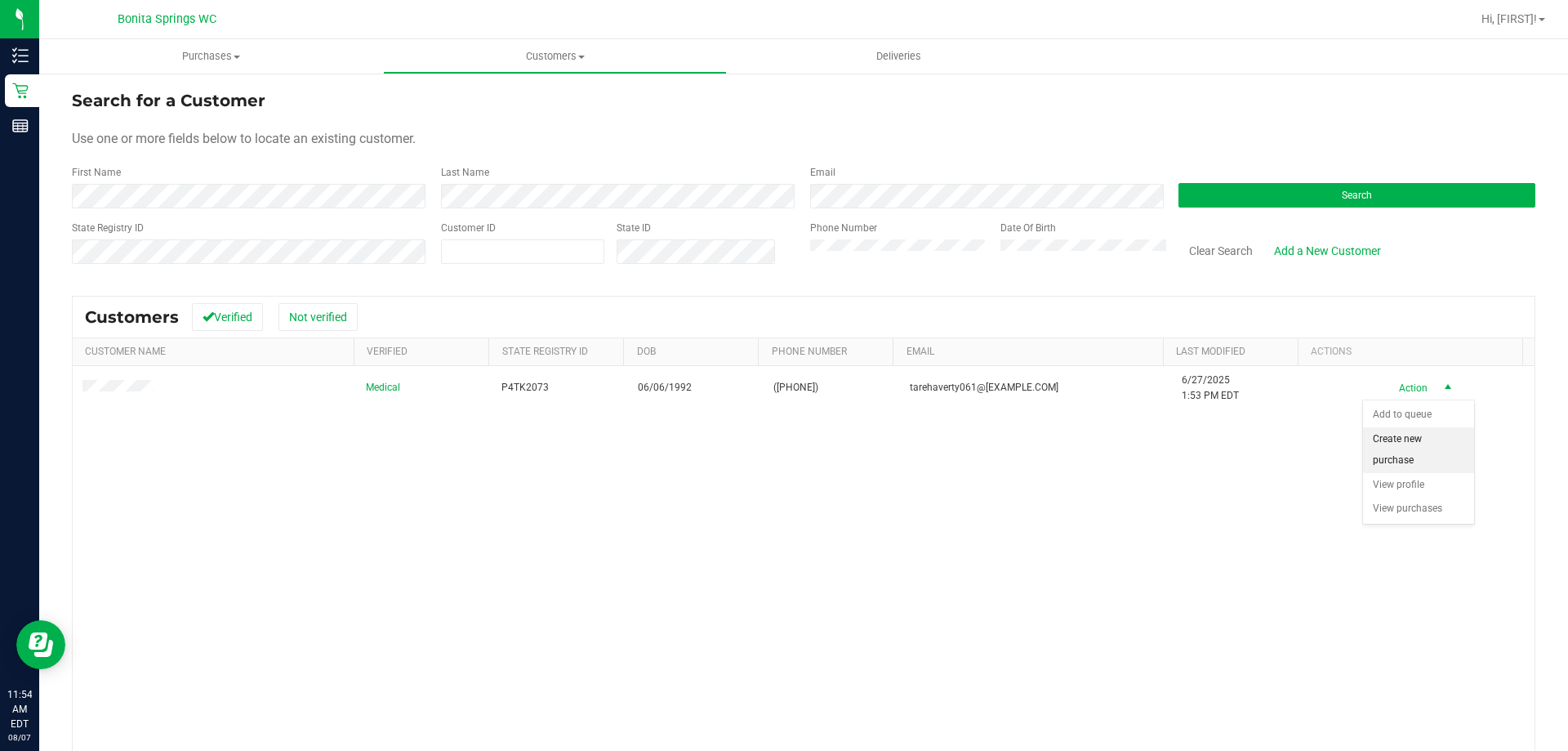 click on "Create new purchase" at bounding box center [1419, 449] 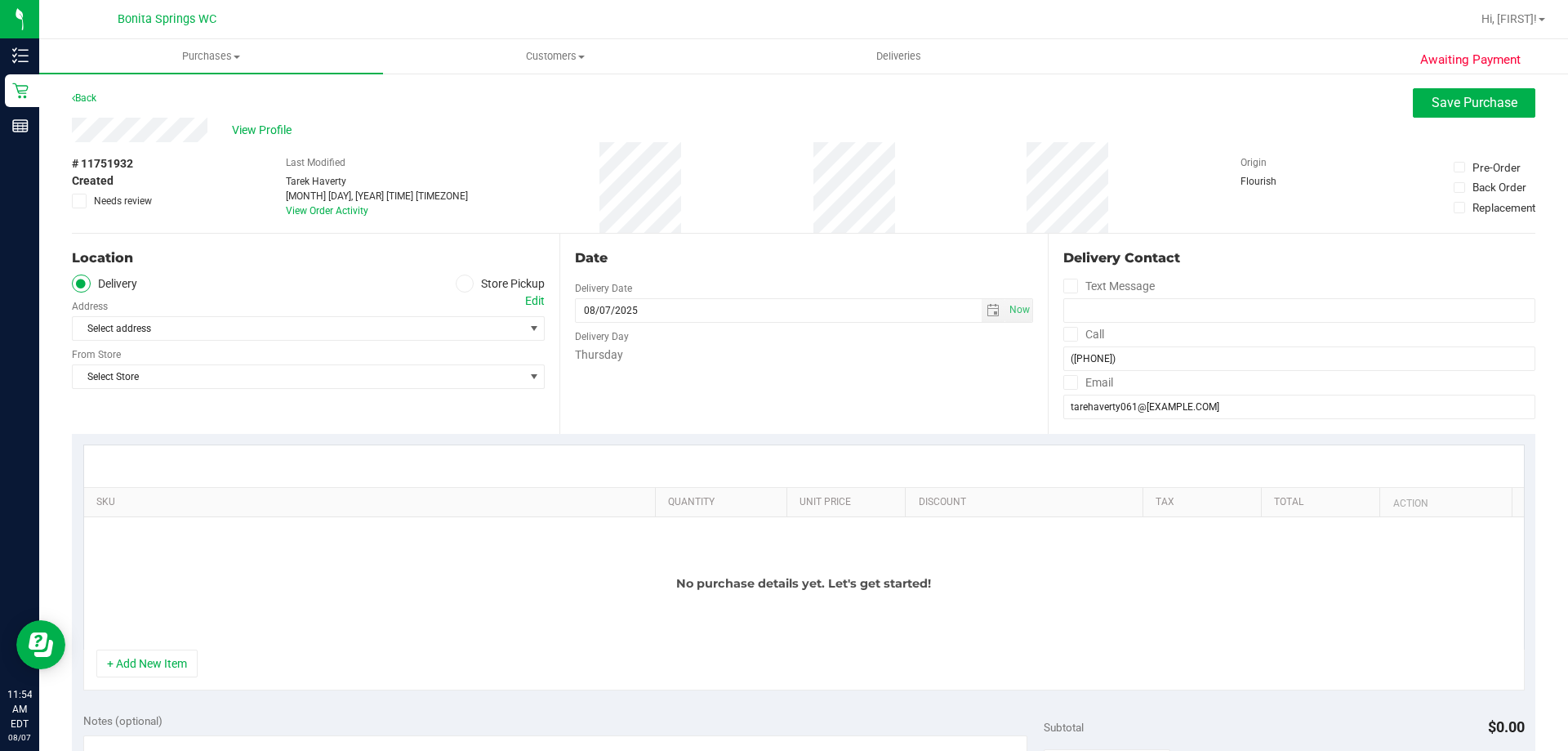 click at bounding box center [465, 284] 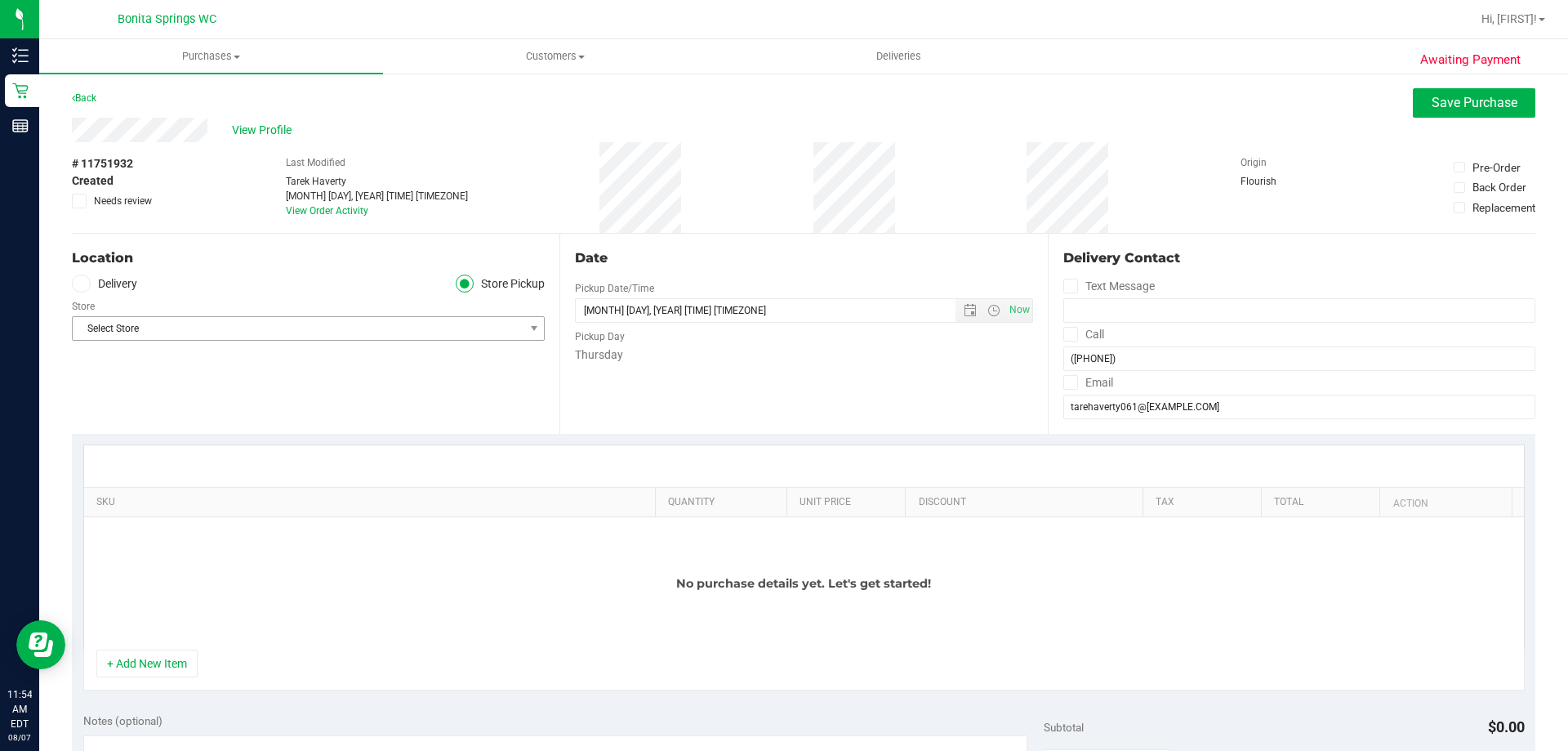 click on "Select Store" at bounding box center (298, 329) 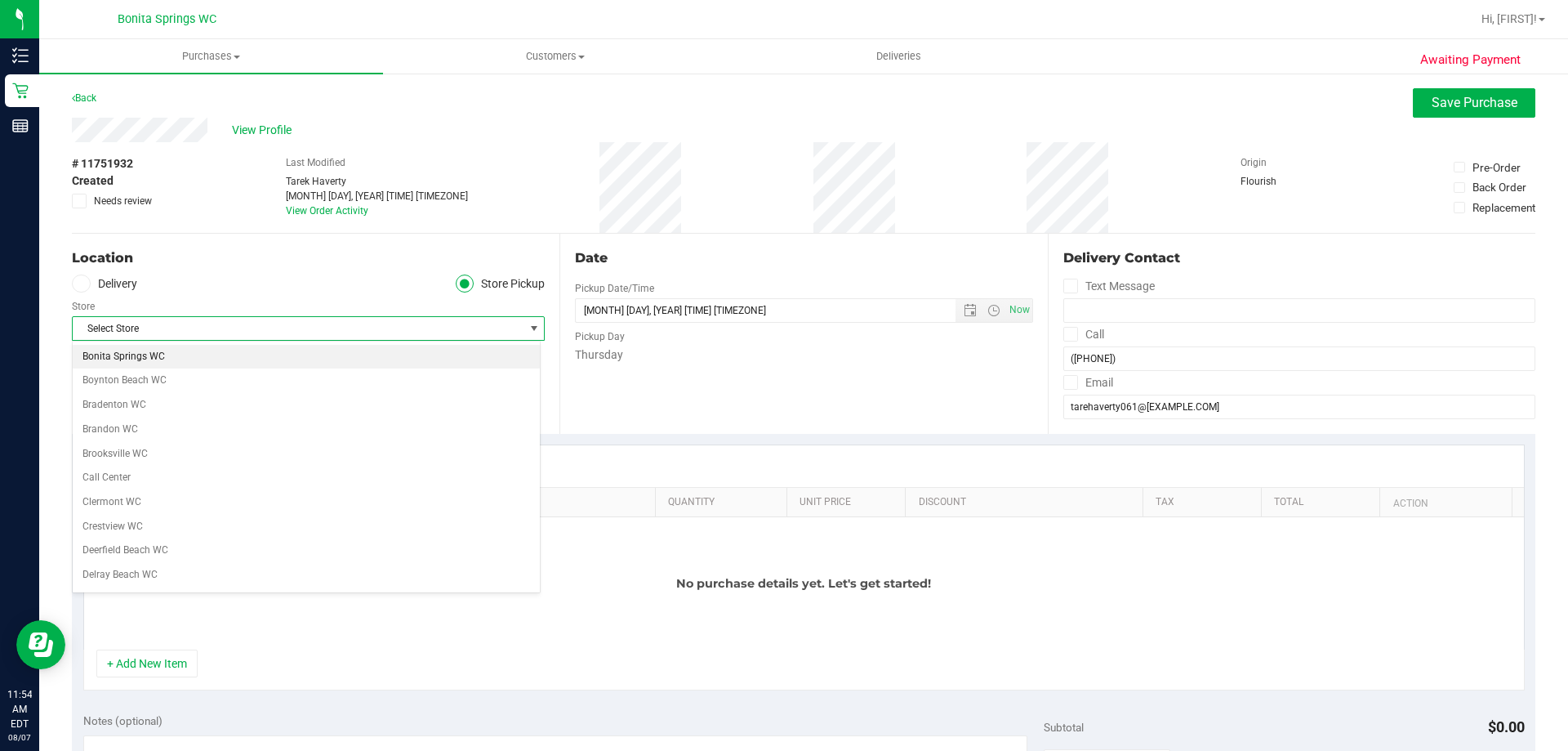 click on "Bonita Springs WC" at bounding box center (306, 357) 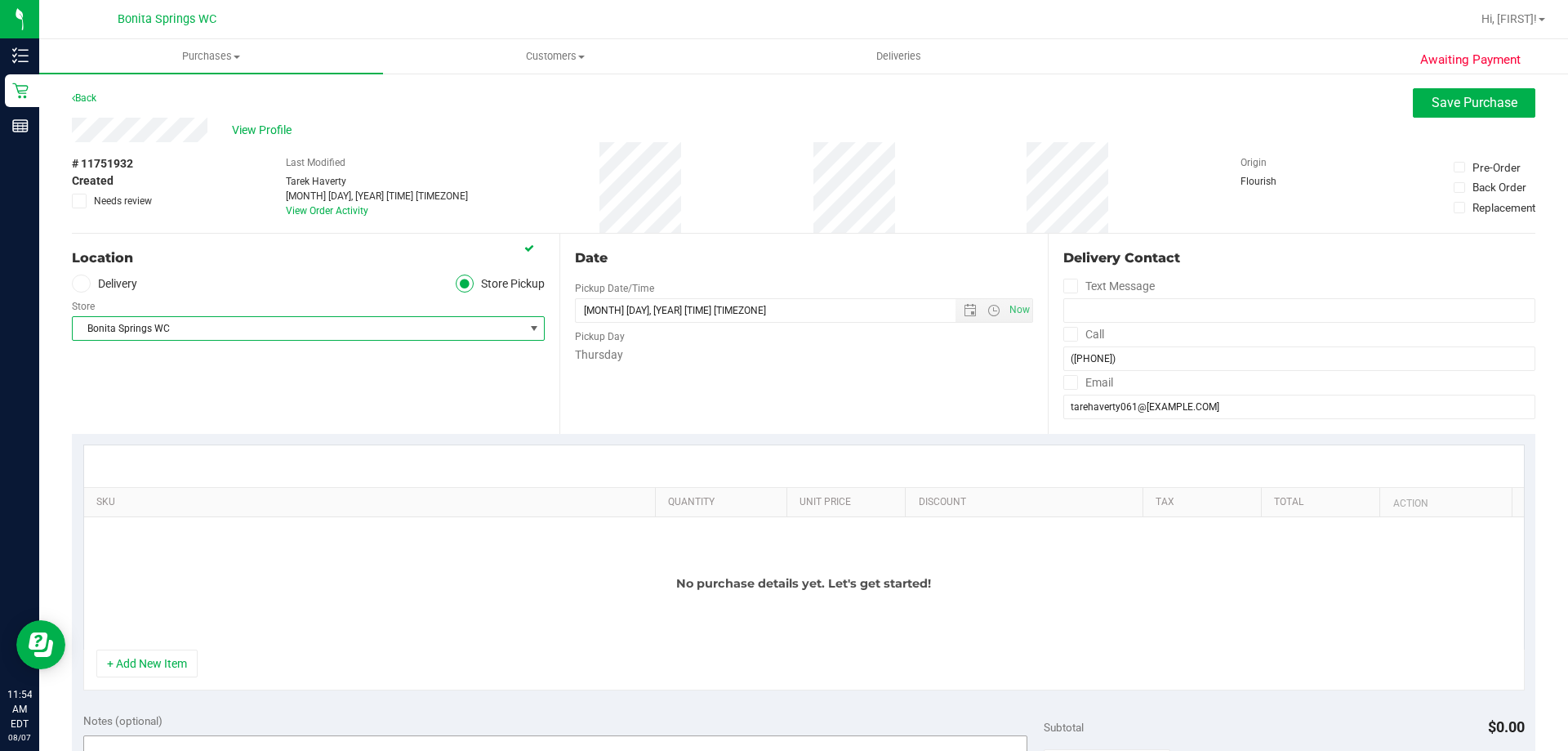 drag, startPoint x: 169, startPoint y: 664, endPoint x: 184, endPoint y: 656, distance: 17 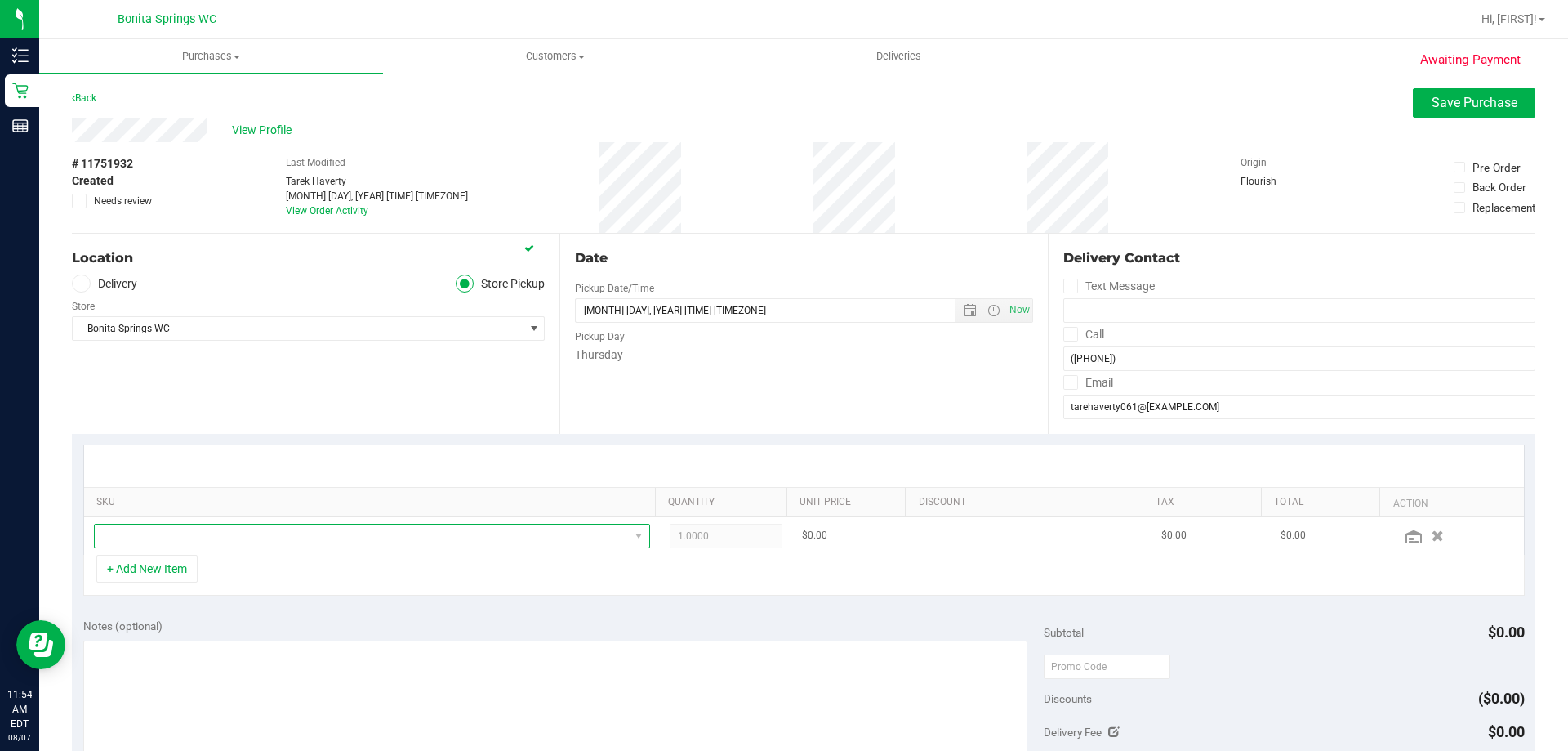 click at bounding box center [362, 536] 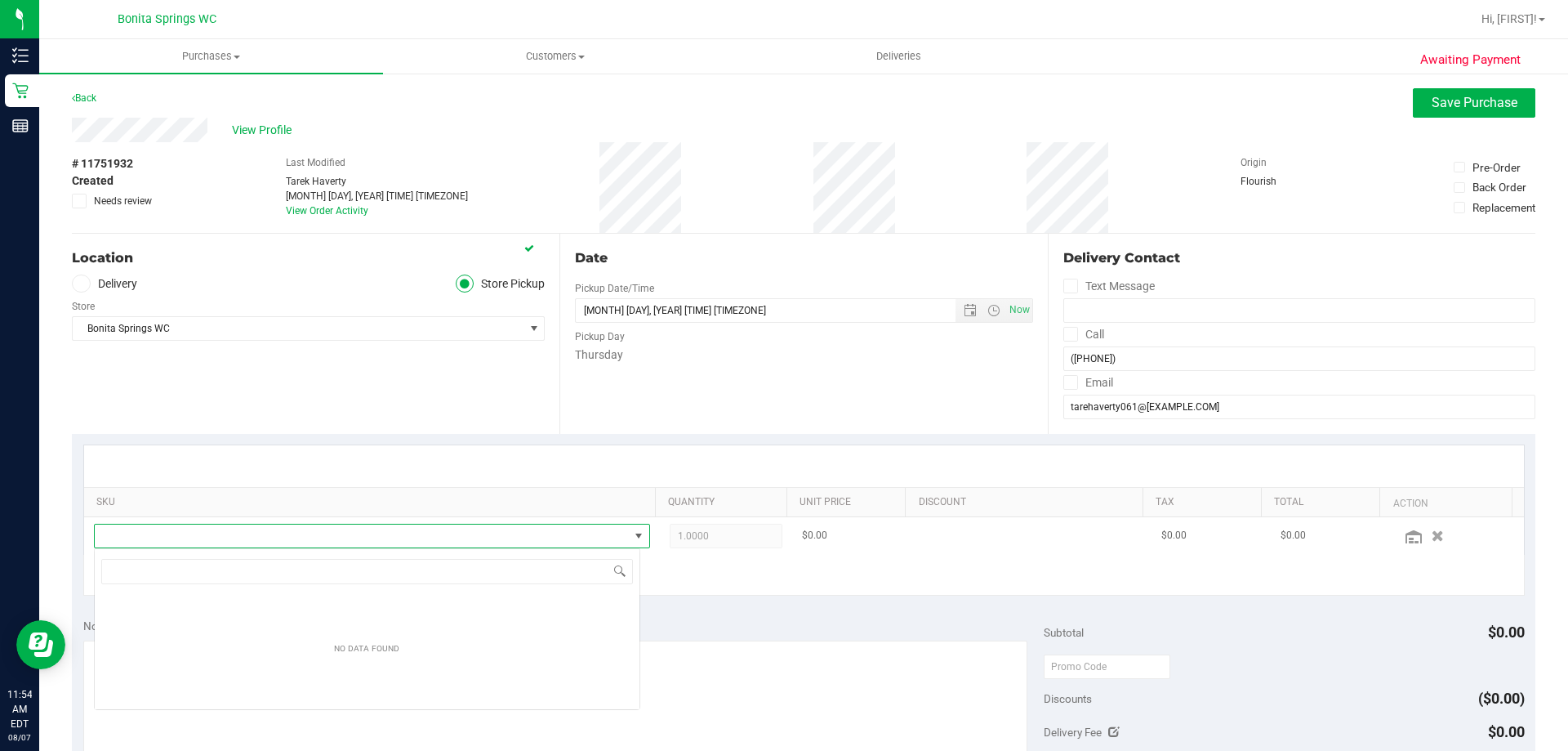 scroll, scrollTop: 81695, scrollLeft: 81120, axis: both 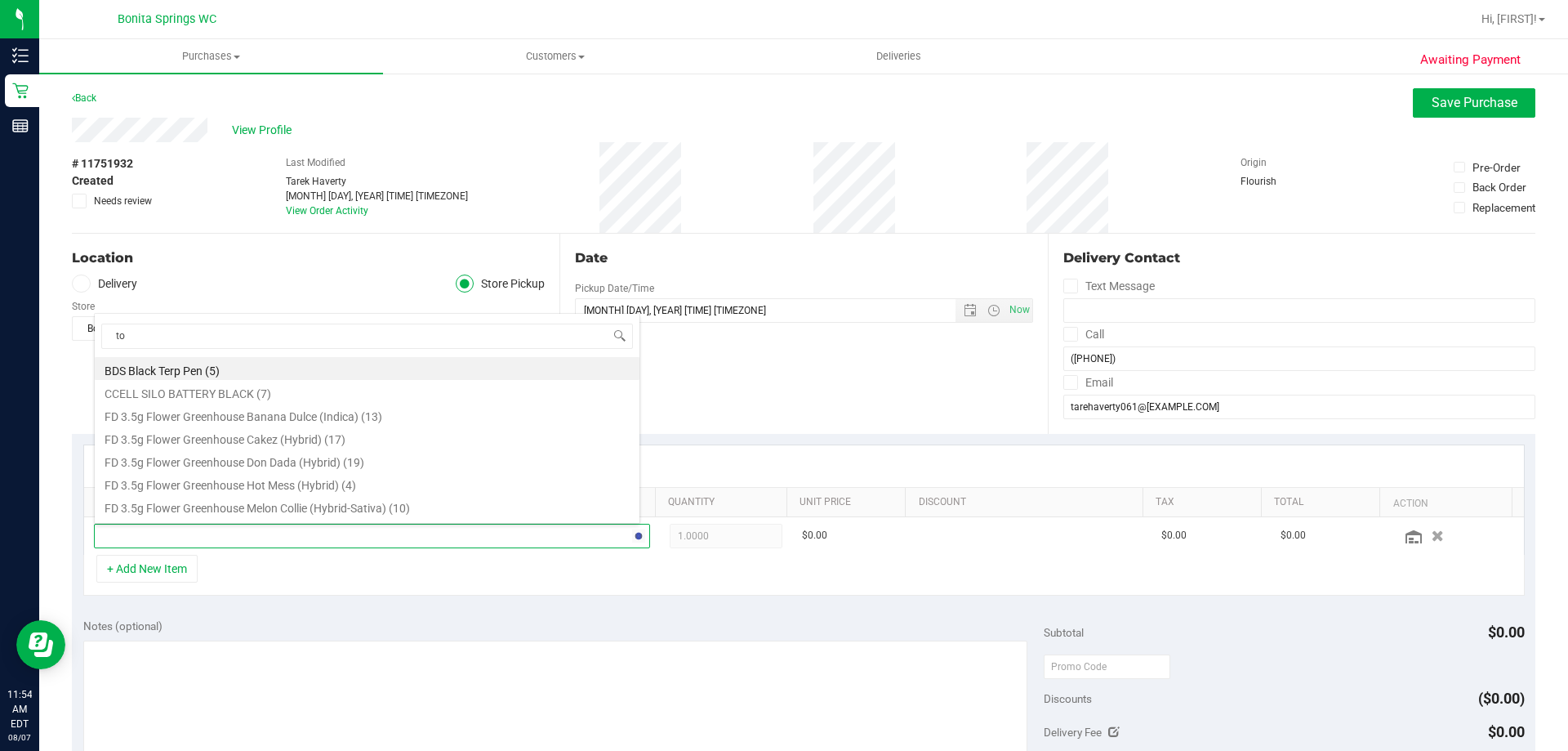 type on "top" 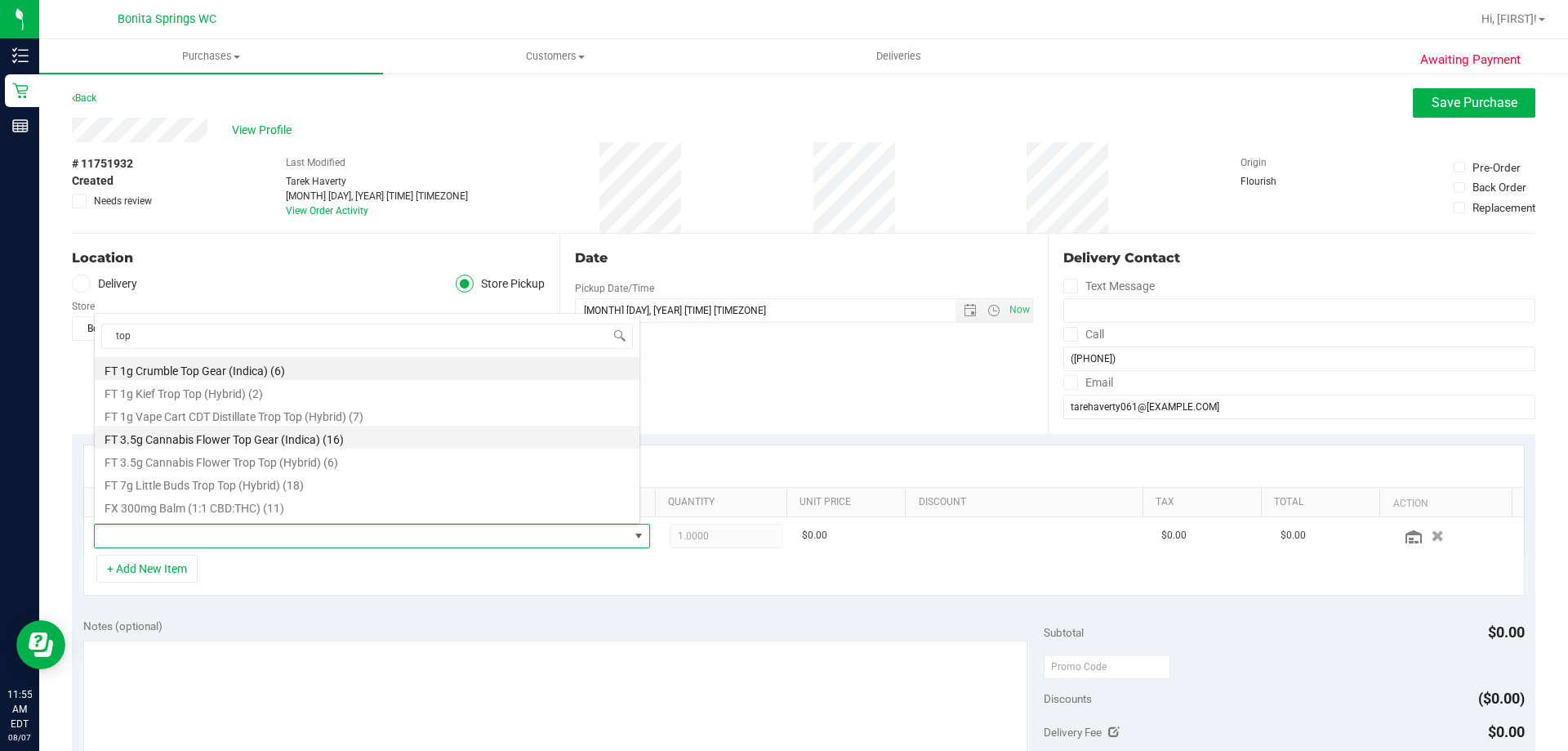 click on "FT 3.5g Cannabis Flower Top Gear (Indica) (16)" at bounding box center [367, 437] 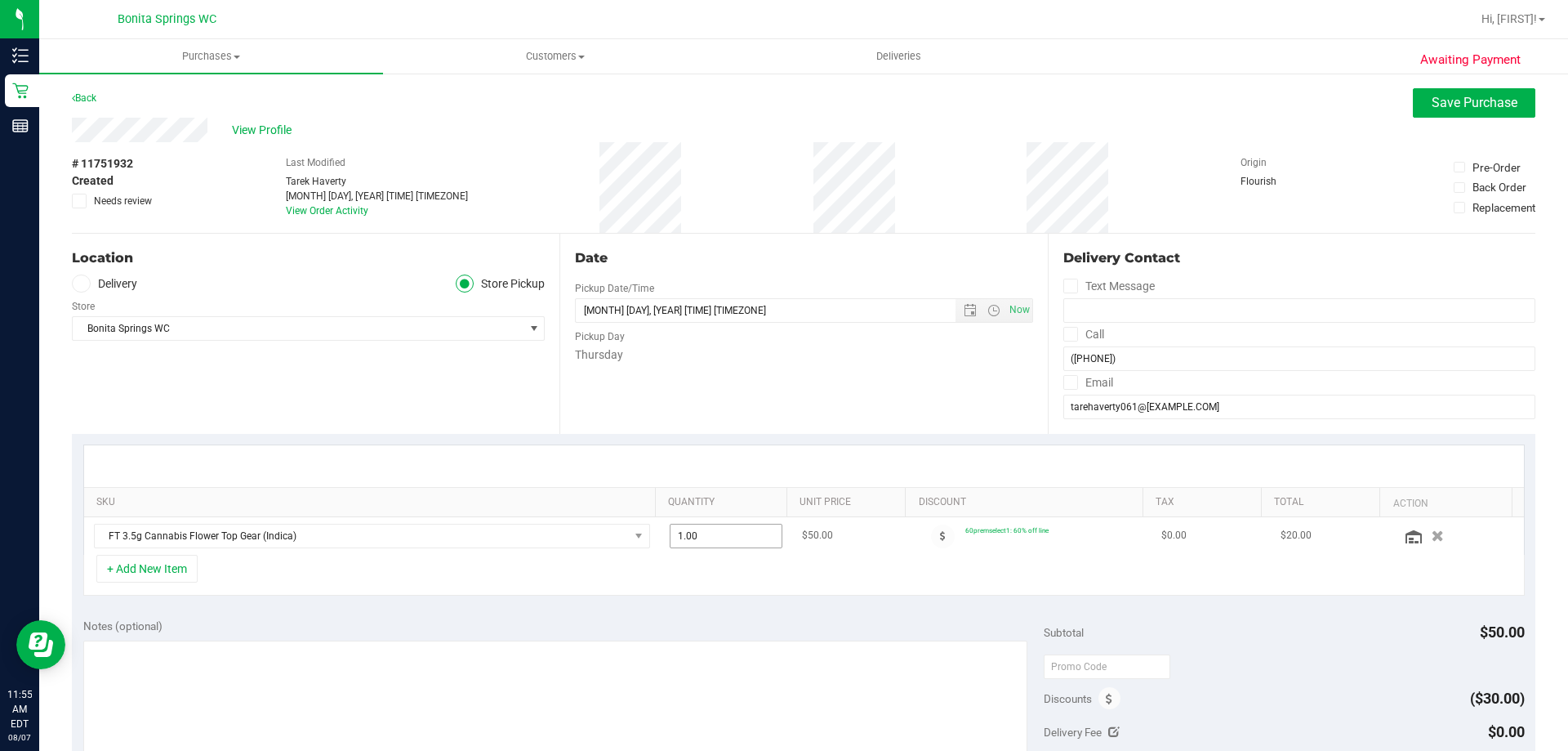 click on "1.00 1" at bounding box center (726, 536) 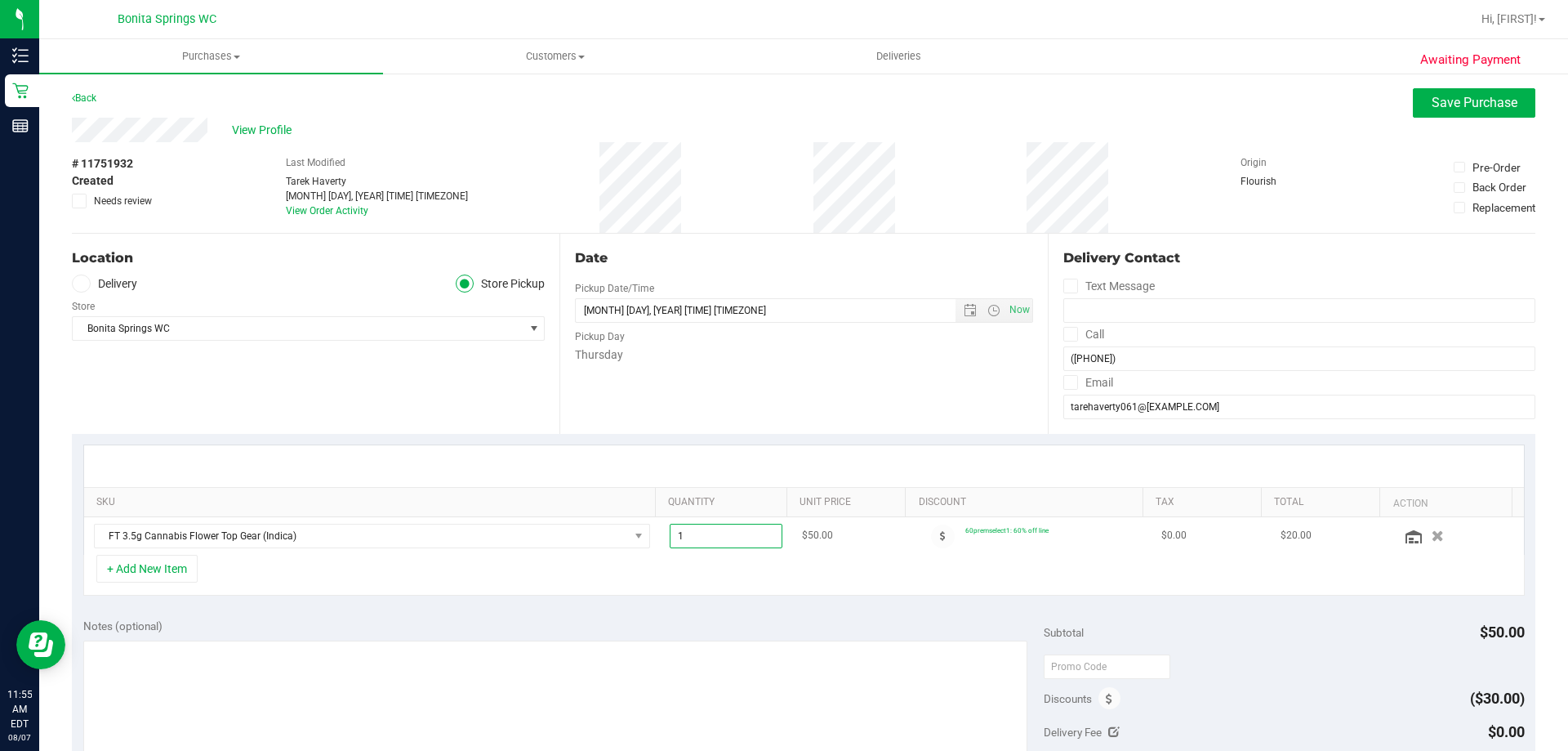 click on "1" at bounding box center (726, 536) 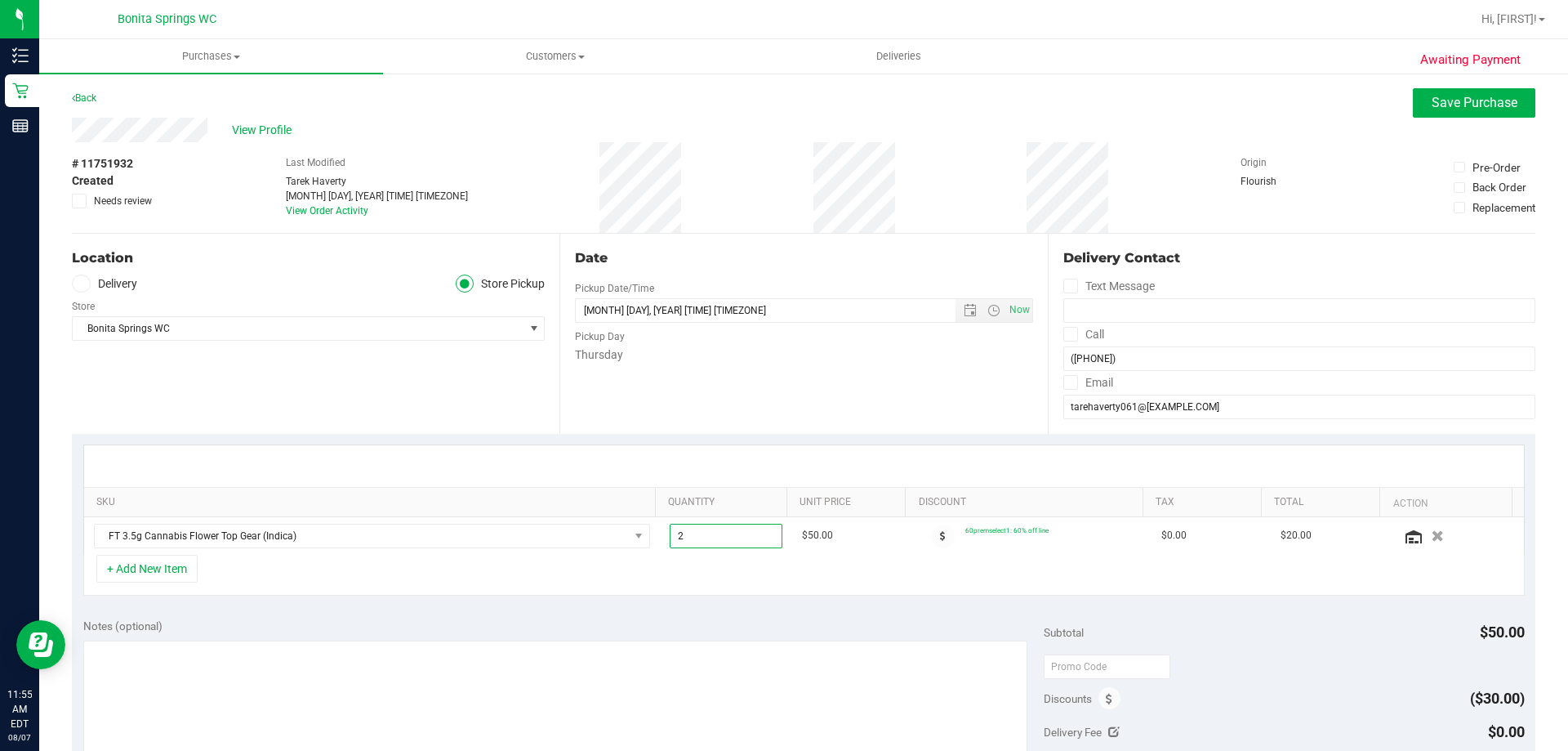 type on "2.00" 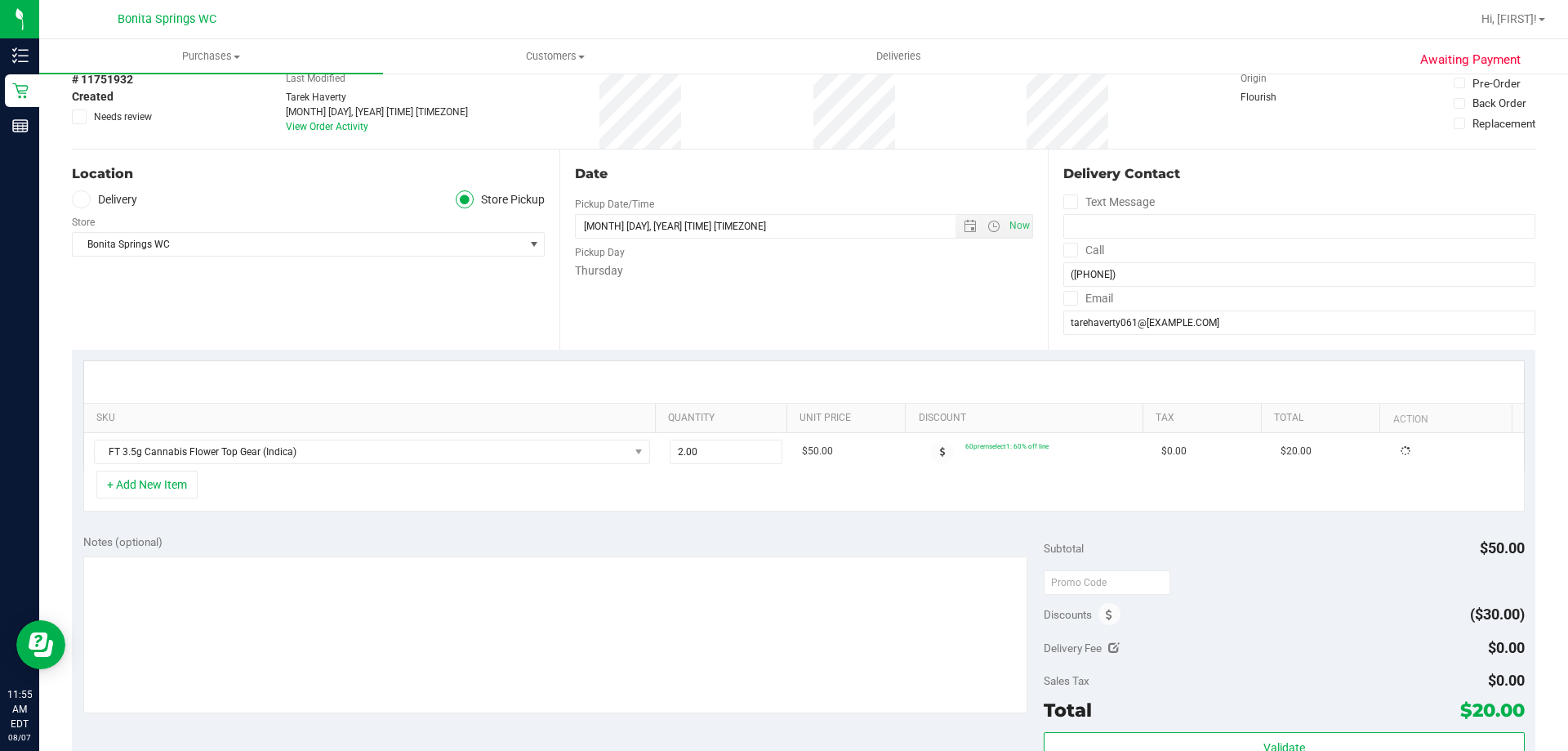 scroll, scrollTop: 163, scrollLeft: 0, axis: vertical 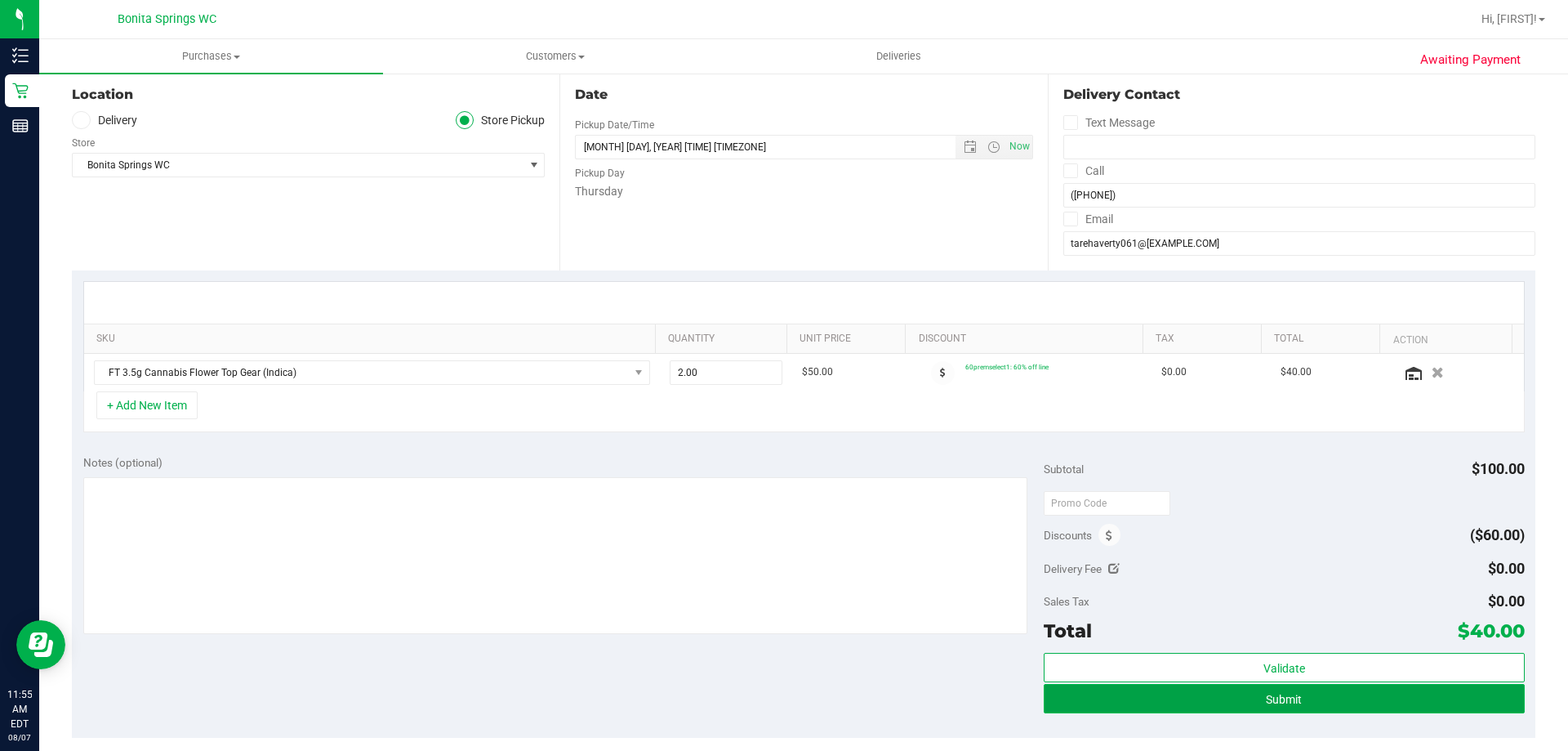 click on "Submit" at bounding box center [1284, 699] 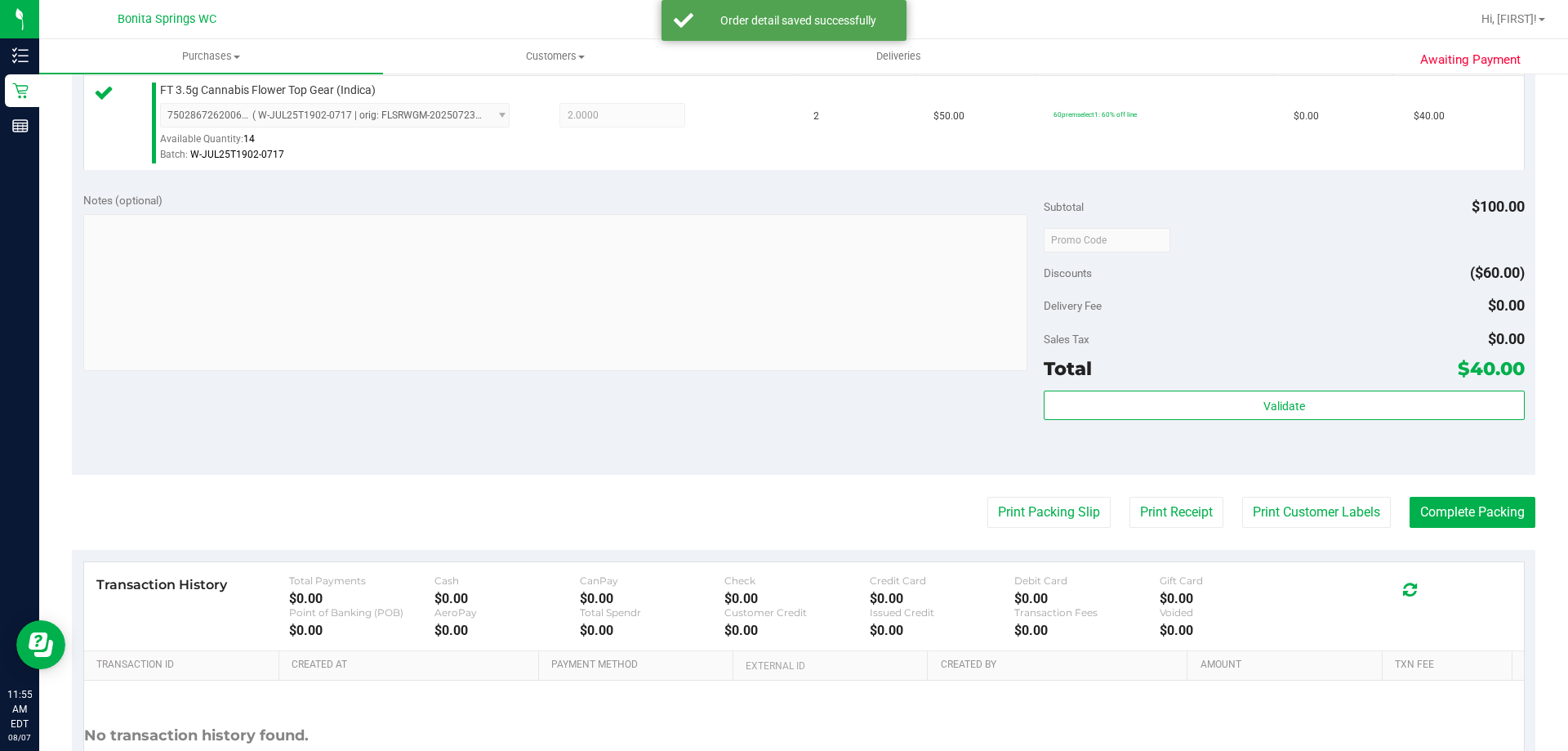 scroll, scrollTop: 572, scrollLeft: 0, axis: vertical 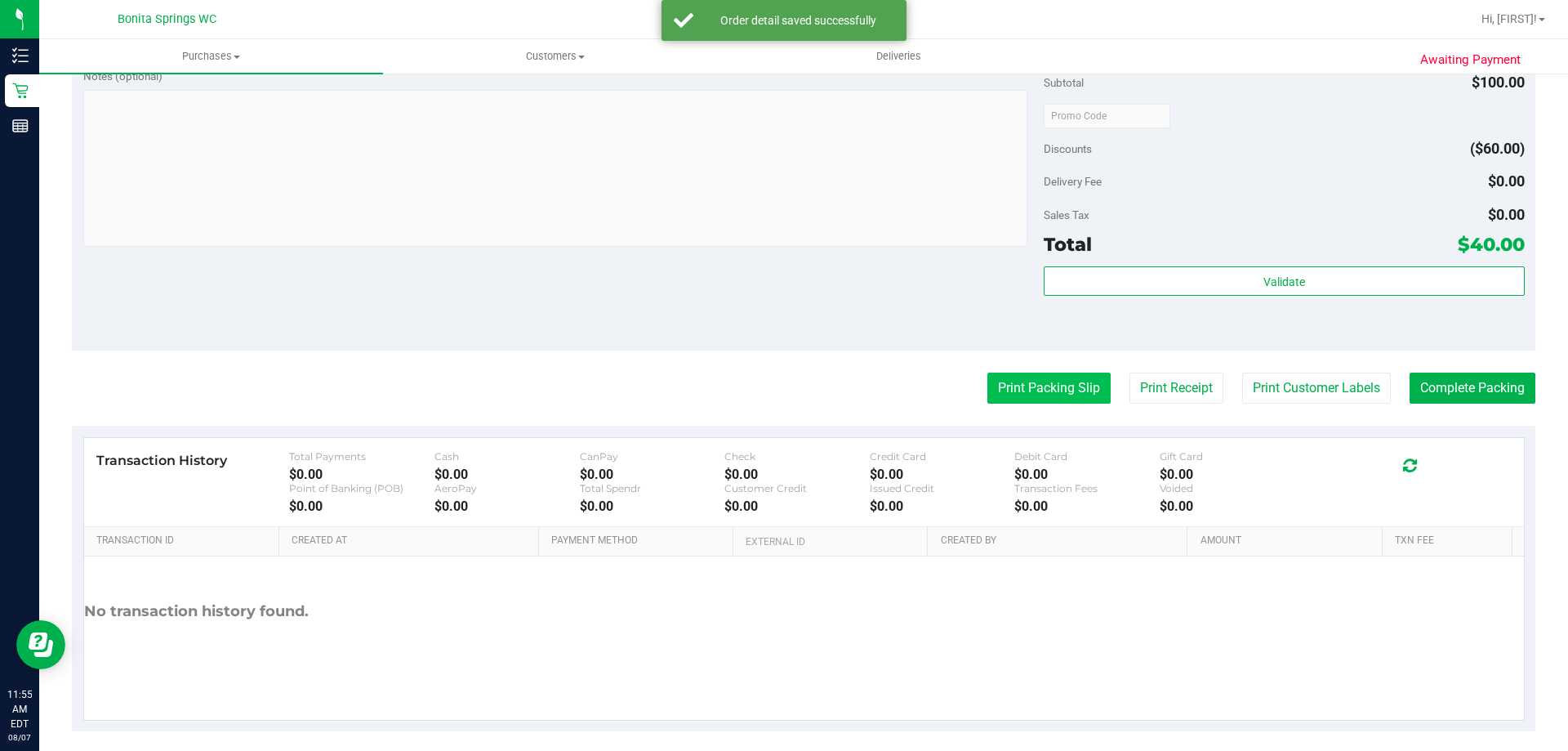click on "Print Packing Slip" at bounding box center (1049, 388) 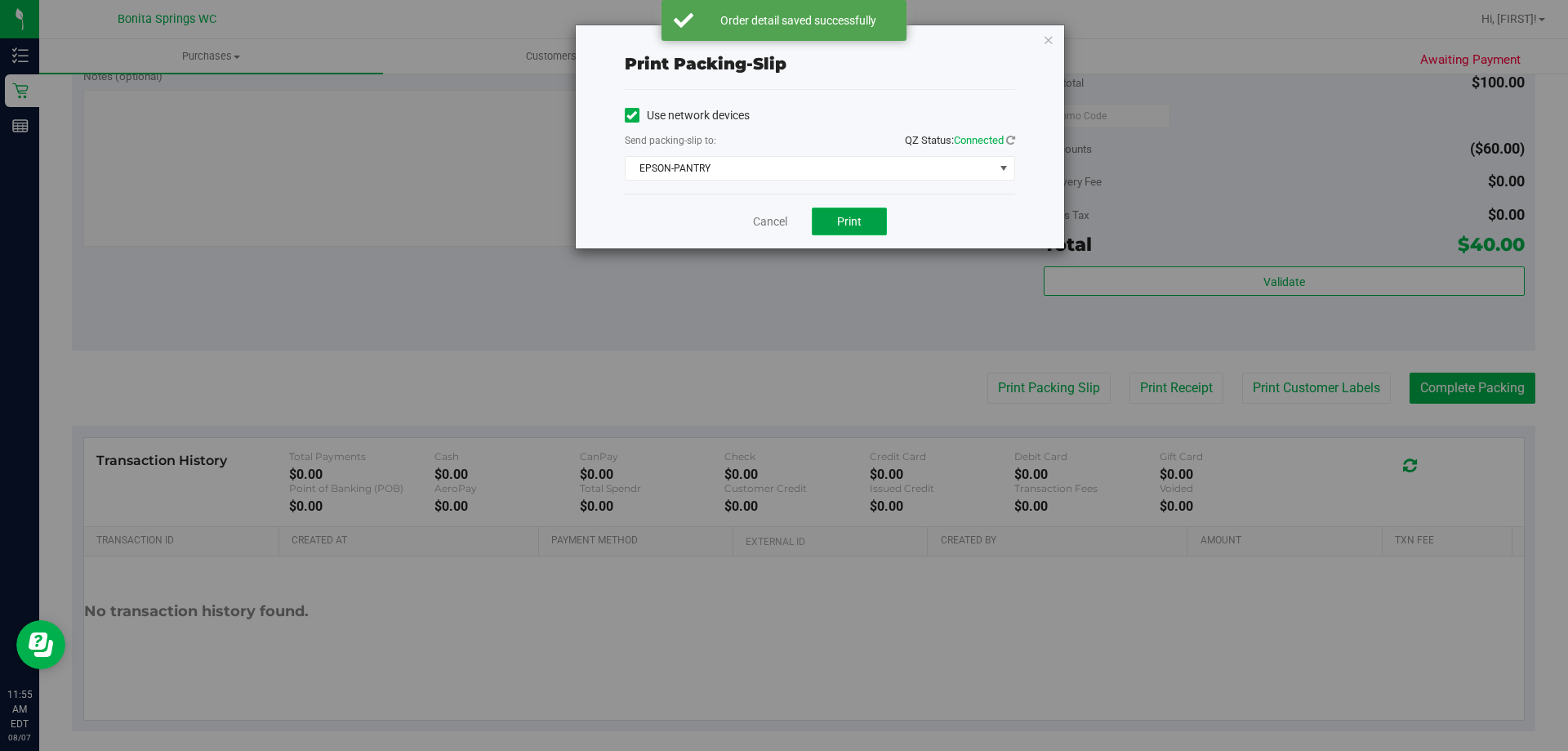 click on "Print" at bounding box center (849, 221) 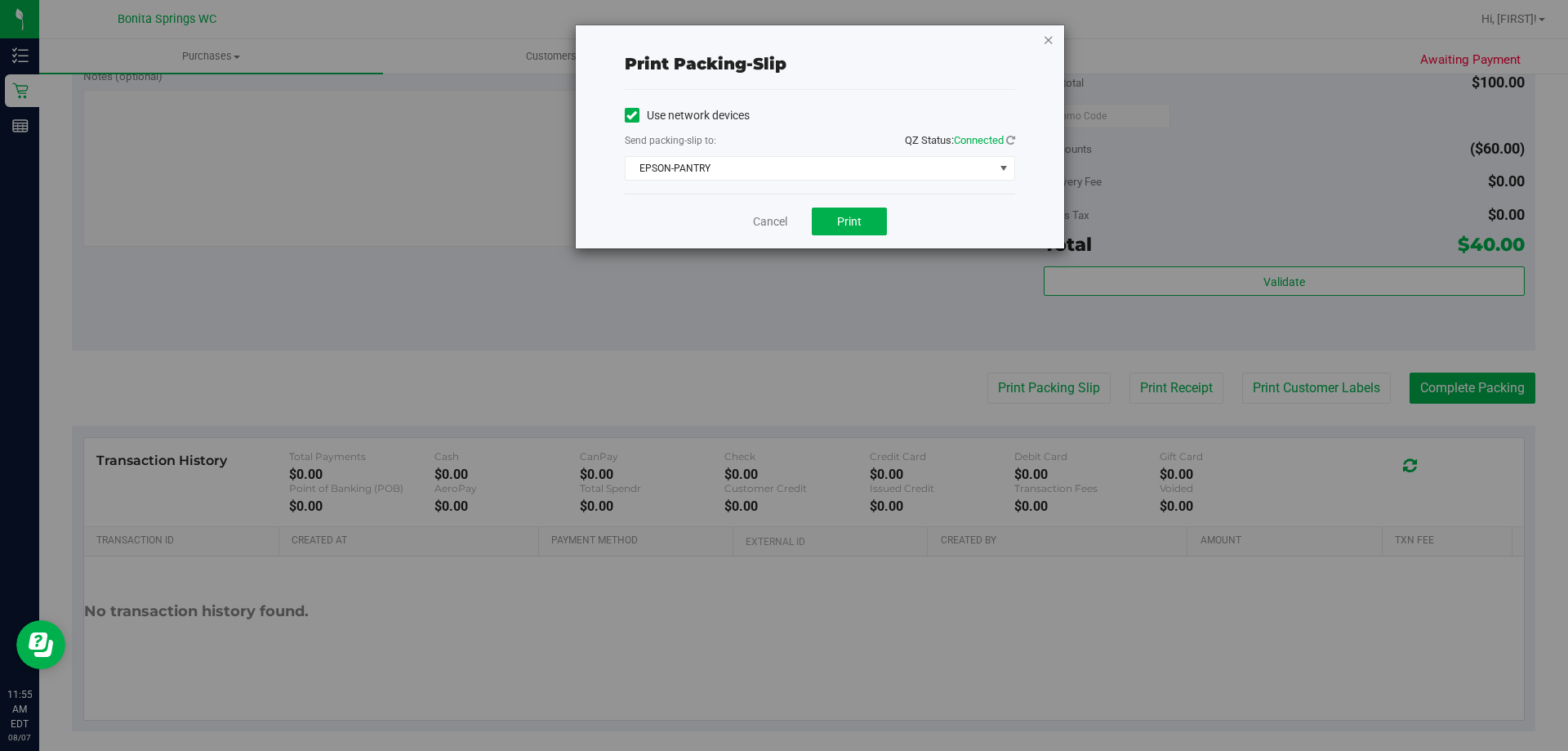 click at bounding box center [1049, 39] 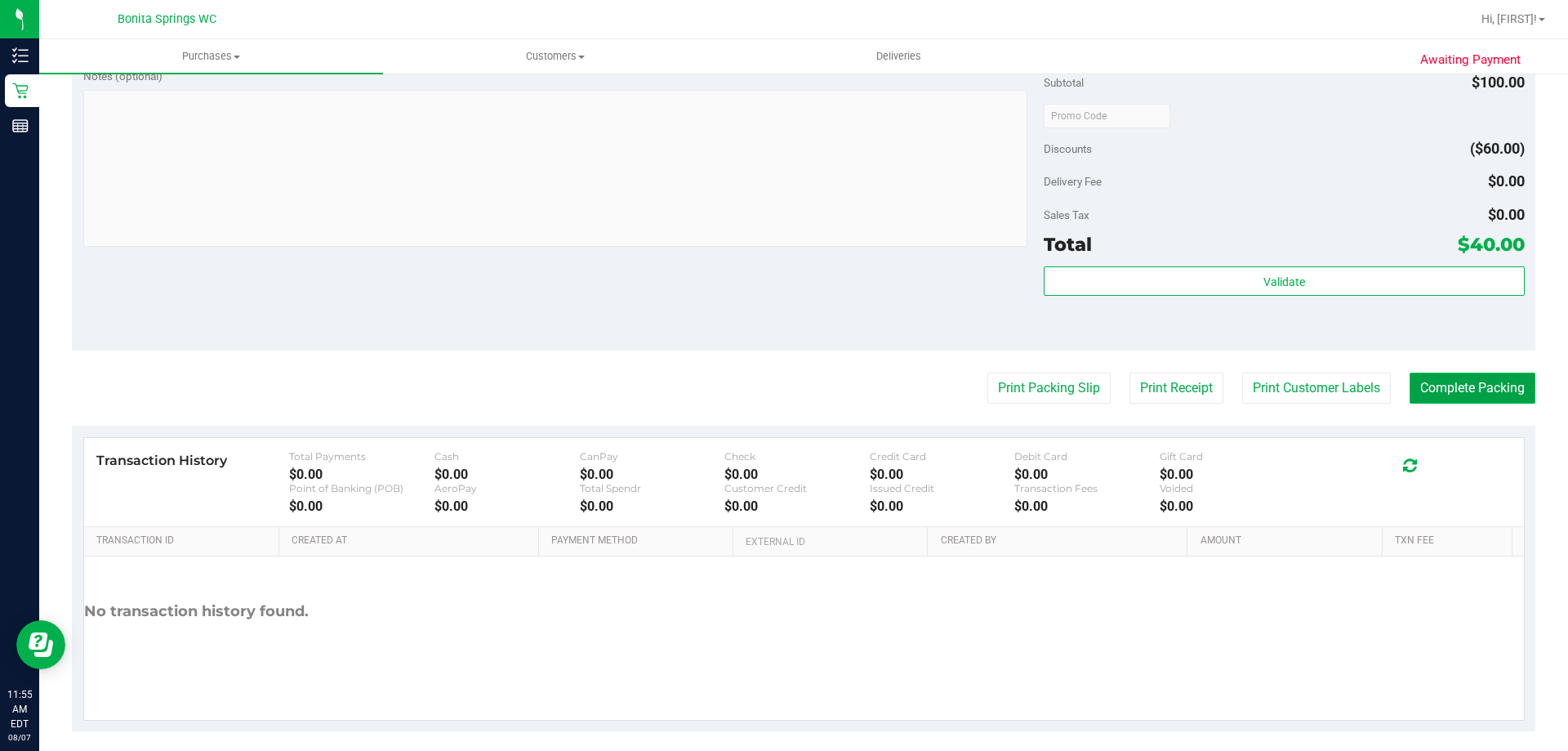 click on "Complete Packing" at bounding box center [1472, 388] 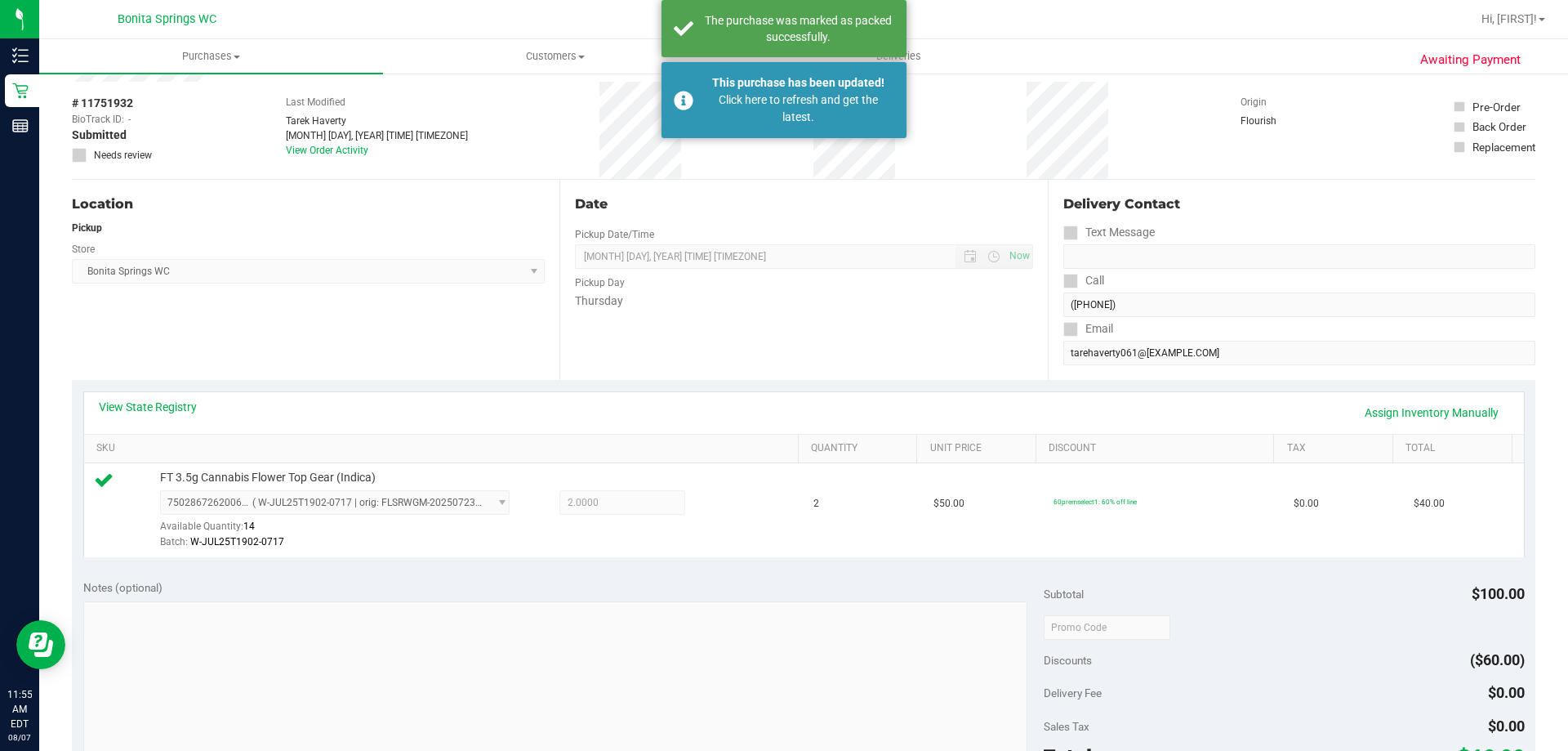 scroll, scrollTop: 0, scrollLeft: 0, axis: both 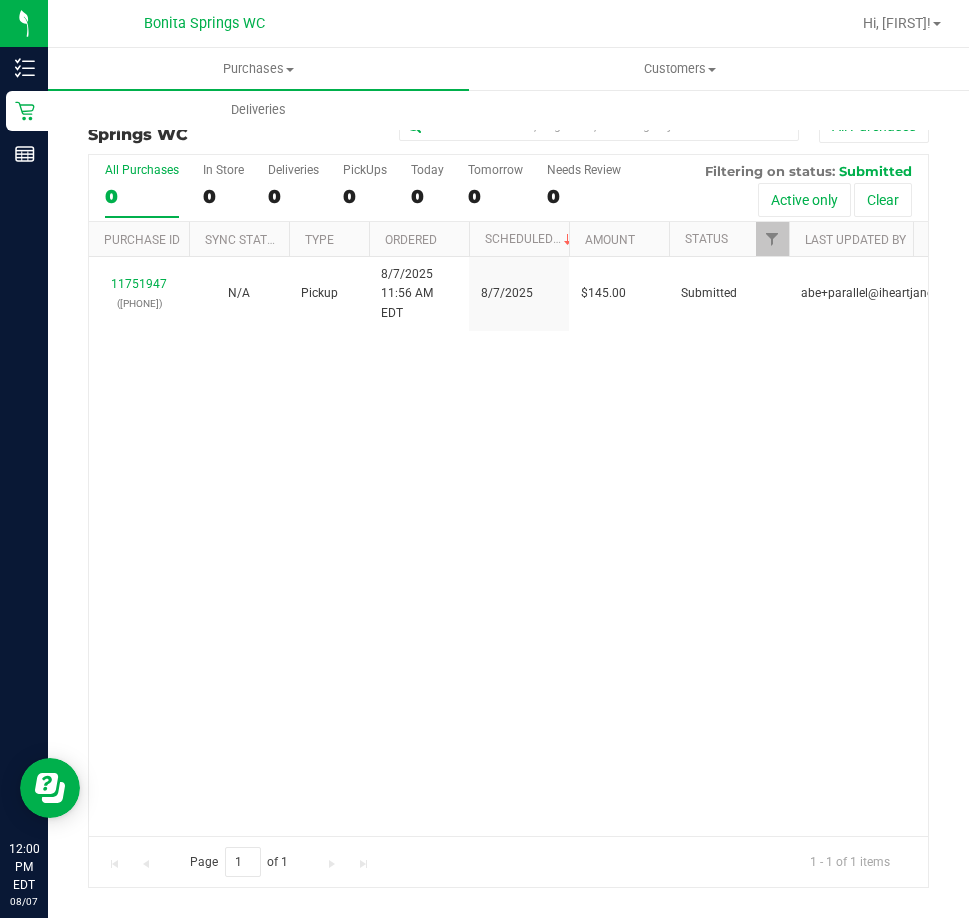 click on "[NUMBER]
([PHONE])
N/A
Pickup [DATE] [TIME] [TIMEZONE] [DATE]
$145.00
Submitted abe+parallel@[EXAMPLE.COM]" at bounding box center [508, 546] 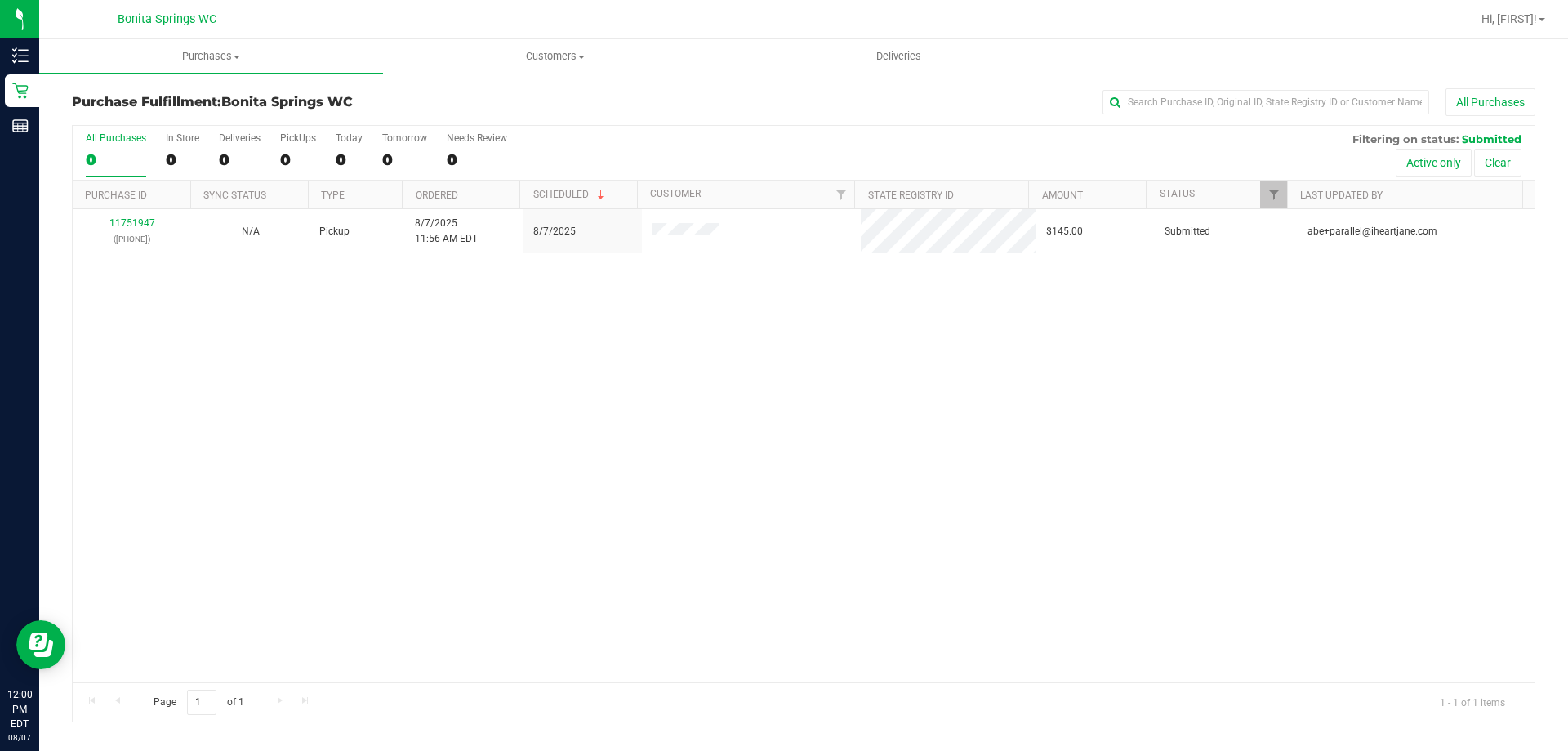 drag, startPoint x: 585, startPoint y: 383, endPoint x: 383, endPoint y: 272, distance: 230.4886 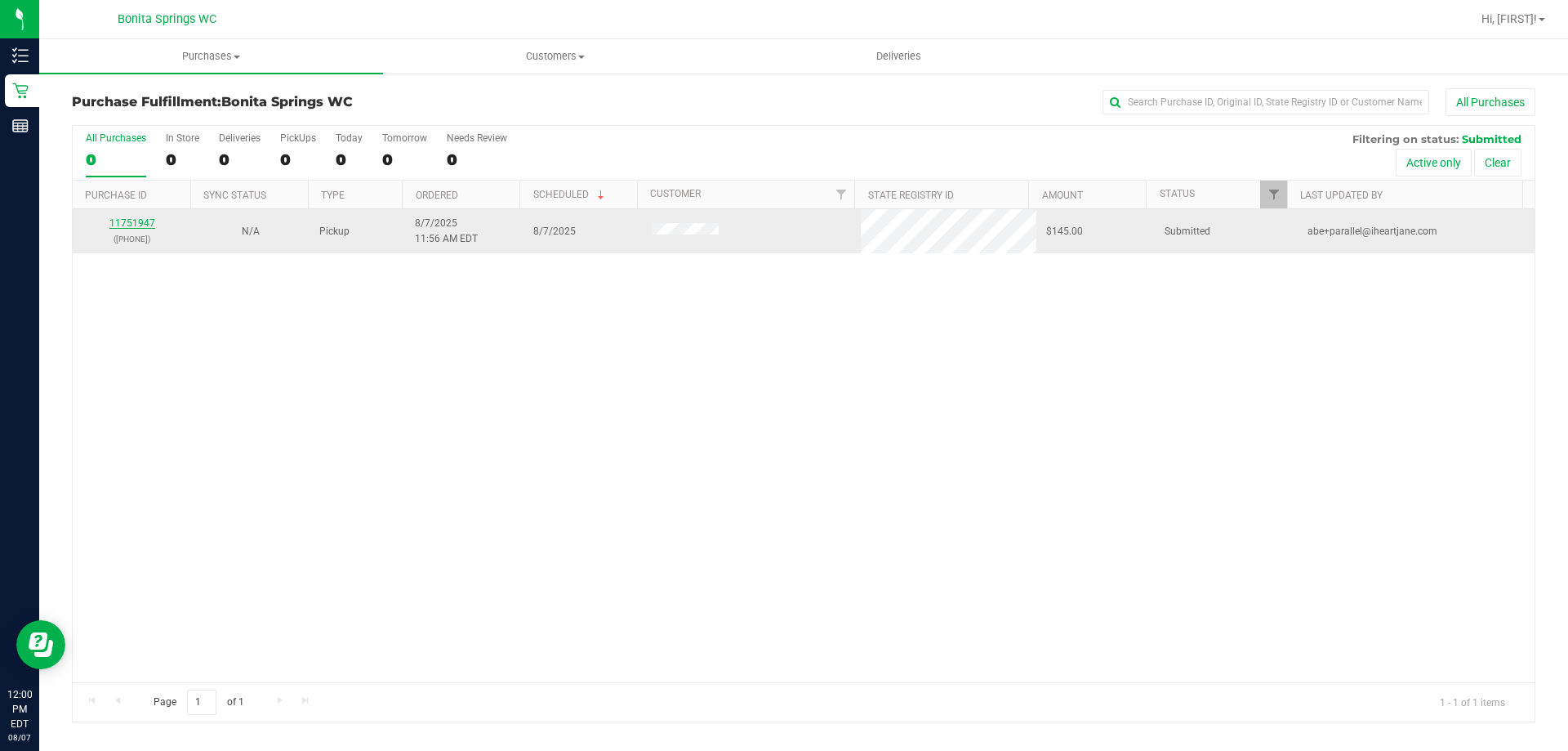 click on "11751947" at bounding box center (132, 223) 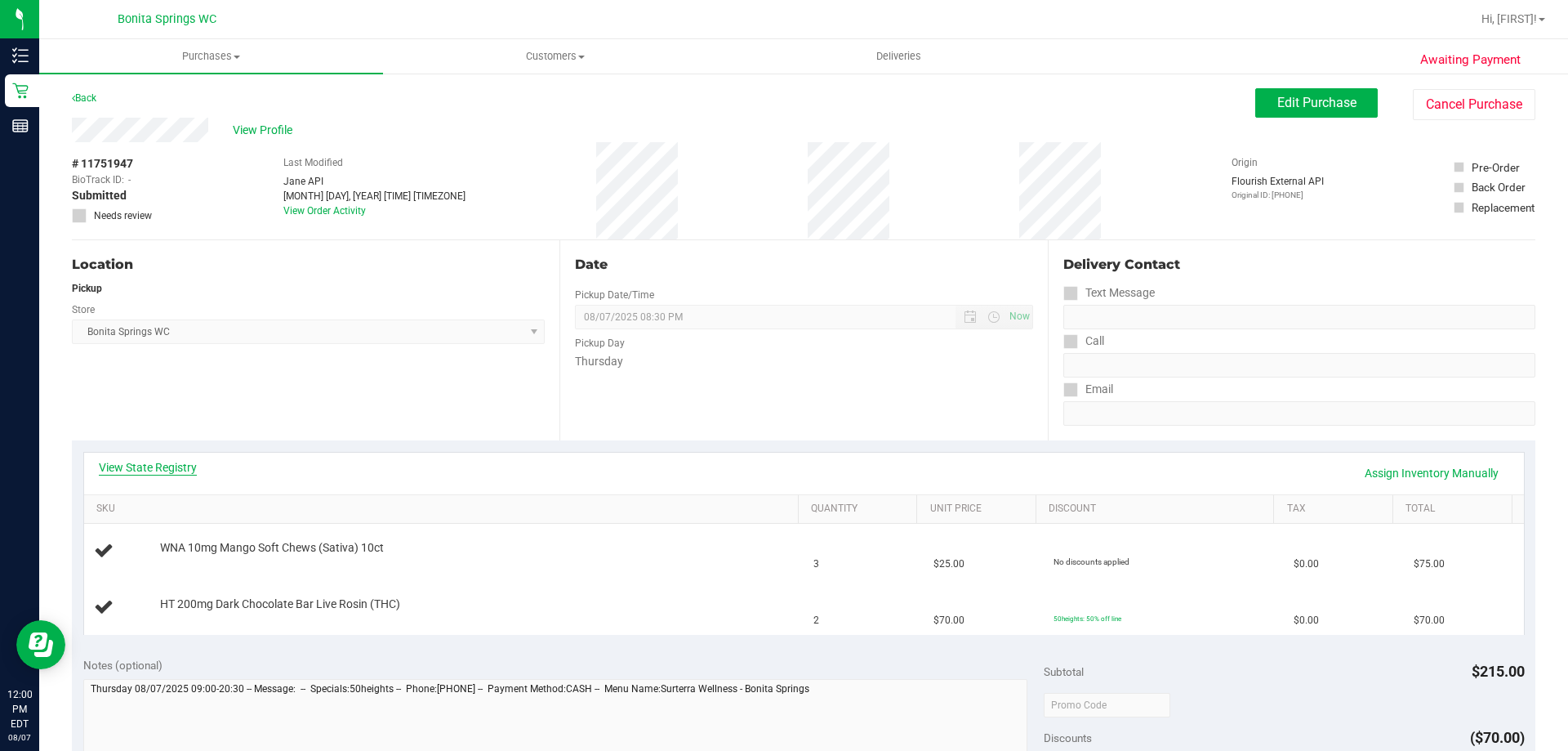 click on "View State Registry" at bounding box center (148, 467) 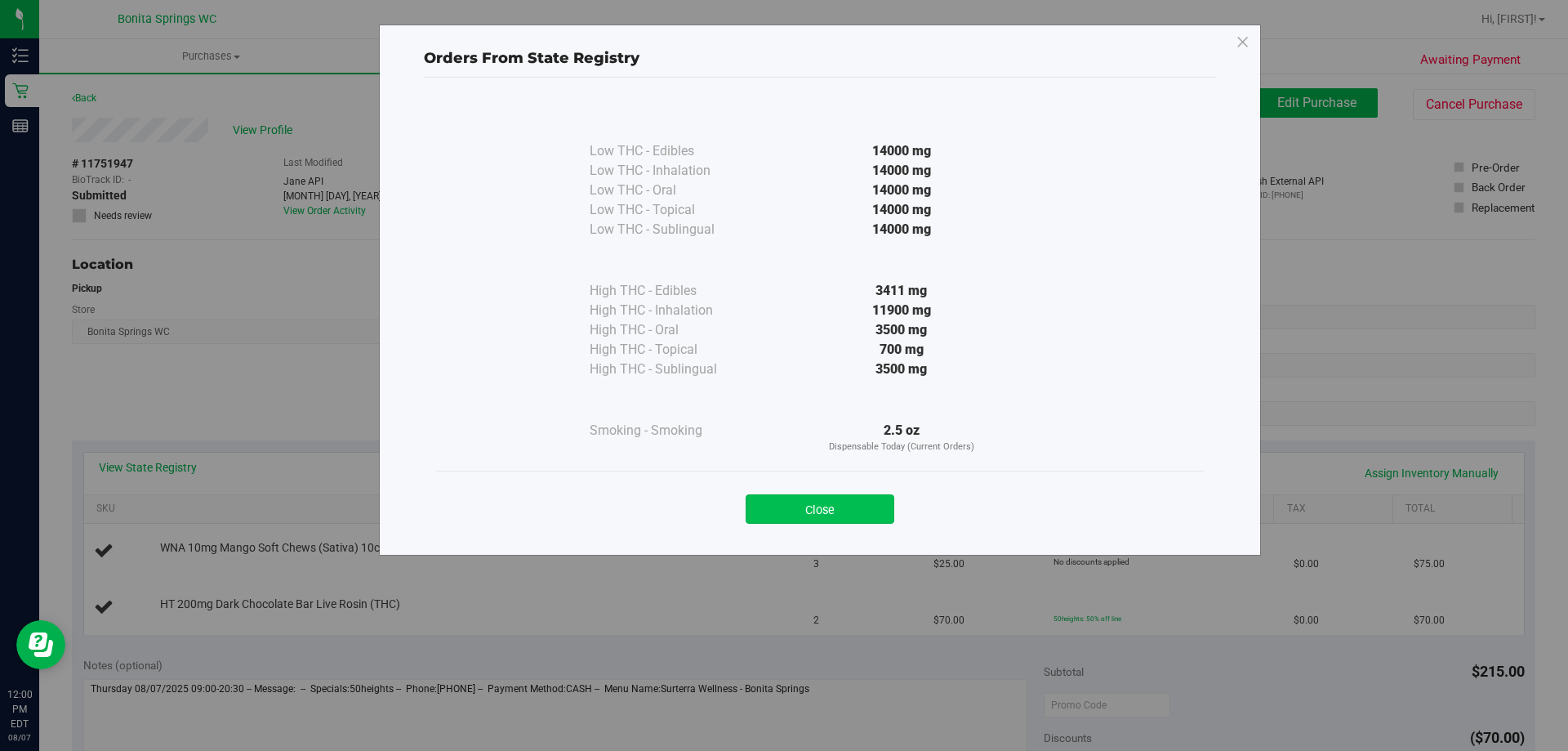 click on "Close" at bounding box center (820, 509) 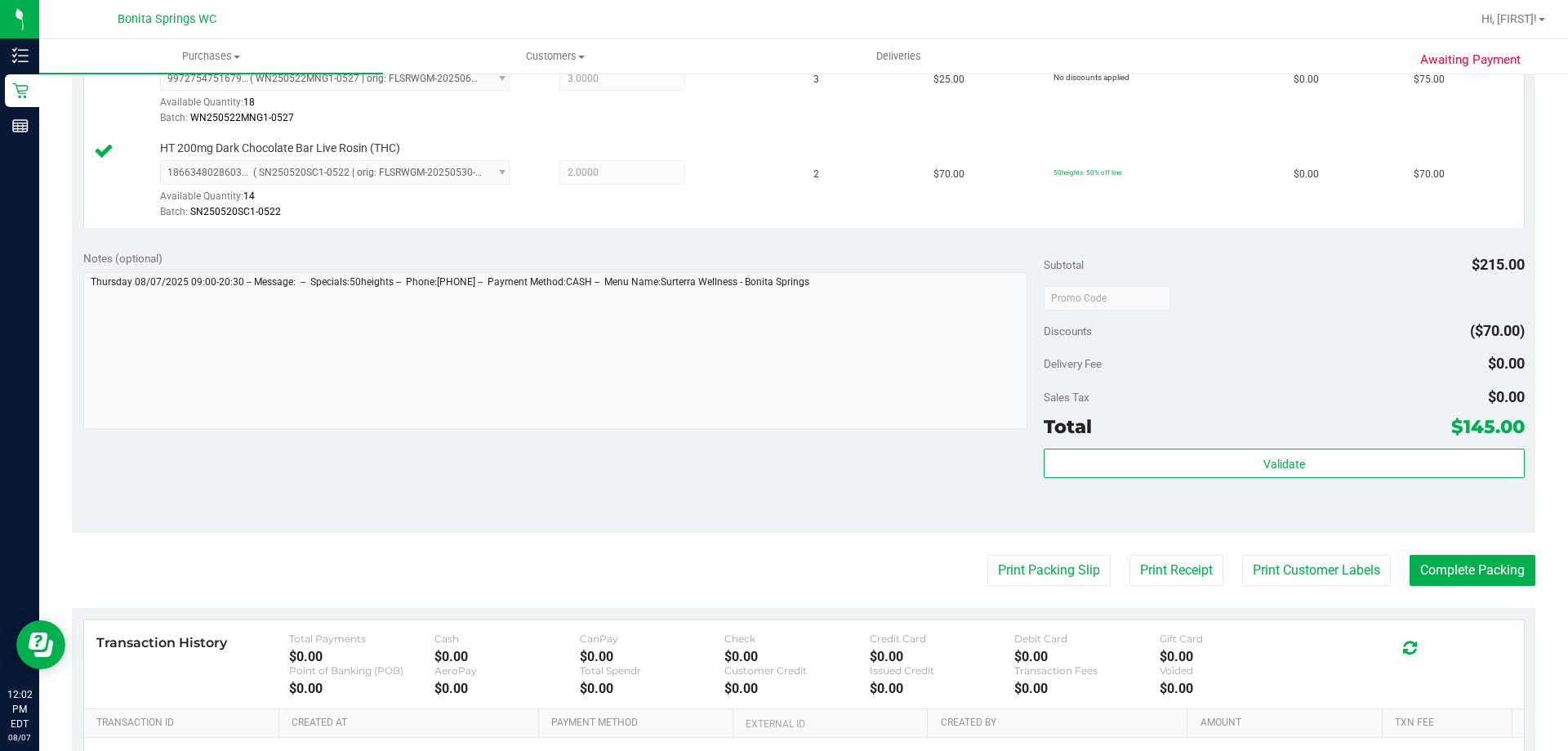 scroll, scrollTop: 572, scrollLeft: 0, axis: vertical 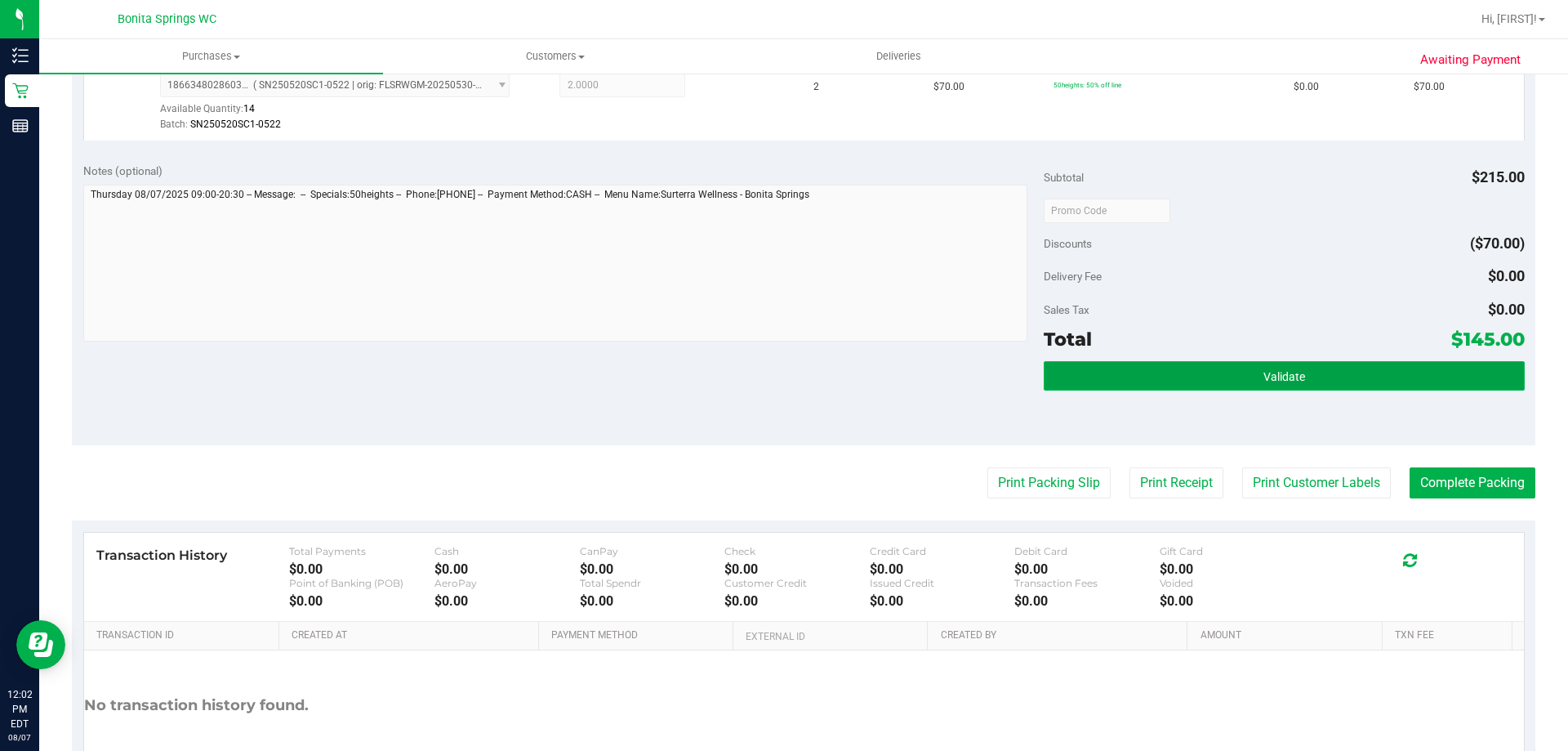 click on "Validate" at bounding box center [1284, 377] 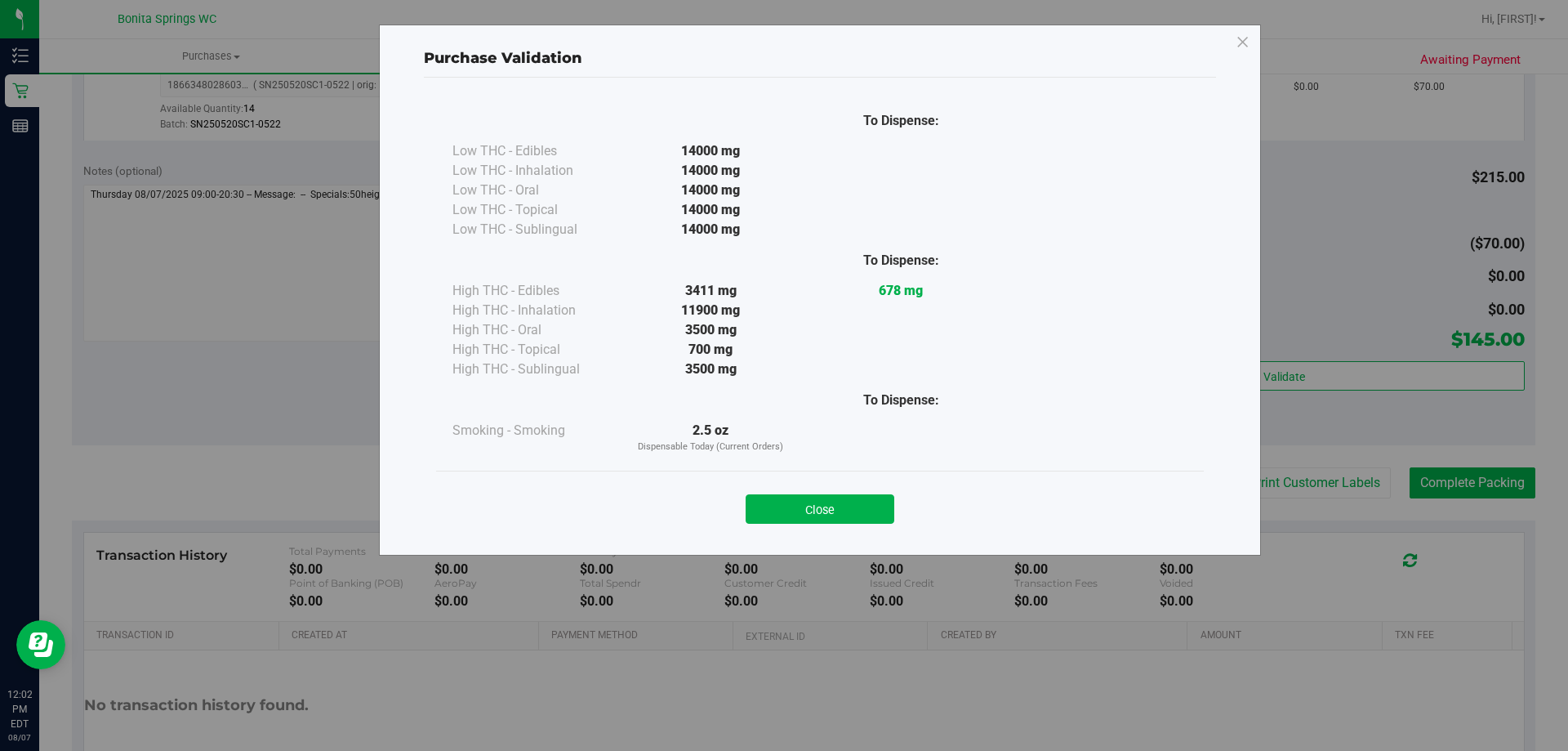 drag, startPoint x: 828, startPoint y: 515, endPoint x: 859, endPoint y: 511, distance: 31.256999 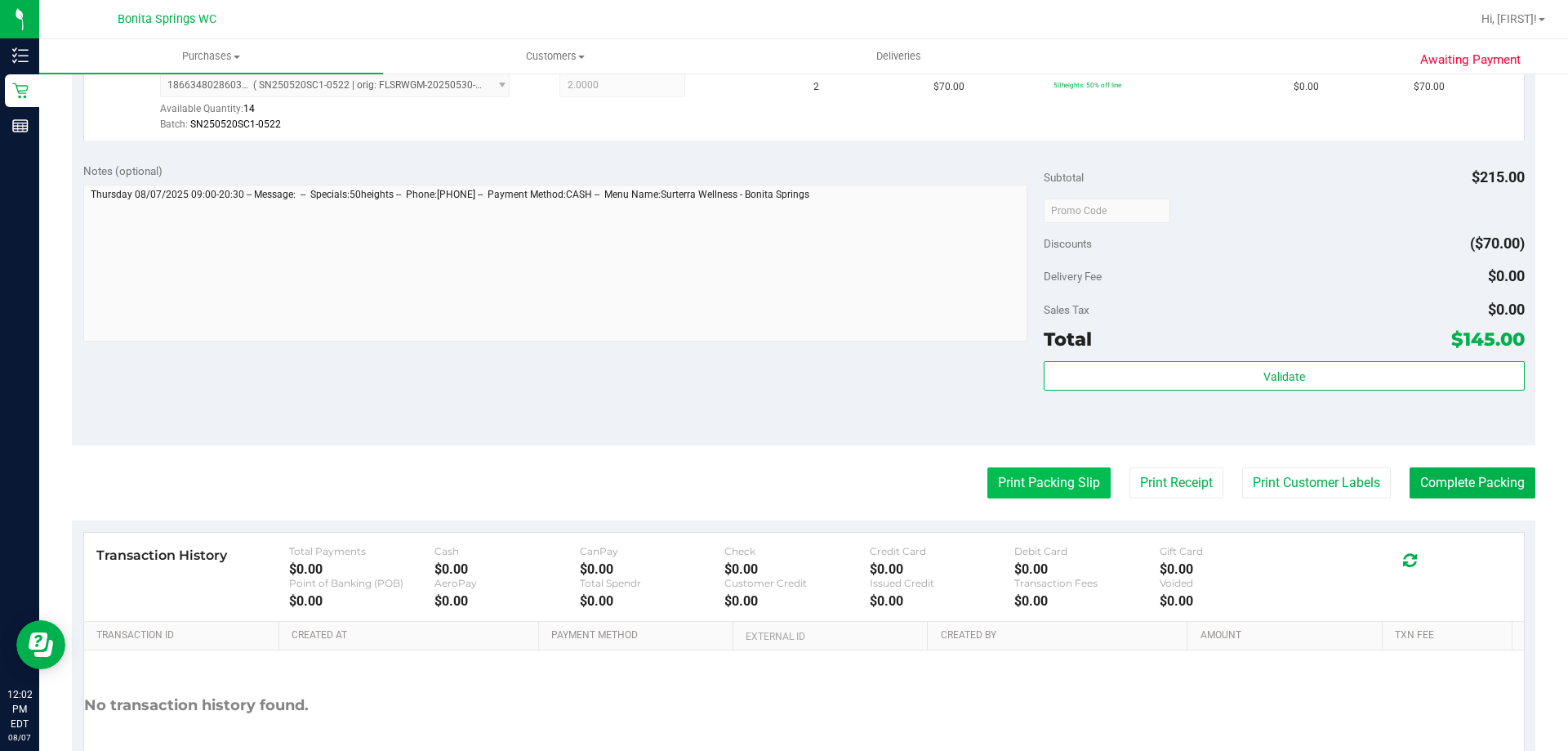 click on "Print Packing Slip" at bounding box center (1049, 483) 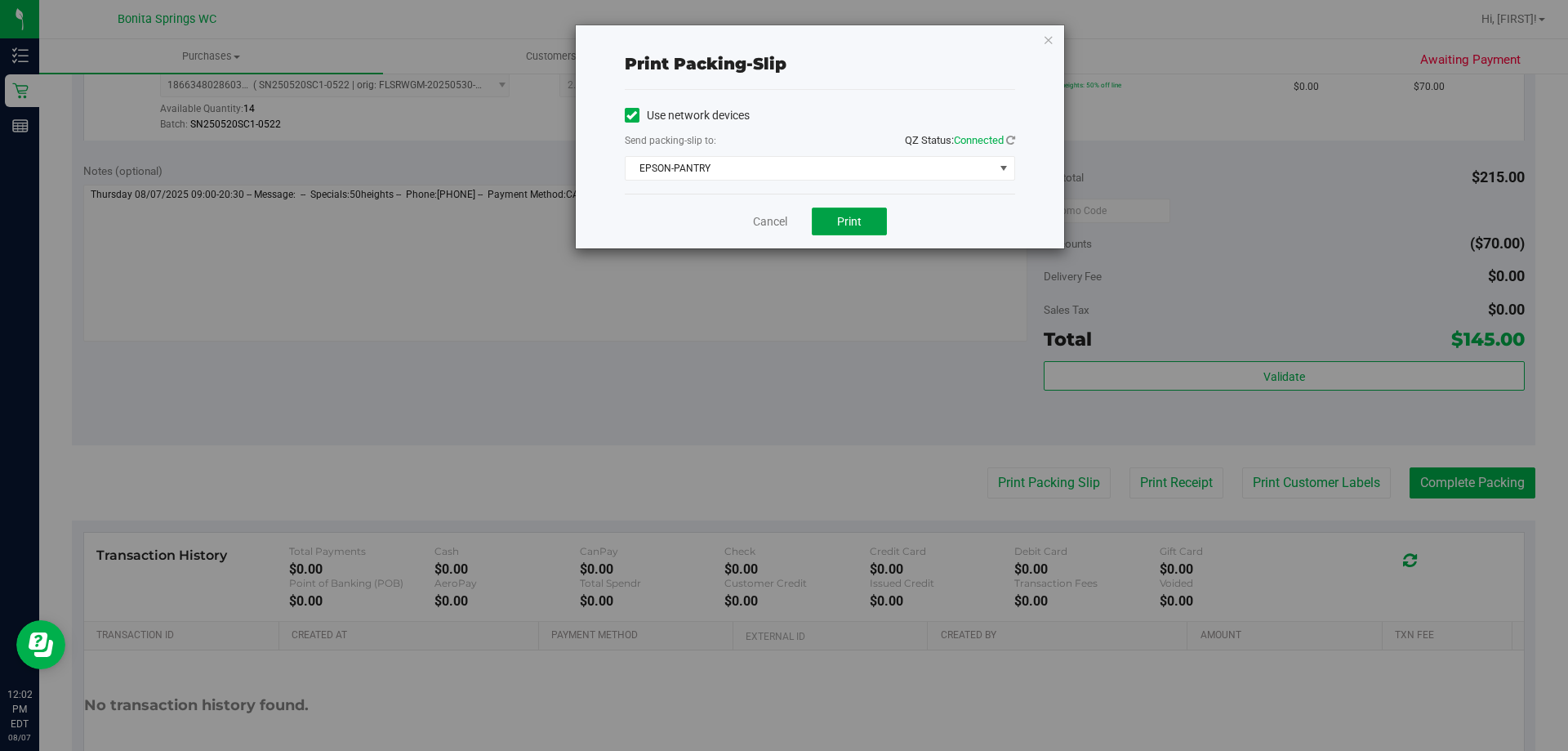 click on "Print" at bounding box center (849, 221) 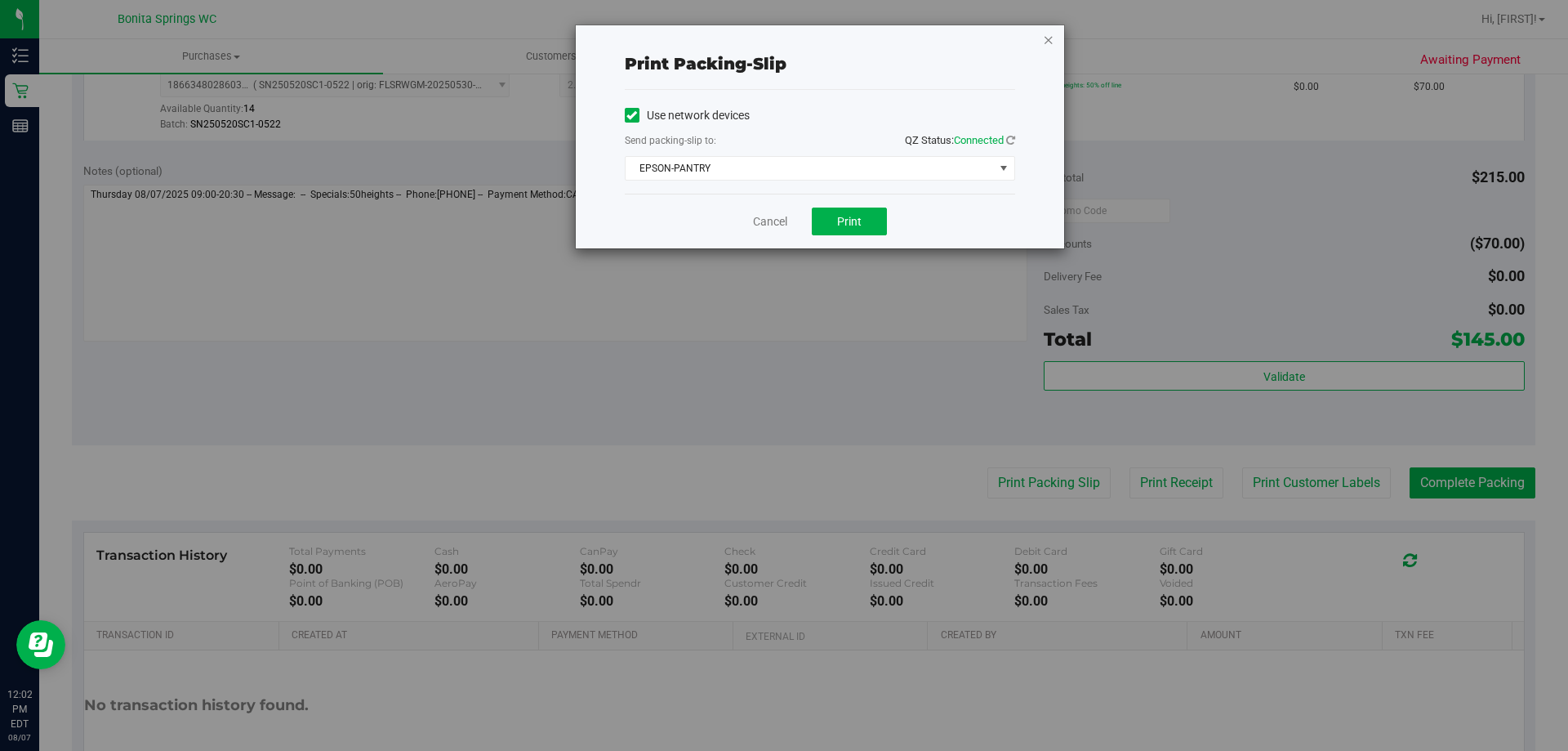 click at bounding box center (1049, 39) 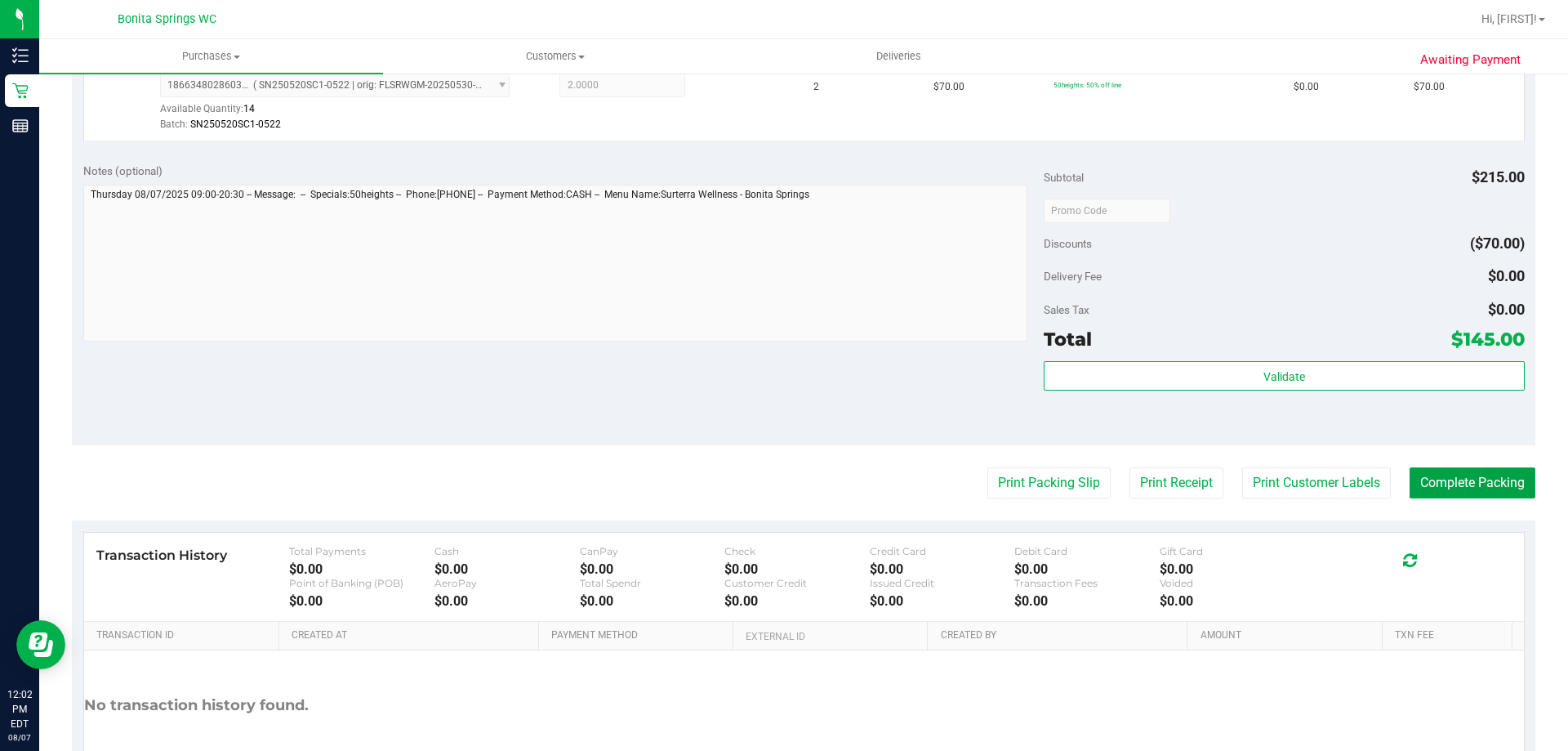 drag, startPoint x: 1426, startPoint y: 481, endPoint x: 1421, endPoint y: 449, distance: 32.38827 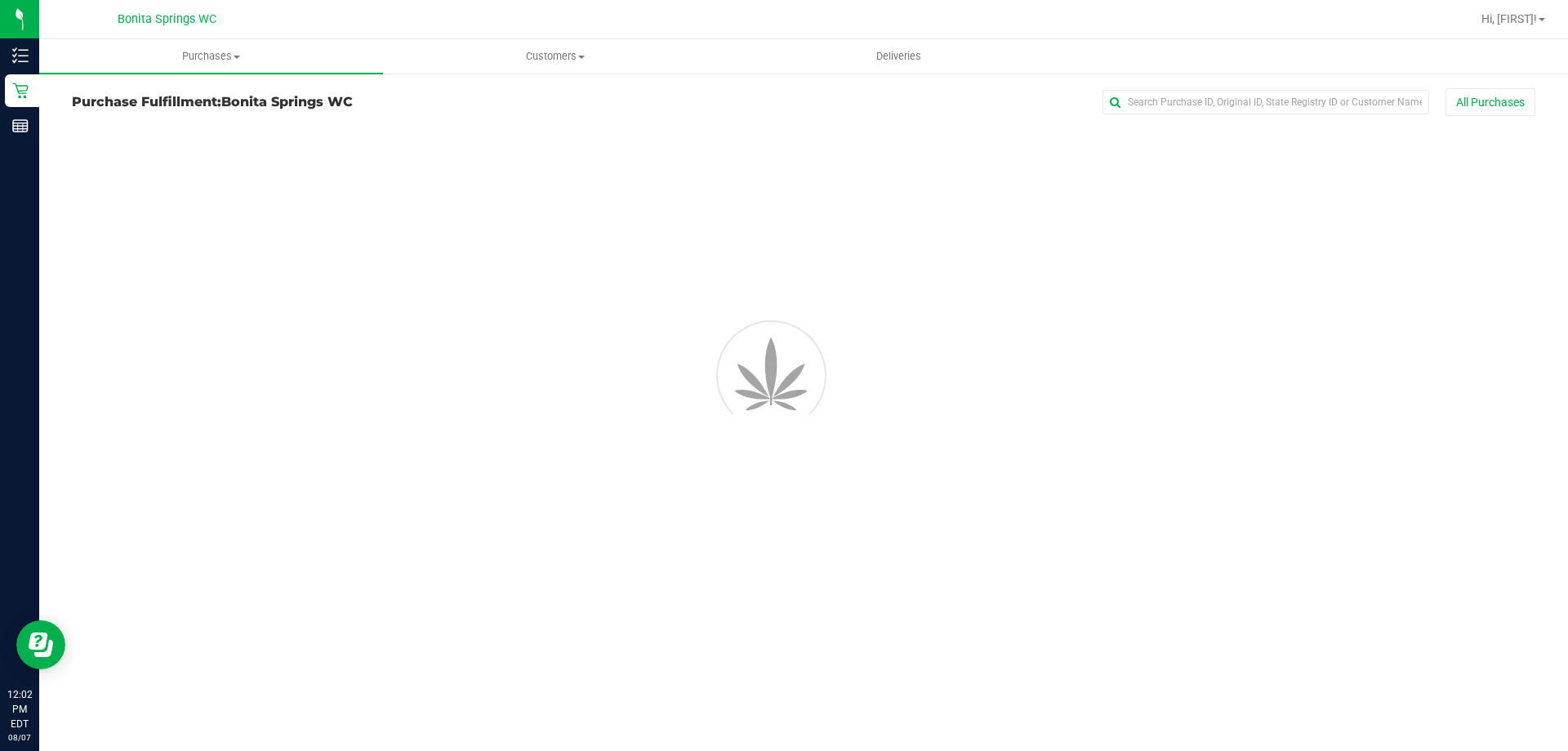 scroll, scrollTop: 0, scrollLeft: 0, axis: both 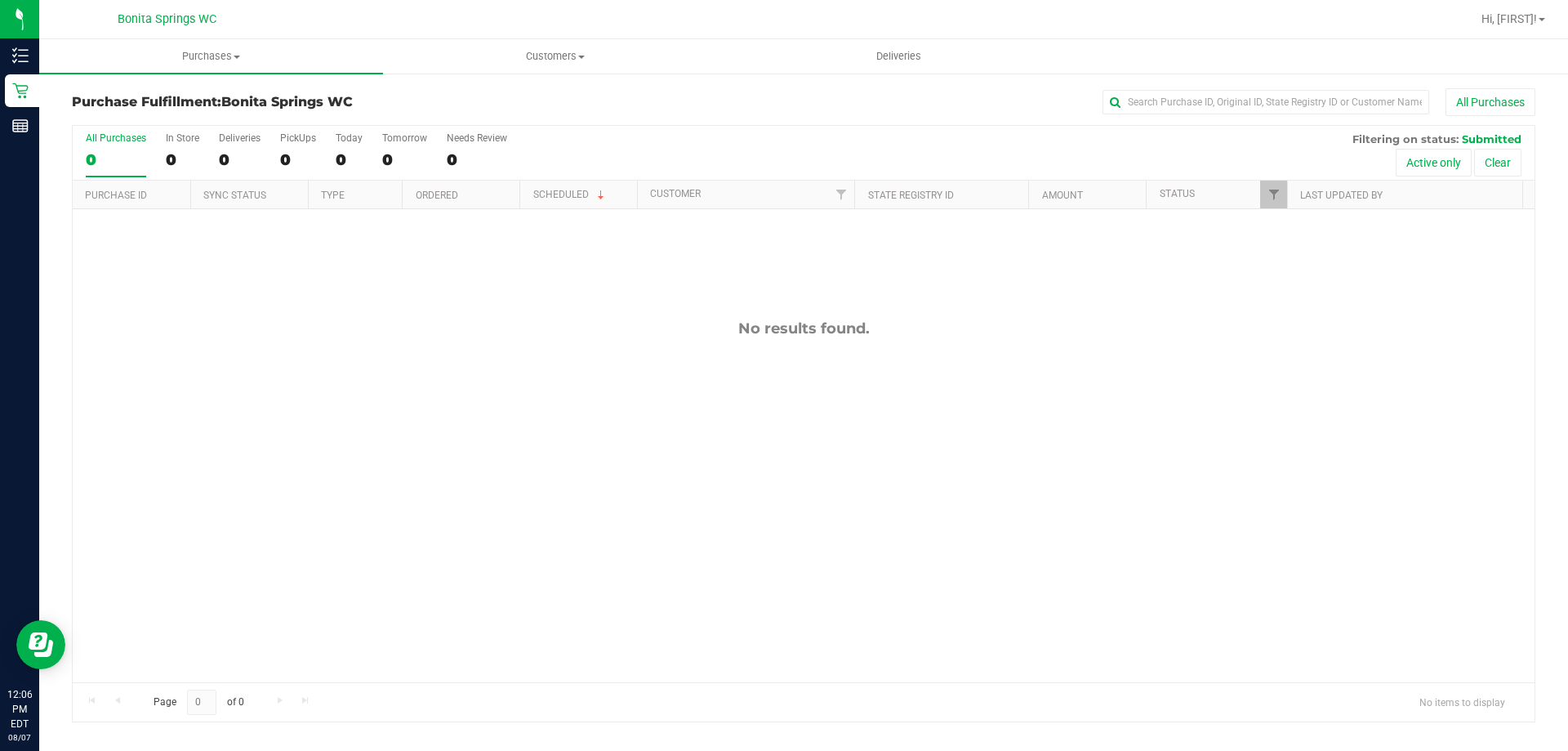 click on "No results found." at bounding box center [804, 501] 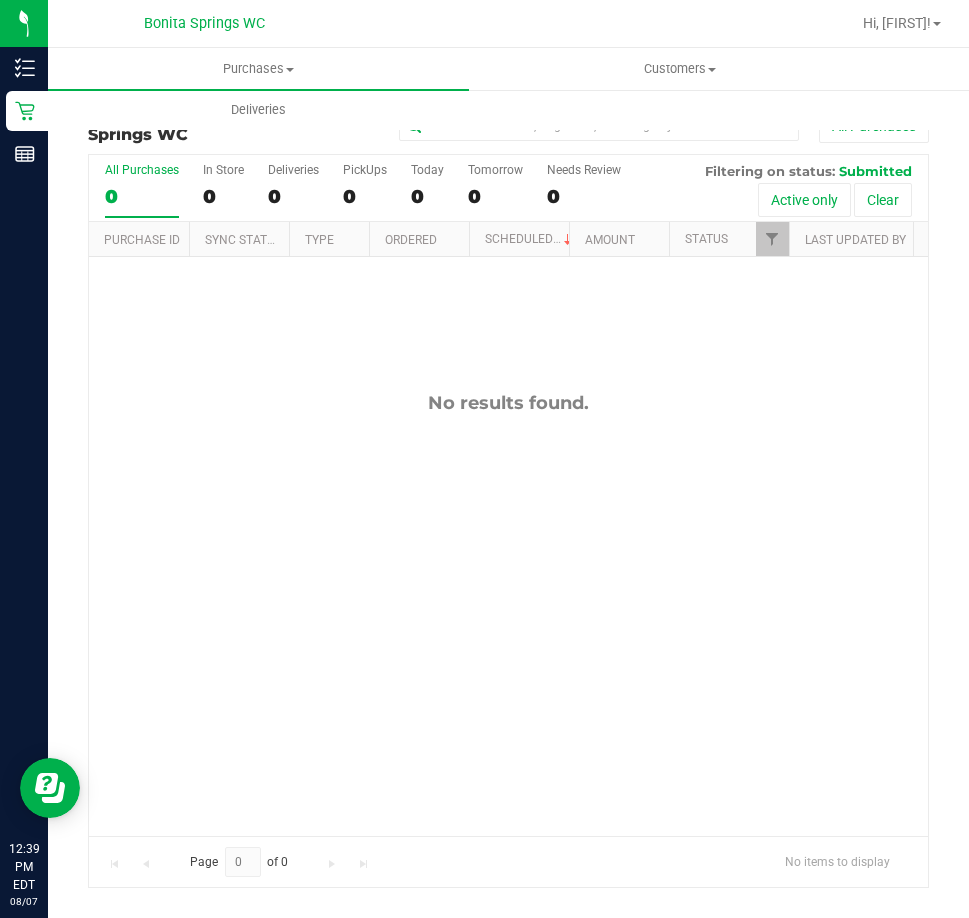 click on "No results found." at bounding box center (508, 613) 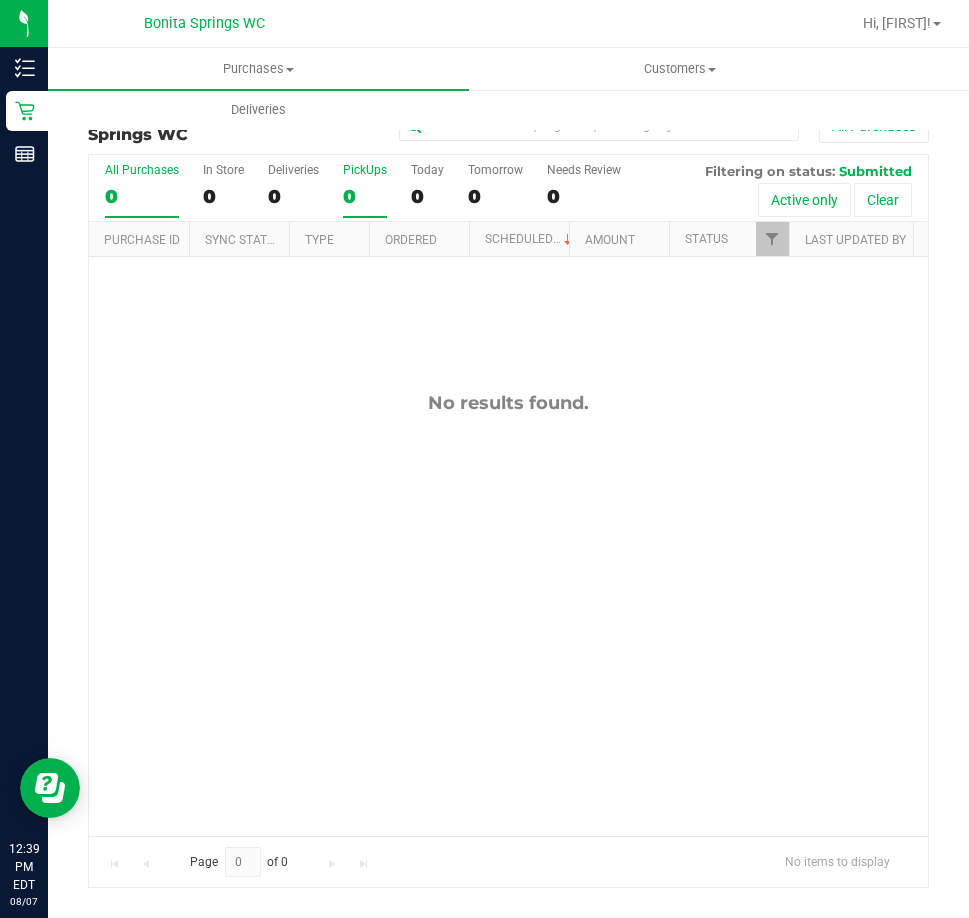 click on "0" at bounding box center (365, 196) 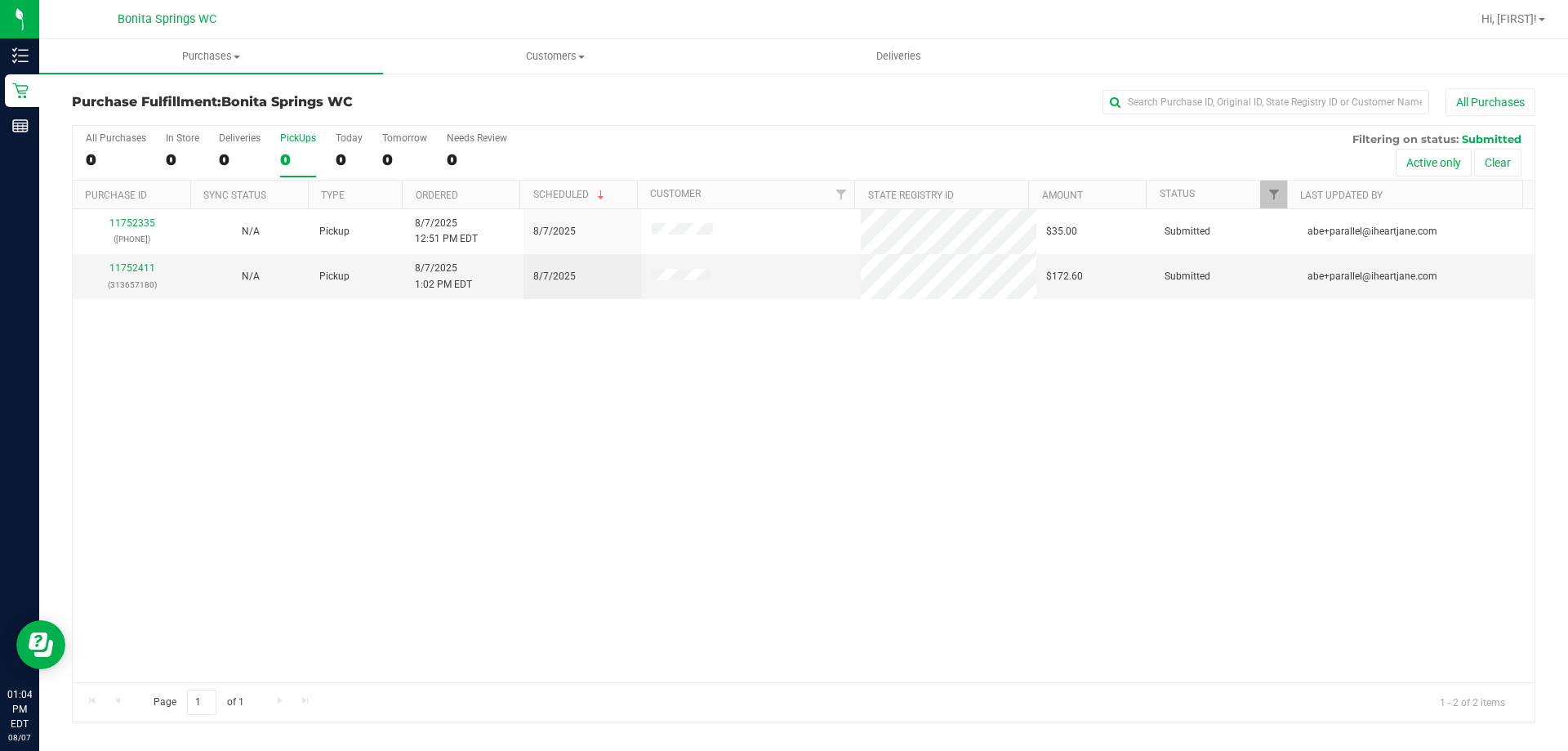 drag, startPoint x: 602, startPoint y: 506, endPoint x: 652, endPoint y: 500, distance: 50.358713 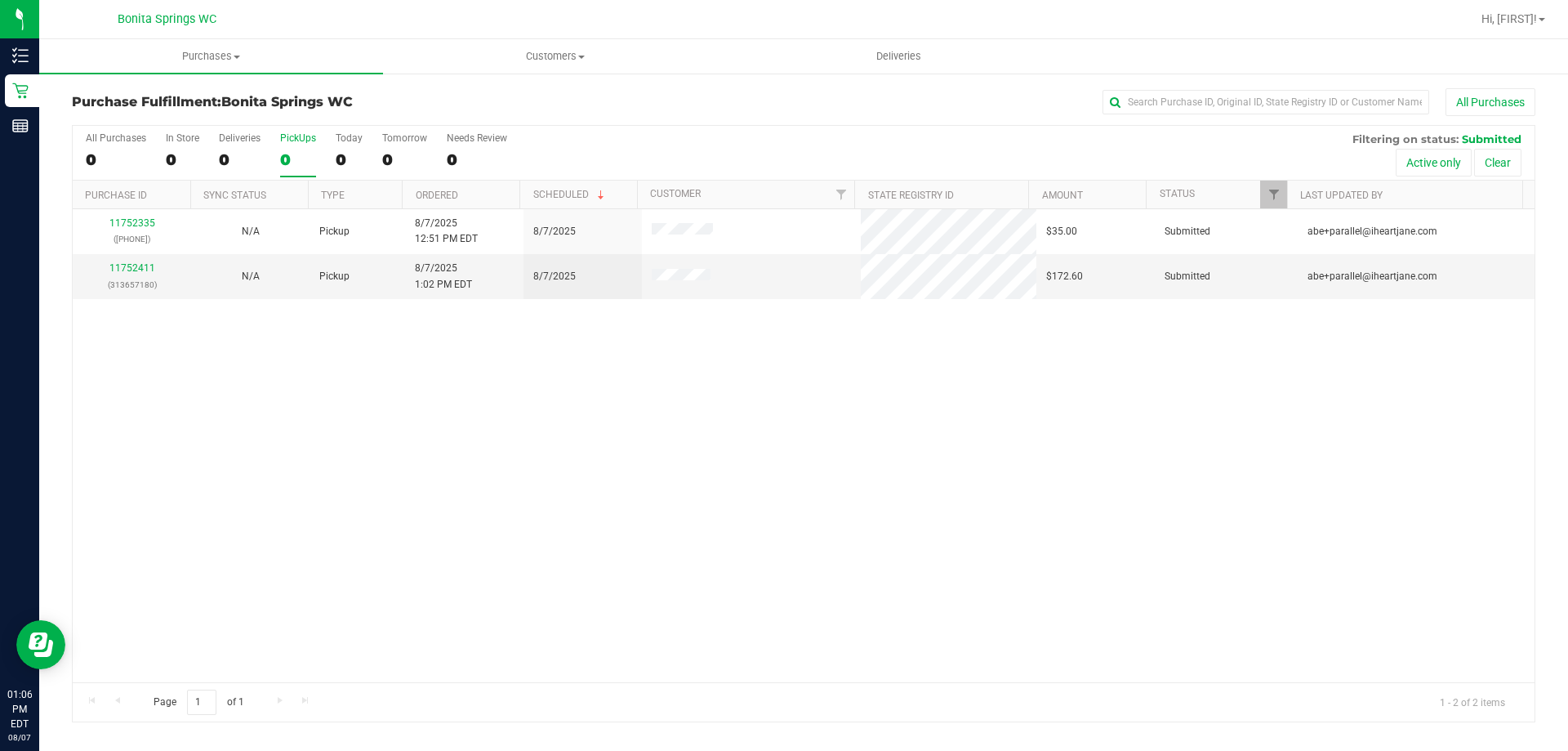 click on "[NUMBER]
([PHONE])
N/A
Pickup [DATE] [TIME] [TIMEZONE] [DATE]
$35.00
Submitted abe+parallel@[EXAMPLE.COM]
[NUMBER]
([PHONE])
N/A
Pickup [DATE] [TIME] [TIMEZONE] [DATE]
$172.60
Submitted abe+parallel@[EXAMPLE.COM]" at bounding box center (804, 445) 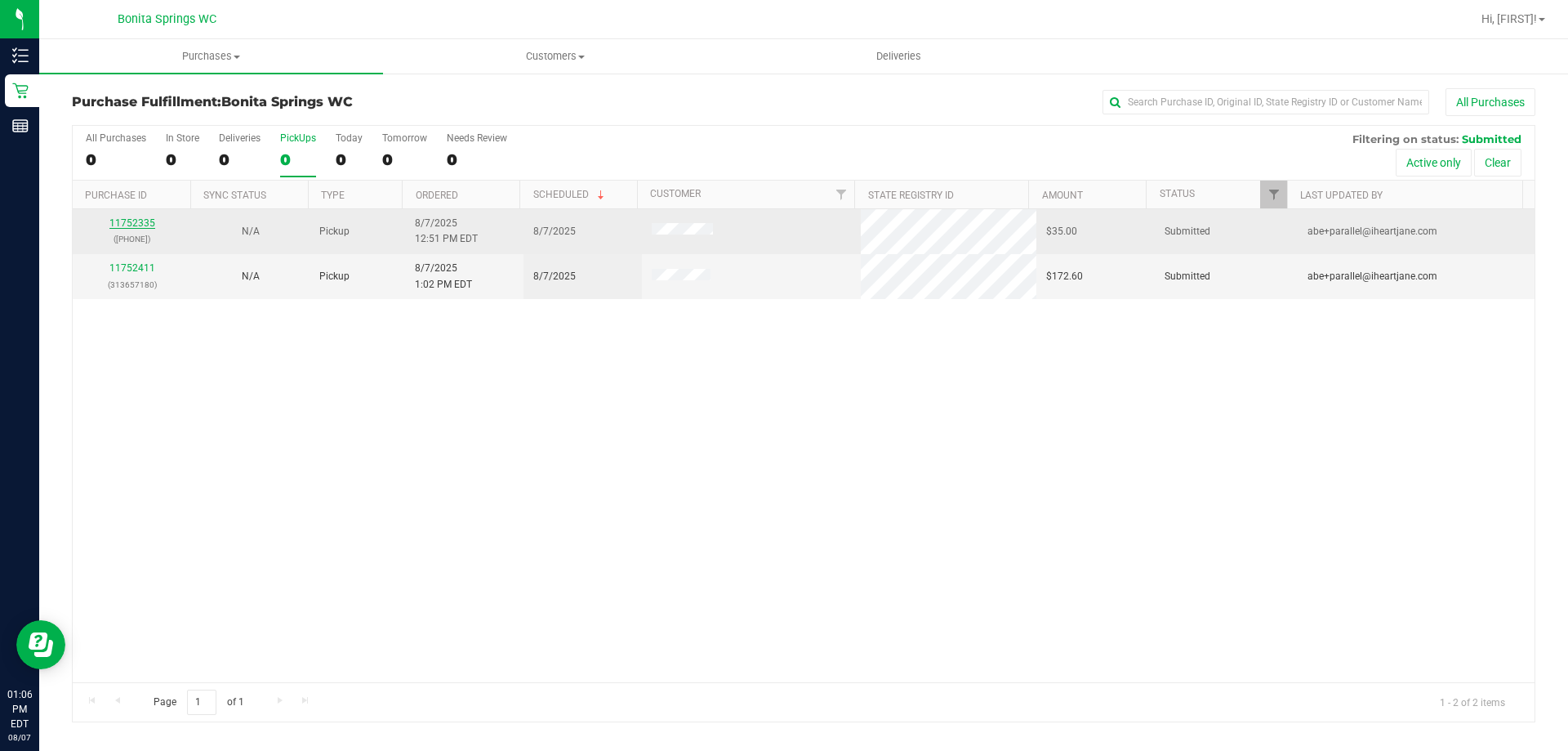 click on "11752335" at bounding box center [132, 223] 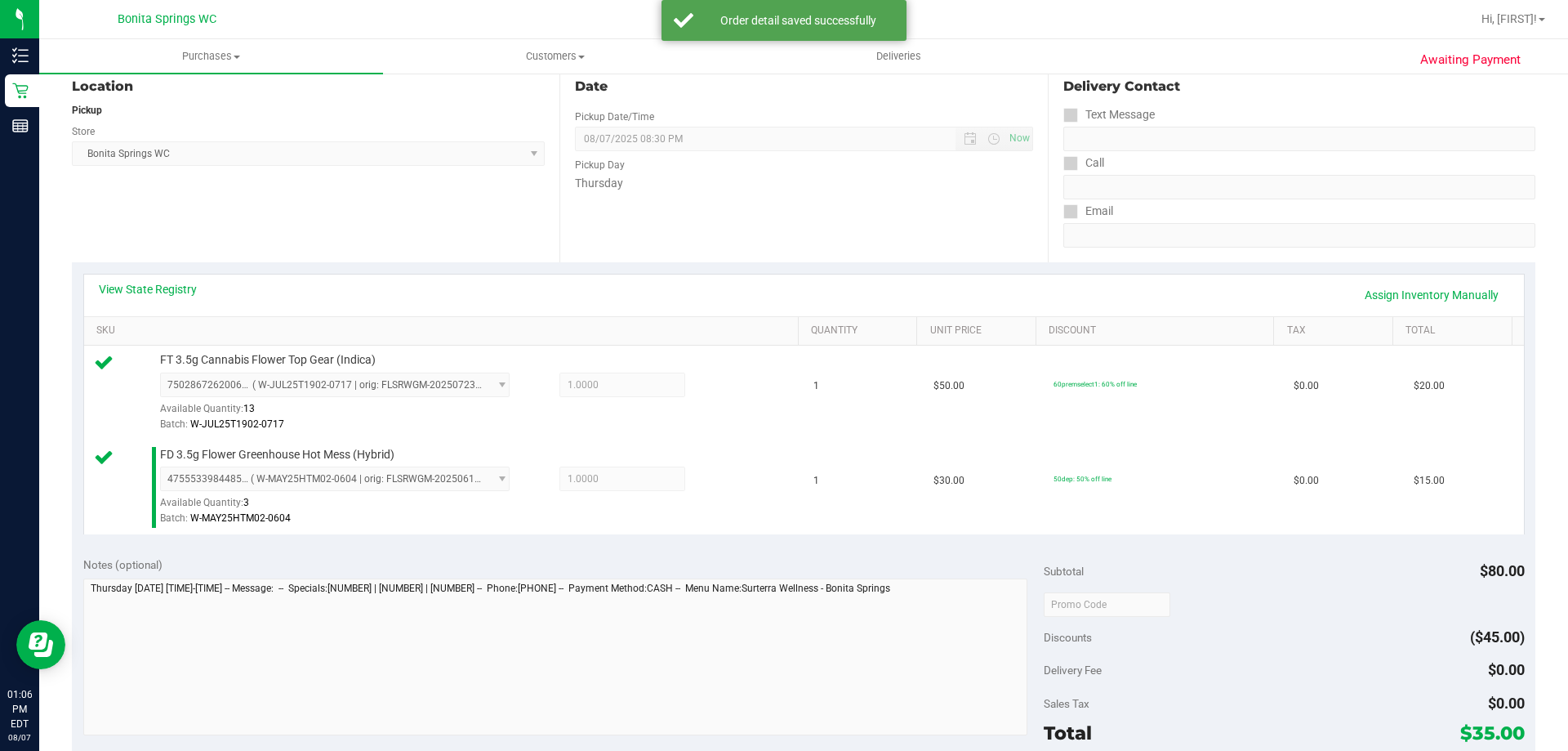 scroll, scrollTop: 409, scrollLeft: 0, axis: vertical 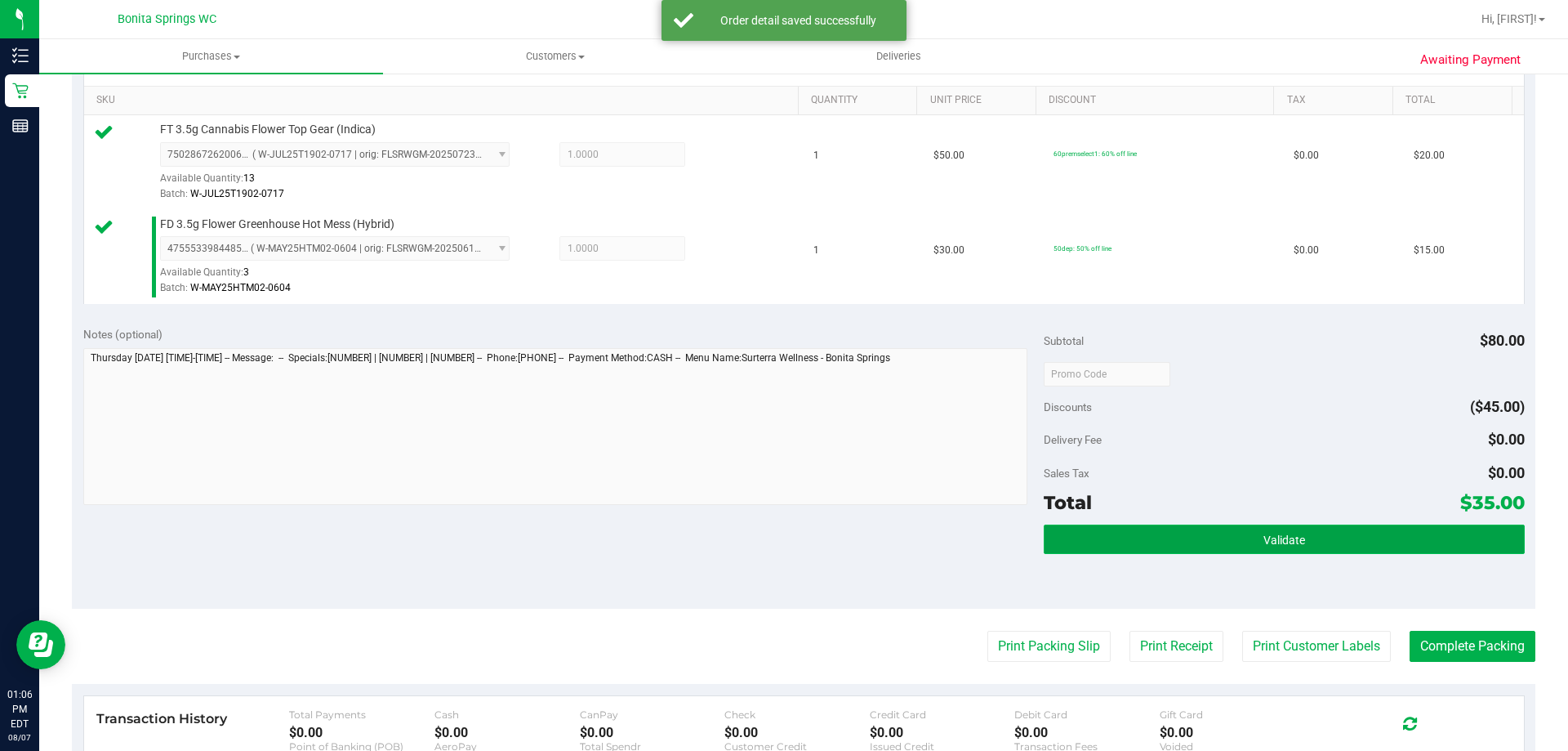 click on "Validate" at bounding box center [1284, 539] 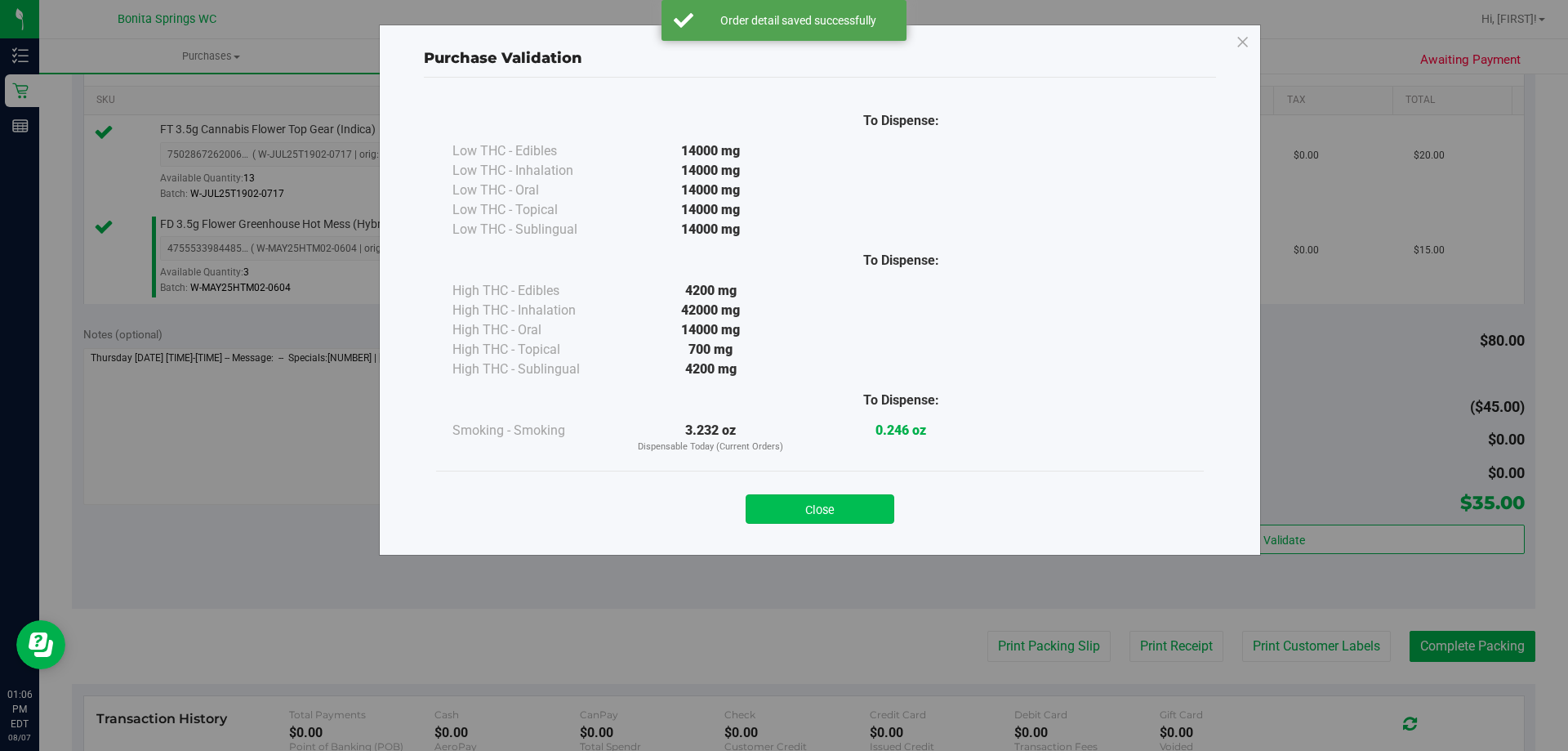 click on "Close" at bounding box center [820, 509] 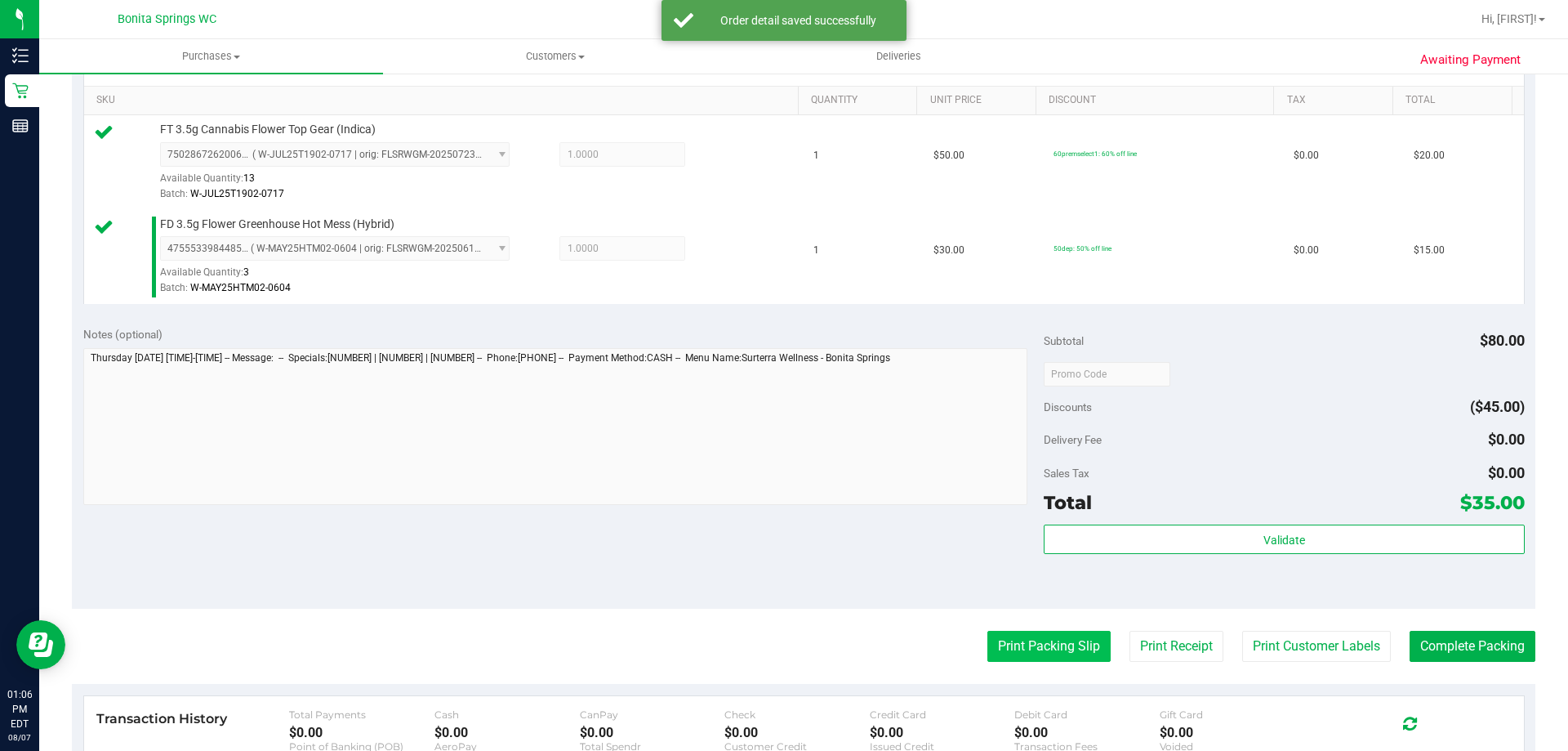 click on "Print Packing Slip" at bounding box center (1049, 646) 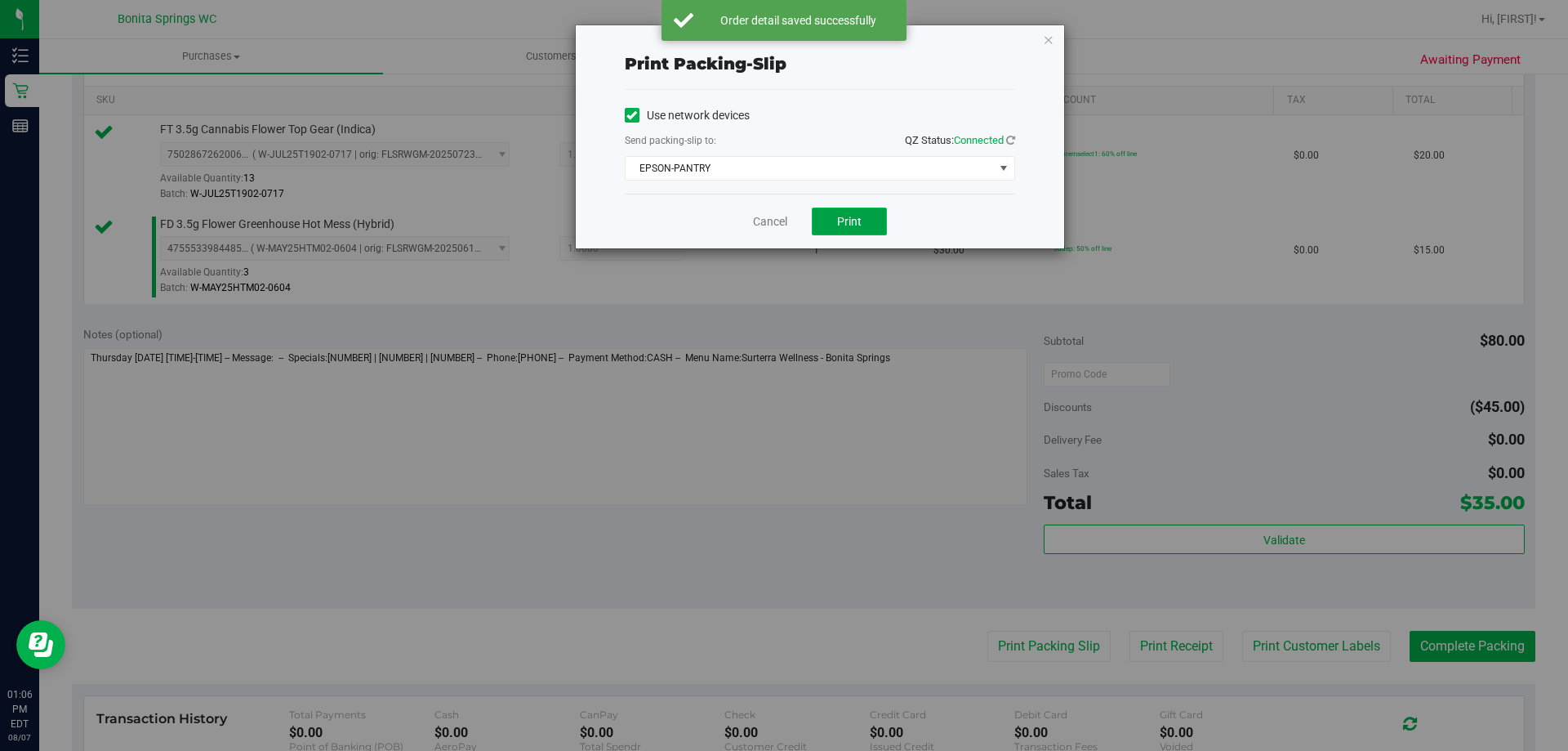 click on "Print" at bounding box center [849, 221] 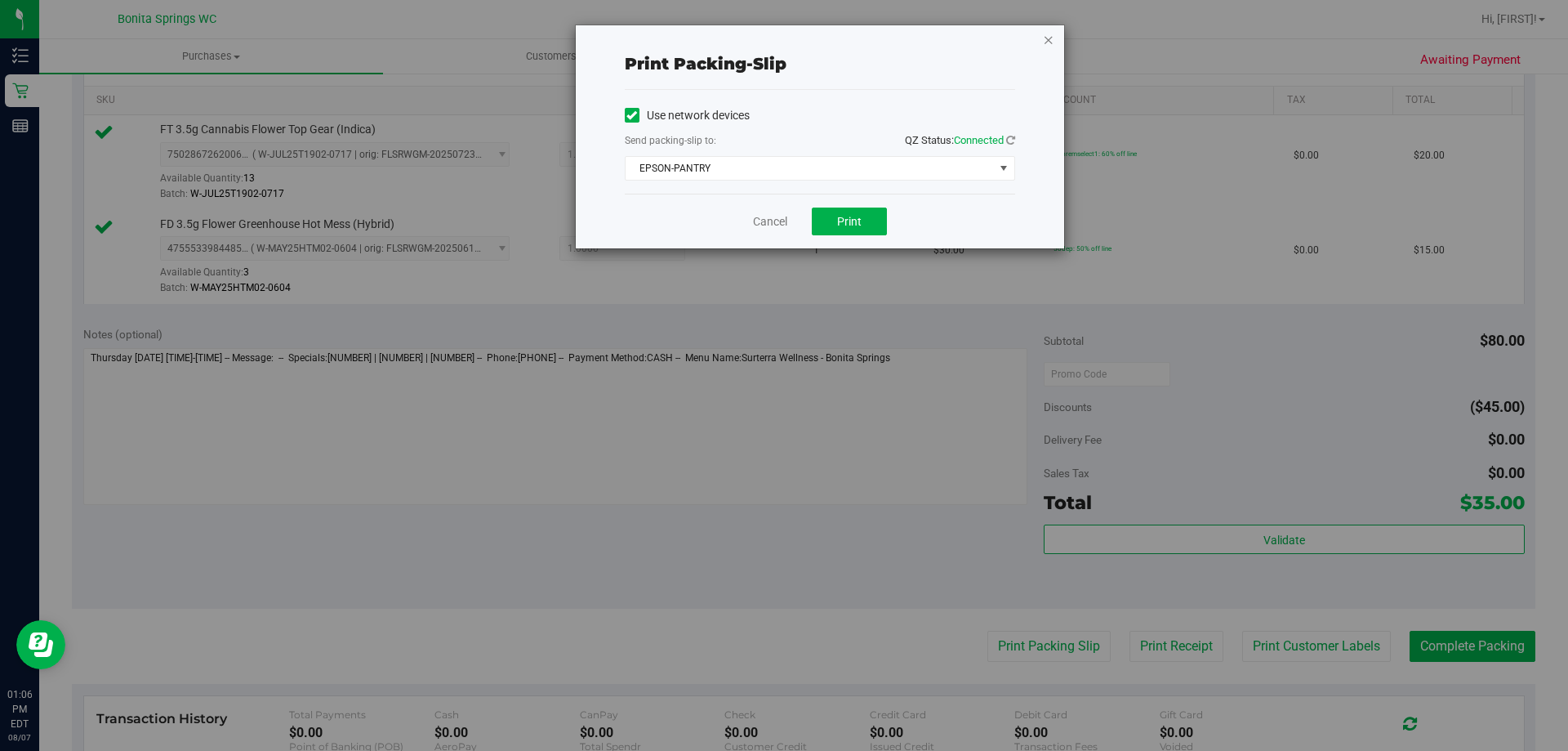 click at bounding box center [1049, 39] 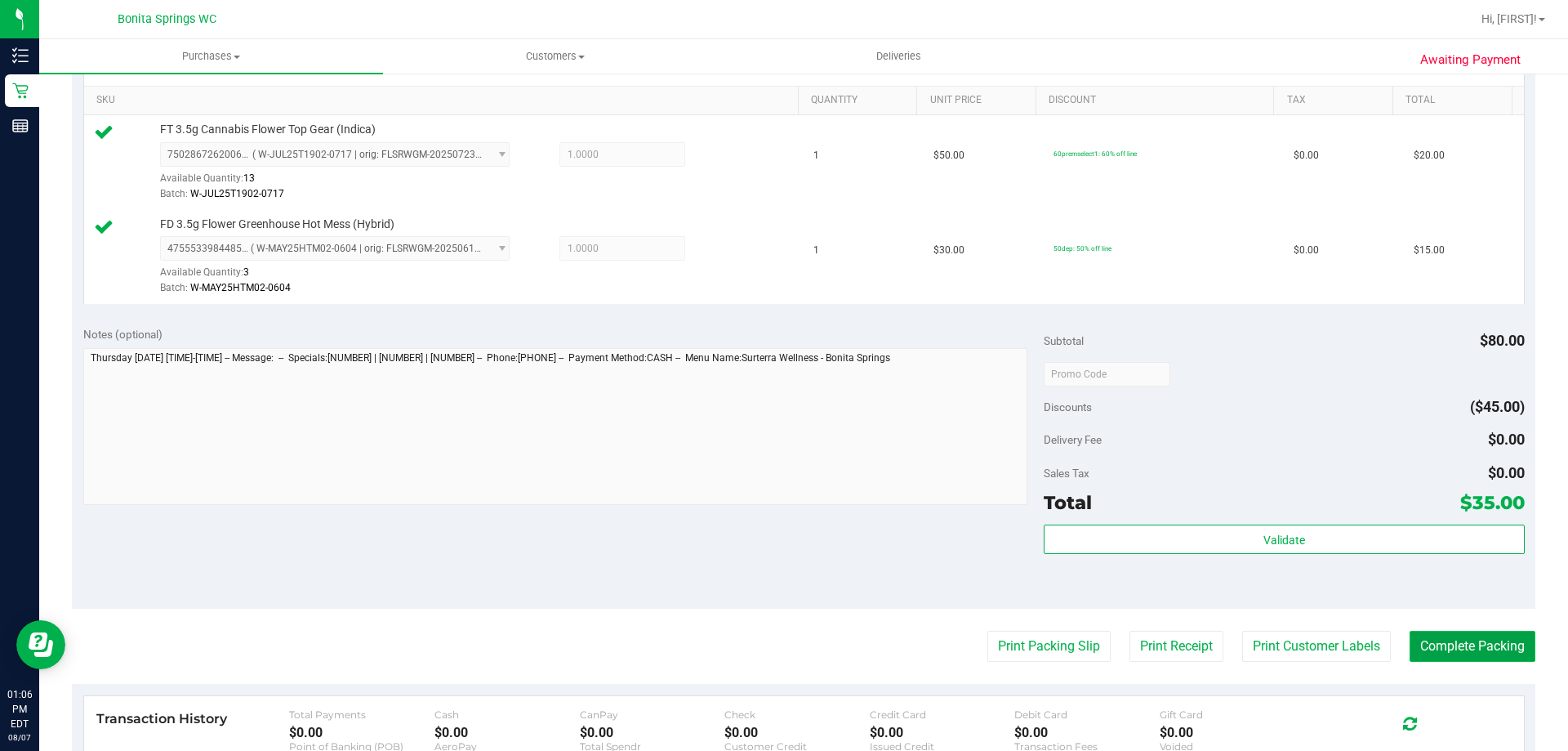 click on "Complete Packing" at bounding box center [1472, 646] 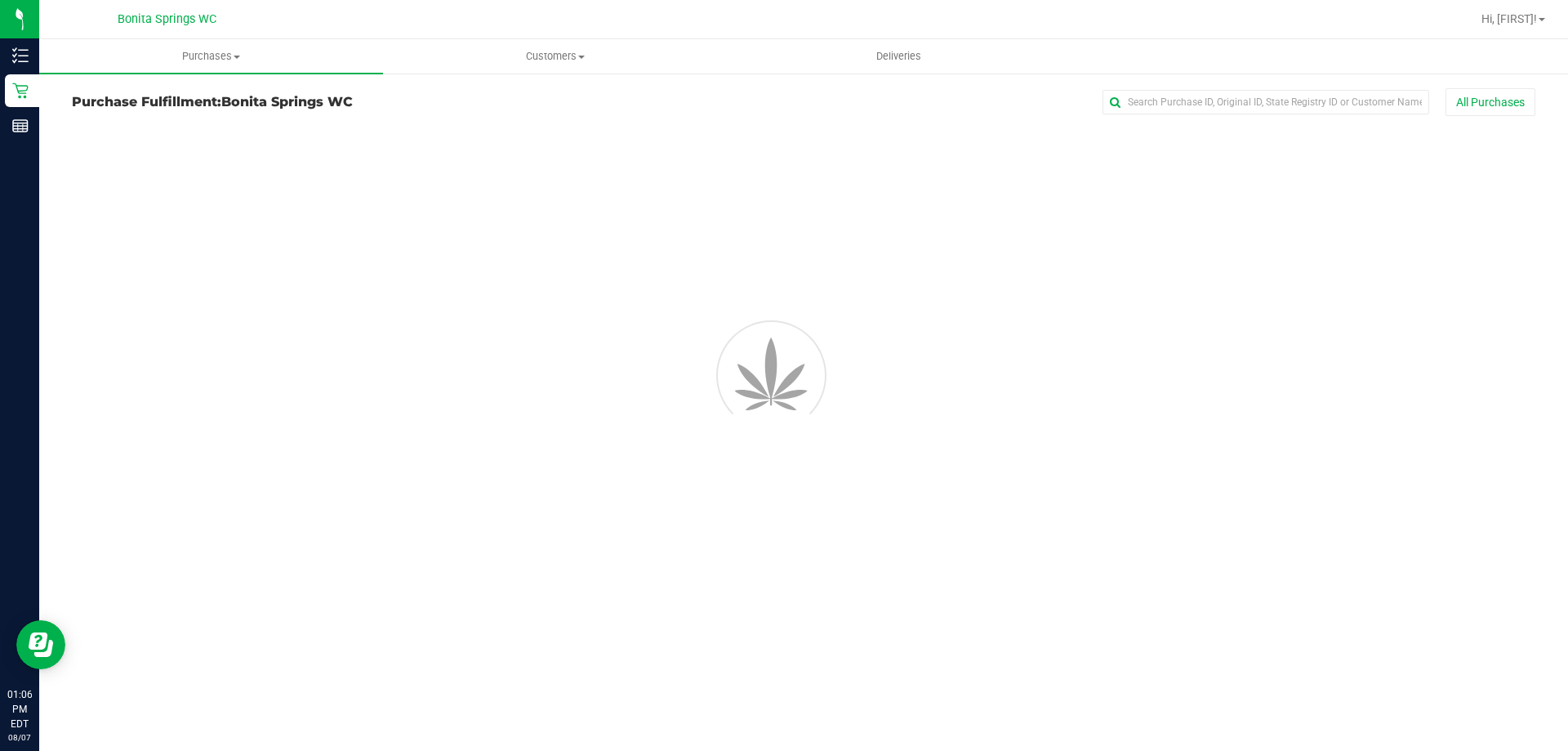 scroll, scrollTop: 0, scrollLeft: 0, axis: both 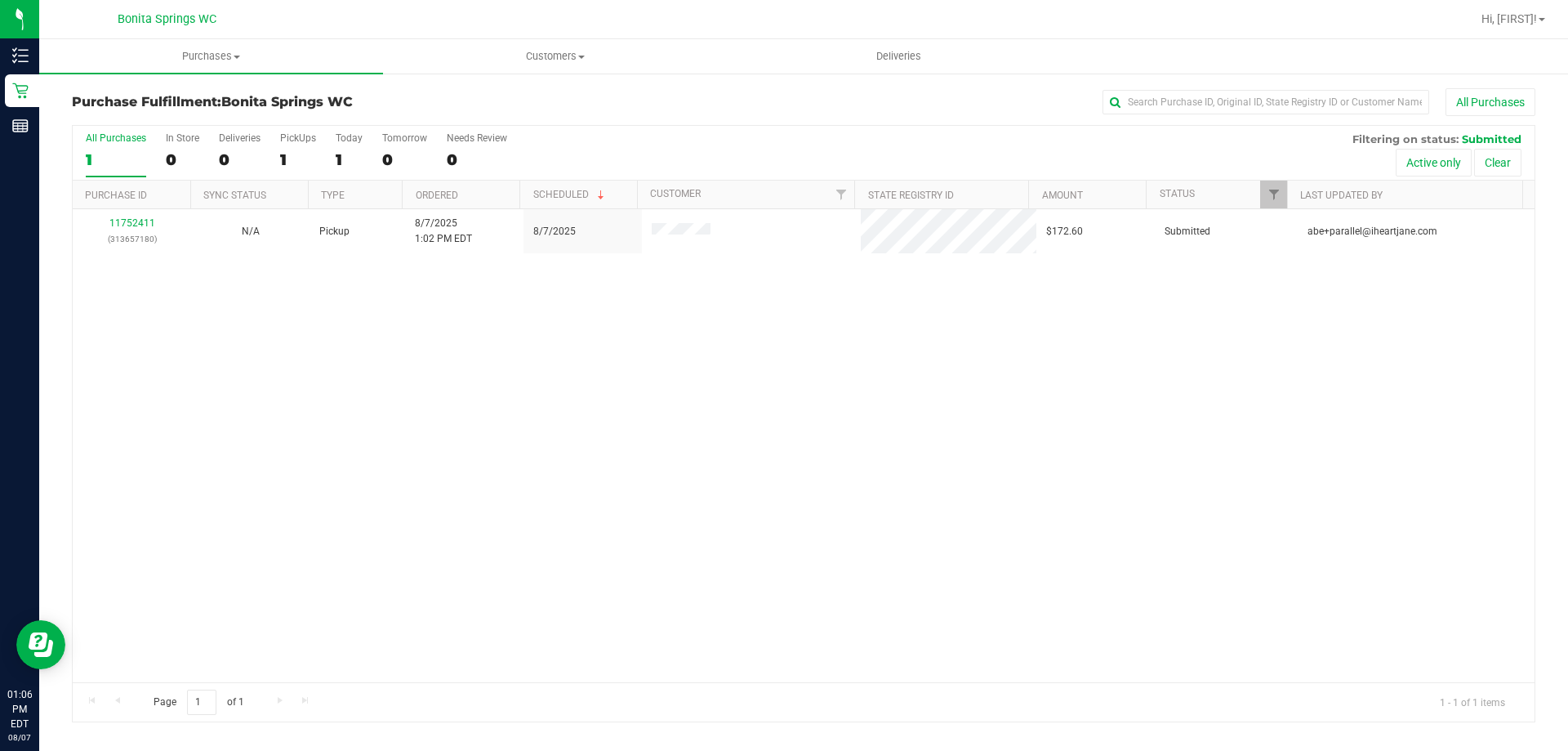 click on "[NUMBER]
([PHONE])
N/A
Pickup [DATE] [TIME] [TIMEZONE] [DATE]
$172.60
Submitted abe+parallel@[EXAMPLE.COM]" at bounding box center (804, 445) 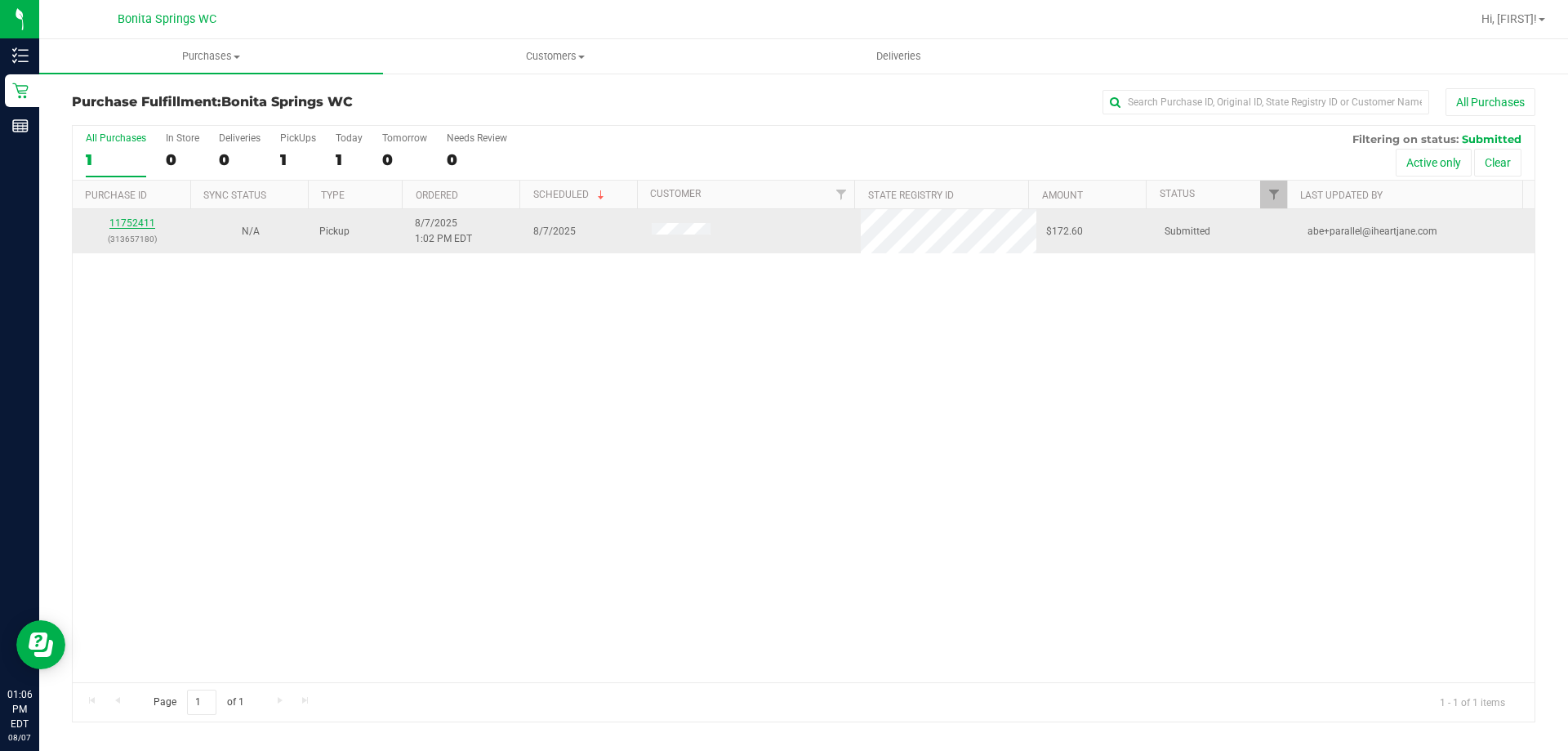 click on "11752411" at bounding box center [132, 223] 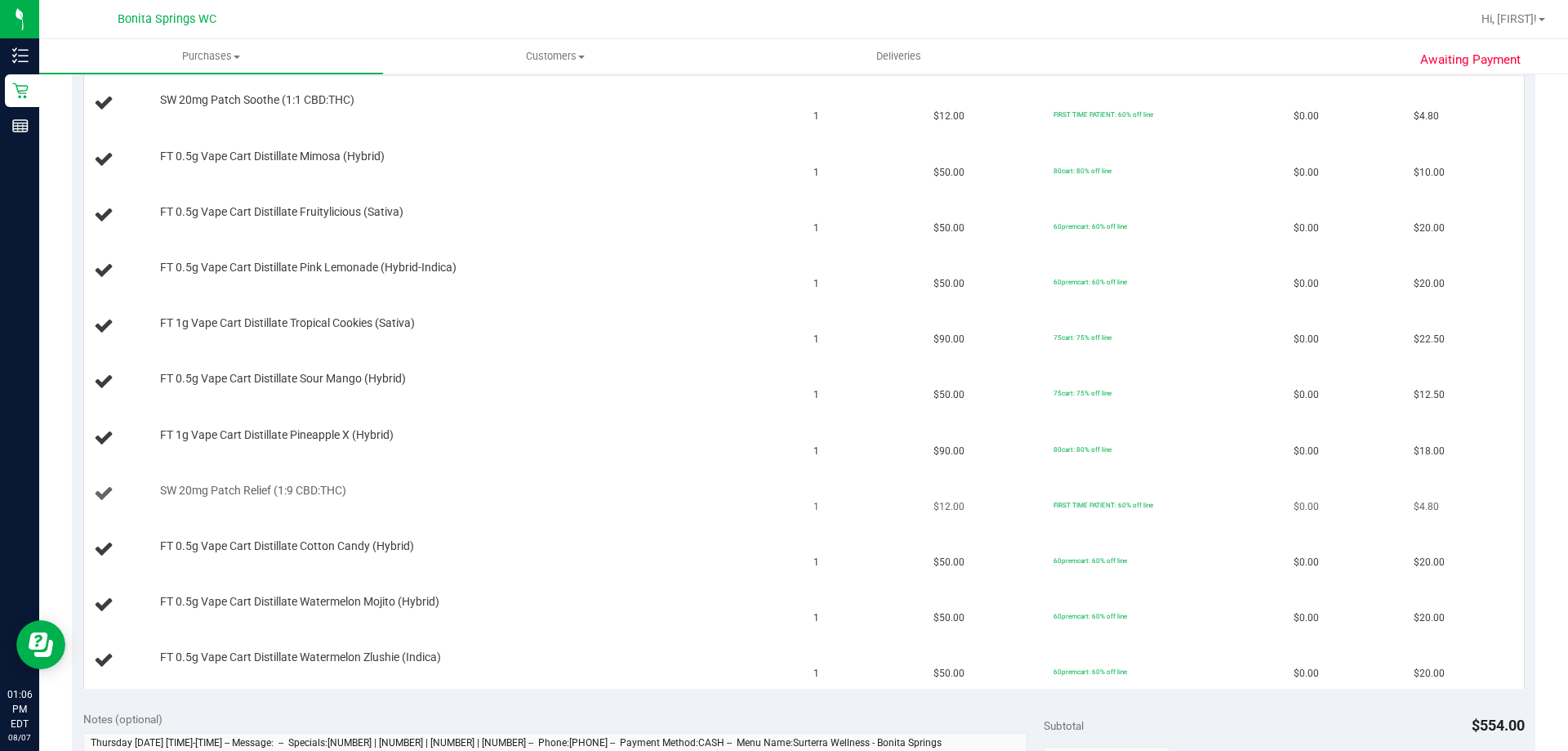 scroll, scrollTop: 163, scrollLeft: 0, axis: vertical 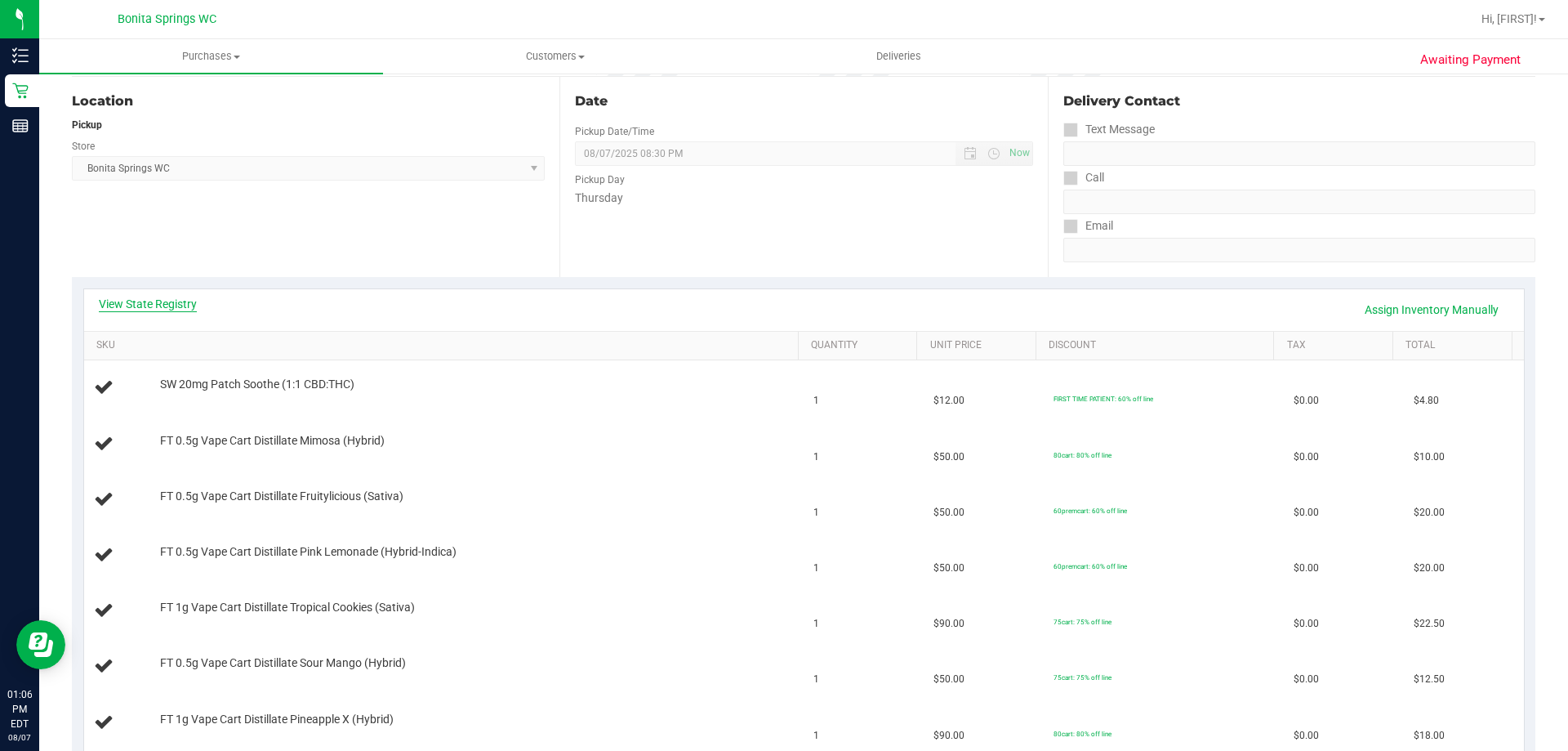 click on "View State Registry" at bounding box center (148, 304) 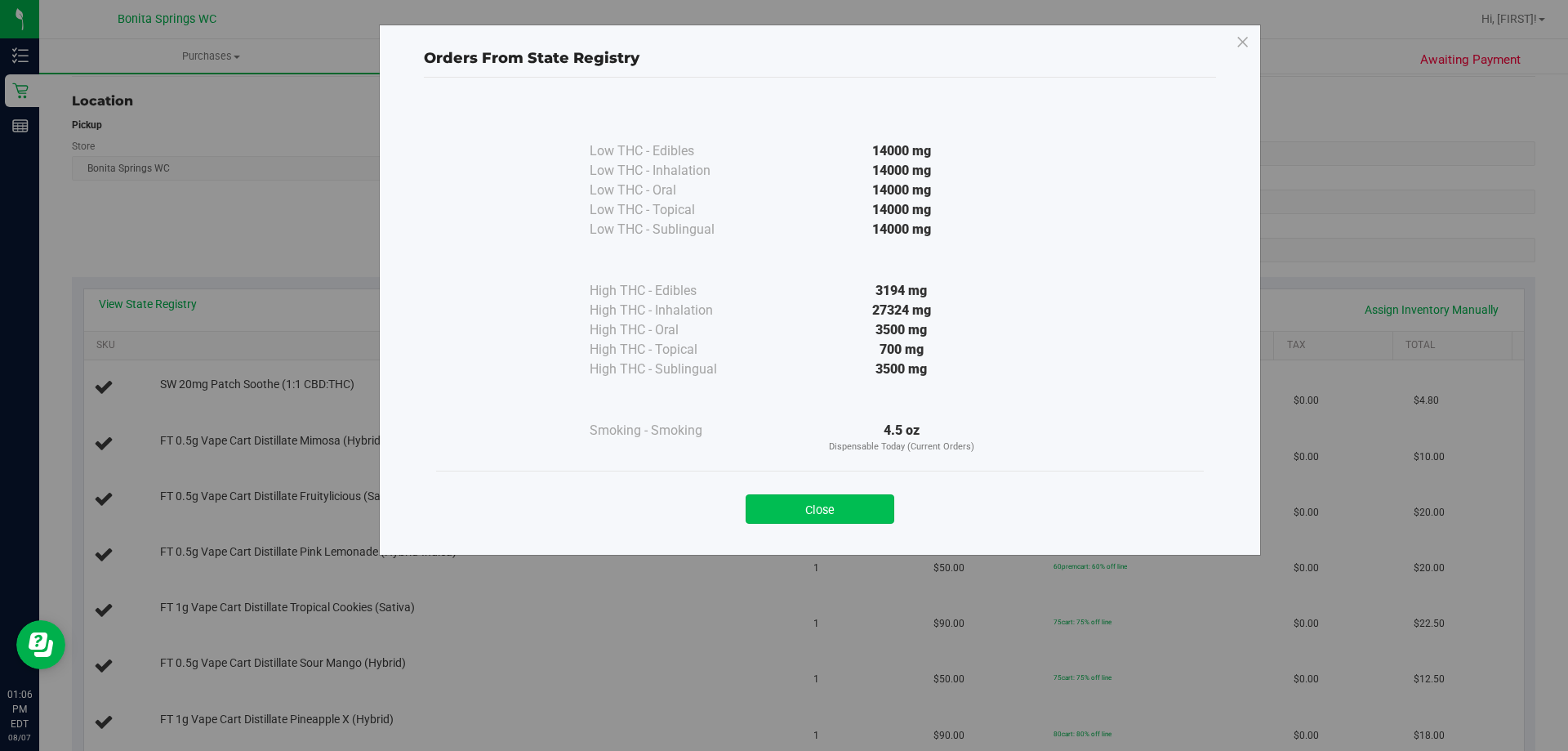 click on "Close" at bounding box center [820, 509] 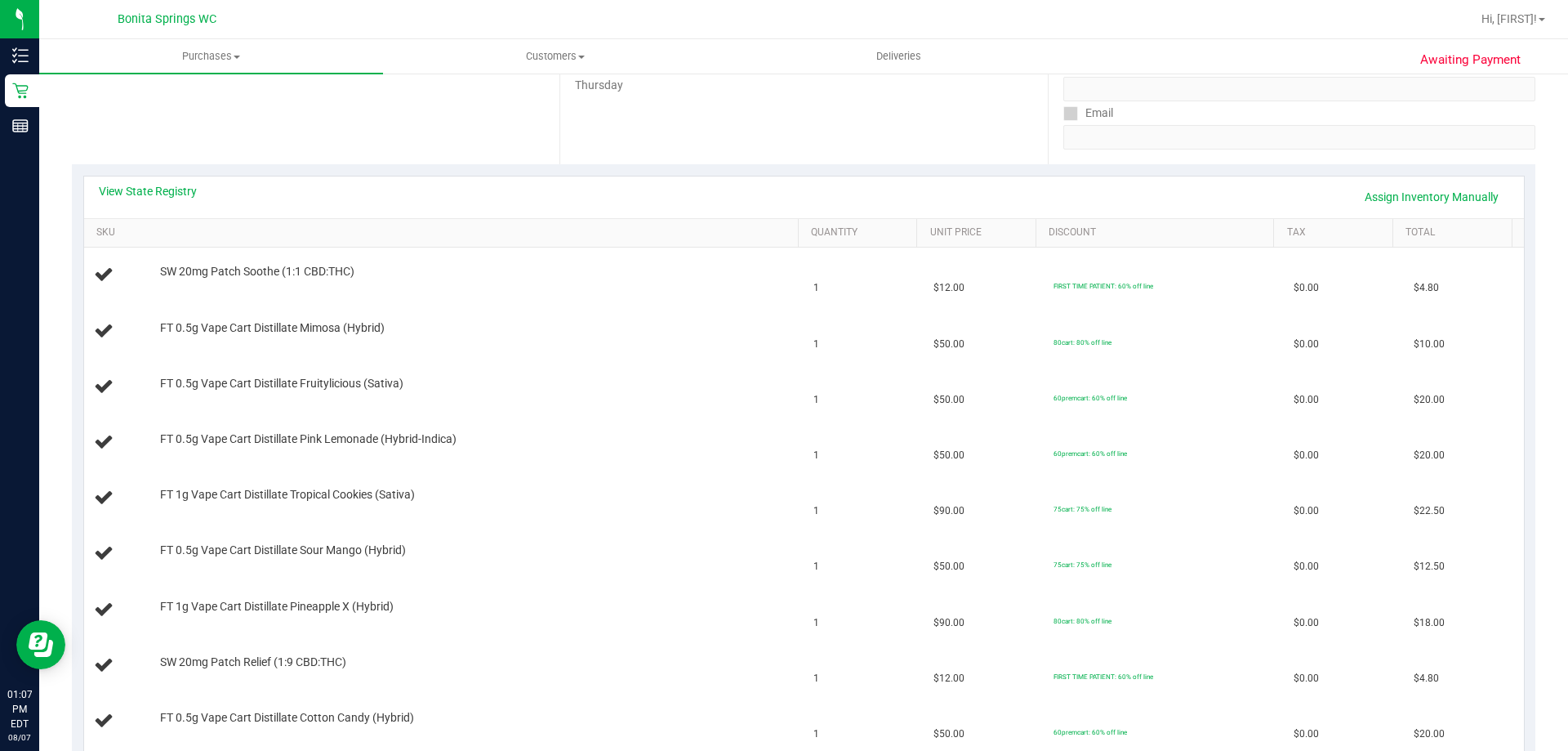 scroll, scrollTop: 245, scrollLeft: 0, axis: vertical 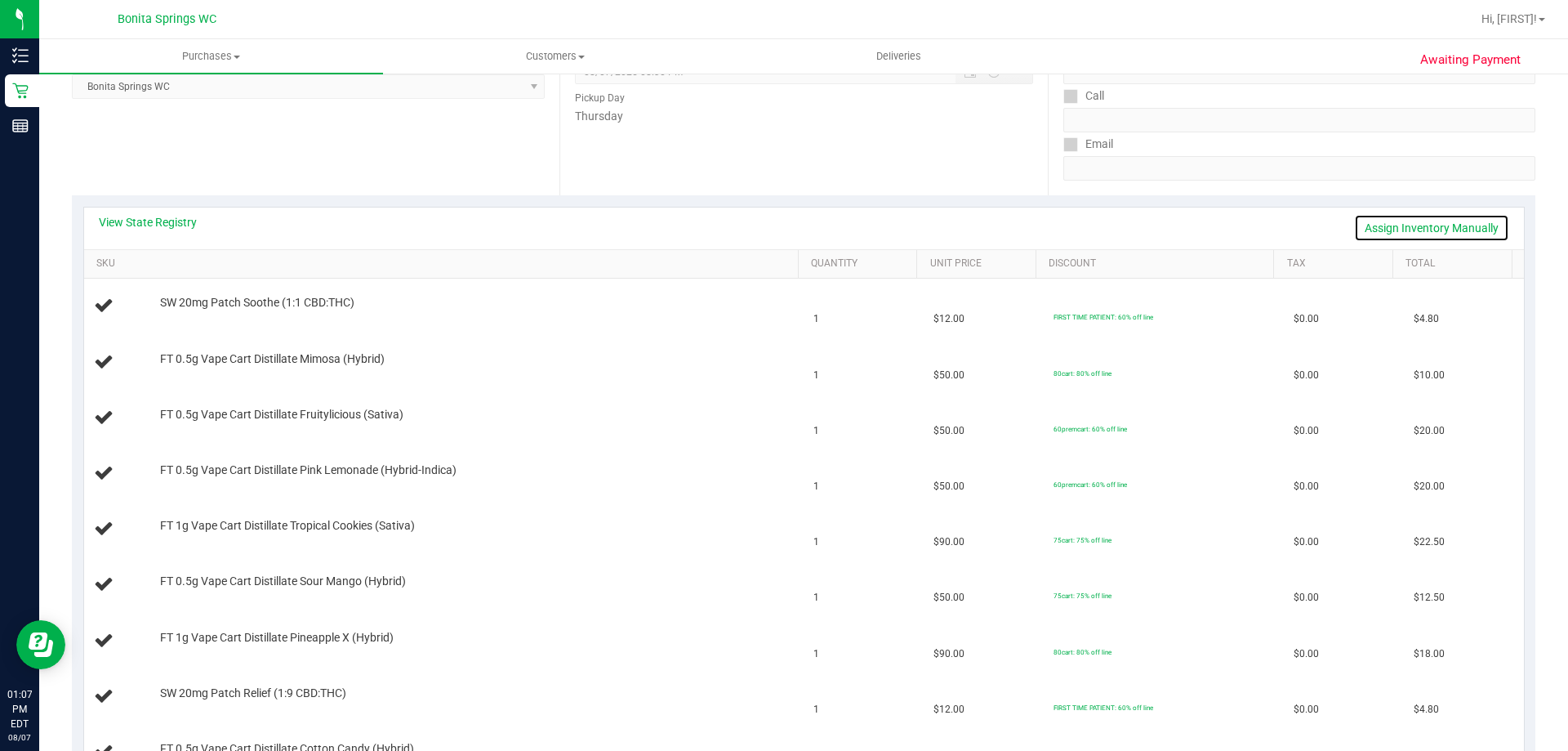 click on "Assign Inventory Manually" at bounding box center [1432, 228] 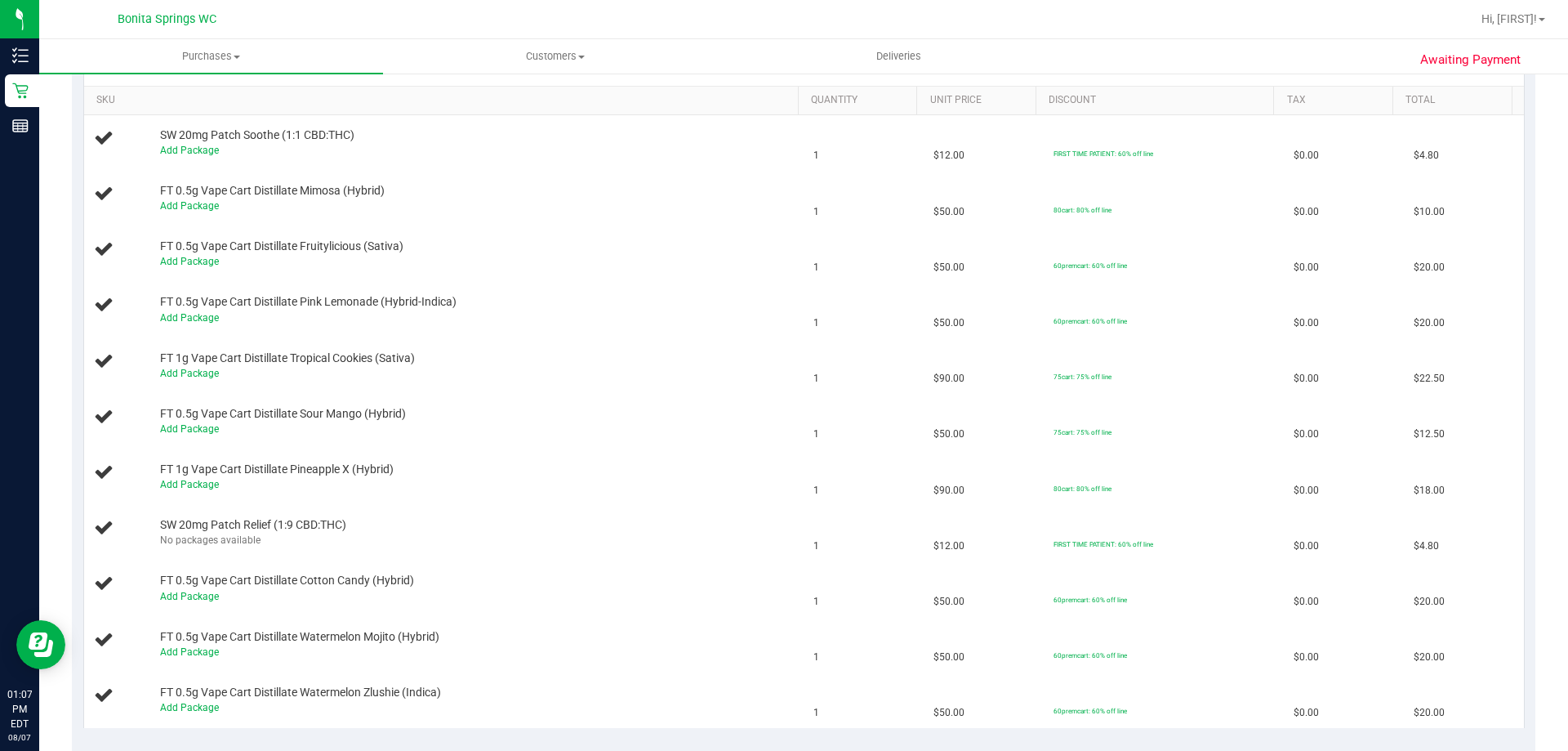 scroll, scrollTop: 82, scrollLeft: 0, axis: vertical 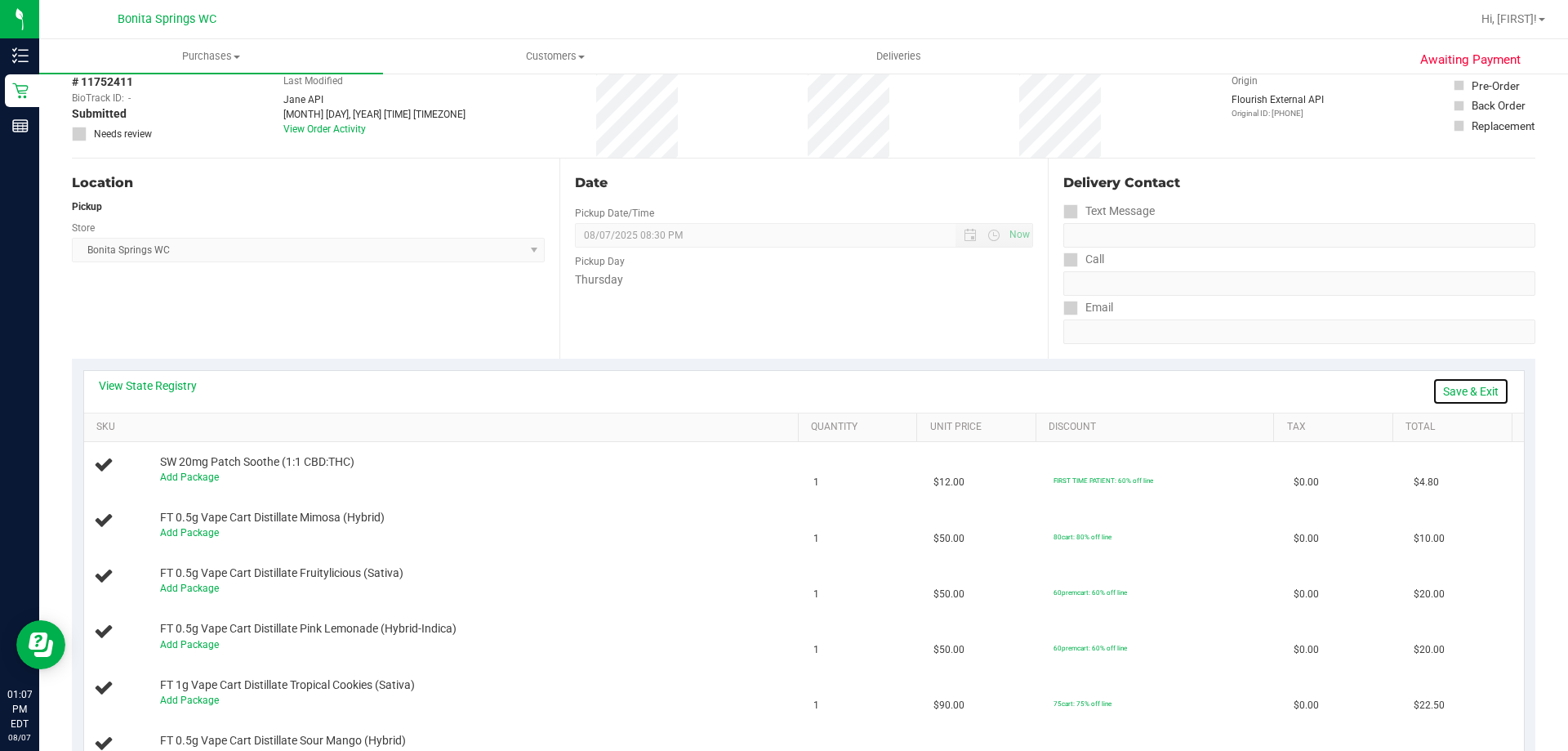 click on "Save & Exit" at bounding box center [1471, 391] 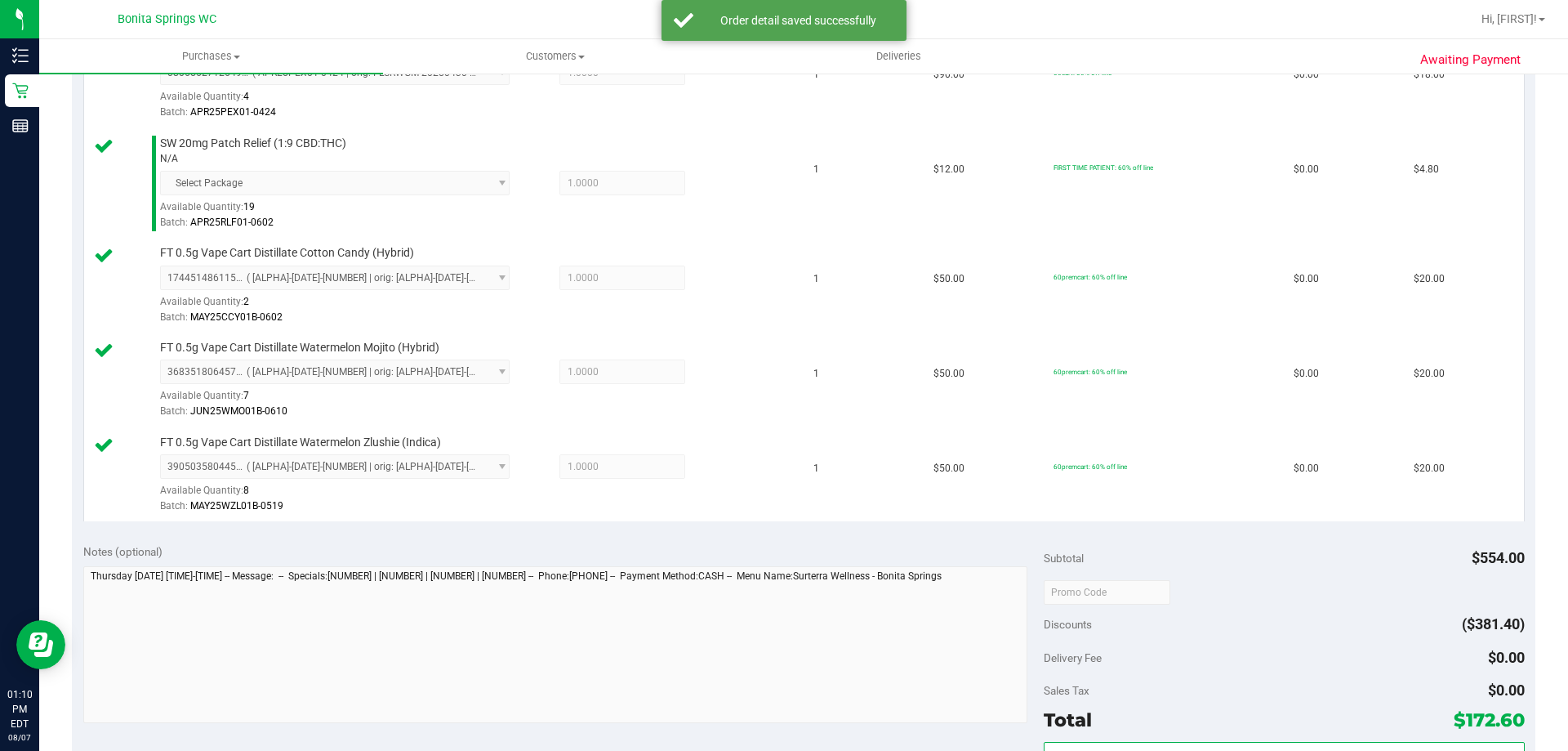 scroll, scrollTop: 1144, scrollLeft: 0, axis: vertical 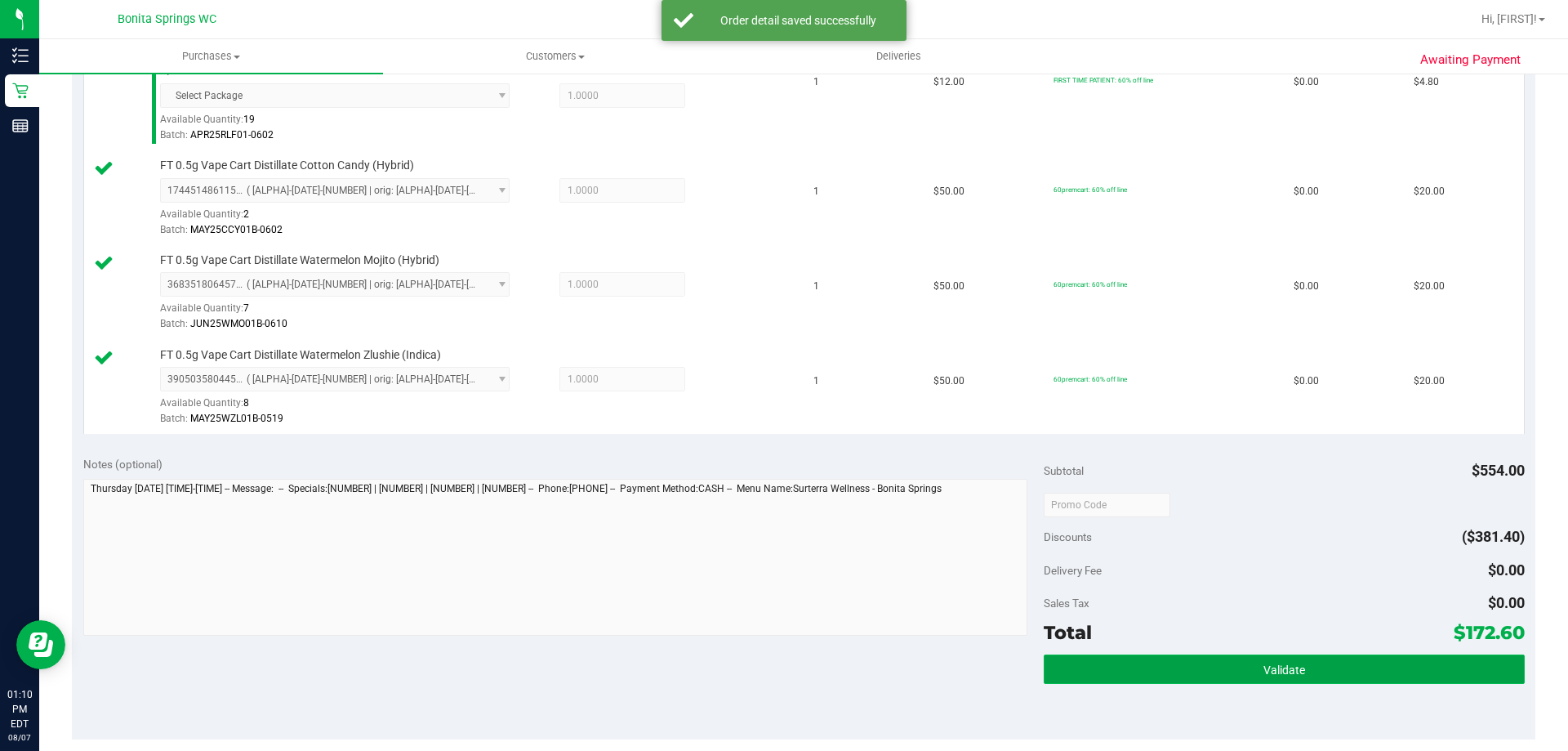 click on "Validate" at bounding box center [1284, 669] 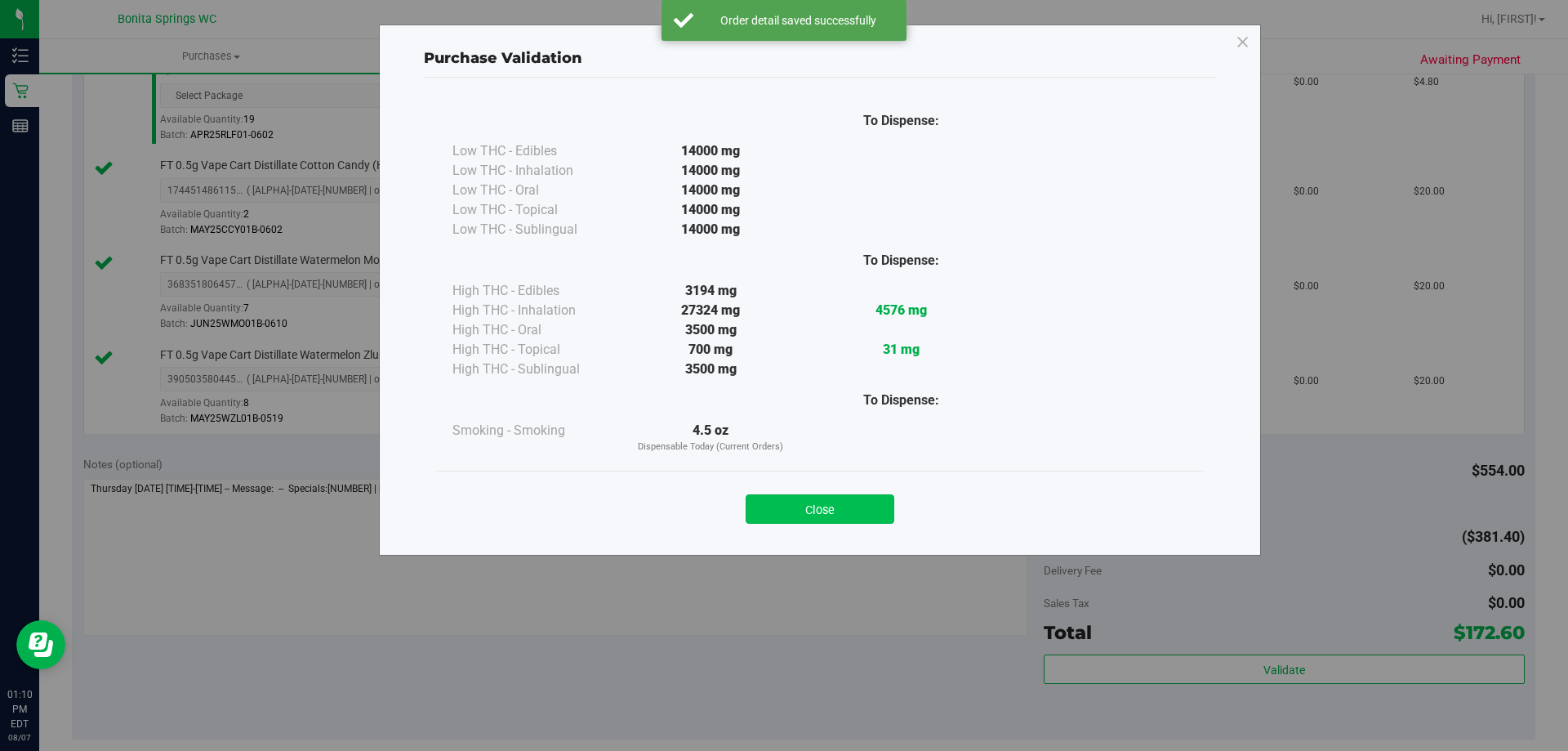 click on "Close" at bounding box center [820, 509] 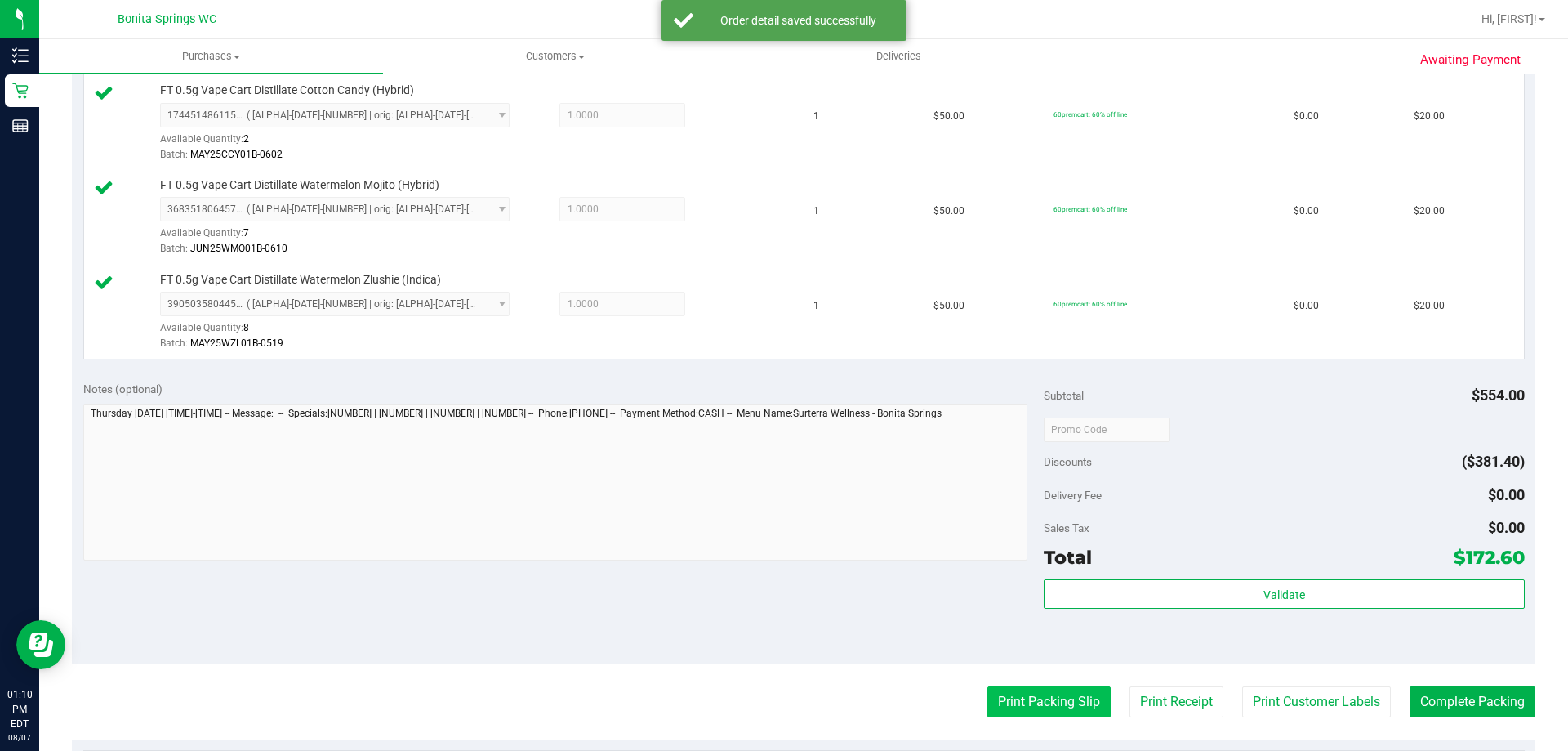 scroll, scrollTop: 1308, scrollLeft: 0, axis: vertical 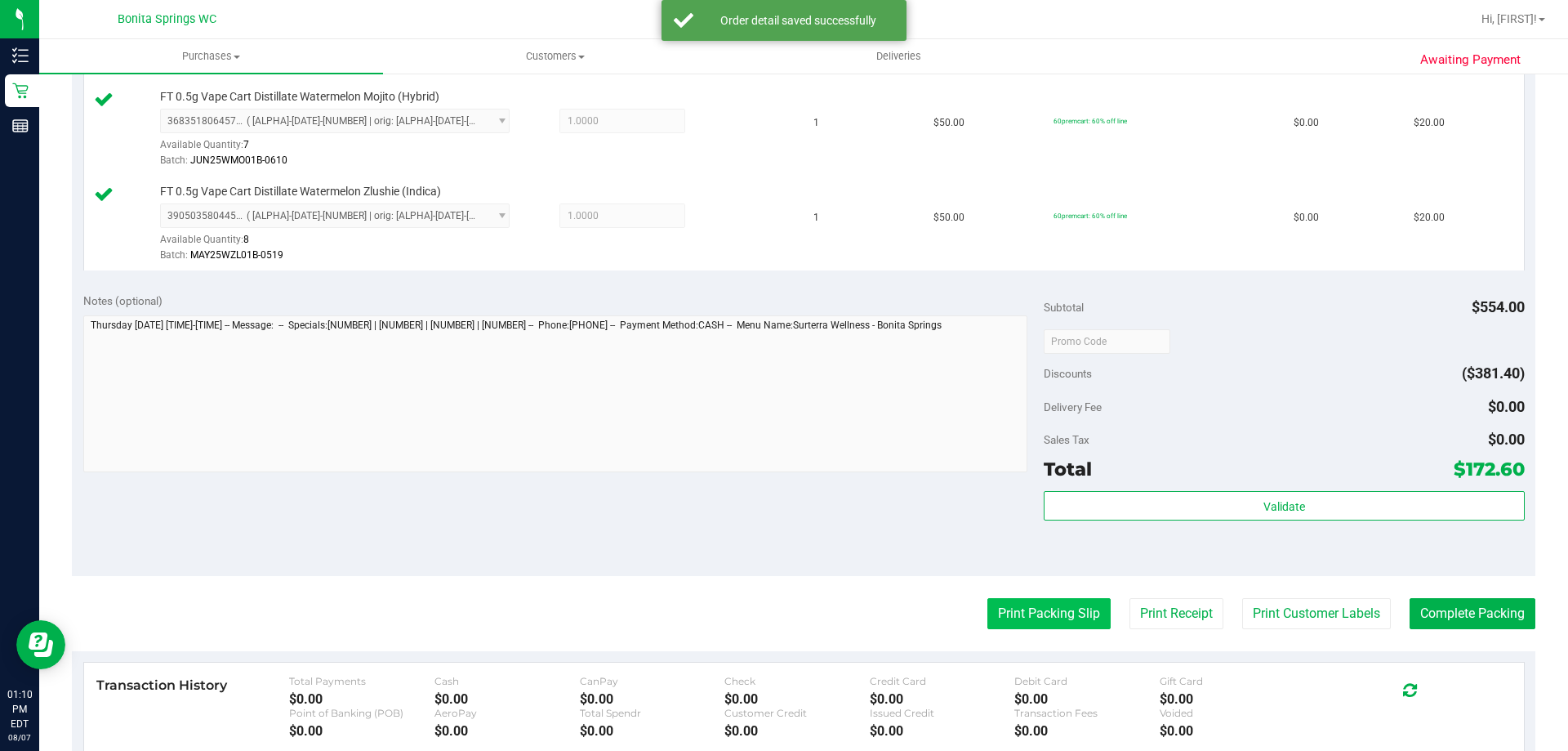 click on "Print Packing Slip" at bounding box center [1049, 614] 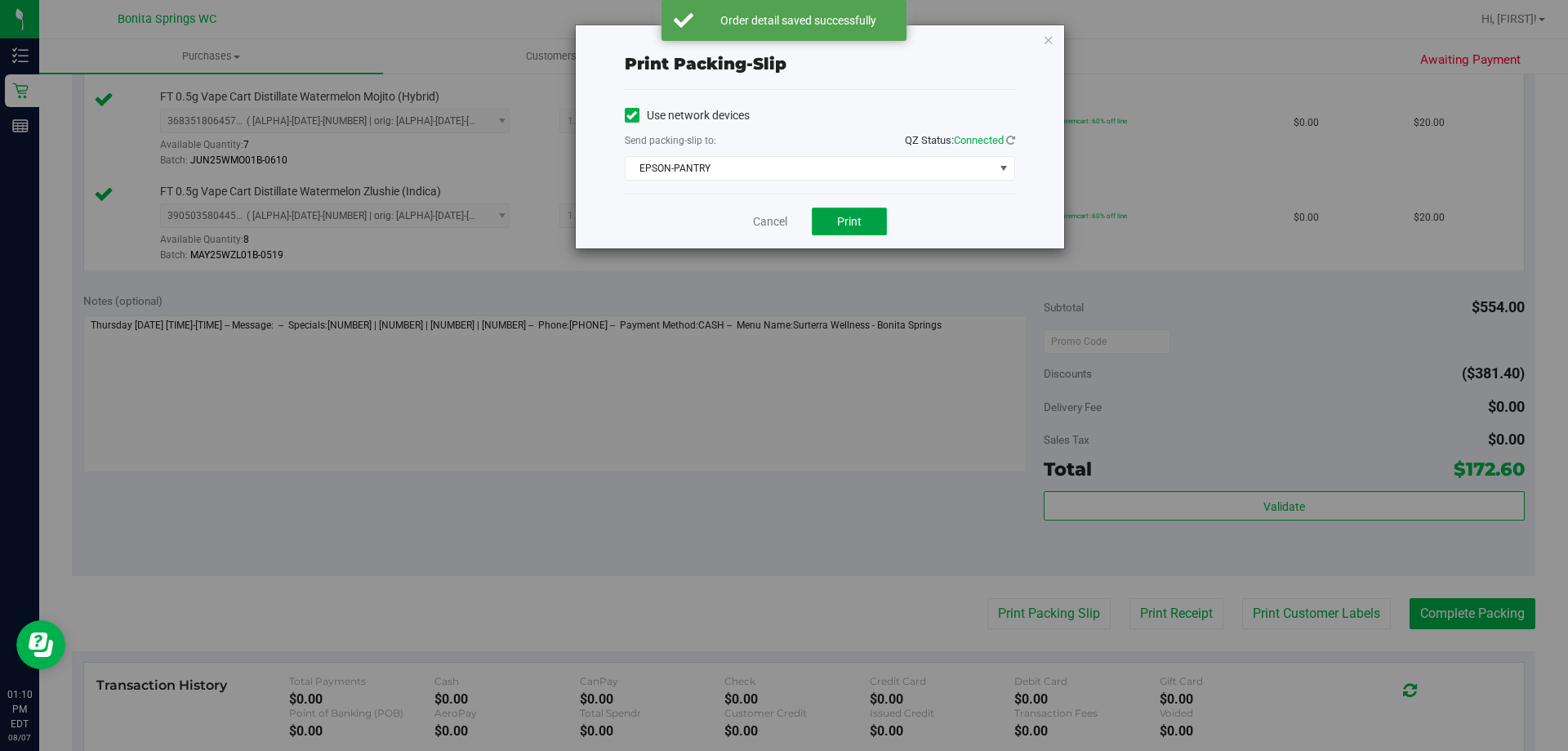 click on "Print" at bounding box center [849, 221] 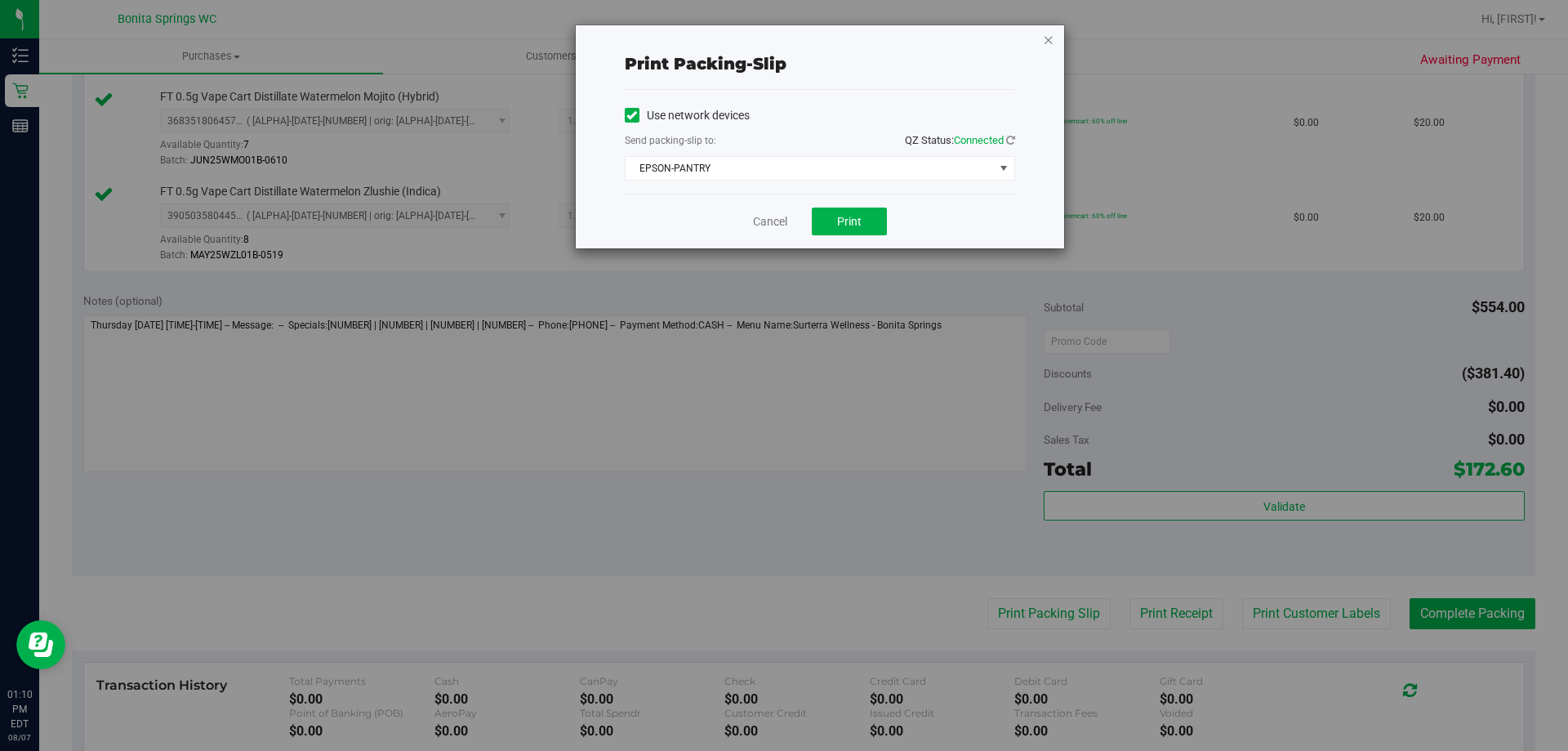 click at bounding box center [1049, 39] 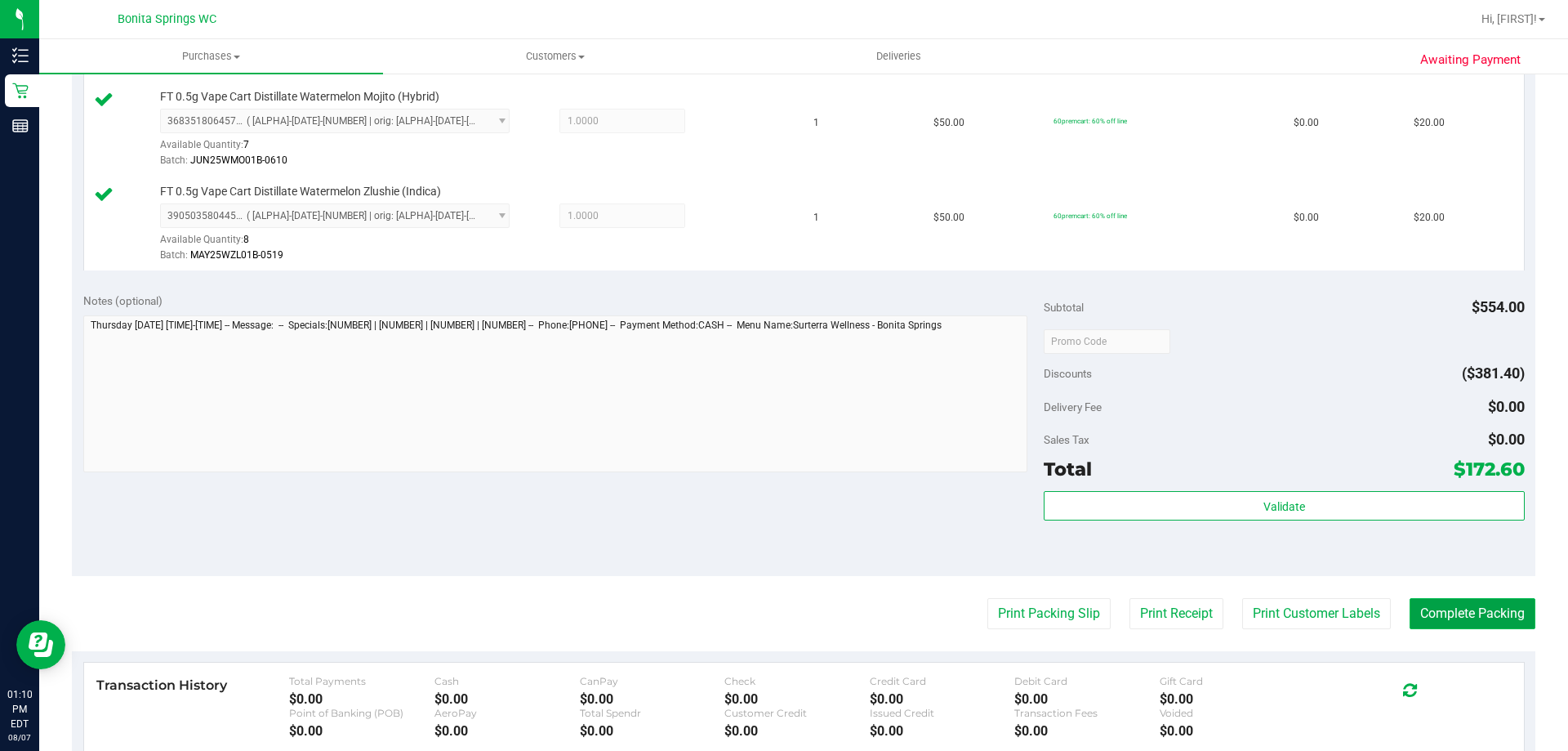 click on "Complete Packing" at bounding box center (1472, 614) 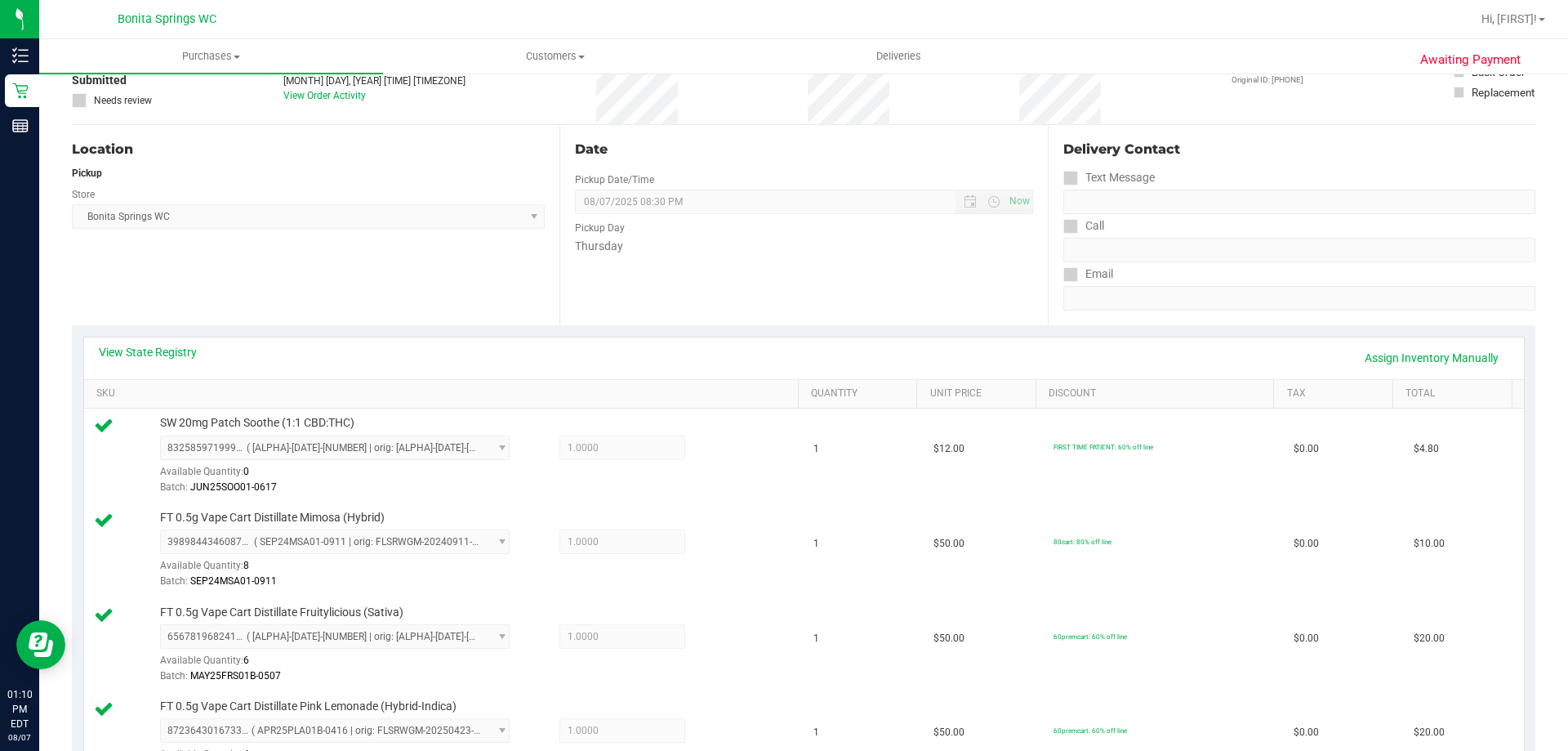 scroll, scrollTop: 0, scrollLeft: 0, axis: both 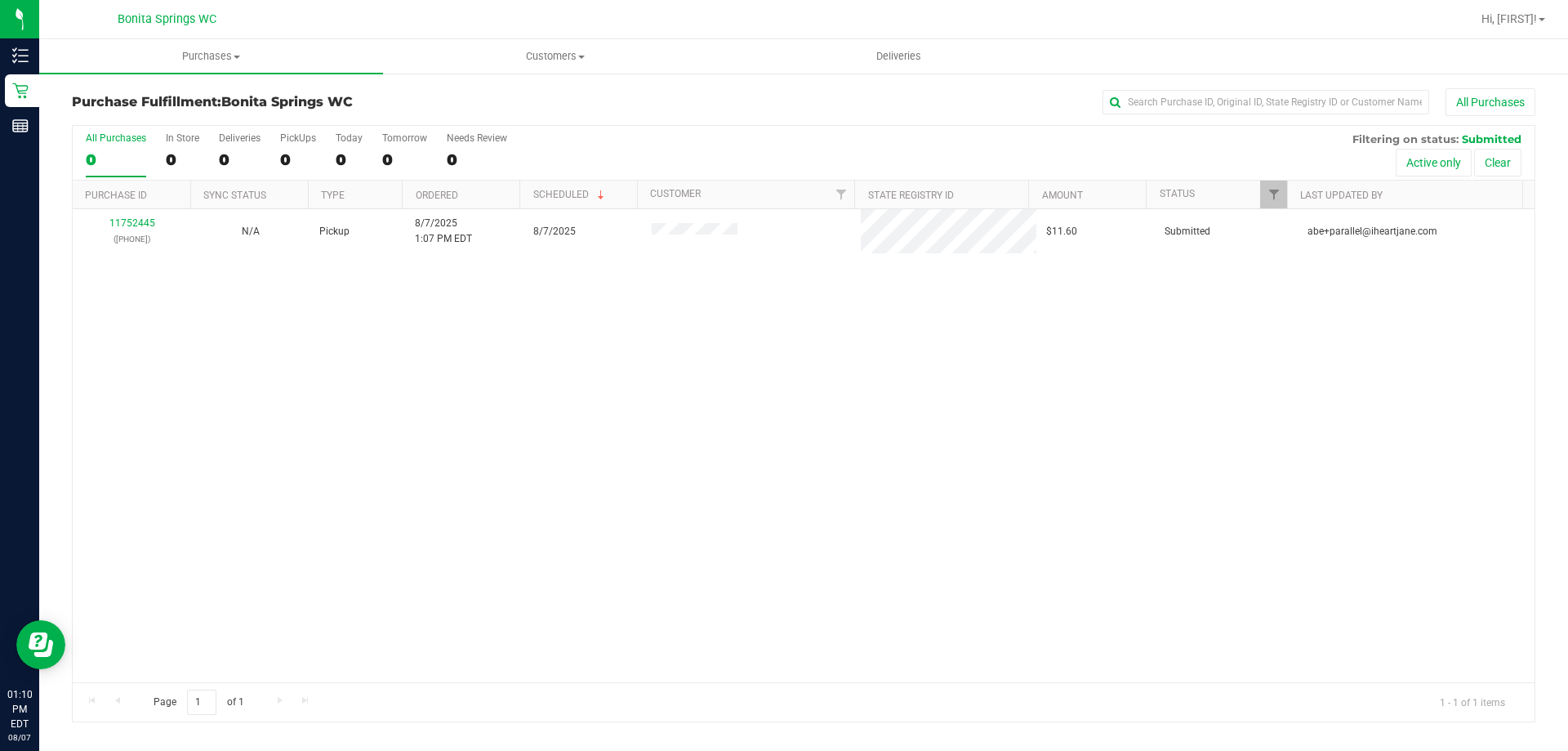 click on "[NUMBER]
([PHONE])
N/A
Pickup [DATE] [TIME] [TIMEZONE] [DATE]
$11.60
Submitted abe+parallel@[EXAMPLE.COM]" at bounding box center [804, 445] 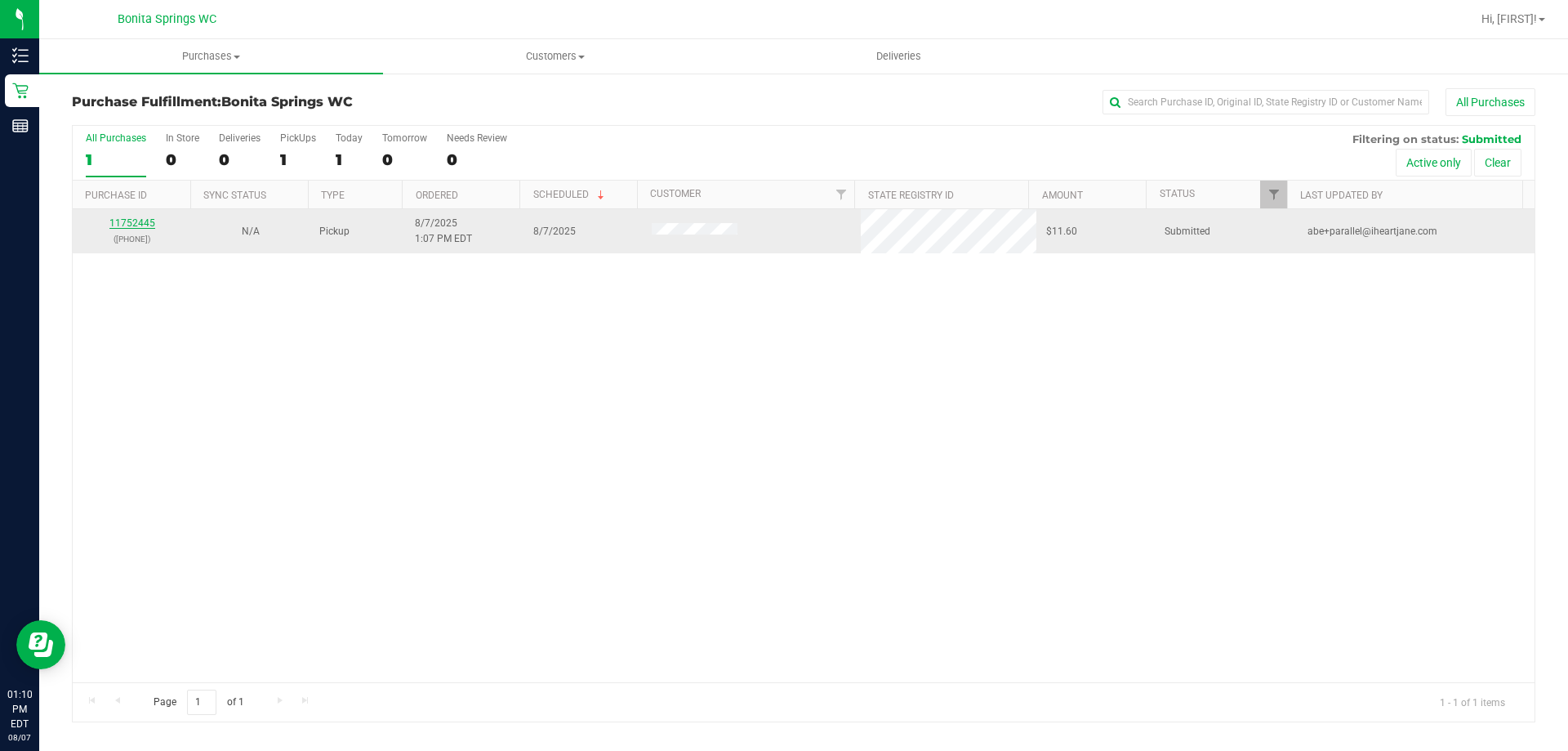 click on "11752445" at bounding box center [132, 223] 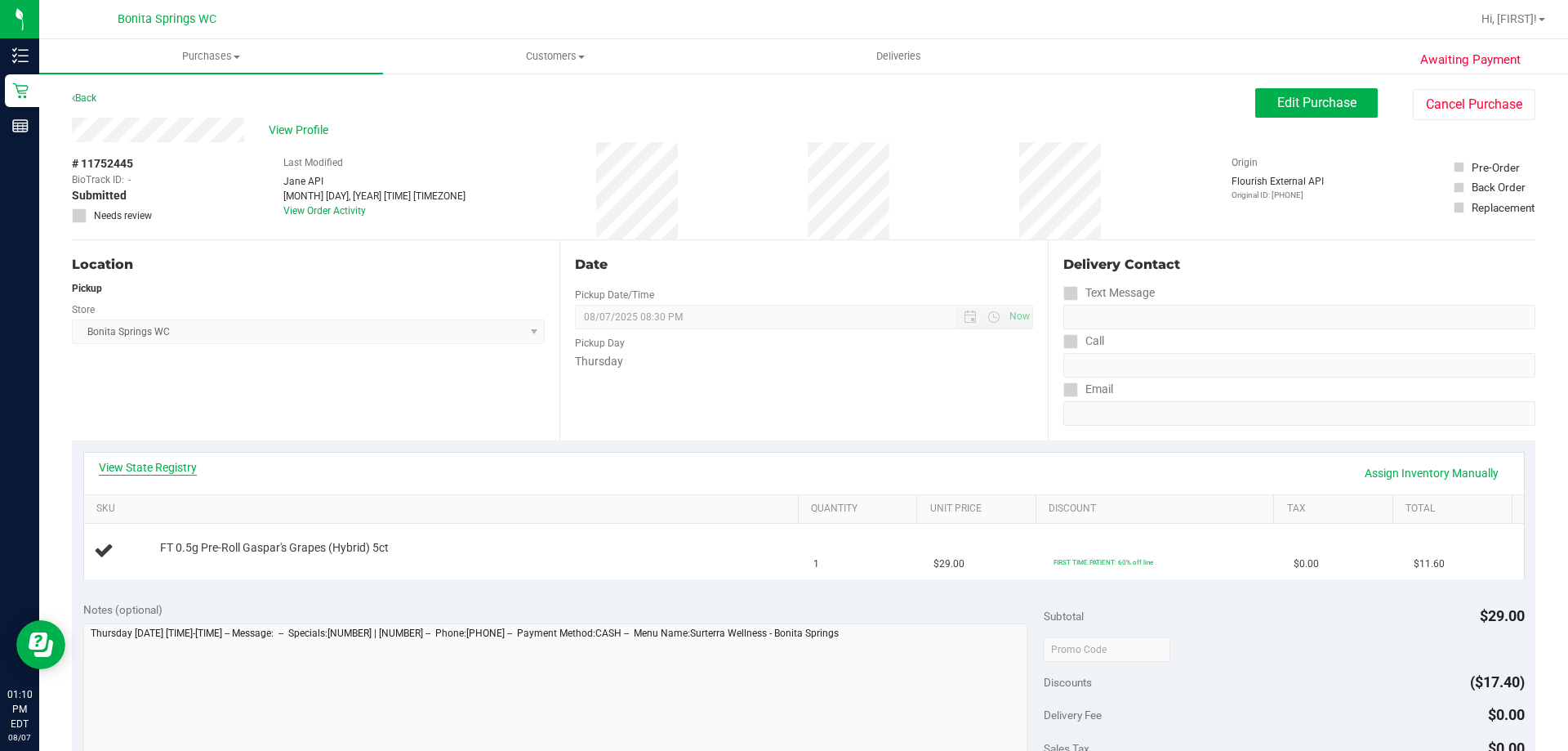 click on "View State Registry" at bounding box center [148, 467] 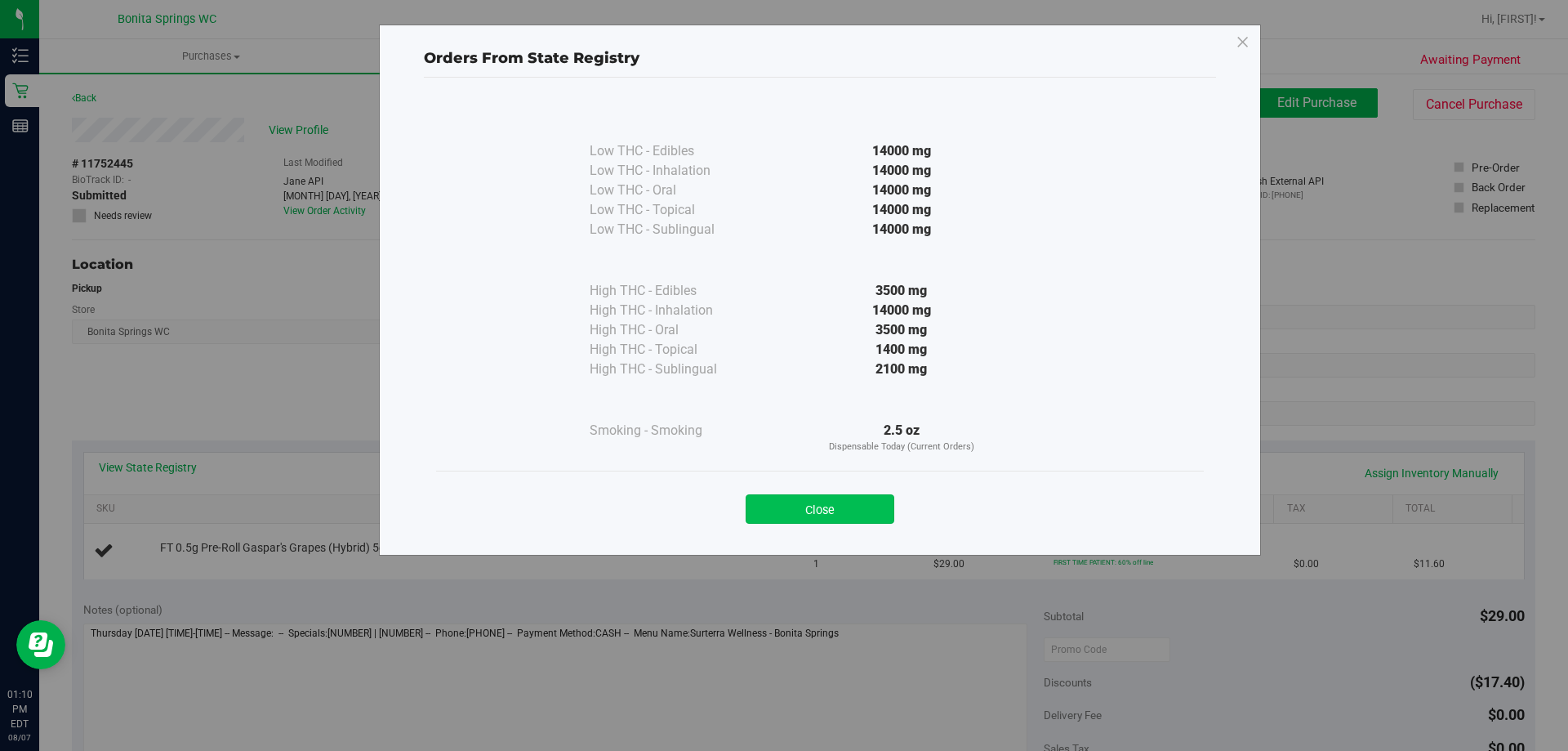 click on "Close" at bounding box center [820, 509] 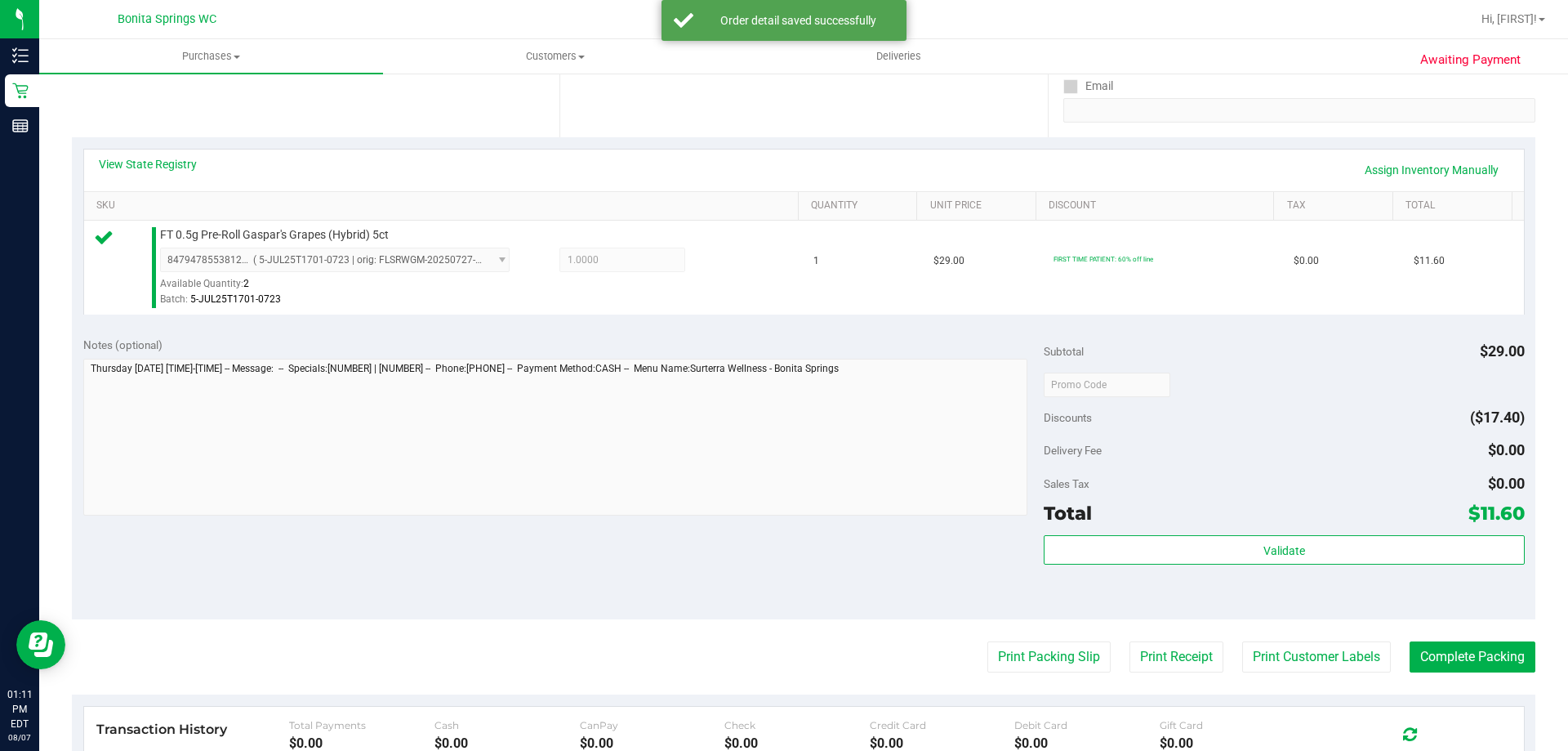 scroll, scrollTop: 327, scrollLeft: 0, axis: vertical 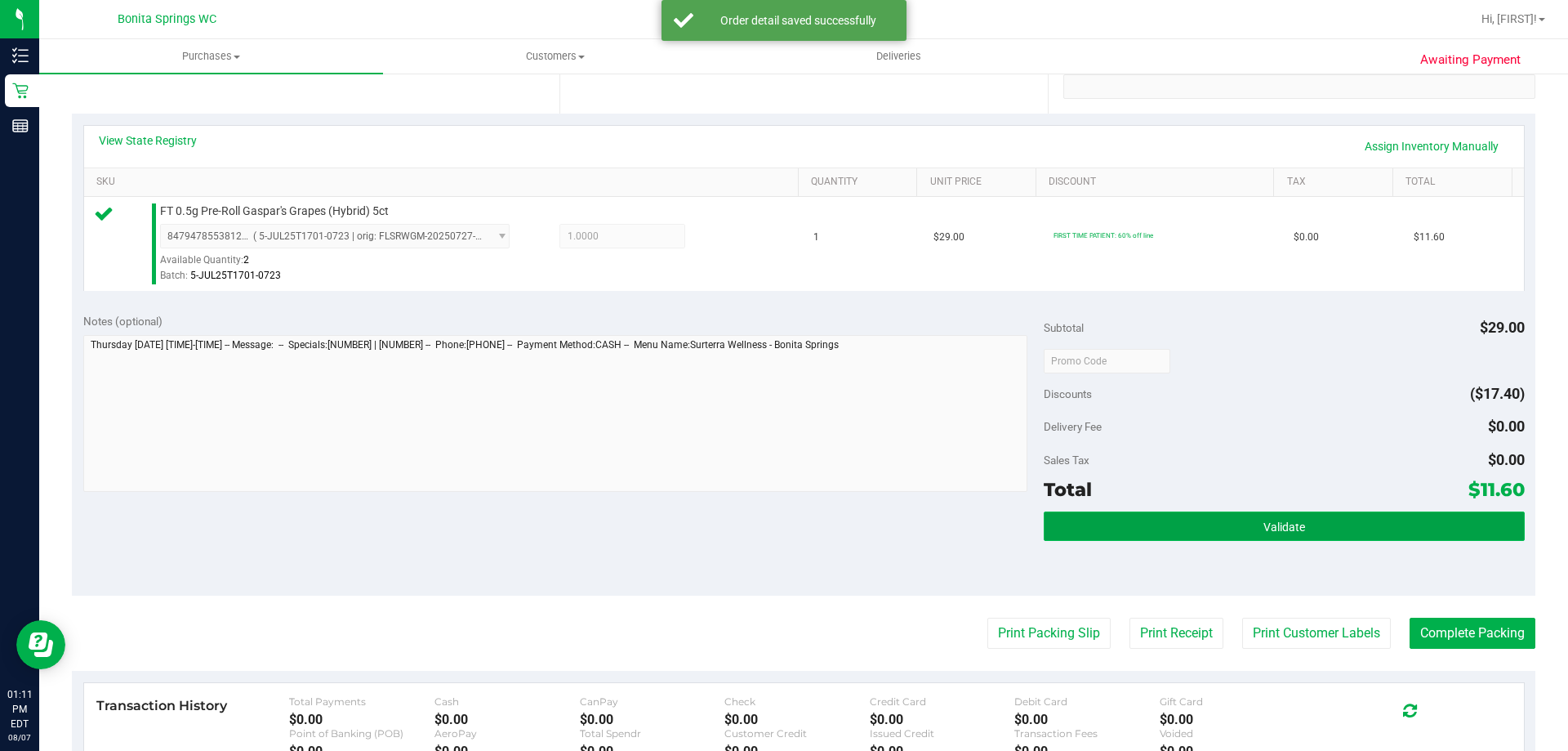 click on "Validate" at bounding box center (1284, 526) 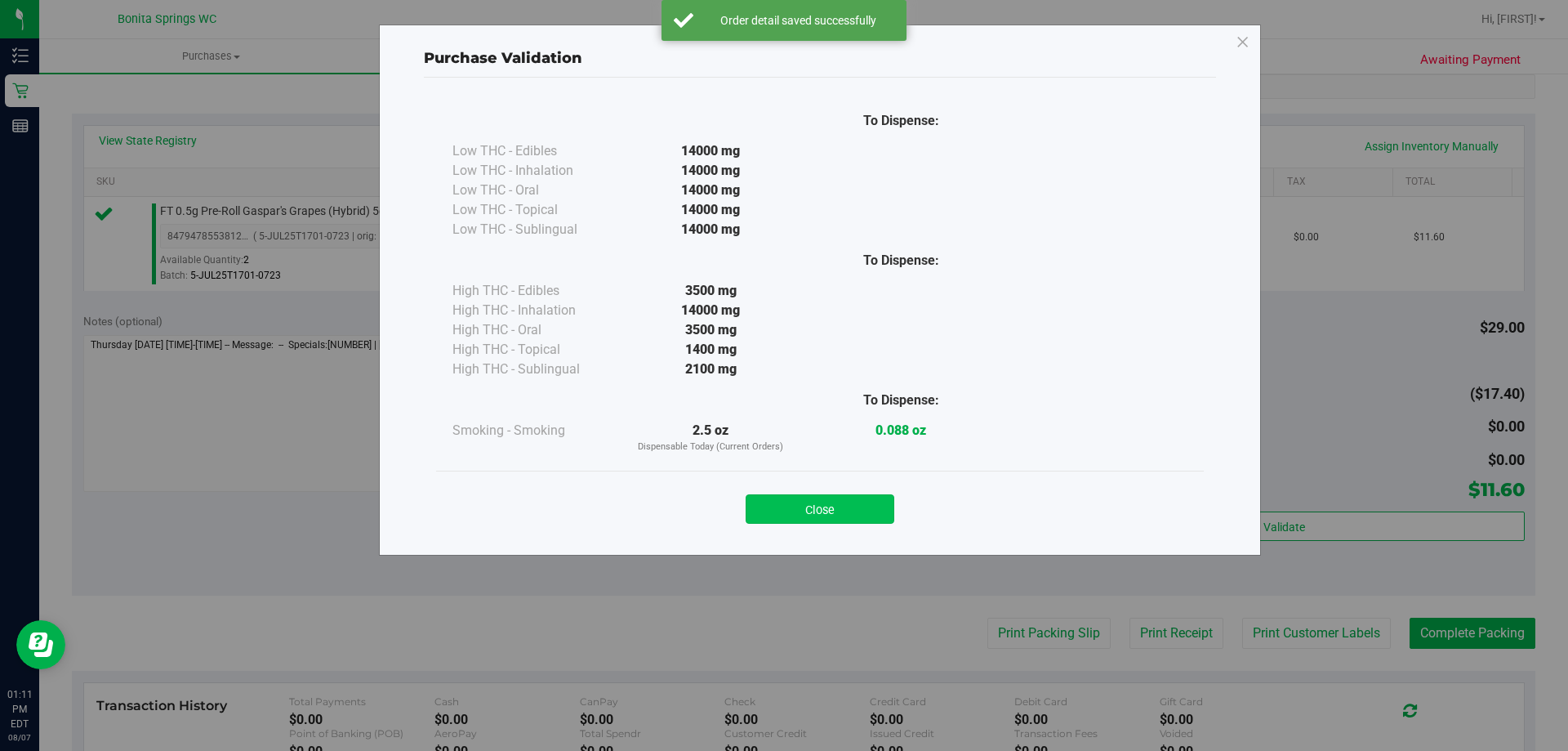 click on "Close" at bounding box center [820, 509] 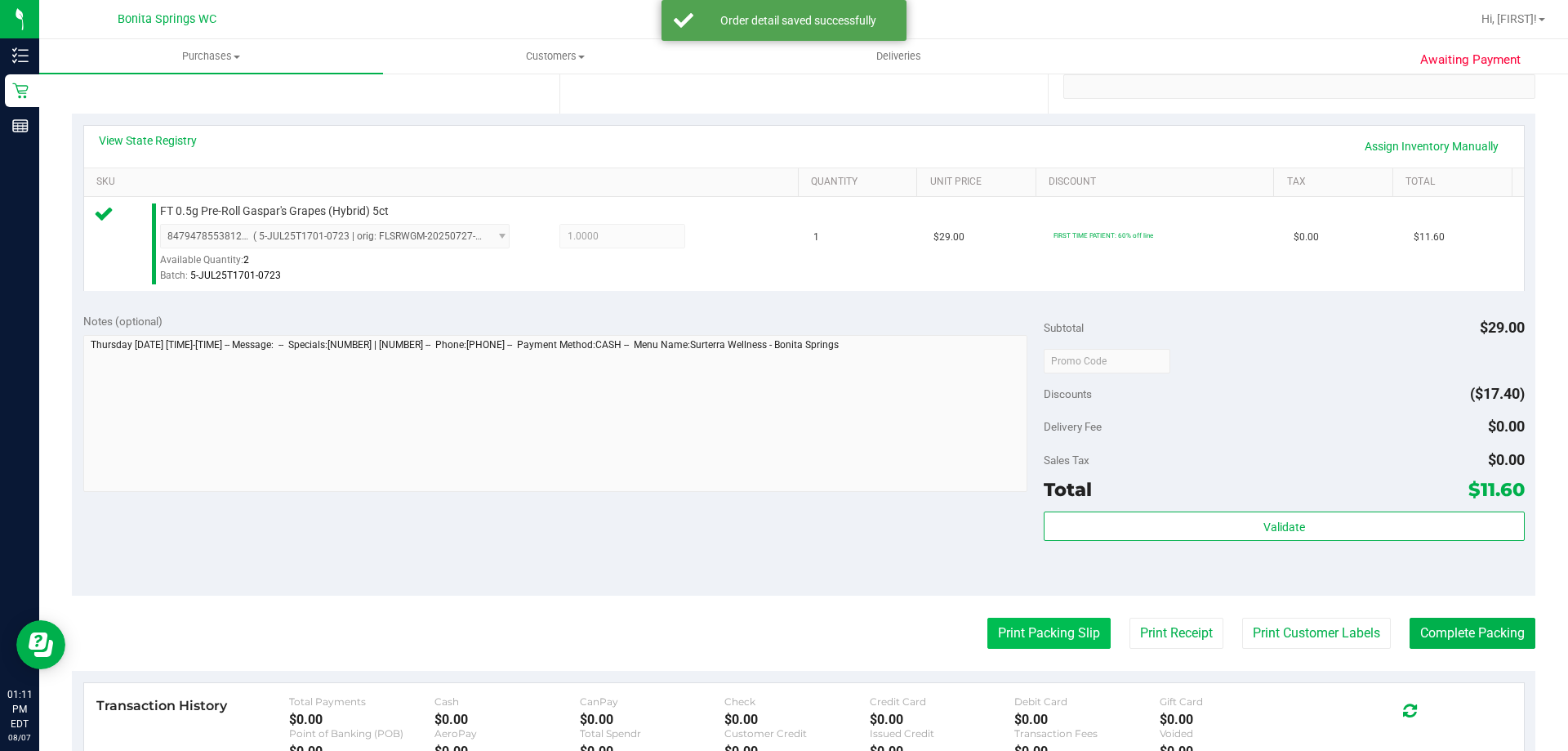 click on "Print Packing Slip" at bounding box center [1049, 633] 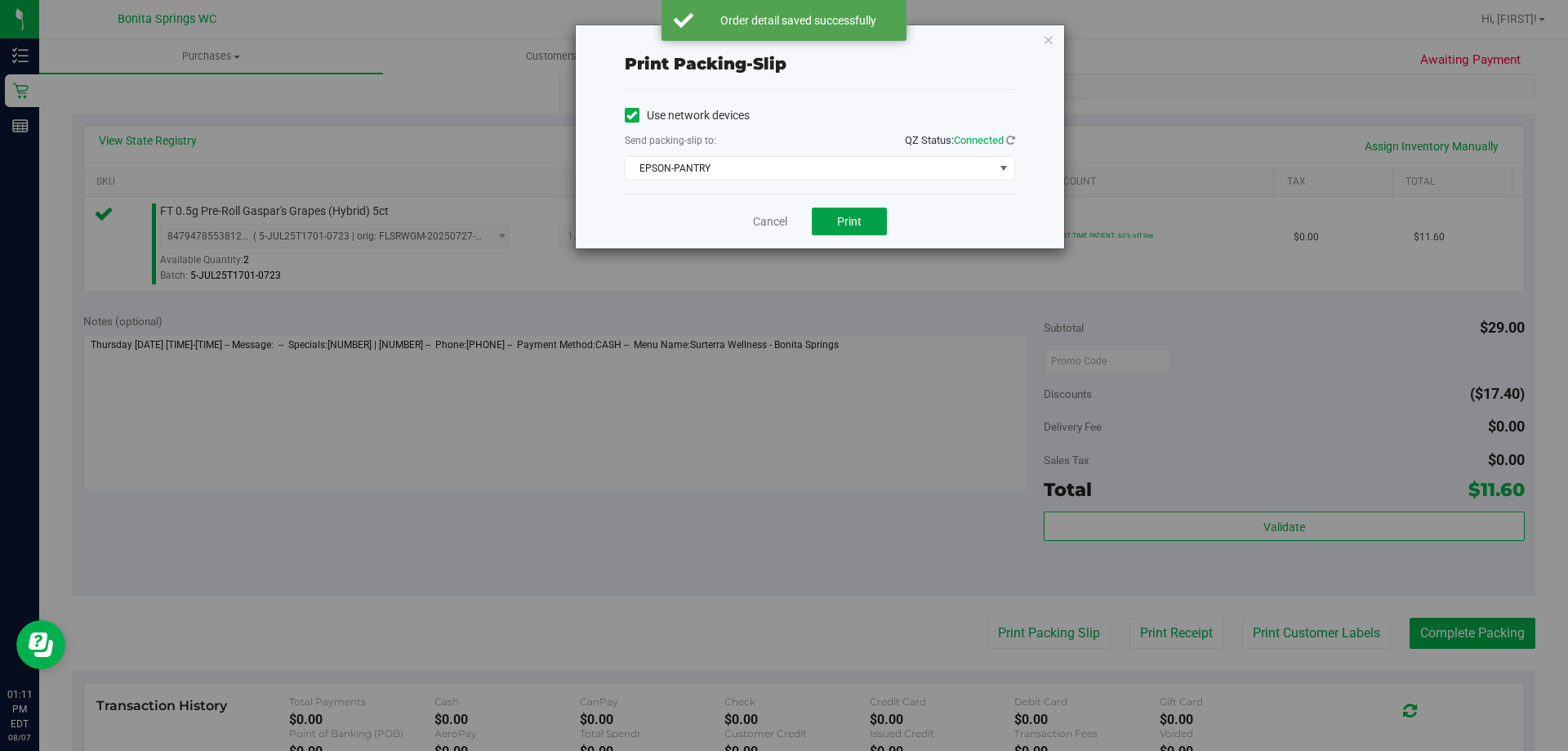drag, startPoint x: 838, startPoint y: 218, endPoint x: 860, endPoint y: 287, distance: 72.42237 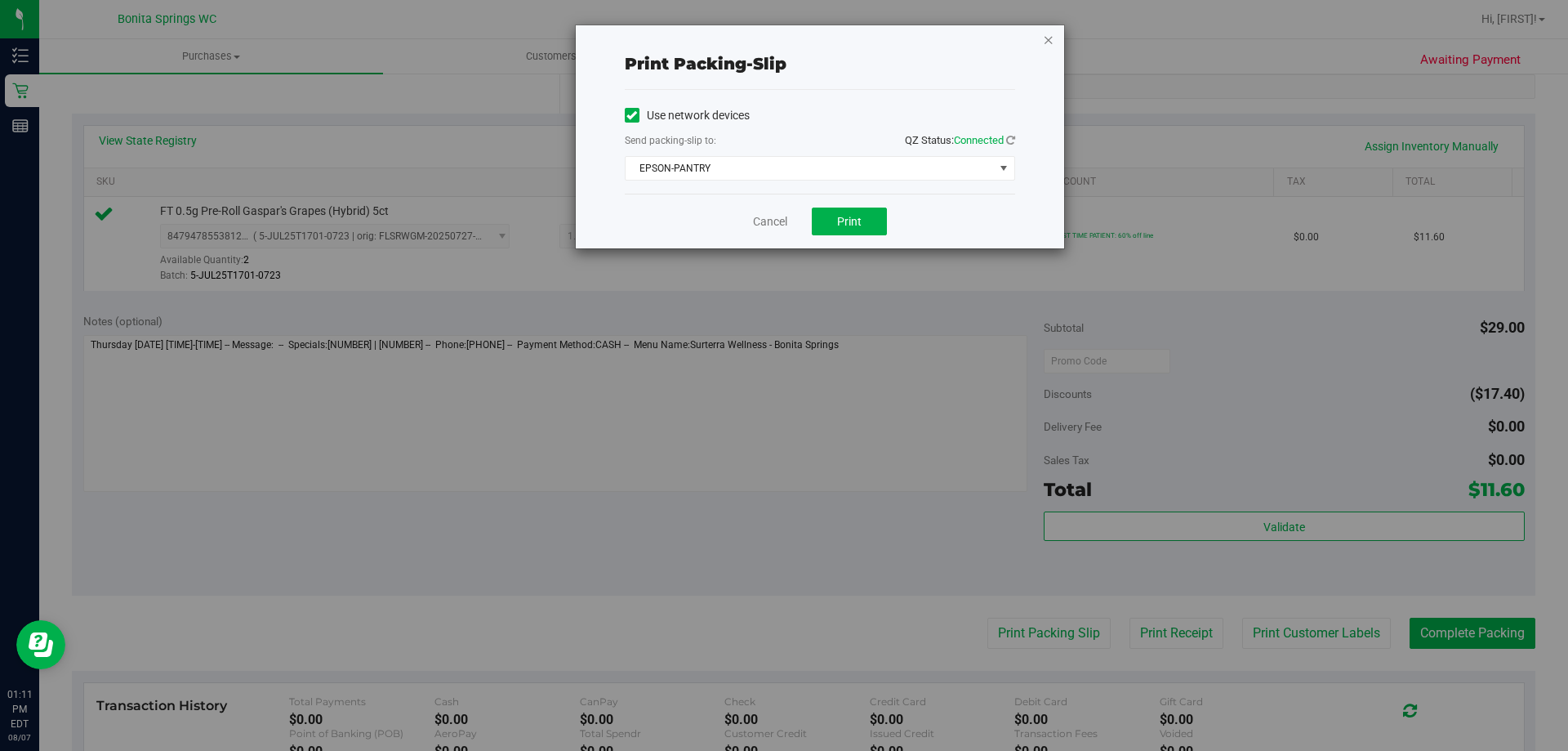click at bounding box center [1049, 39] 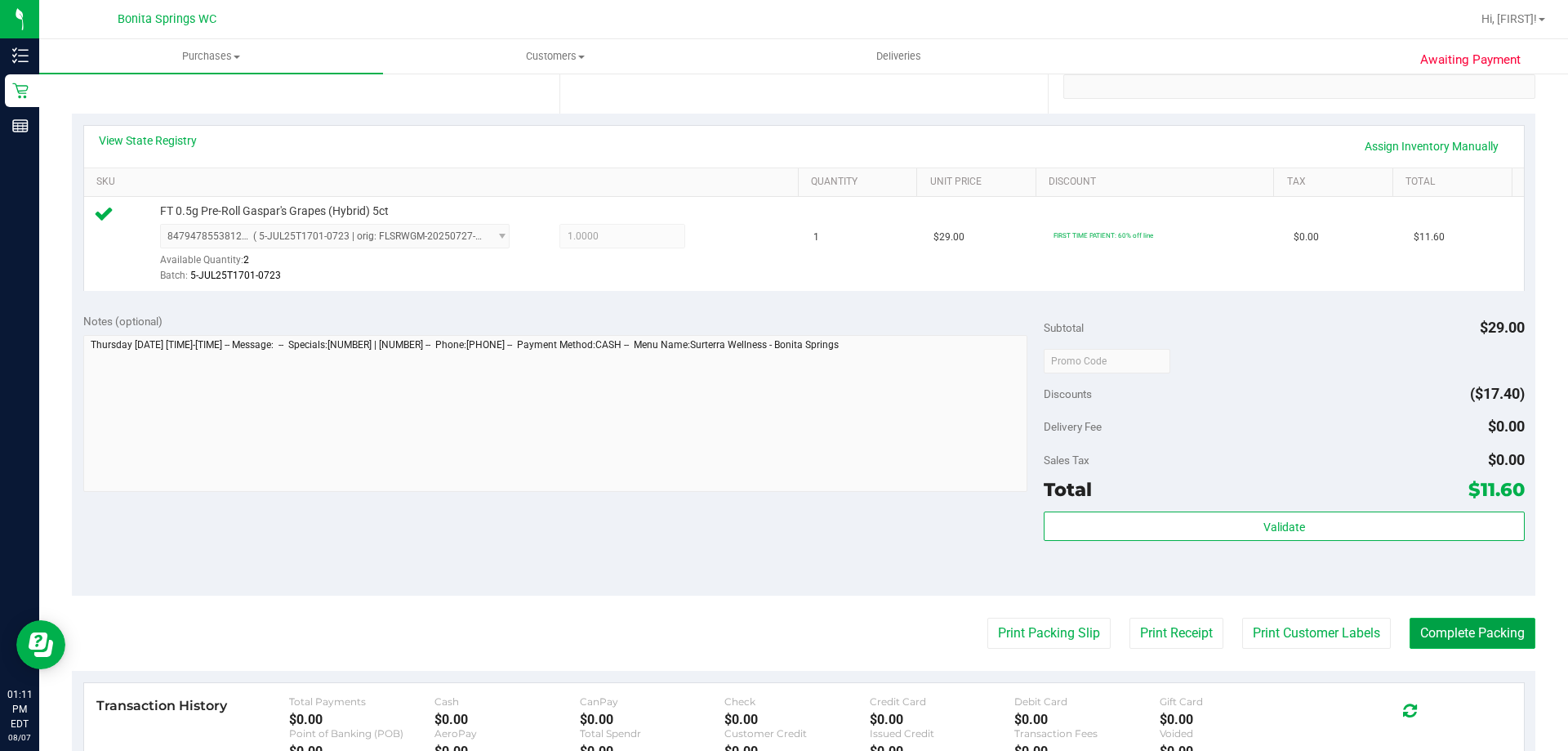 click on "Complete Packing" at bounding box center [1472, 633] 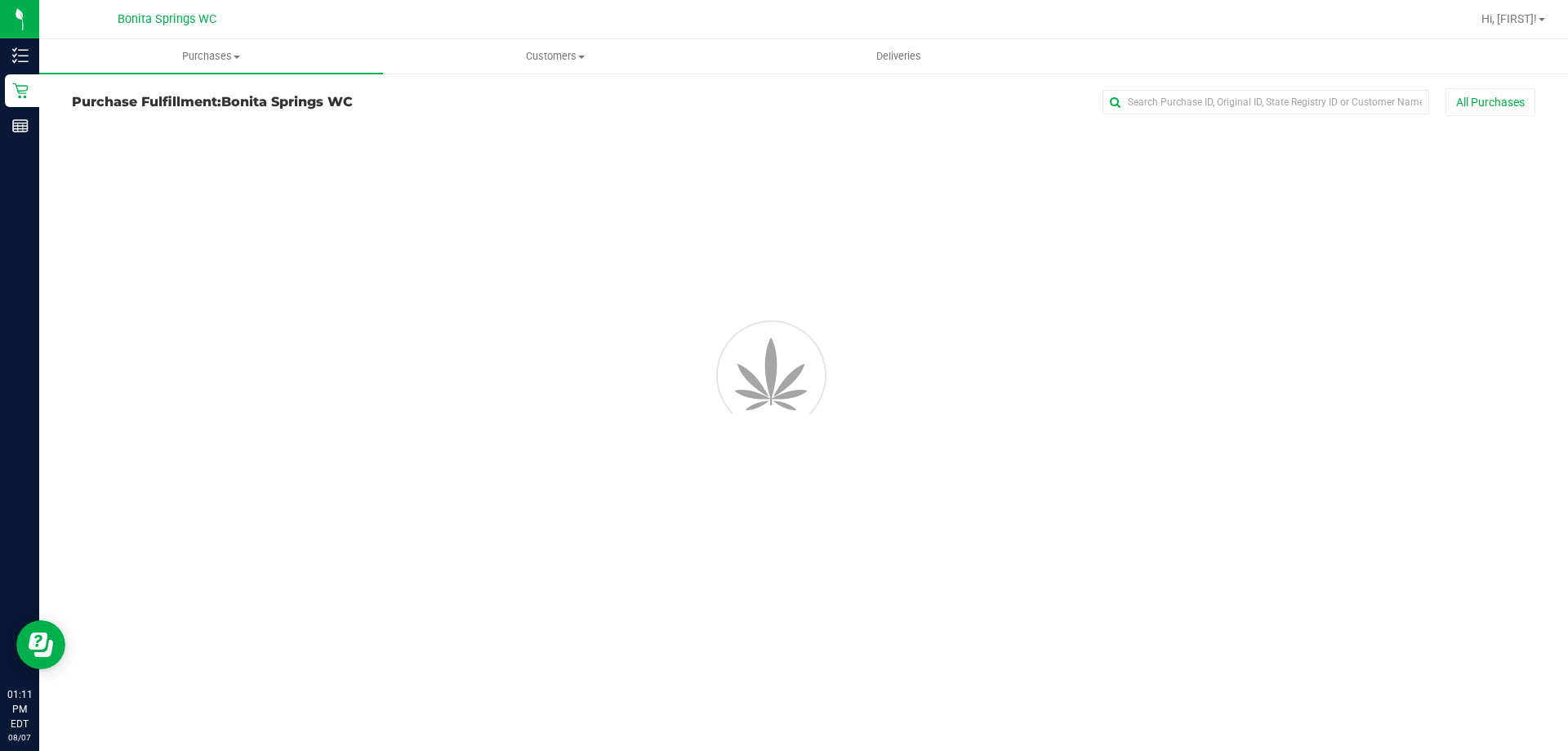 scroll, scrollTop: 0, scrollLeft: 0, axis: both 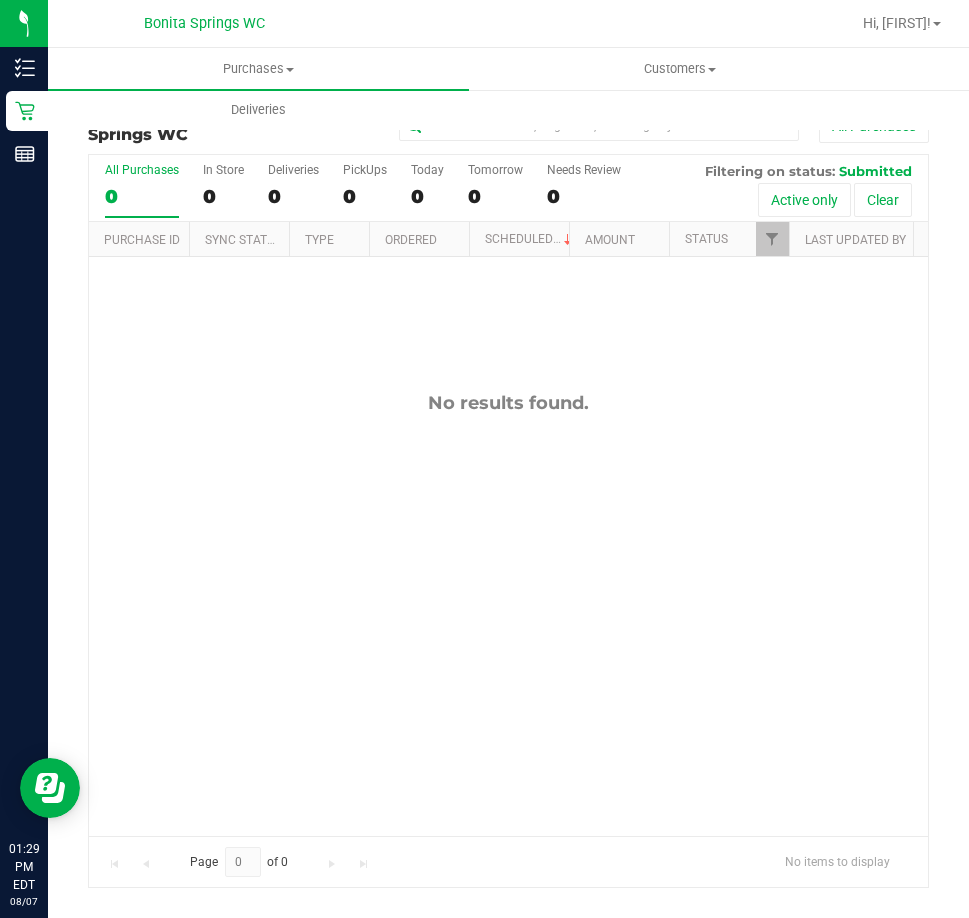 drag, startPoint x: 695, startPoint y: 401, endPoint x: 606, endPoint y: 331, distance: 113.22986 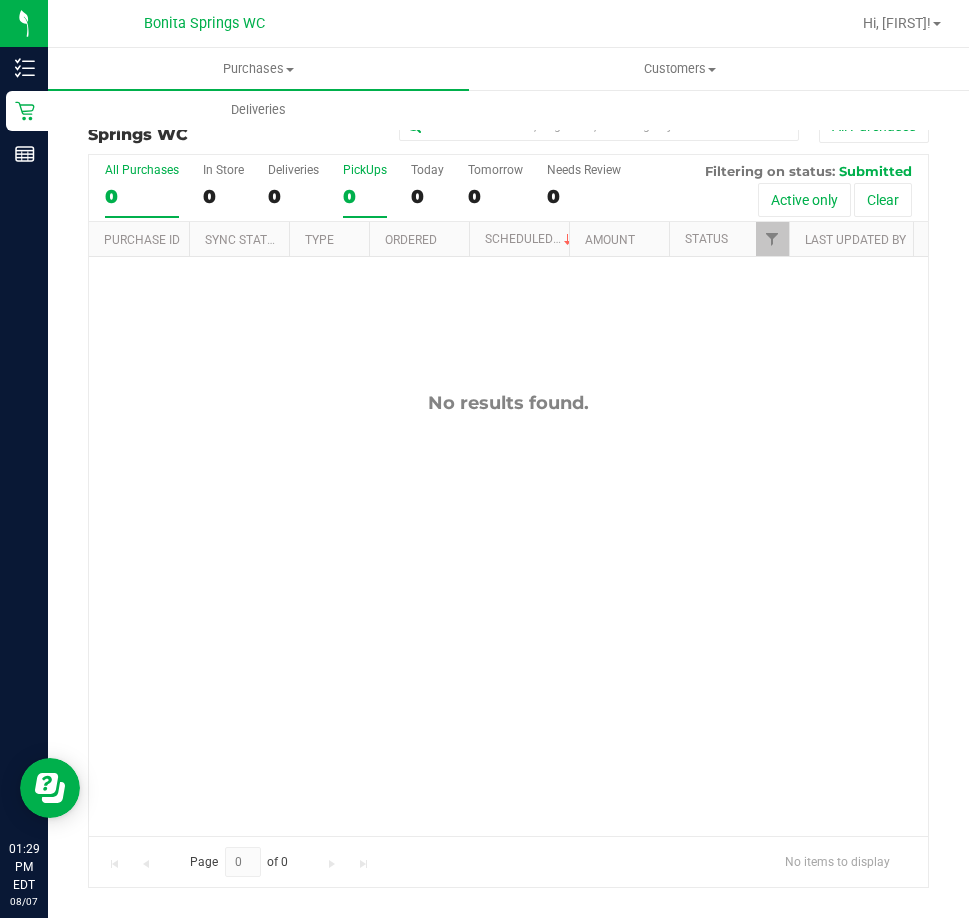 click on "PickUps
0" at bounding box center (365, 190) 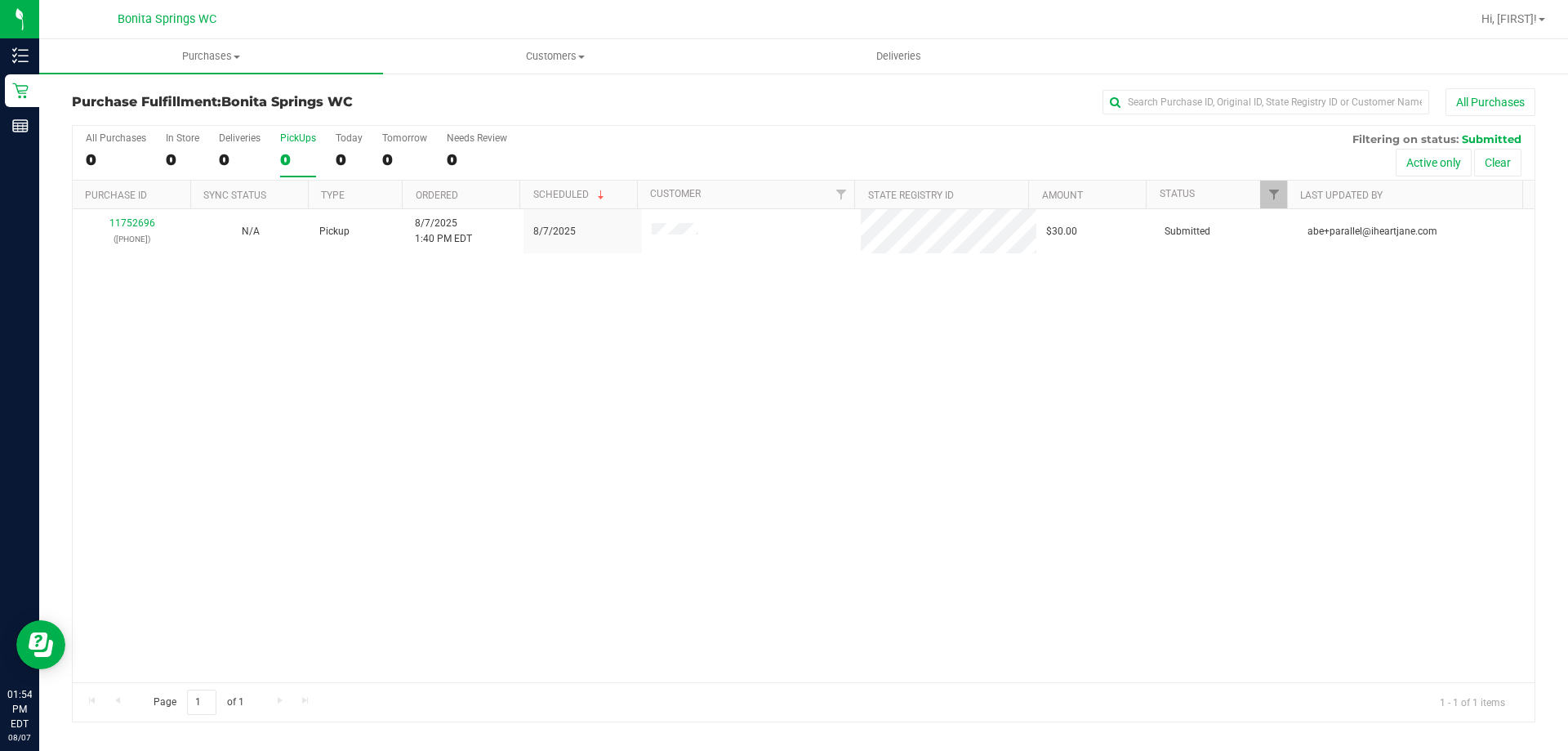 click on "[NUMBER]
([PHONE])
N/A
Pickup [DATE] [TIME] [TIMEZONE] [DATE]
$30.00
Submitted abe+parallel@[EXAMPLE.COM]" at bounding box center (804, 445) 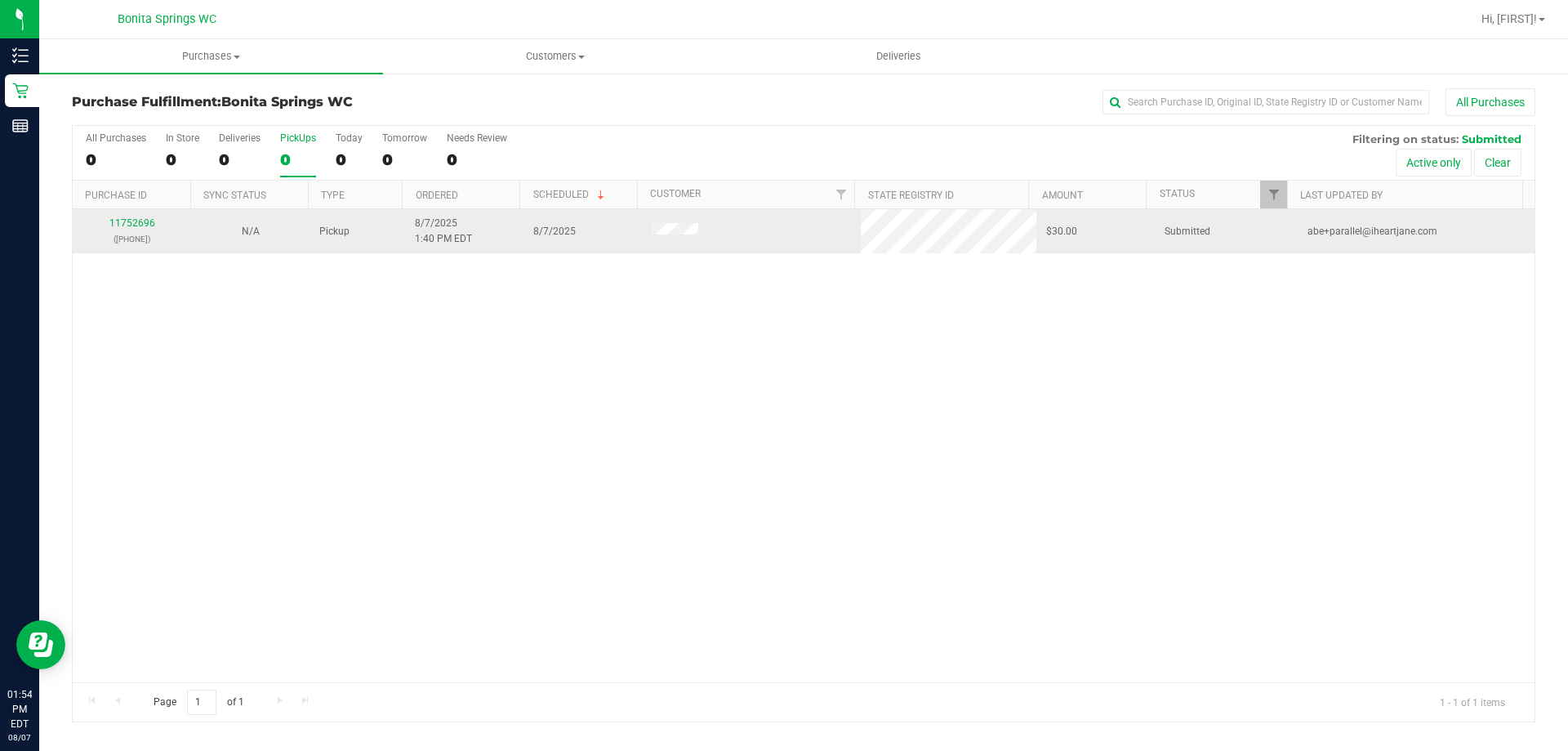 click on "[NUMBER]
([PHONE])" at bounding box center (131, 231) 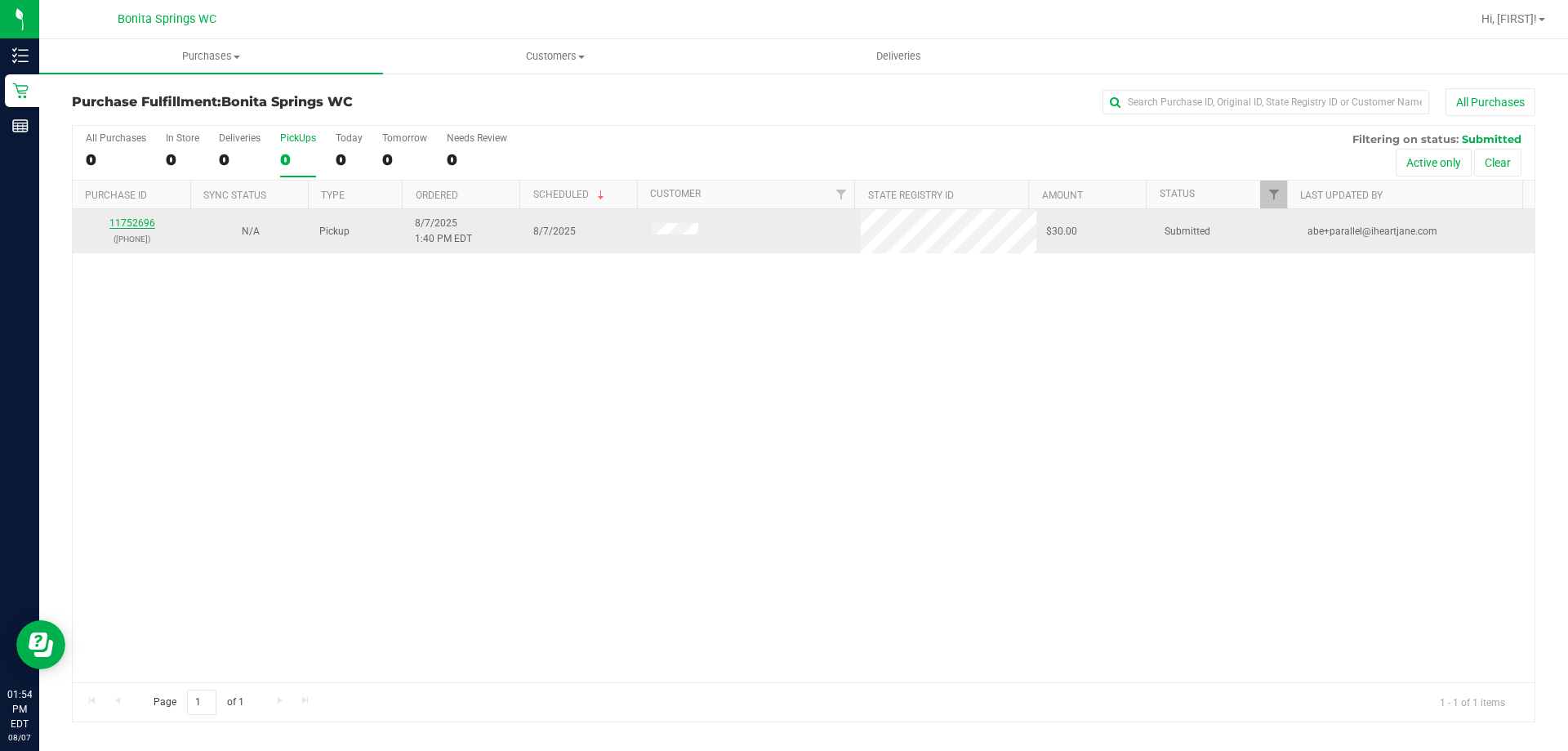 click on "11752696" at bounding box center [132, 223] 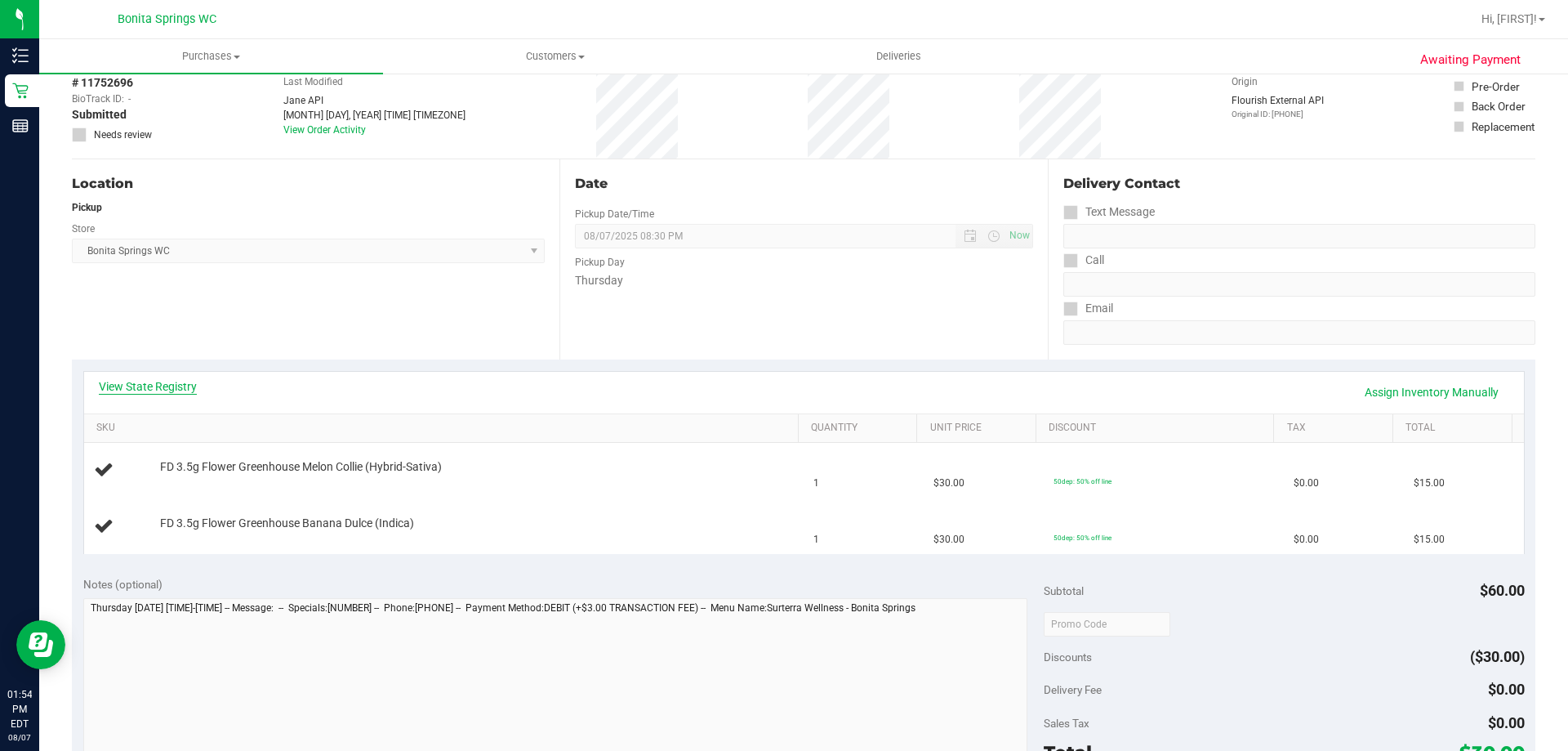 scroll, scrollTop: 82, scrollLeft: 0, axis: vertical 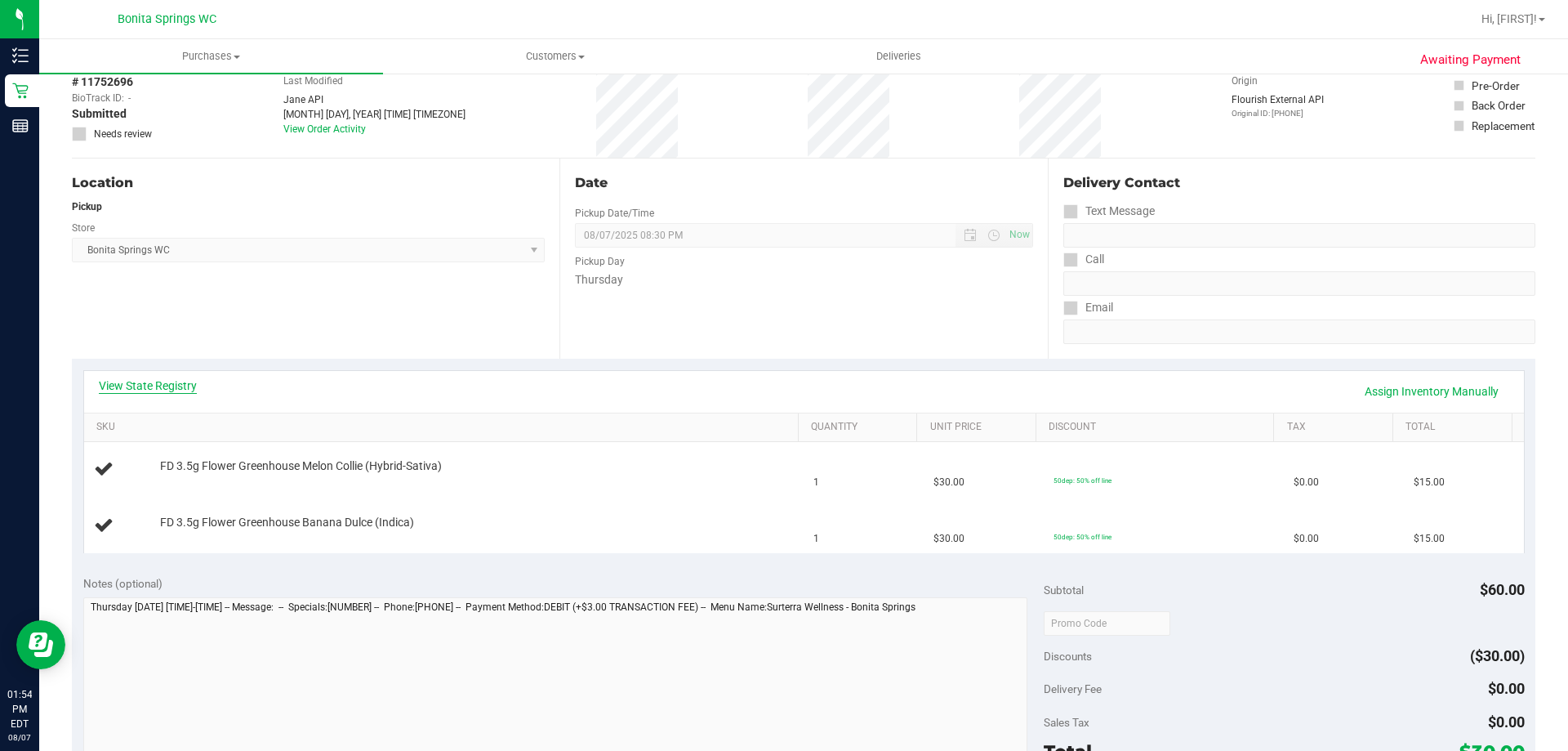 click on "View State Registry" at bounding box center (148, 386) 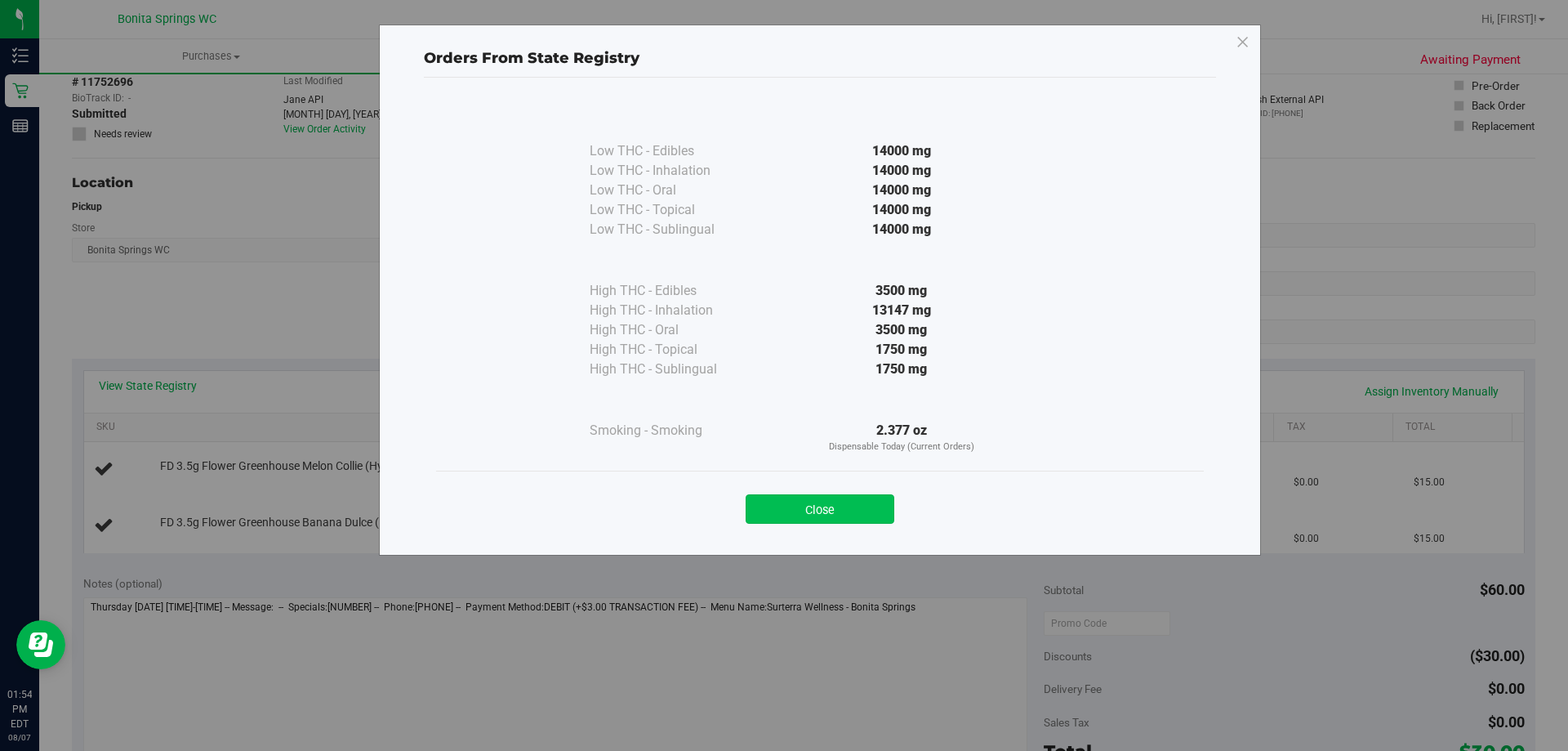 click on "Close" at bounding box center (820, 509) 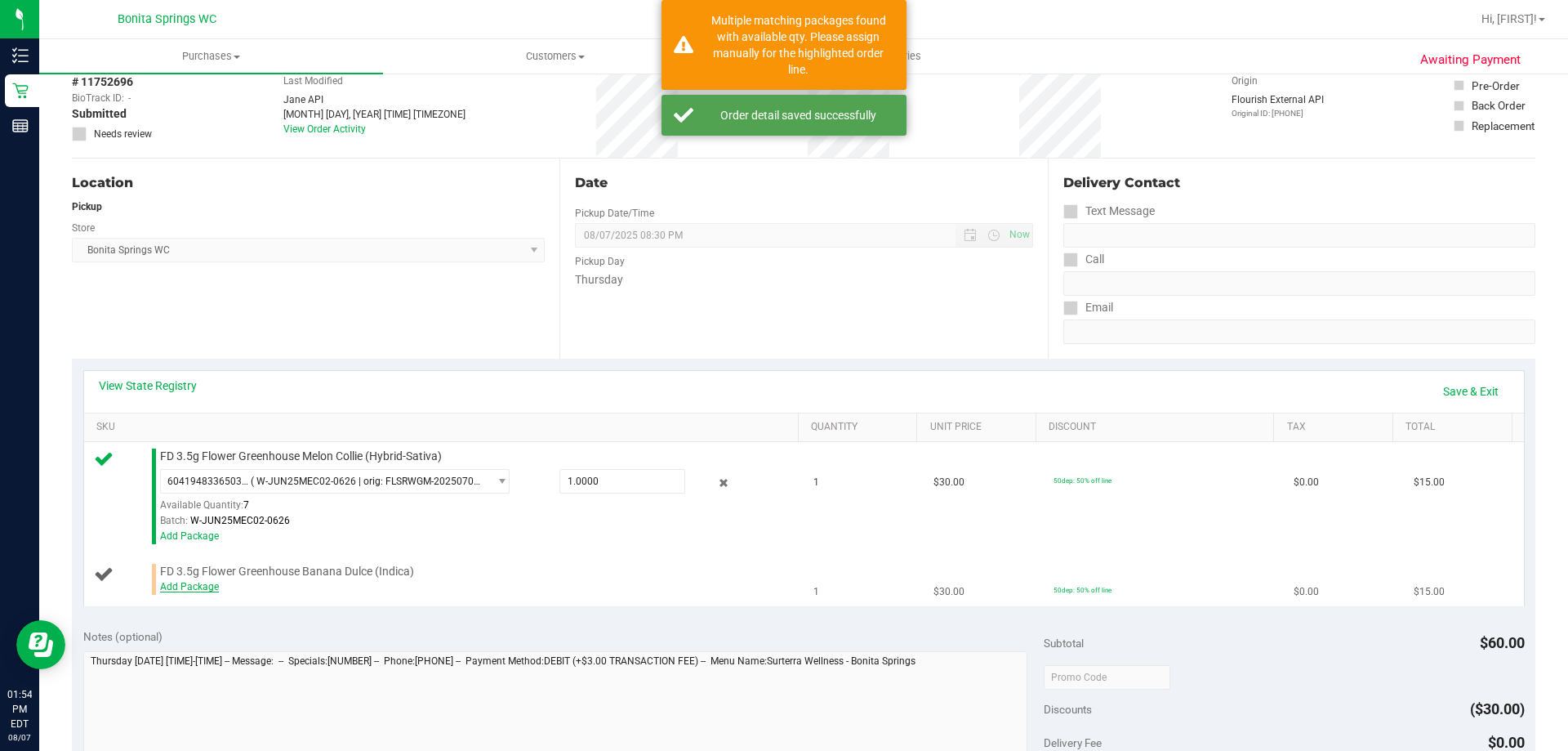 click on "Add Package" at bounding box center [189, 587] 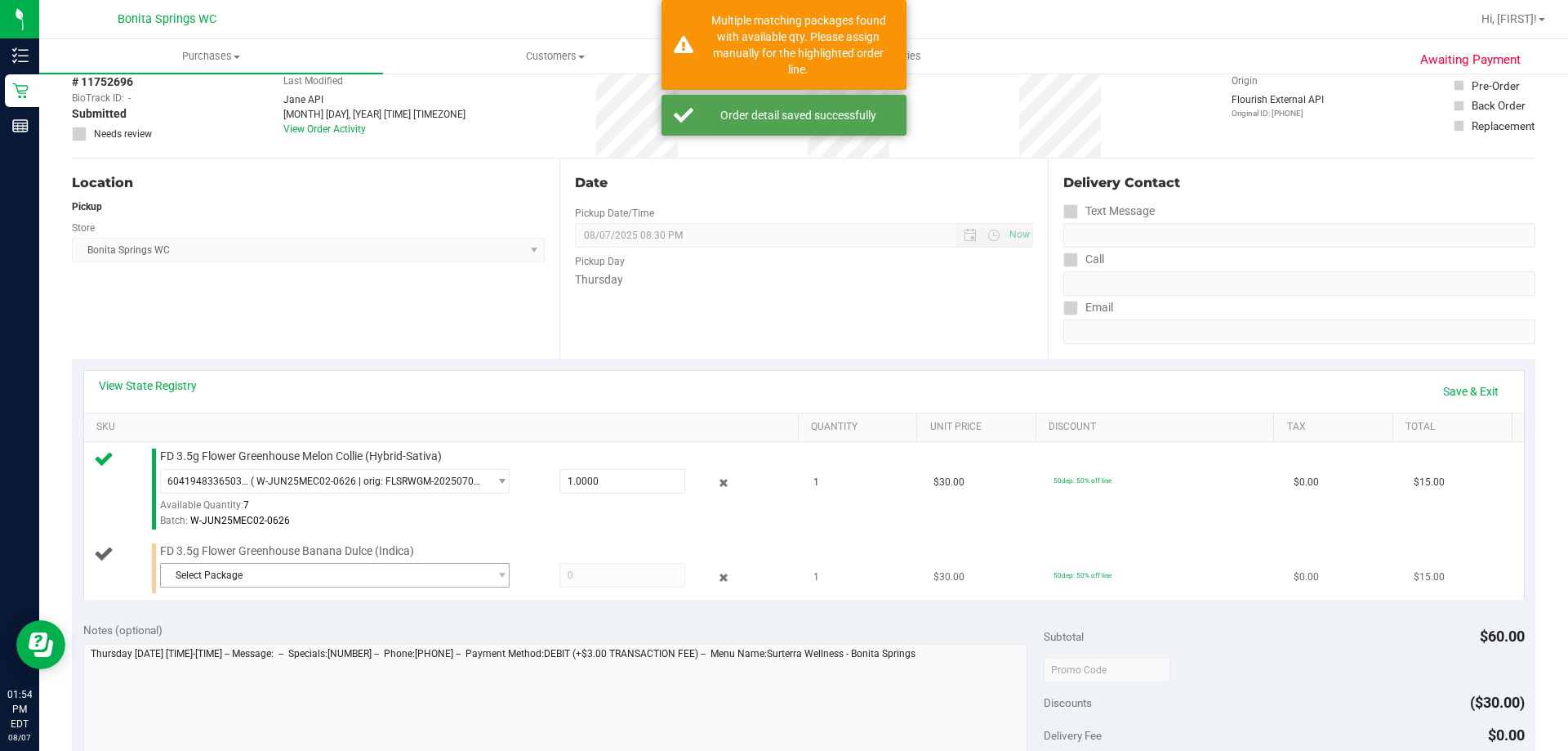 click on "Select Package" at bounding box center (324, 575) 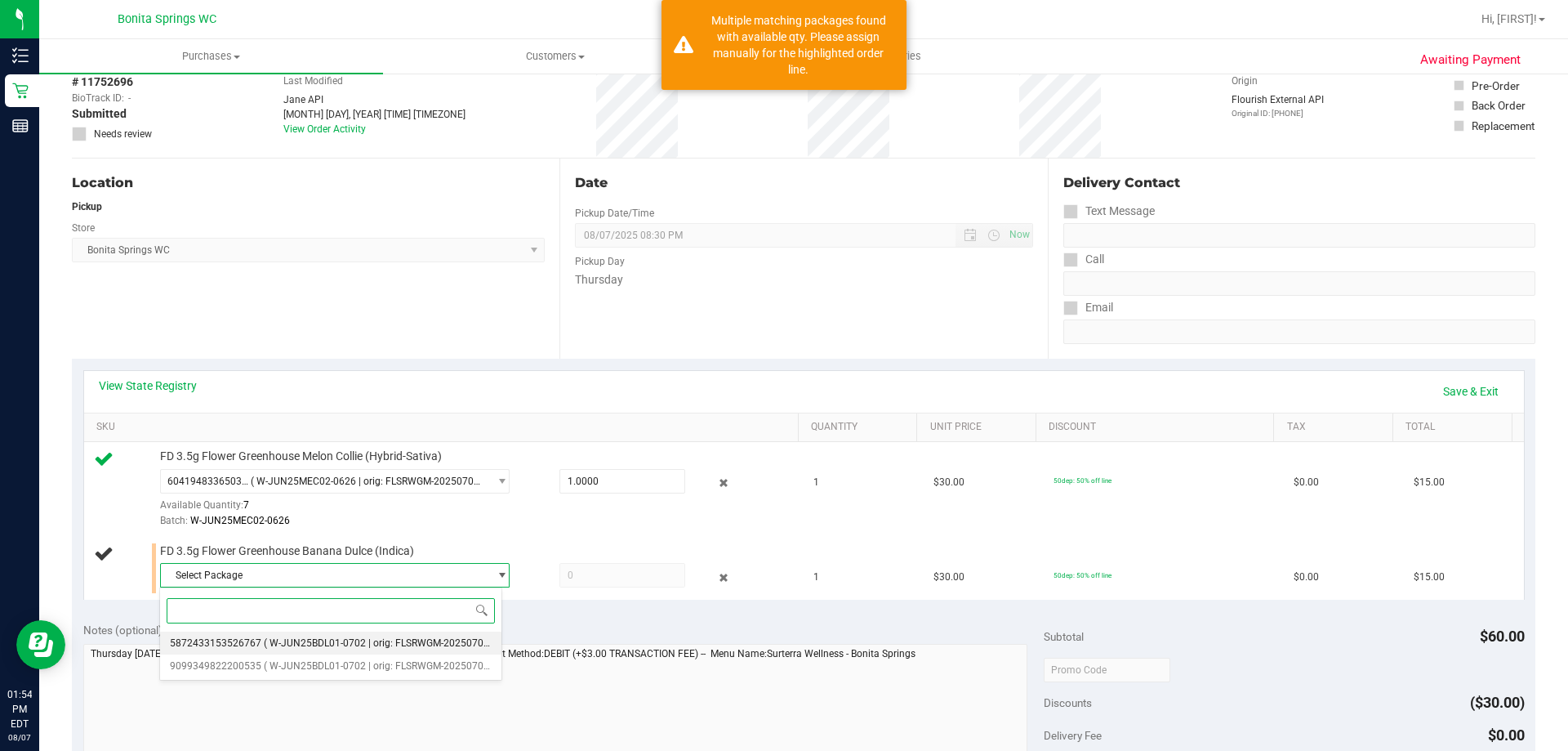 click on "(
W-JUN25BDL01-0702 | orig: FLSRWGM-20250709-314
)" at bounding box center [389, 643] 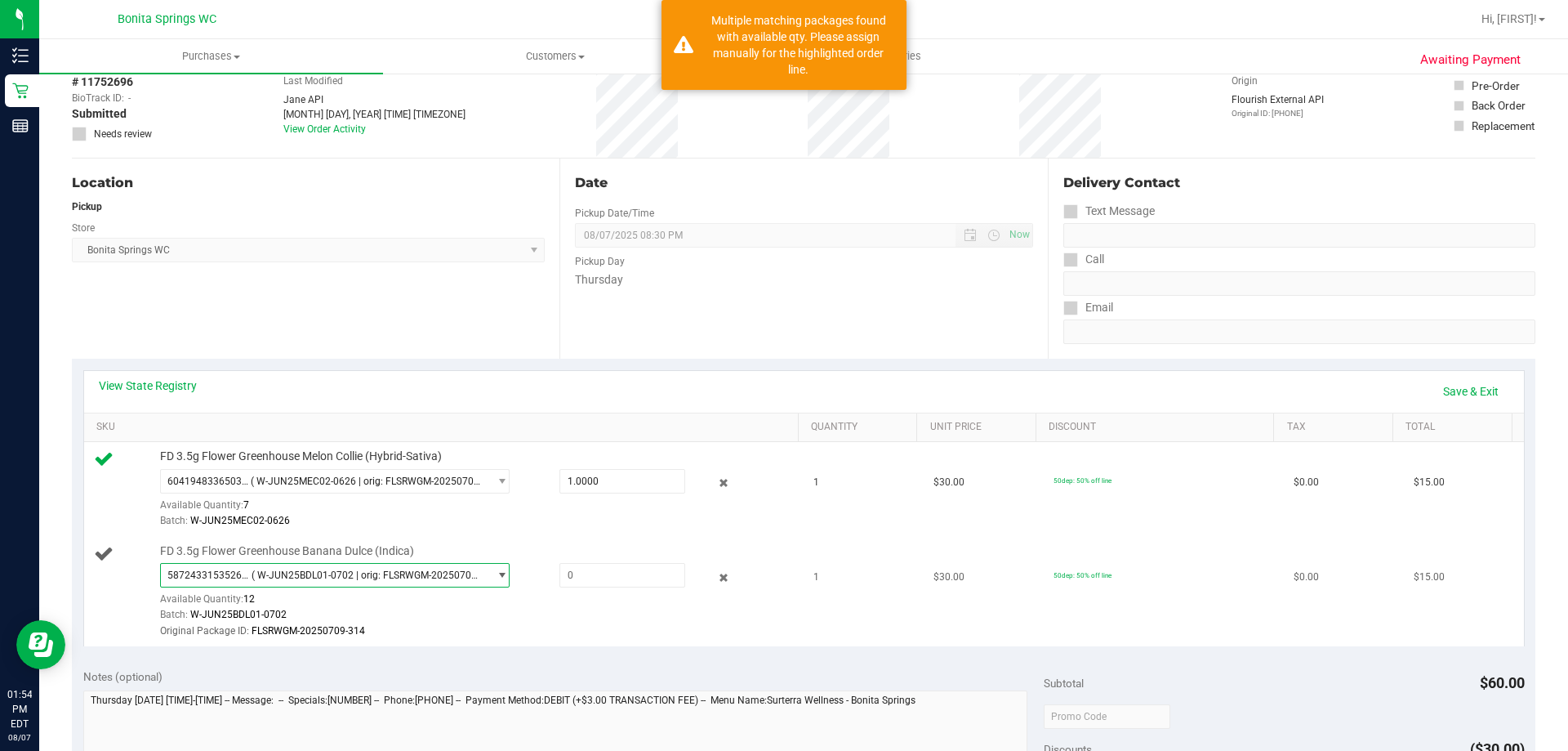 click on "(
W-JUN25BDL01-0702 | orig: FLSRWGM-20250709-314
)" at bounding box center [367, 575] 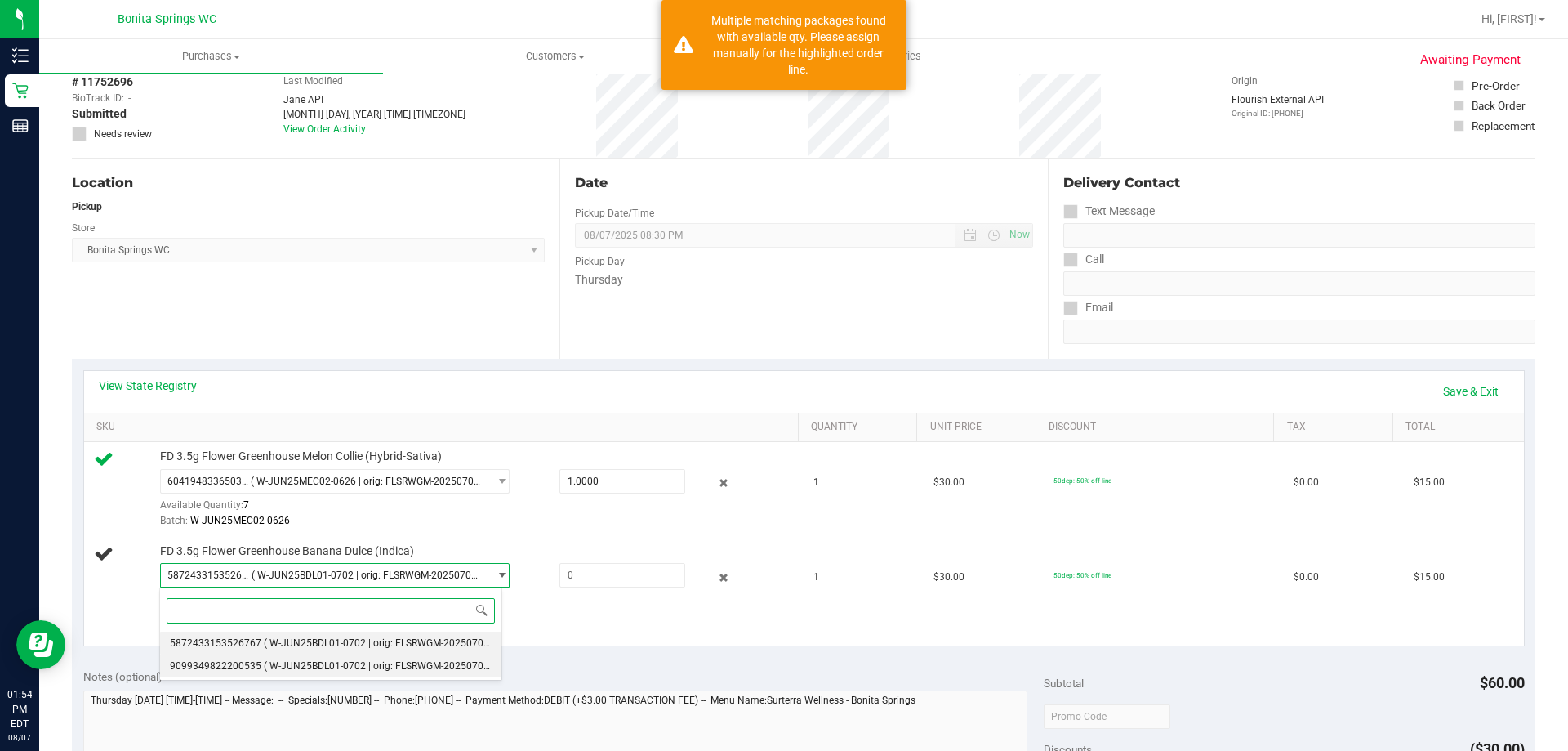 click on "(
W-JUN25BDL01-0702 | orig: FLSRWGM-20250709-417
)" at bounding box center (389, 666) 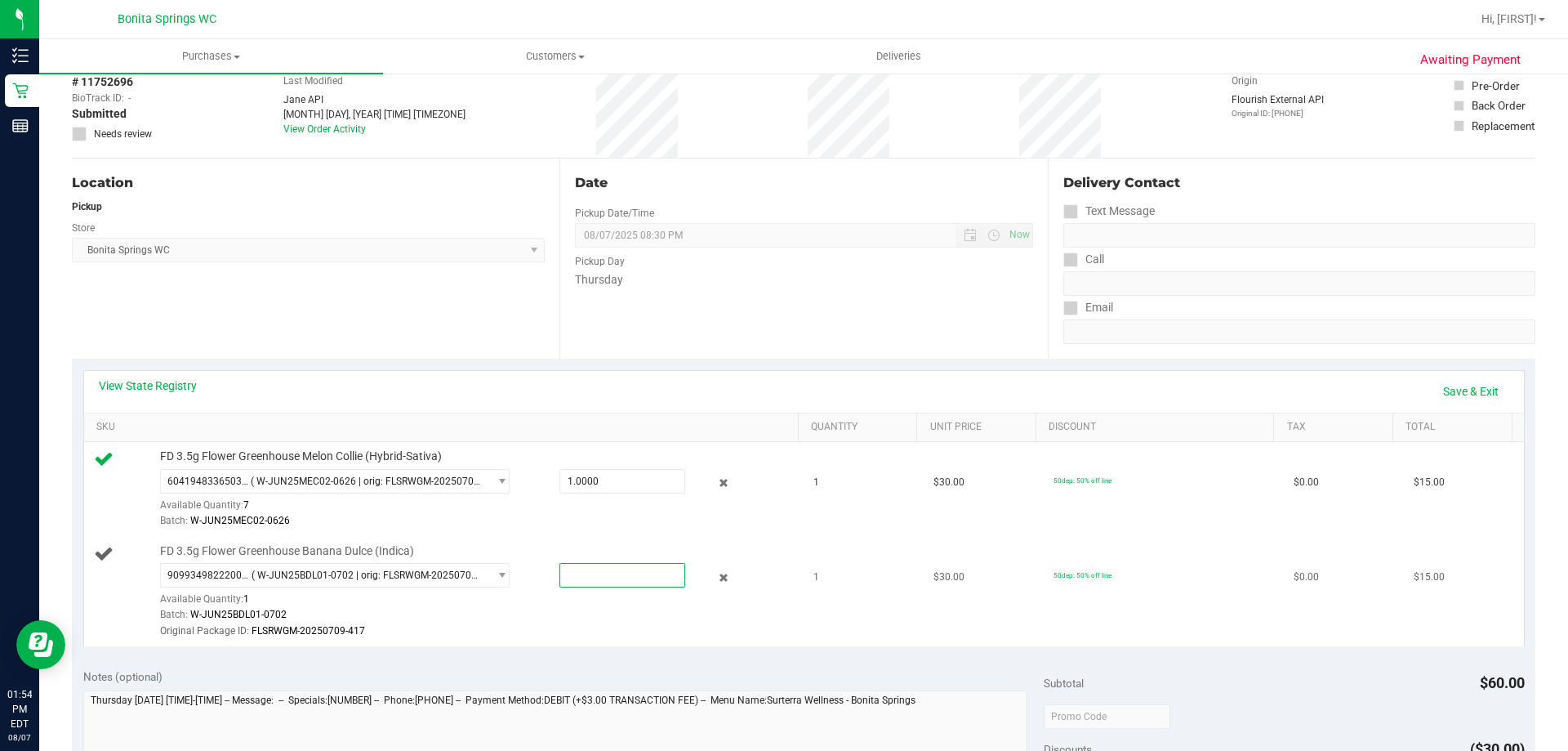 drag, startPoint x: 565, startPoint y: 572, endPoint x: 574, endPoint y: 567, distance: 10.29563 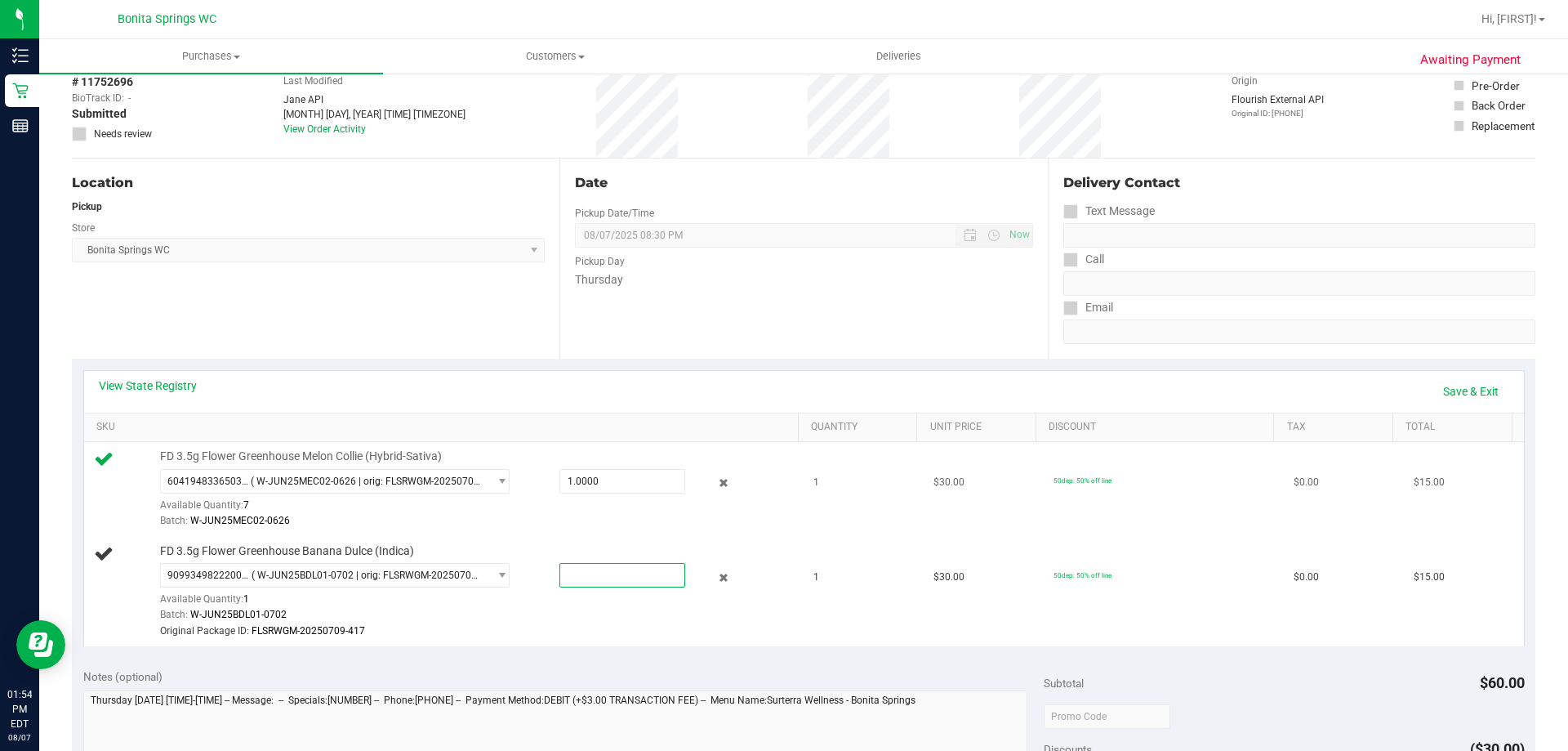 type on "1" 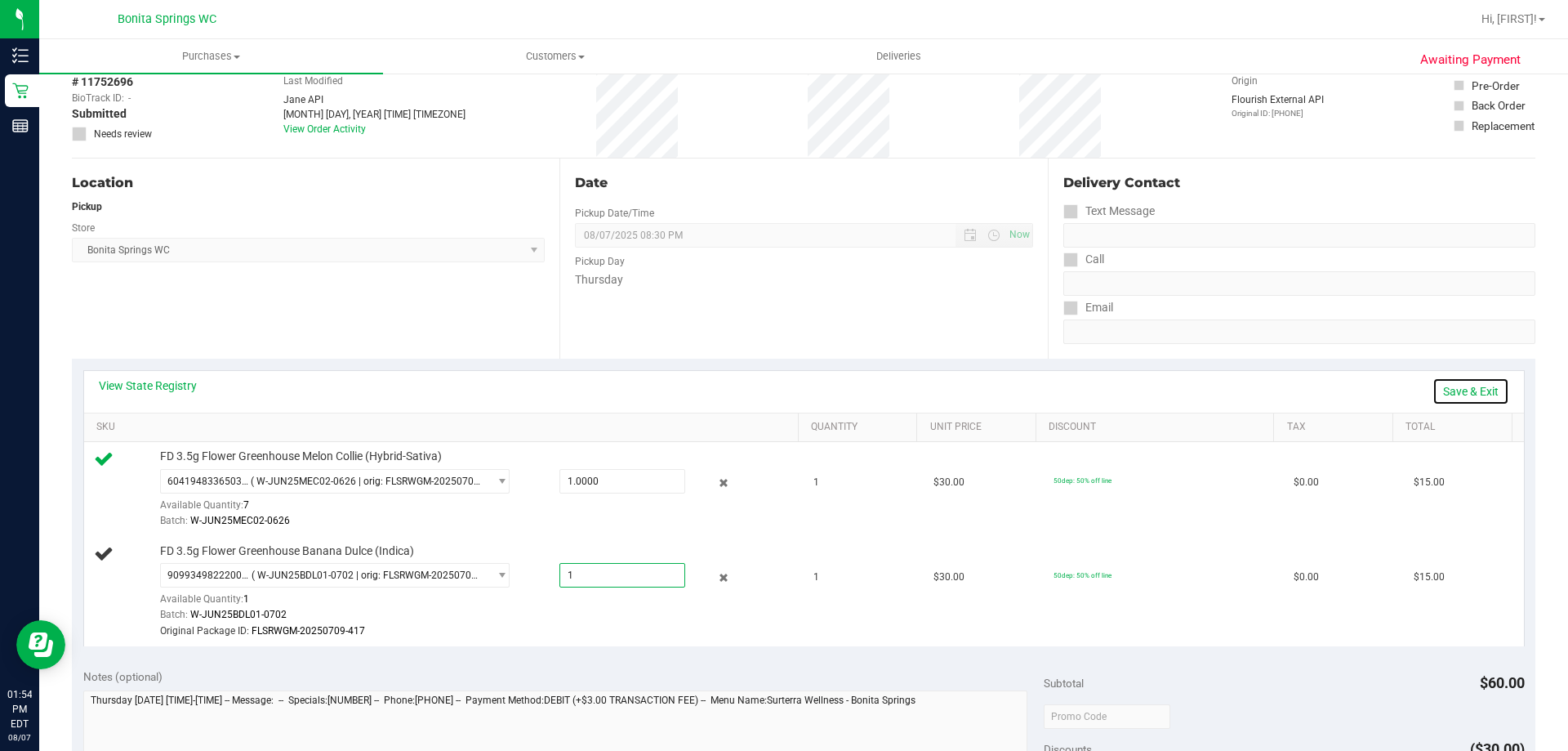 type on "1.0000" 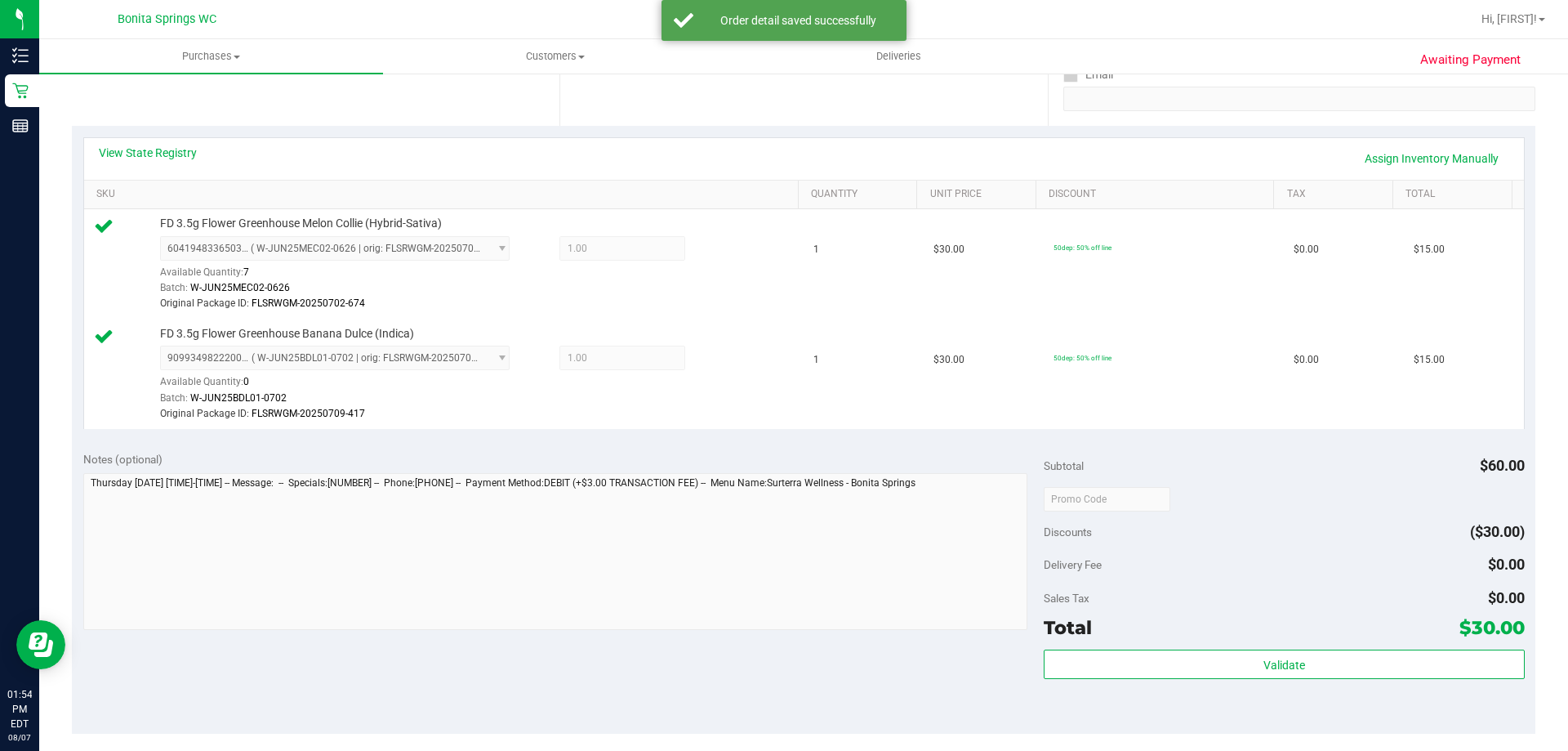 scroll, scrollTop: 409, scrollLeft: 0, axis: vertical 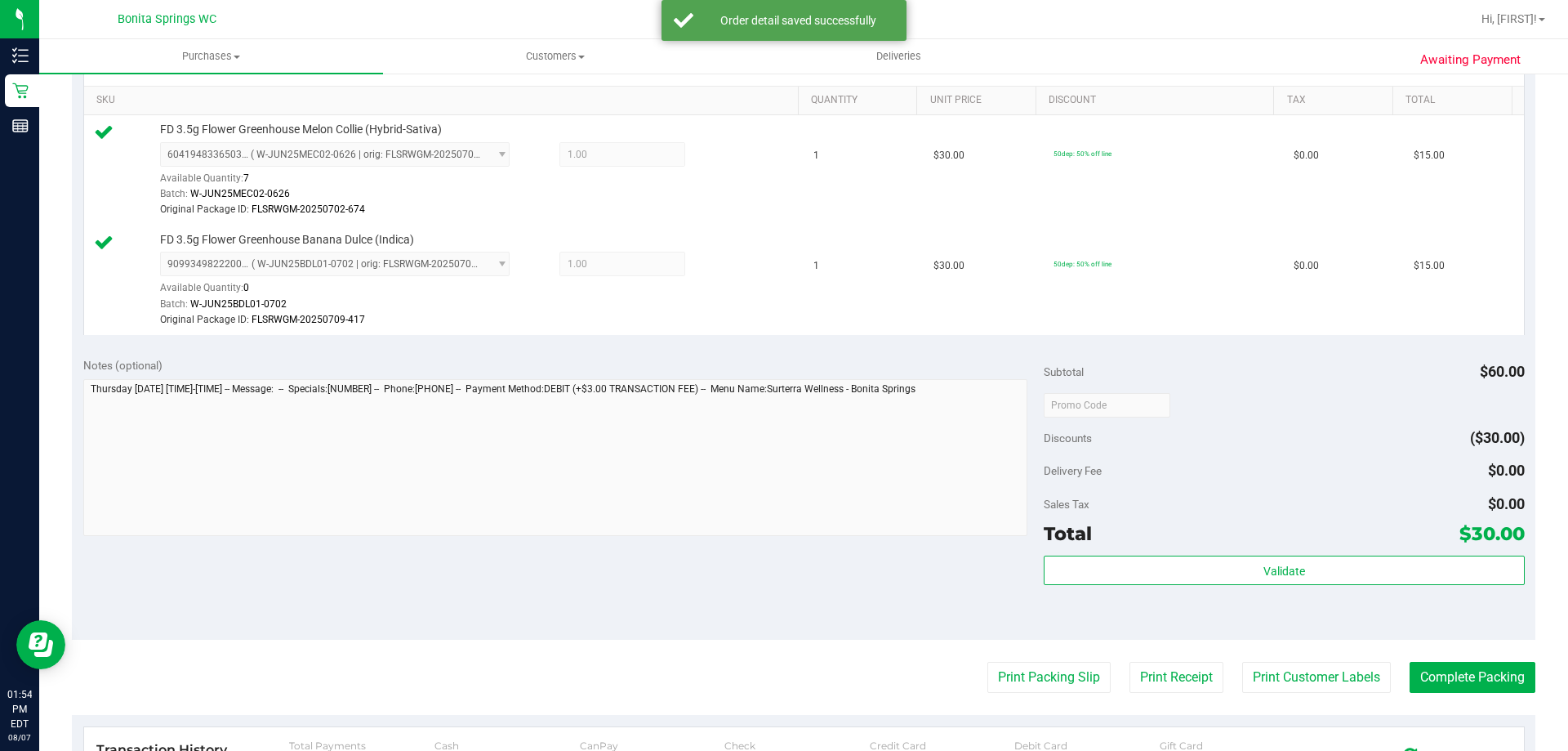 click on "Total
$30.00" at bounding box center (1284, 534) 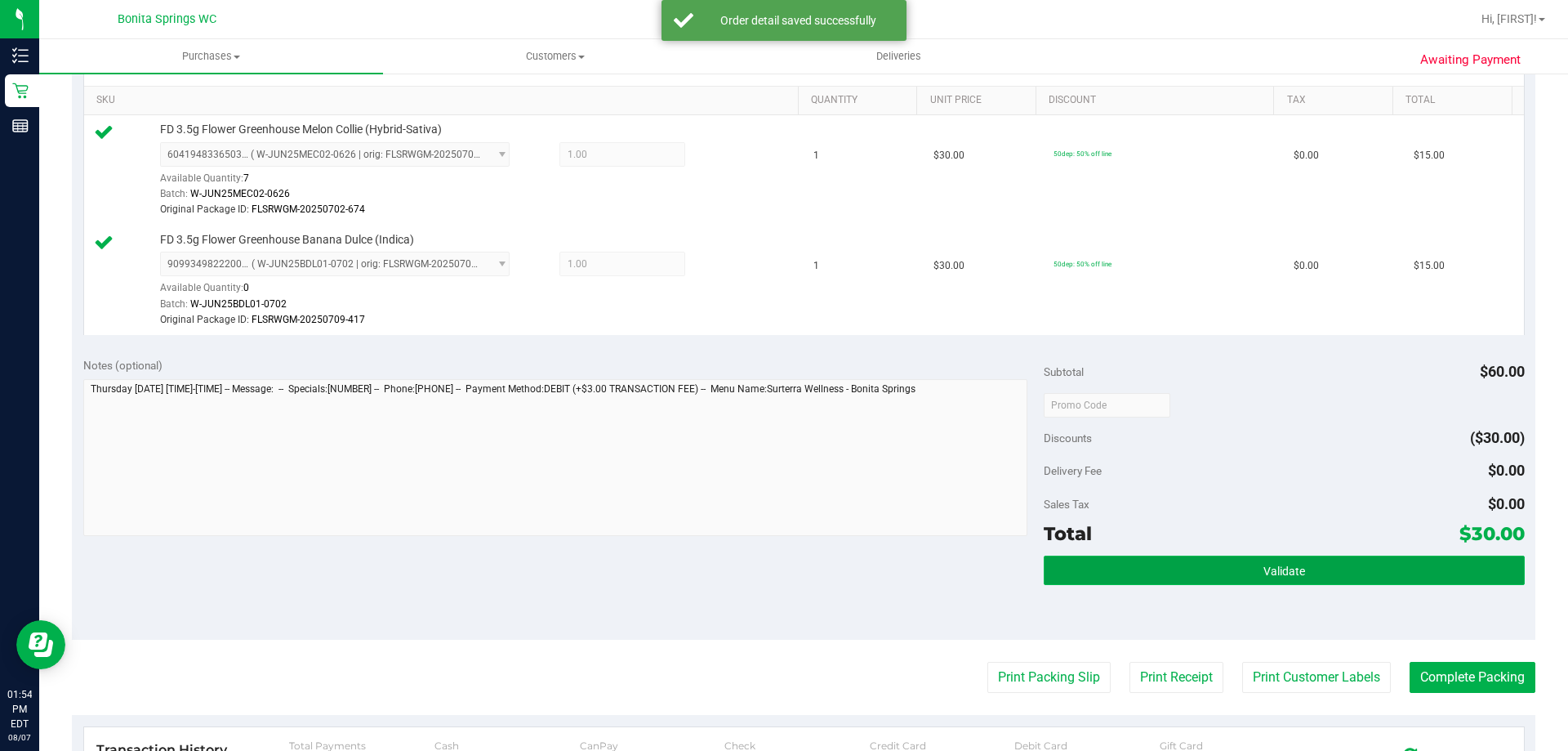 click on "Validate" at bounding box center (1284, 571) 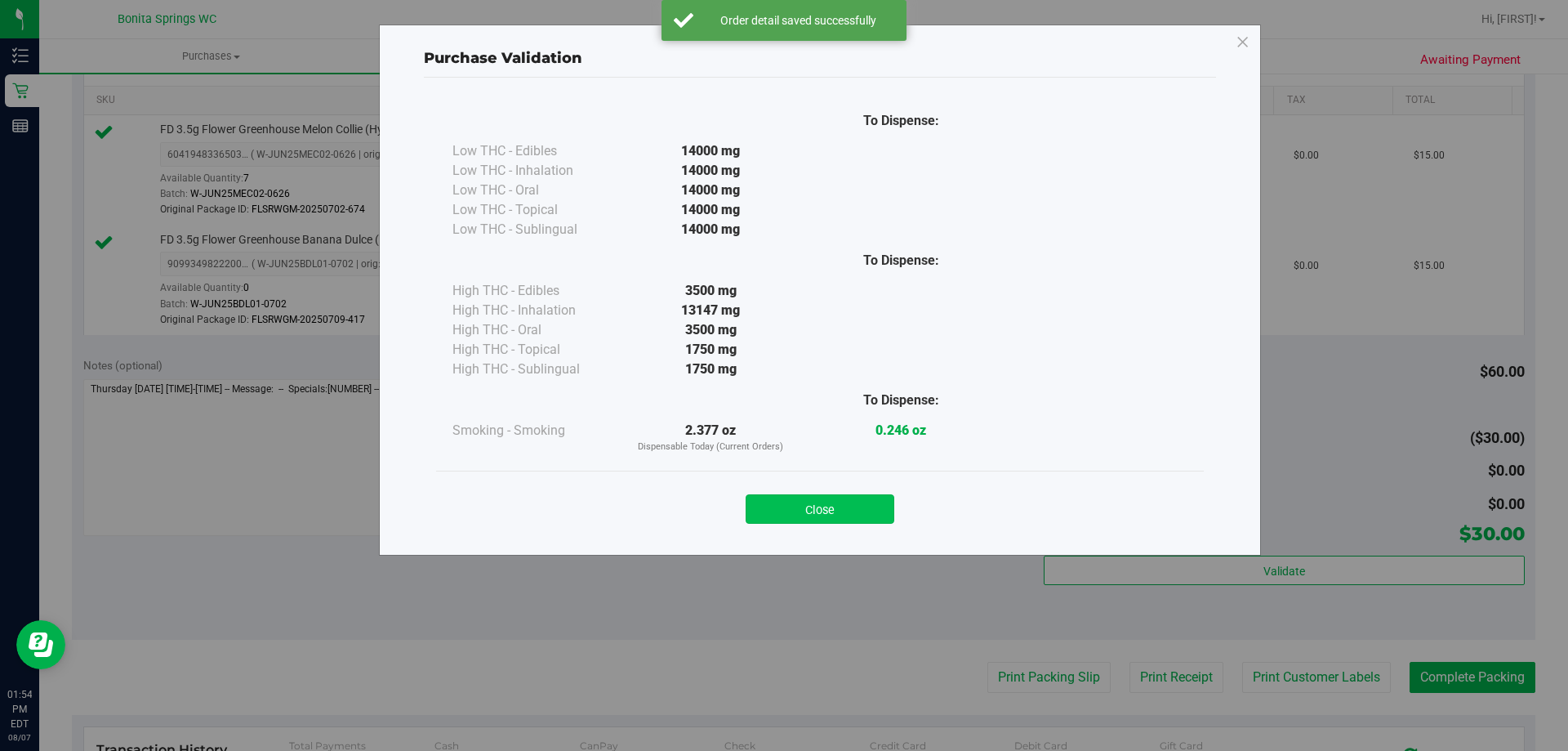 click on "Close" at bounding box center [820, 509] 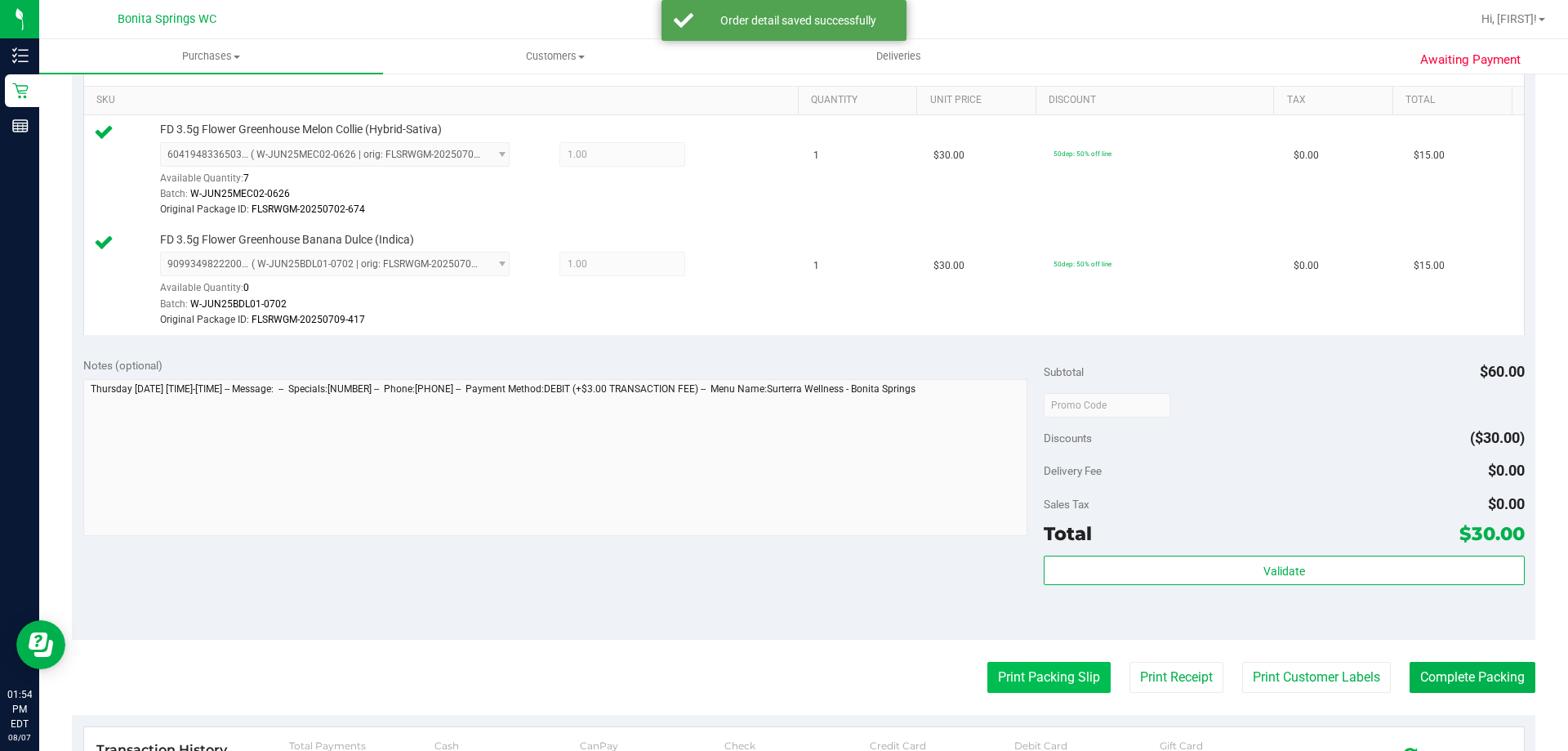click on "Print Packing Slip" at bounding box center (1049, 677) 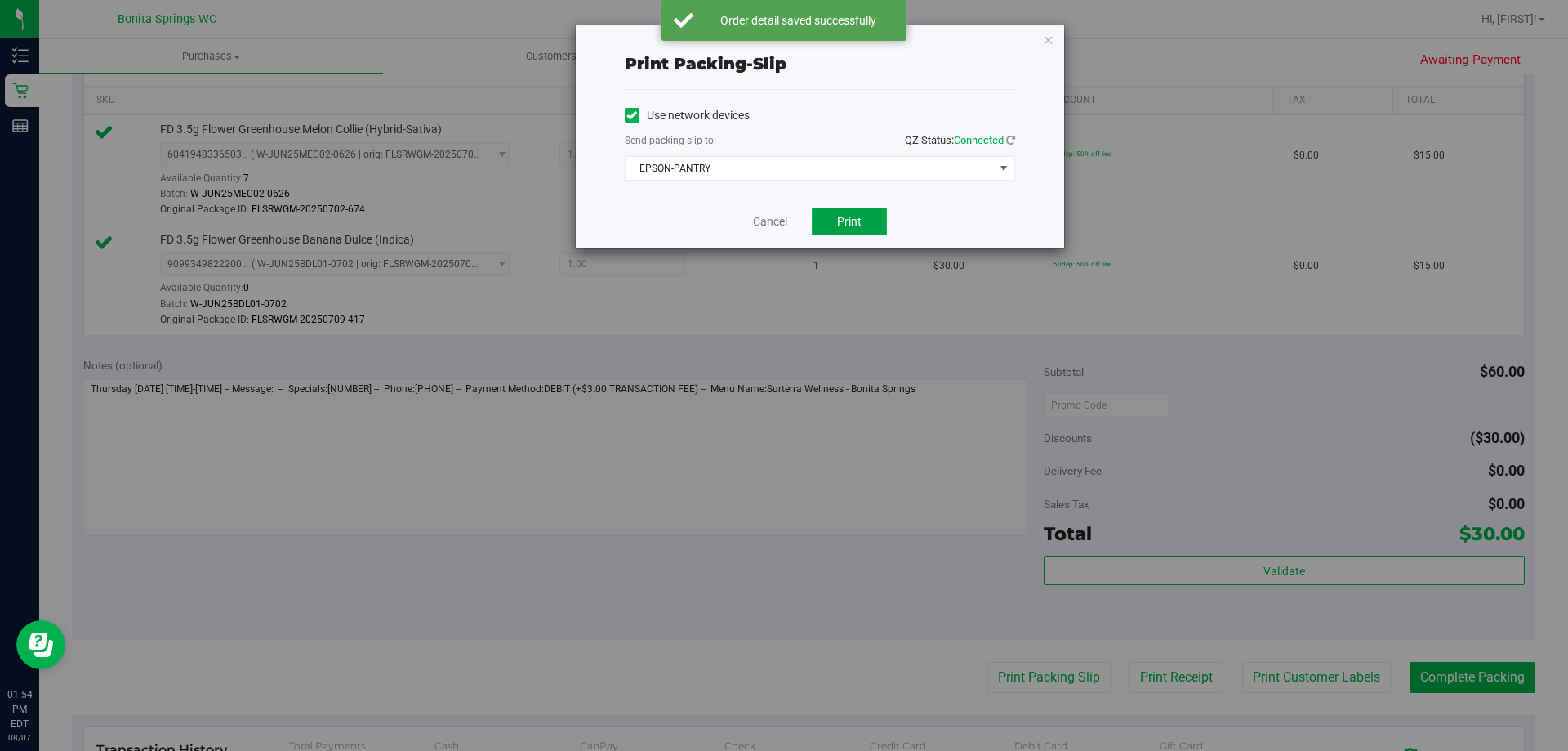 click on "Print" at bounding box center [849, 221] 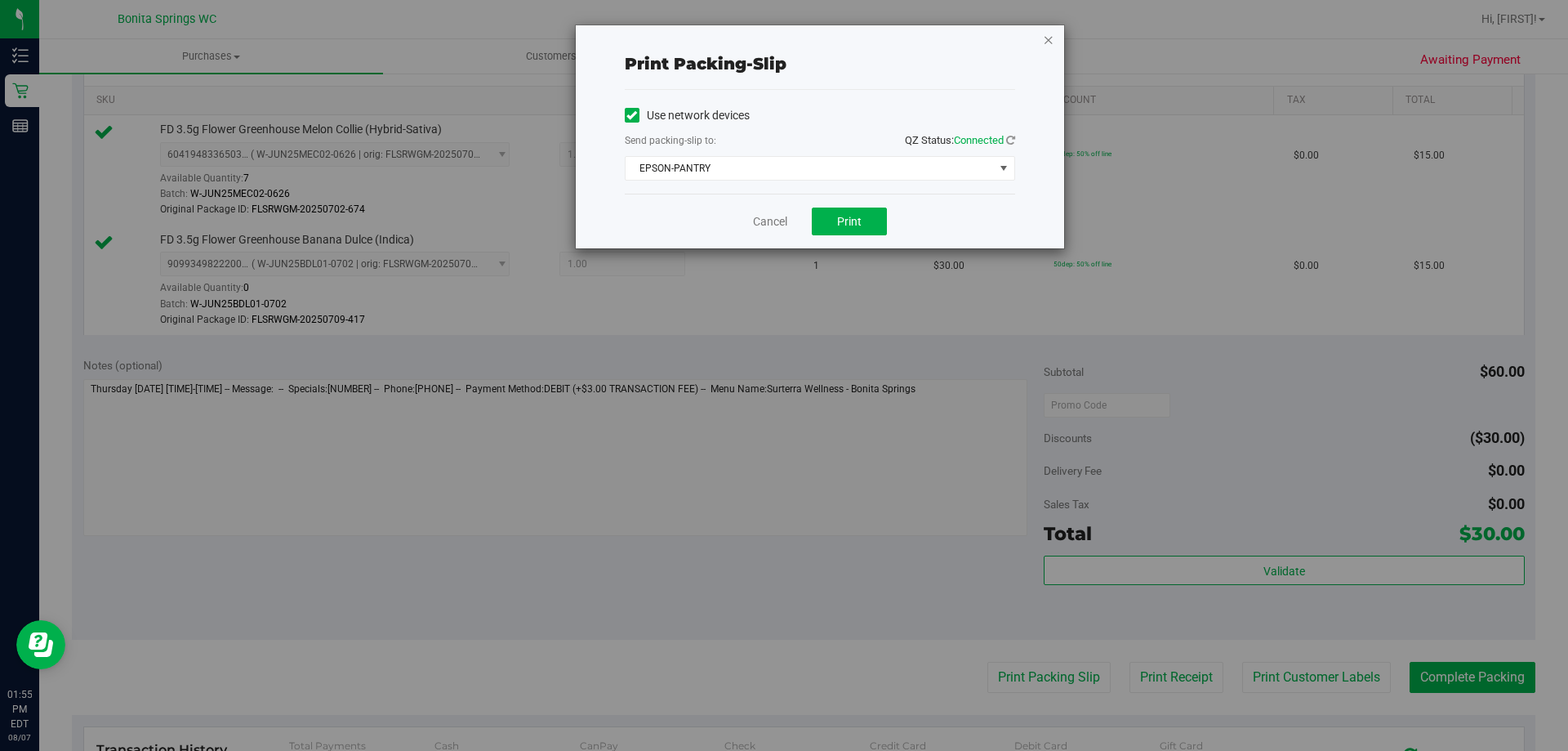 click at bounding box center (1049, 39) 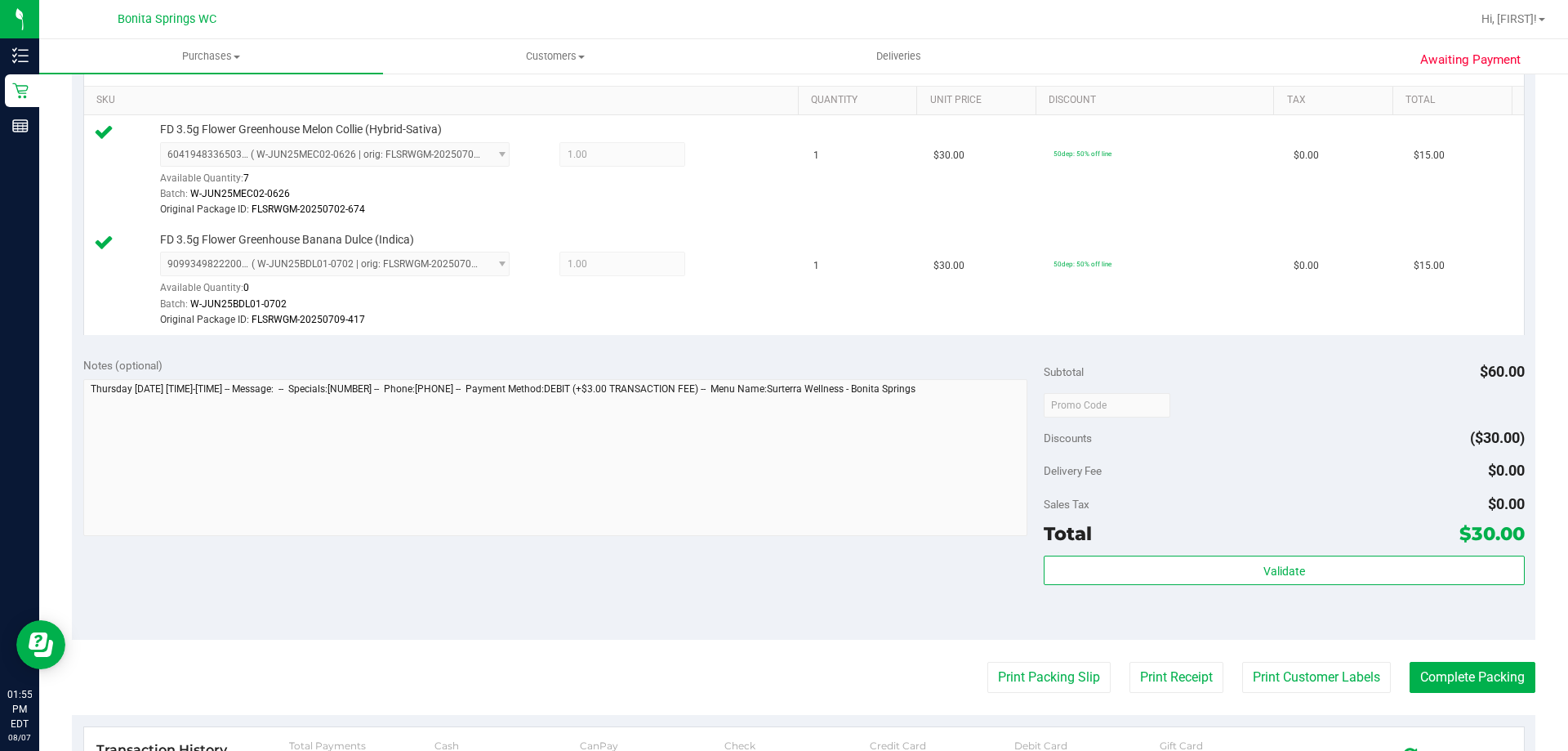 click on "Notes (optional)
Subtotal
$60.00
Discounts
($30.00)
Delivery Fee
$0.00
Sales Tax
$0.00
Total
$30.00" at bounding box center (804, 493) 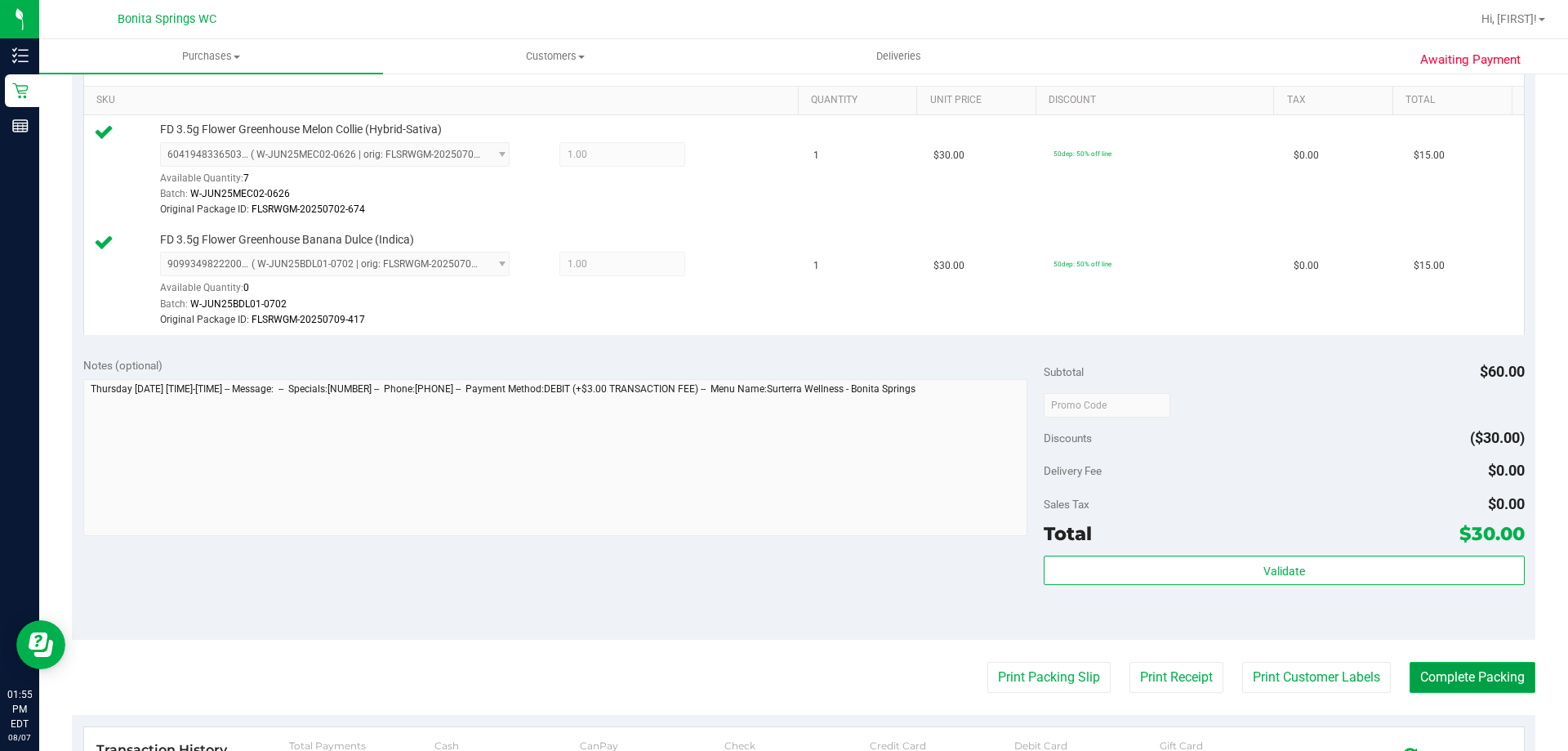 click on "Complete Packing" at bounding box center (1472, 677) 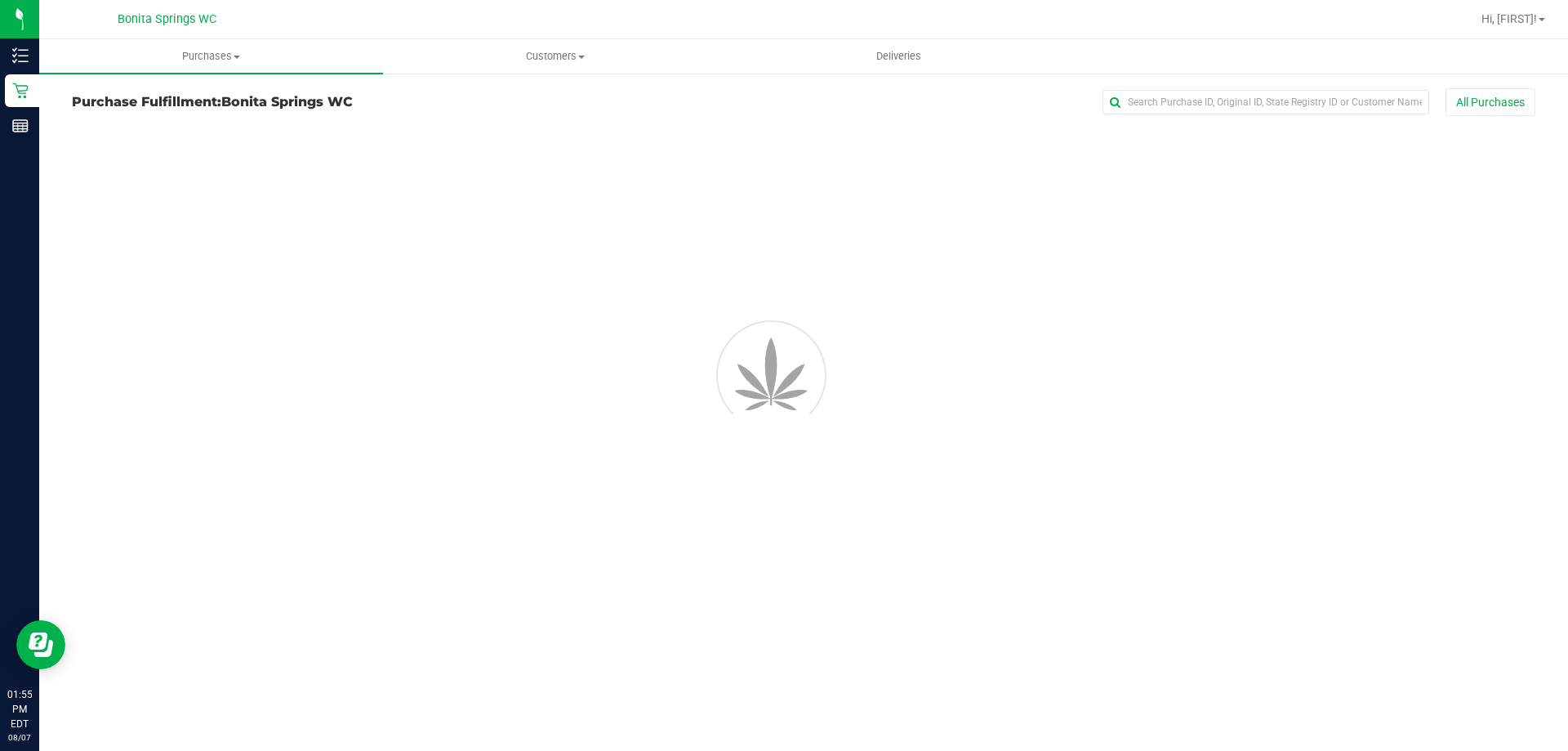 scroll, scrollTop: 0, scrollLeft: 0, axis: both 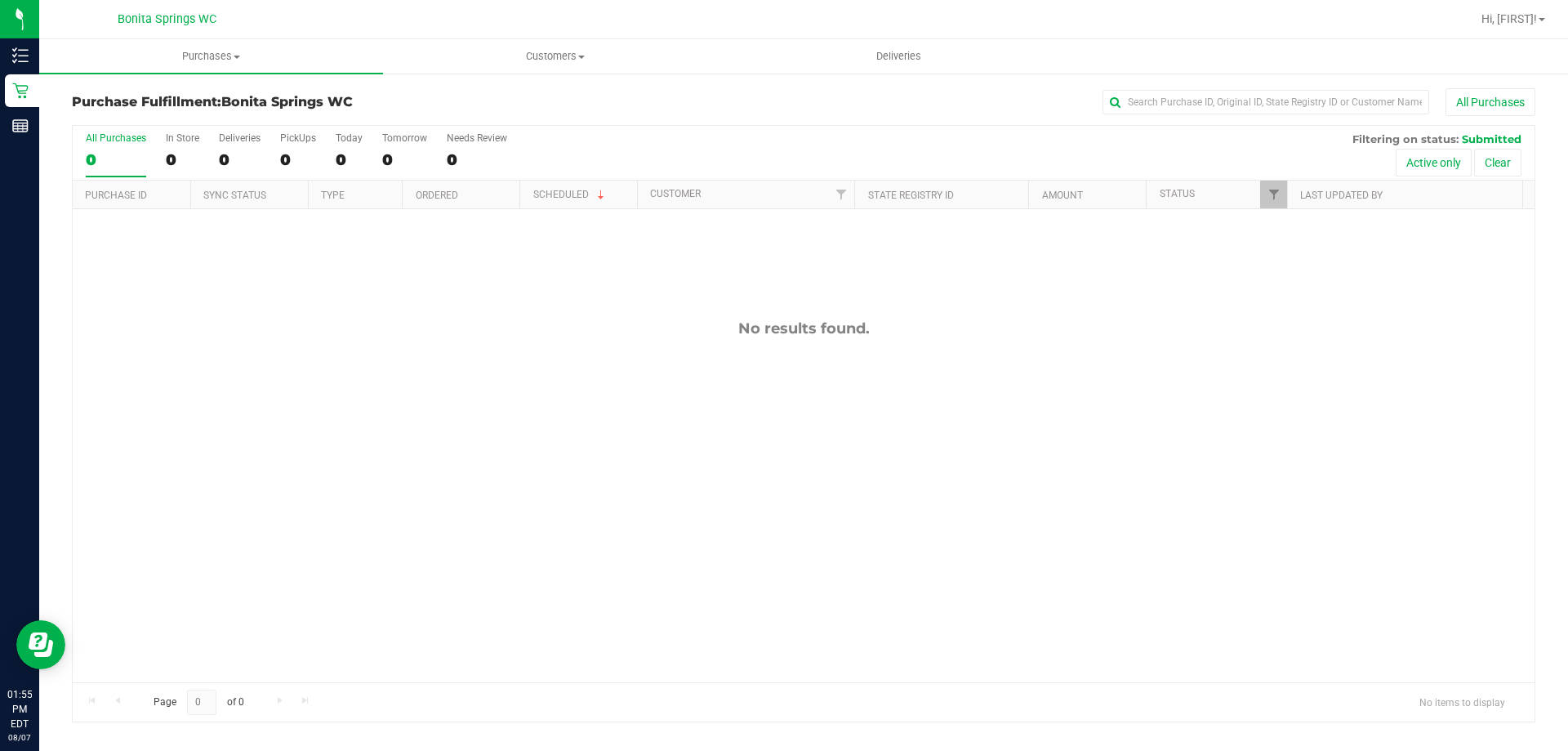click on "All Purchases
0
In Store
0
Deliveries
0
PickUps
0
Today
0
Tomorrow
0
Needs Review
0
Filtering on status:
Submitted
Active only
Clear" at bounding box center (804, 132) 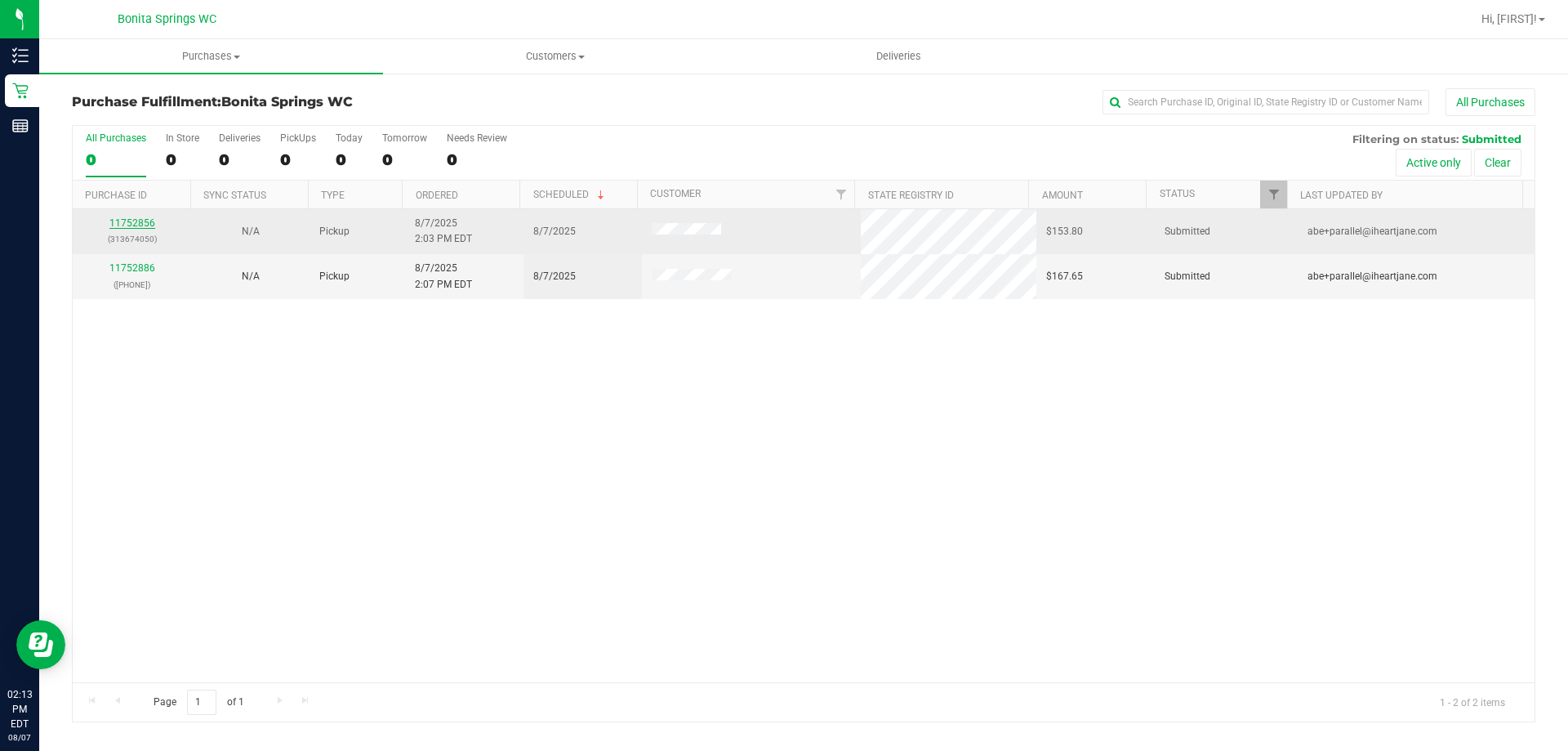 click on "11752856" at bounding box center [132, 223] 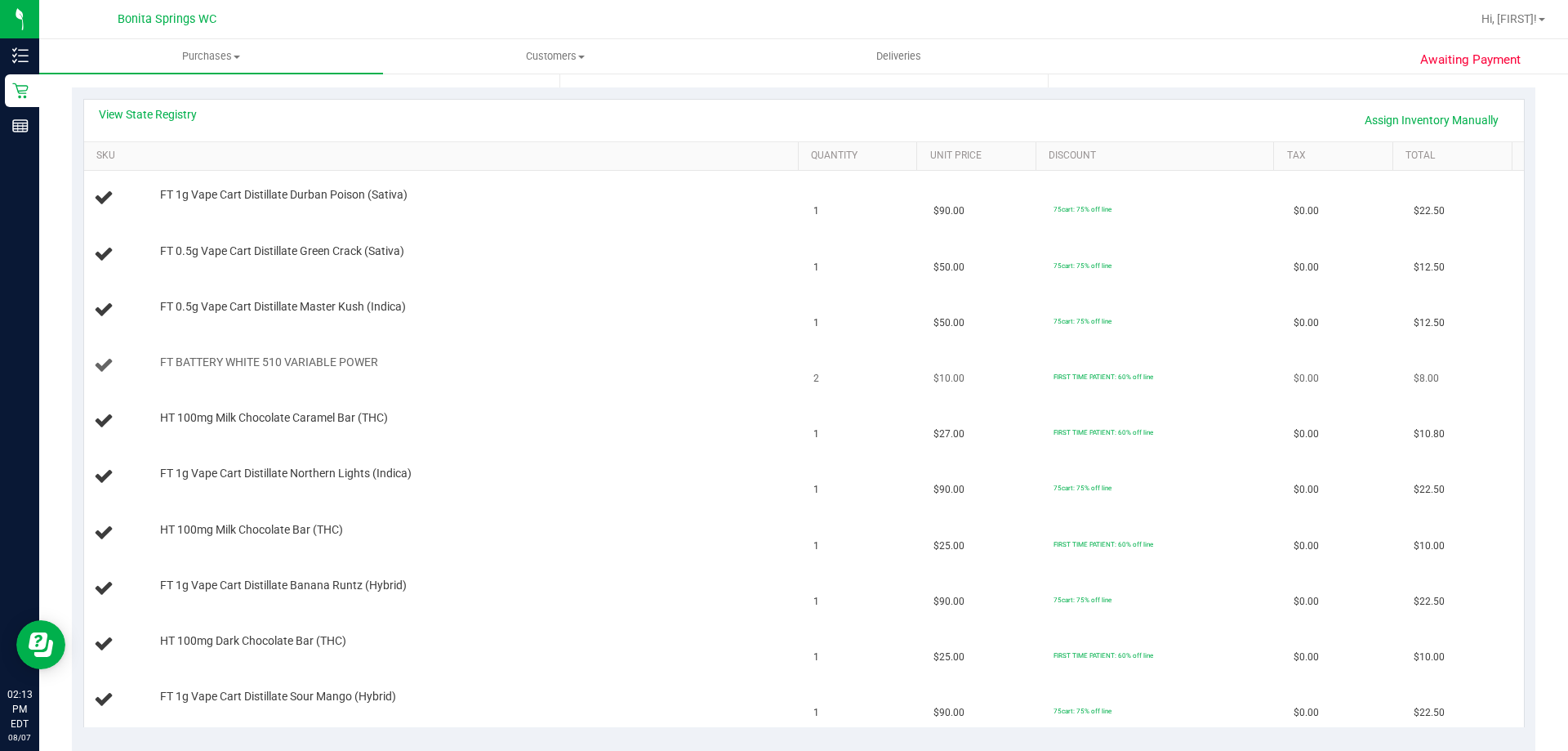 scroll, scrollTop: 327, scrollLeft: 0, axis: vertical 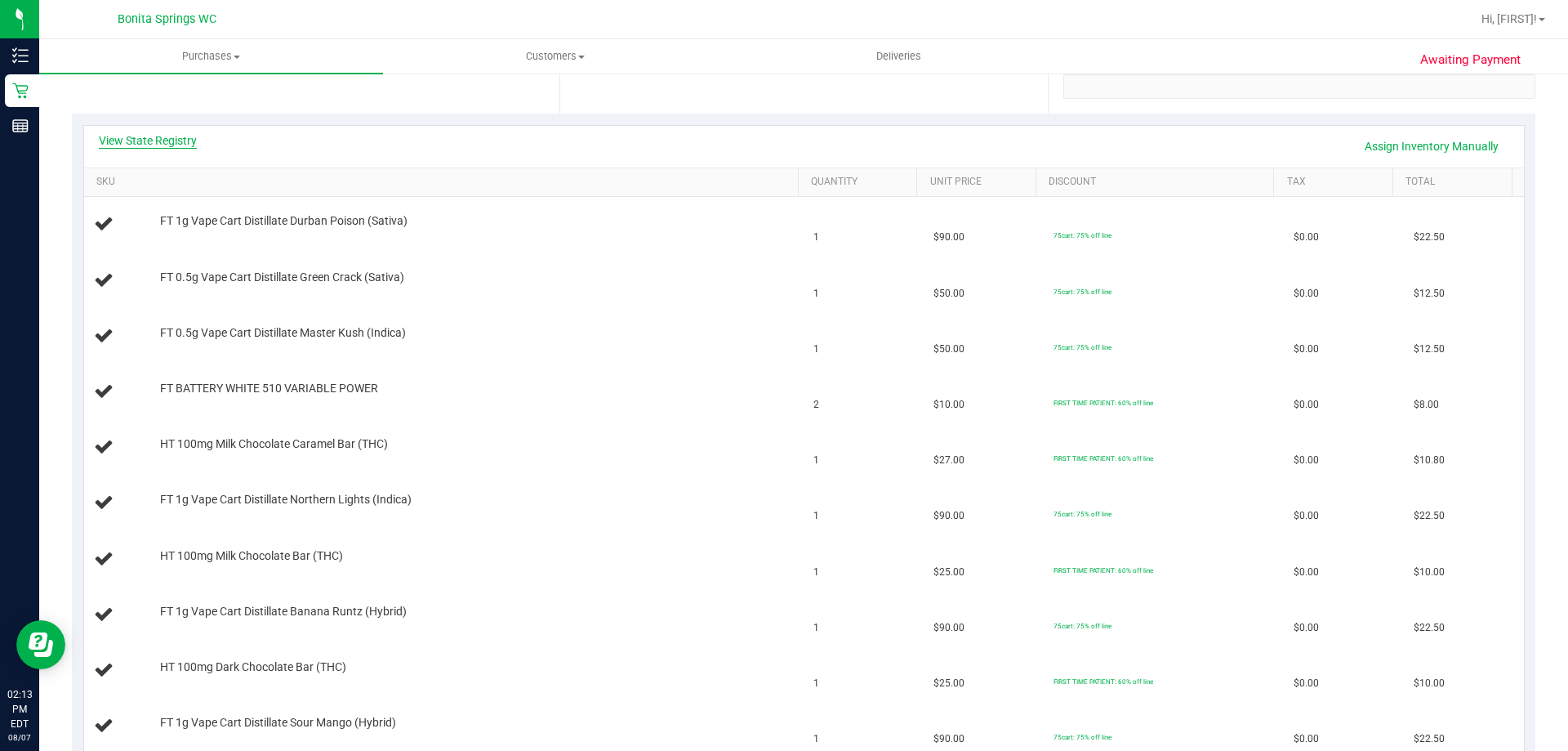 click on "View State Registry" at bounding box center (148, 141) 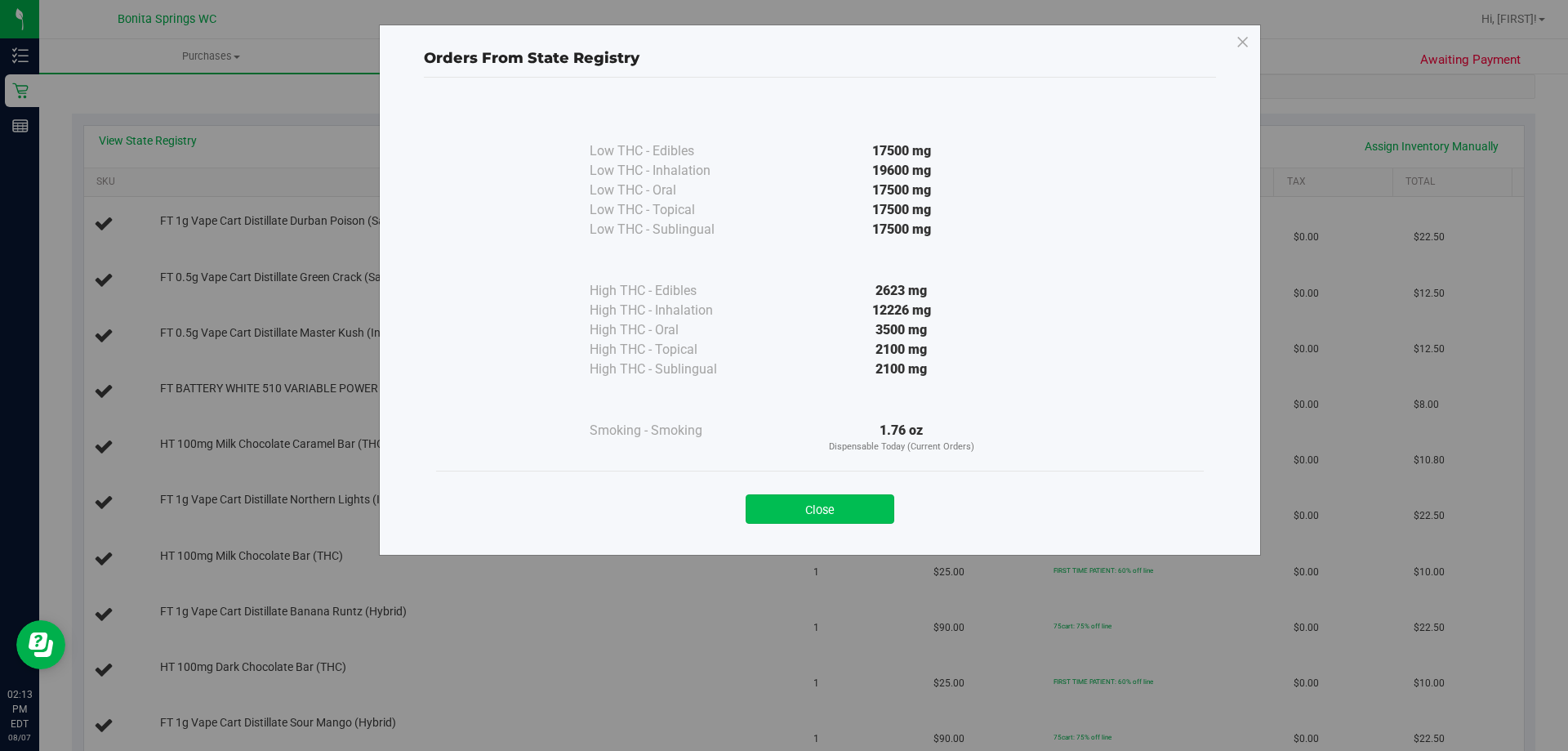 click on "Close" at bounding box center (820, 509) 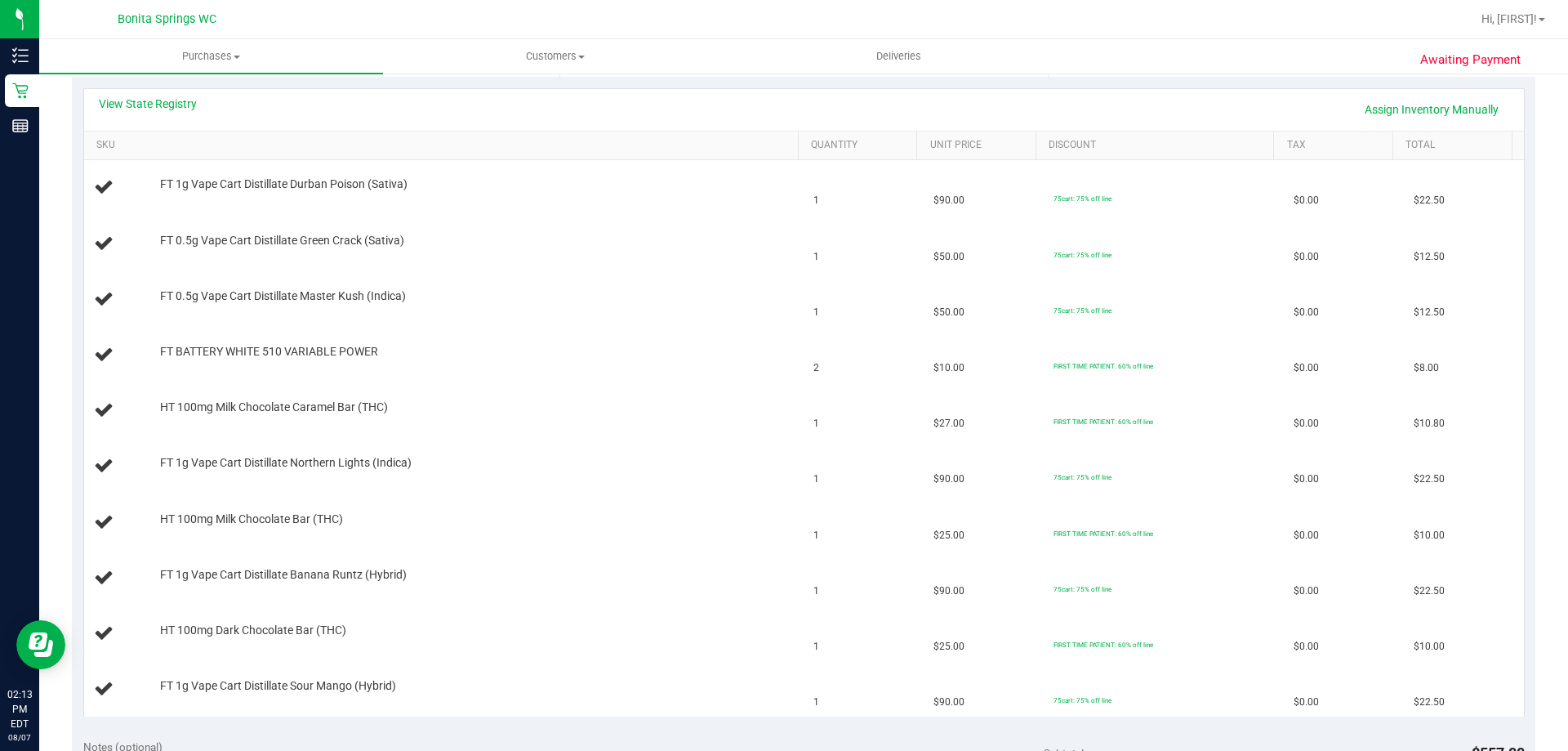 scroll, scrollTop: 327, scrollLeft: 0, axis: vertical 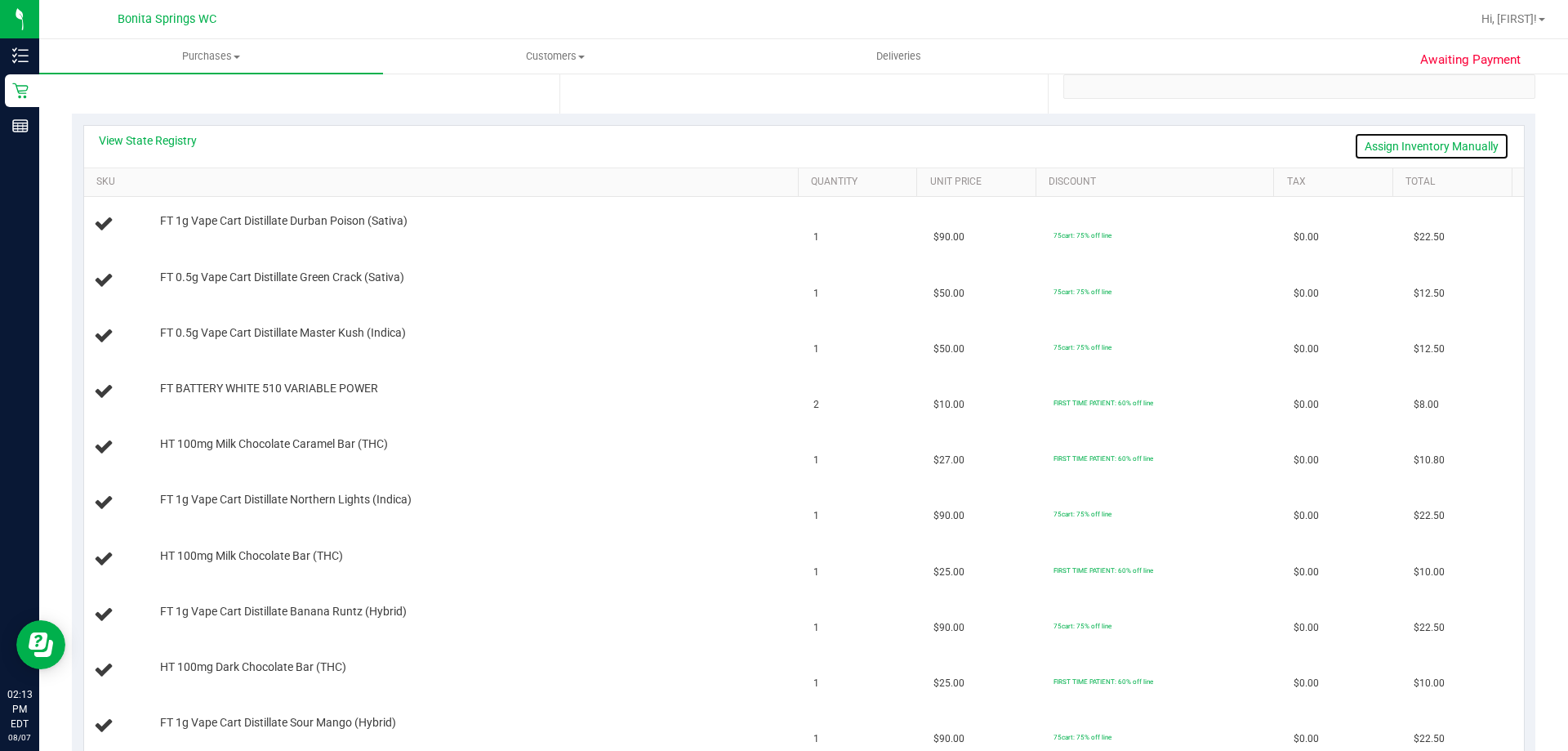 click on "Assign Inventory Manually" at bounding box center [1432, 146] 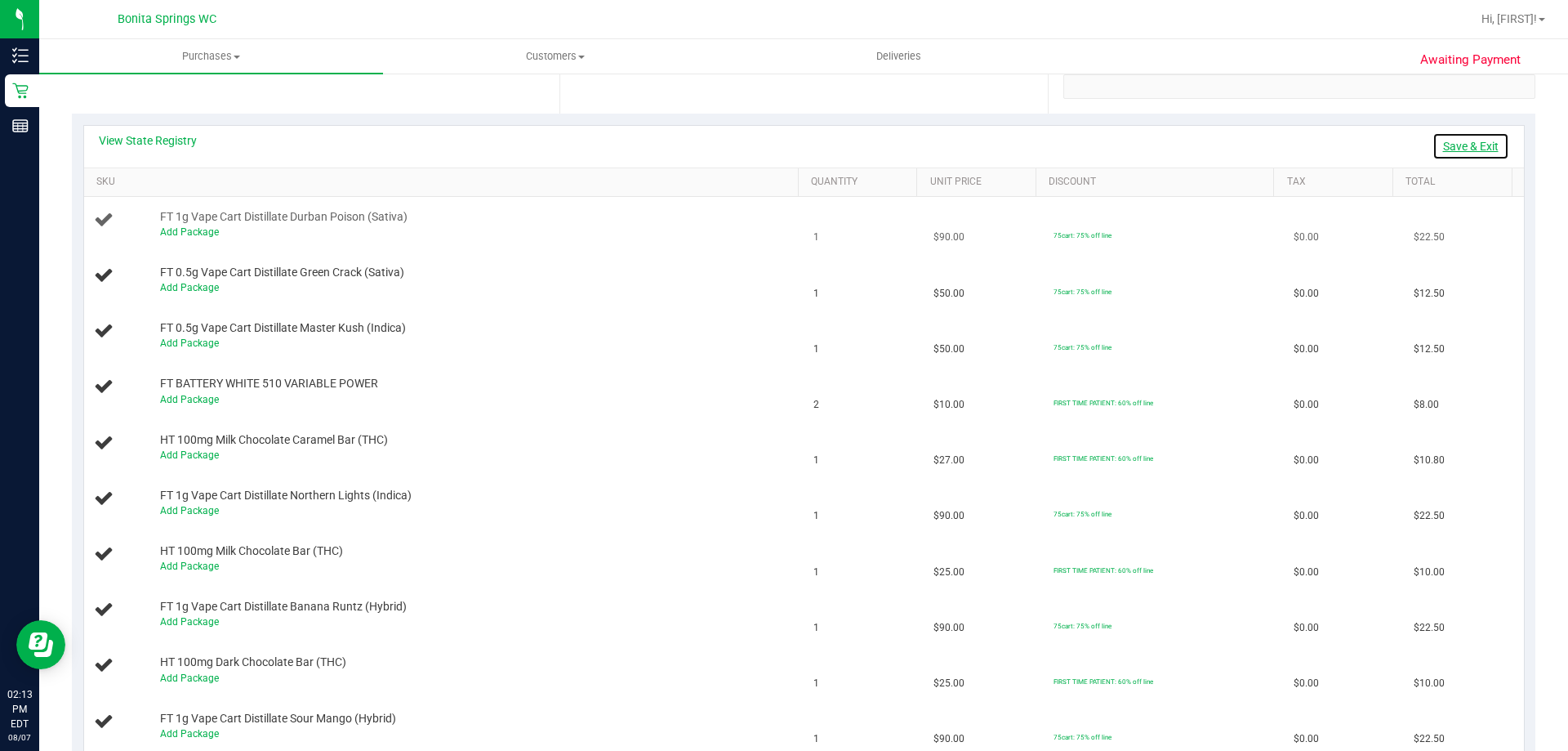 drag, startPoint x: 1425, startPoint y: 144, endPoint x: 1267, endPoint y: 233, distance: 181.34222 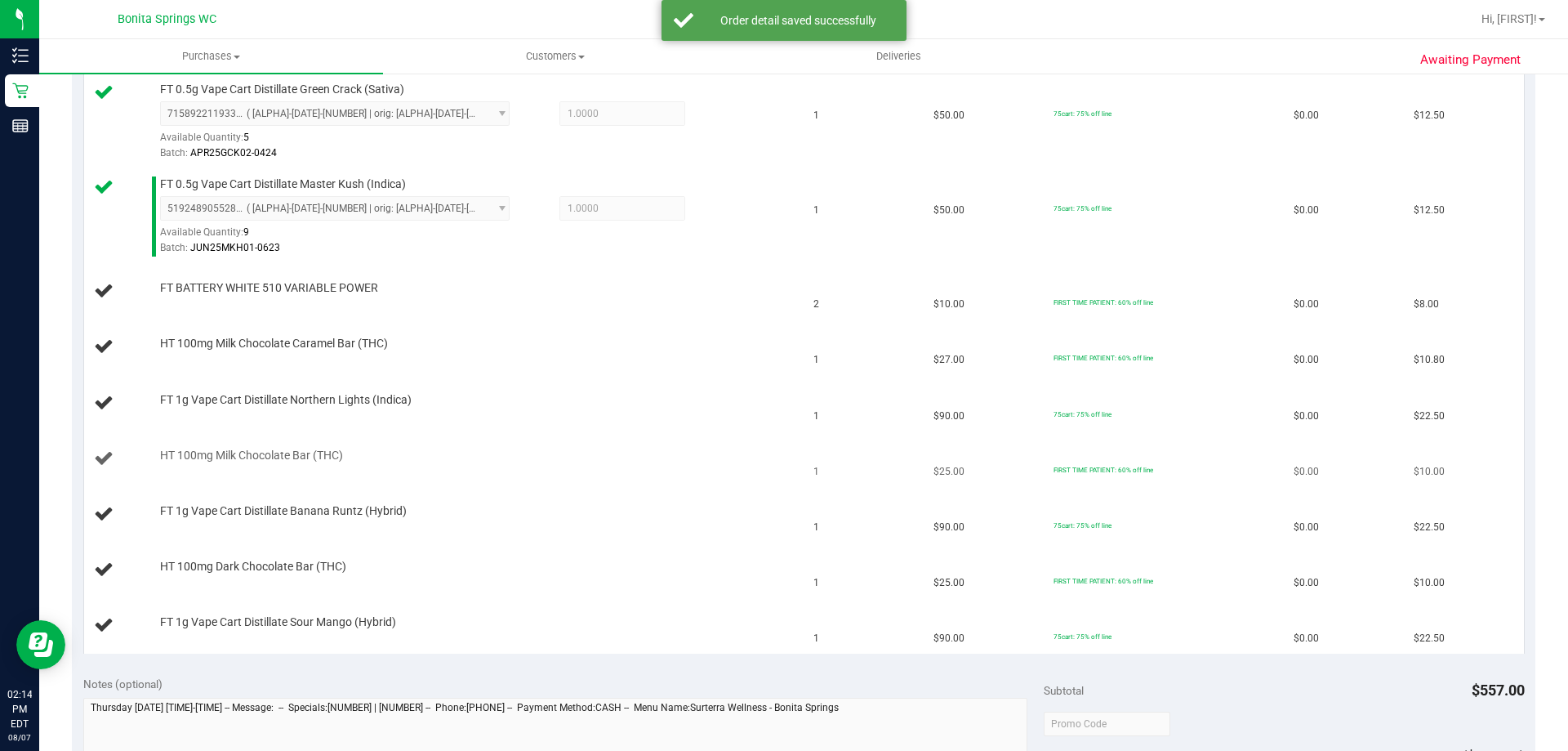 scroll, scrollTop: 572, scrollLeft: 0, axis: vertical 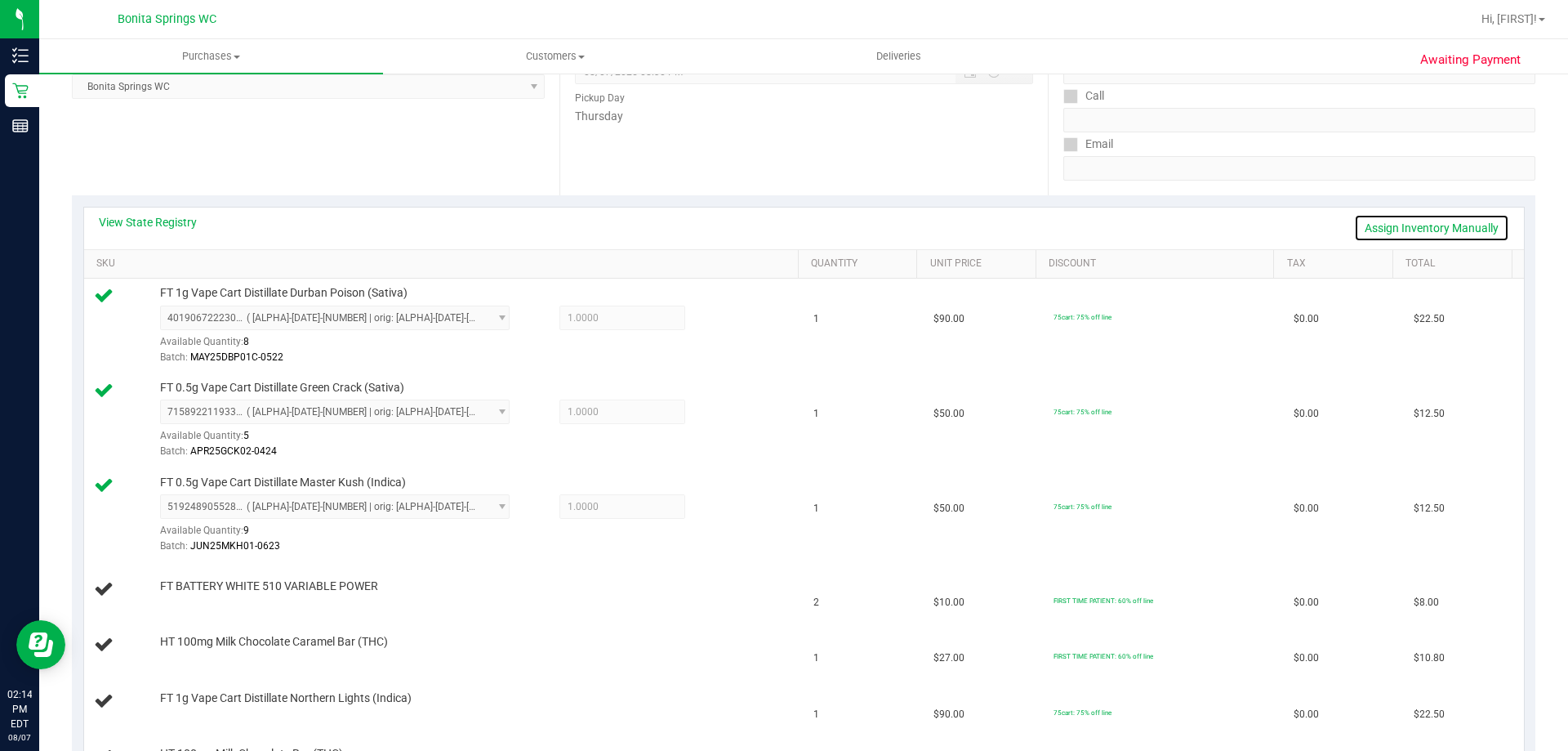 click on "Assign Inventory Manually" at bounding box center [1432, 228] 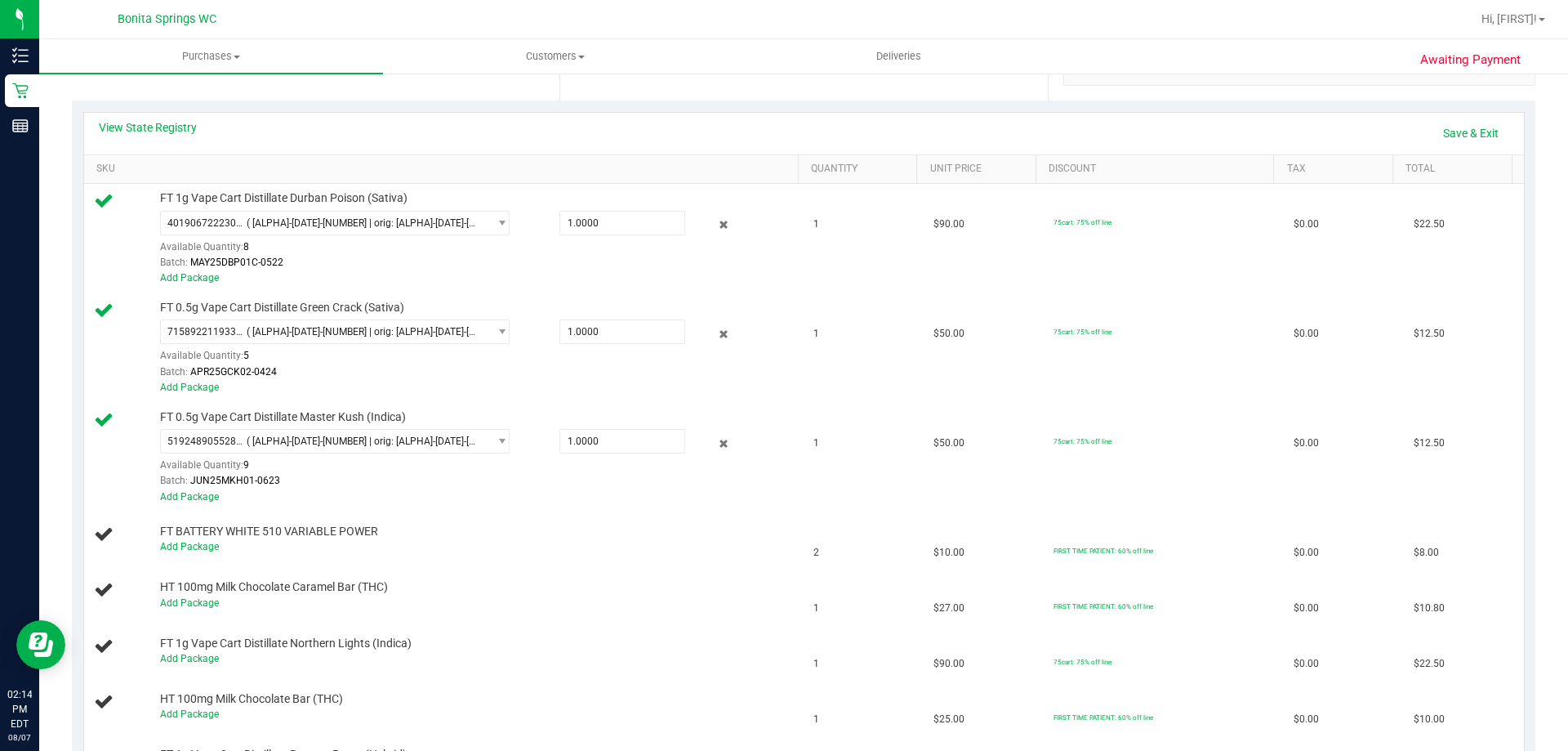 scroll, scrollTop: 654, scrollLeft: 0, axis: vertical 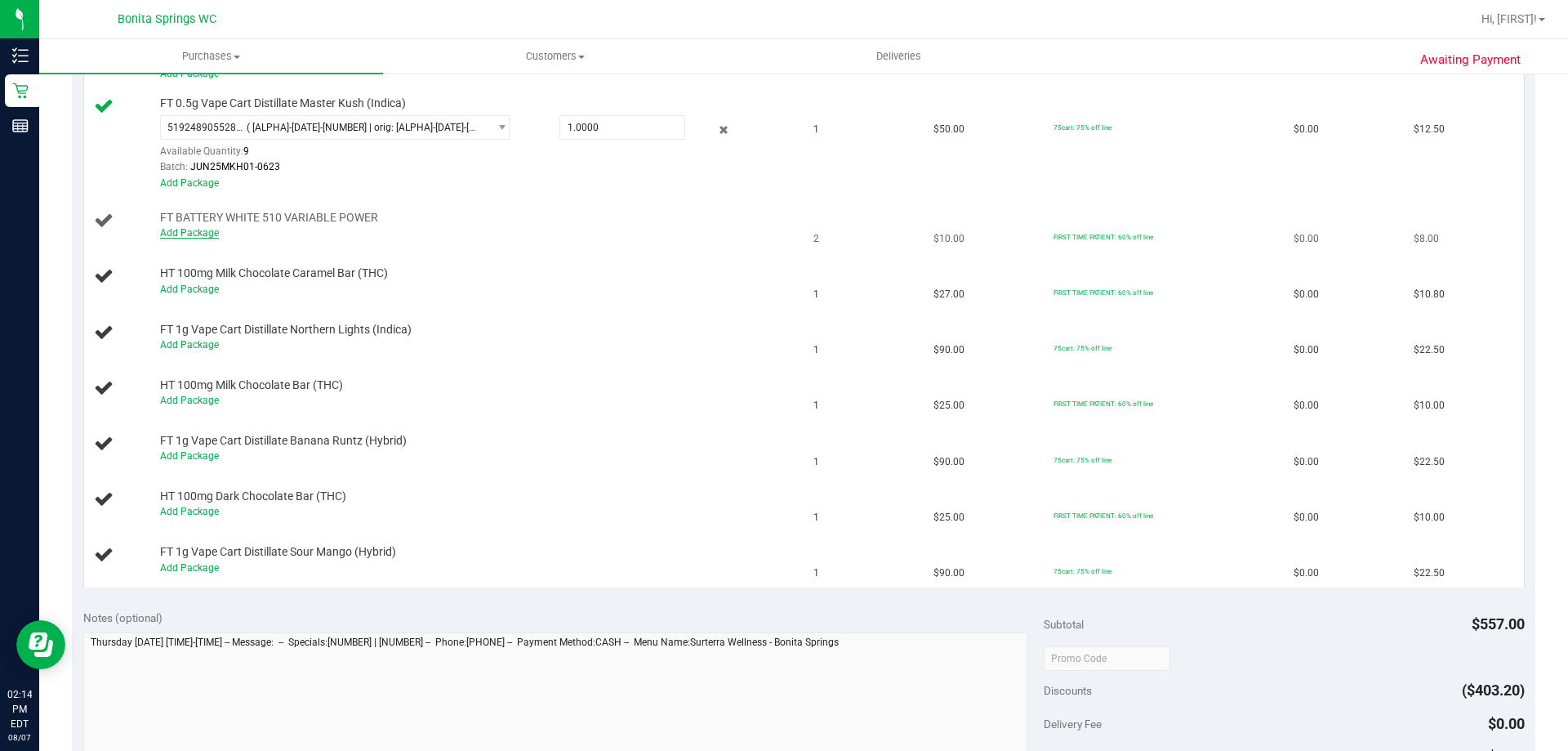 click on "Add Package" at bounding box center [189, 233] 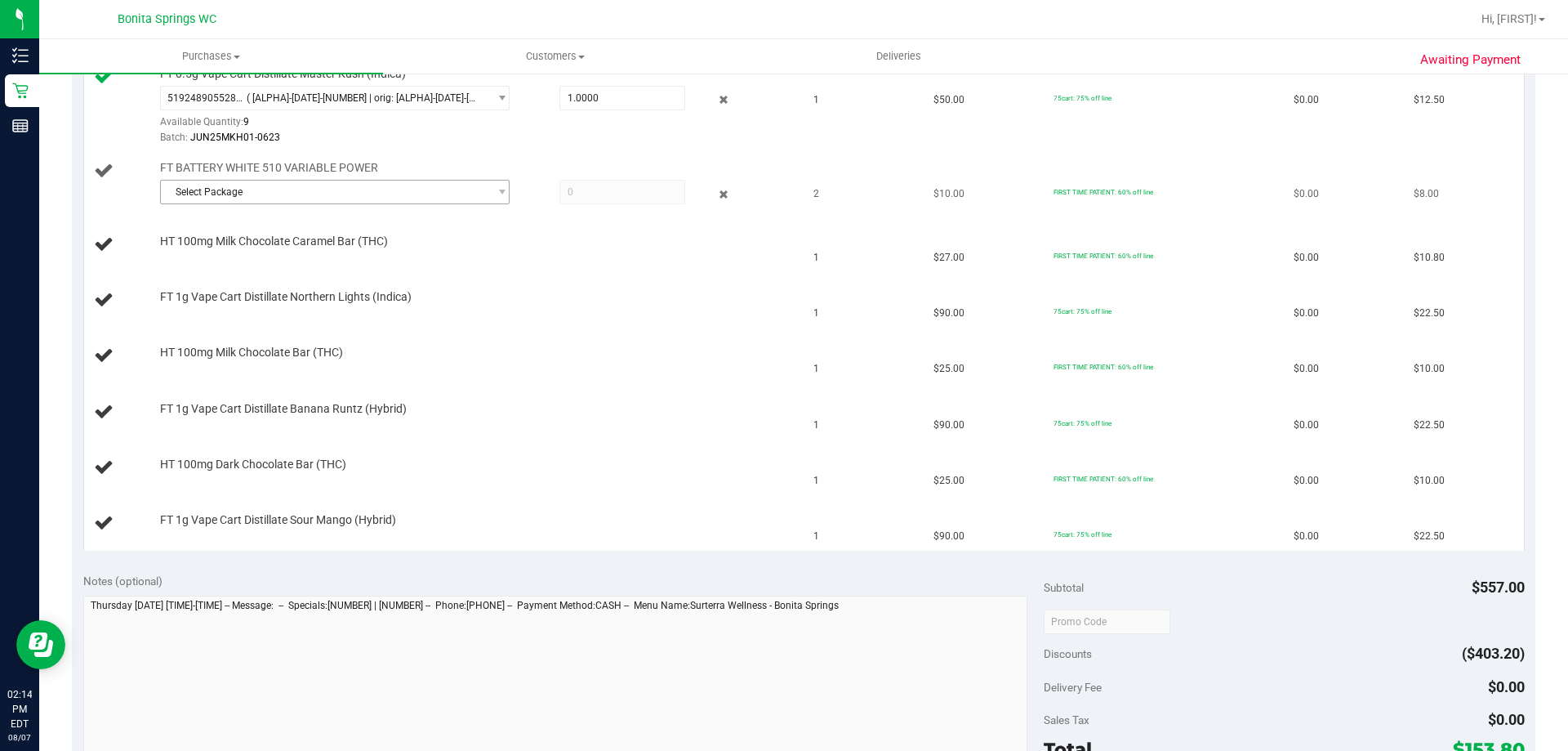 click on "Select Package" at bounding box center [324, 192] 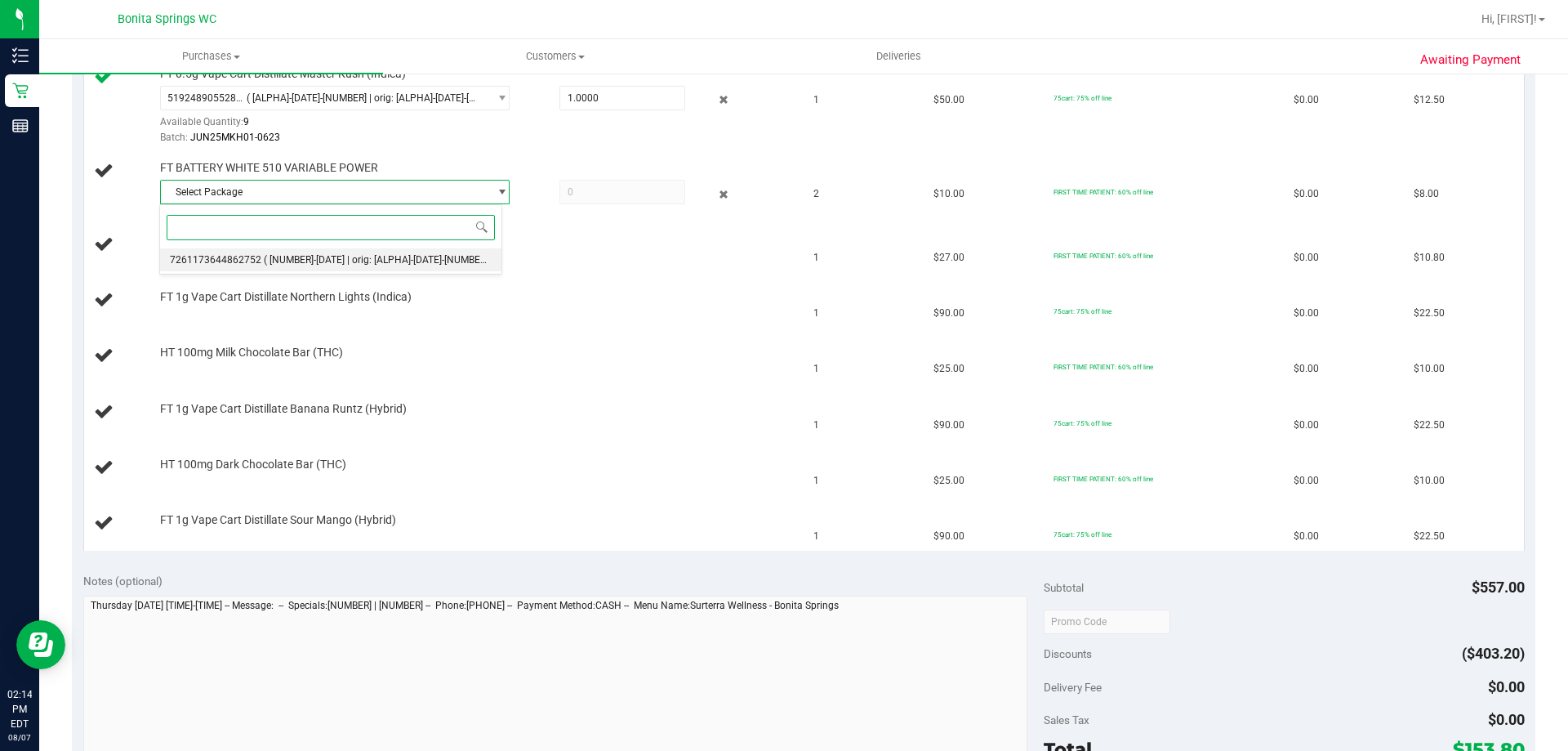 click on "(
[NUMBER]-[DATE] | orig: [ALPHA]-[DATE]-[NUMBER]
)" at bounding box center [379, 260] 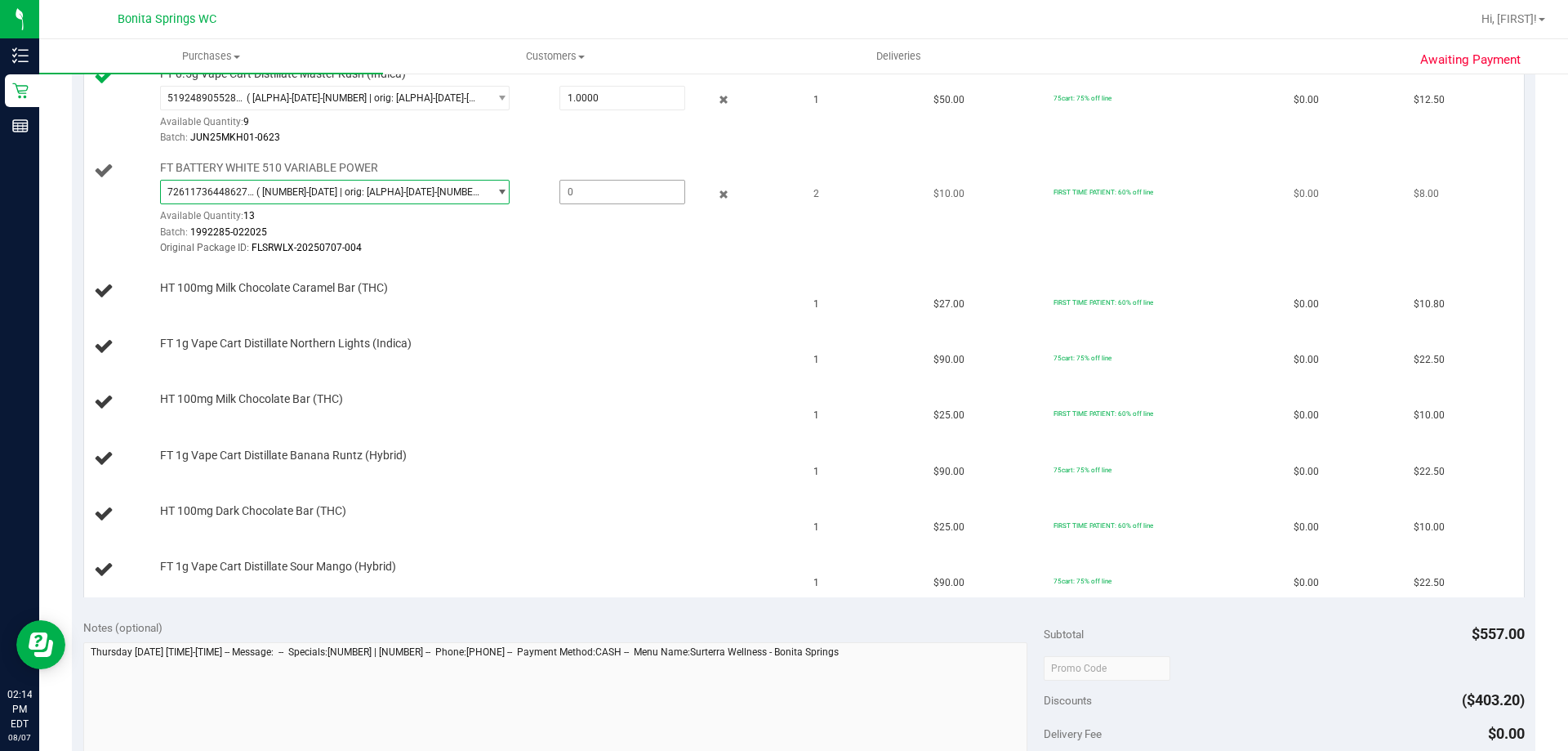click at bounding box center (622, 192) 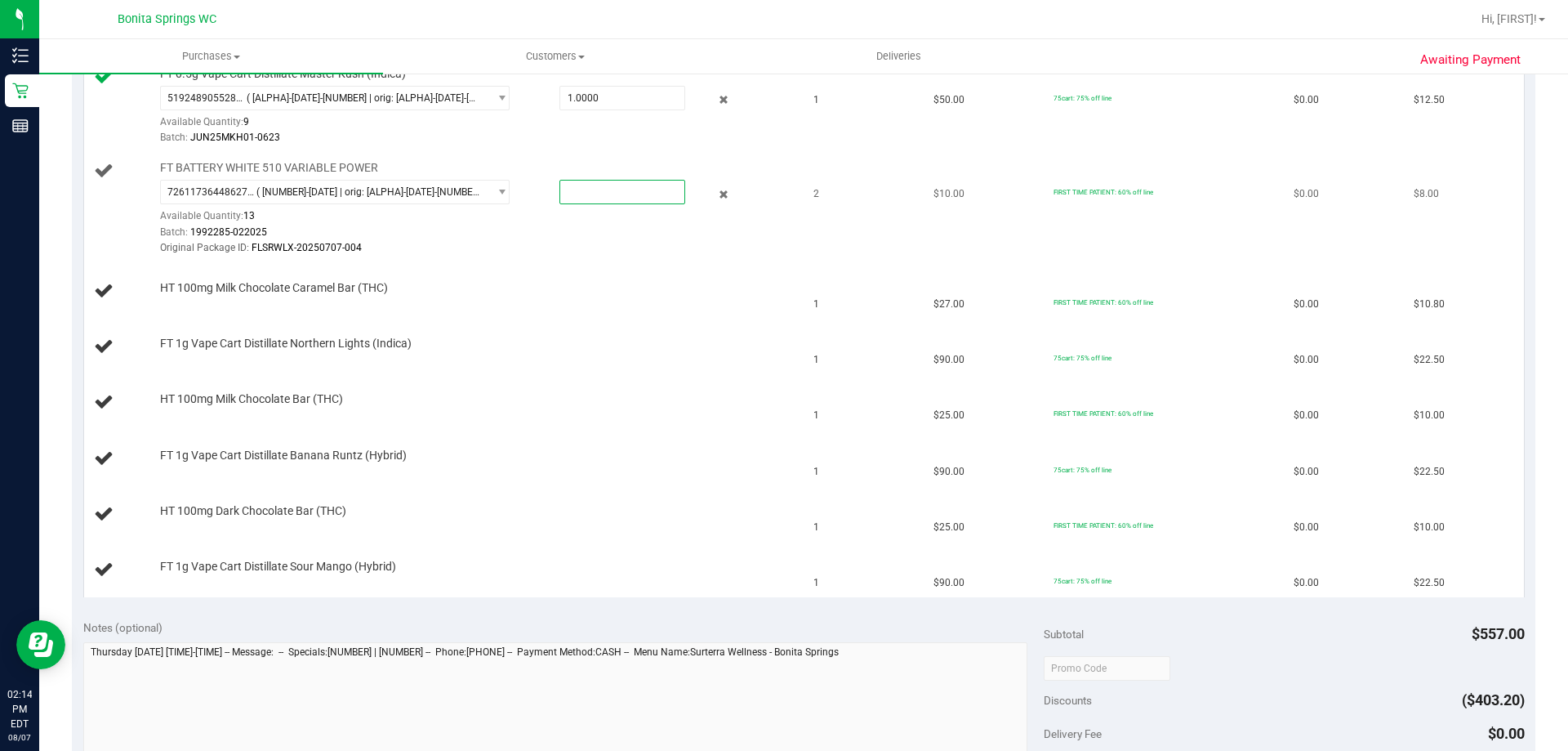 type on "2" 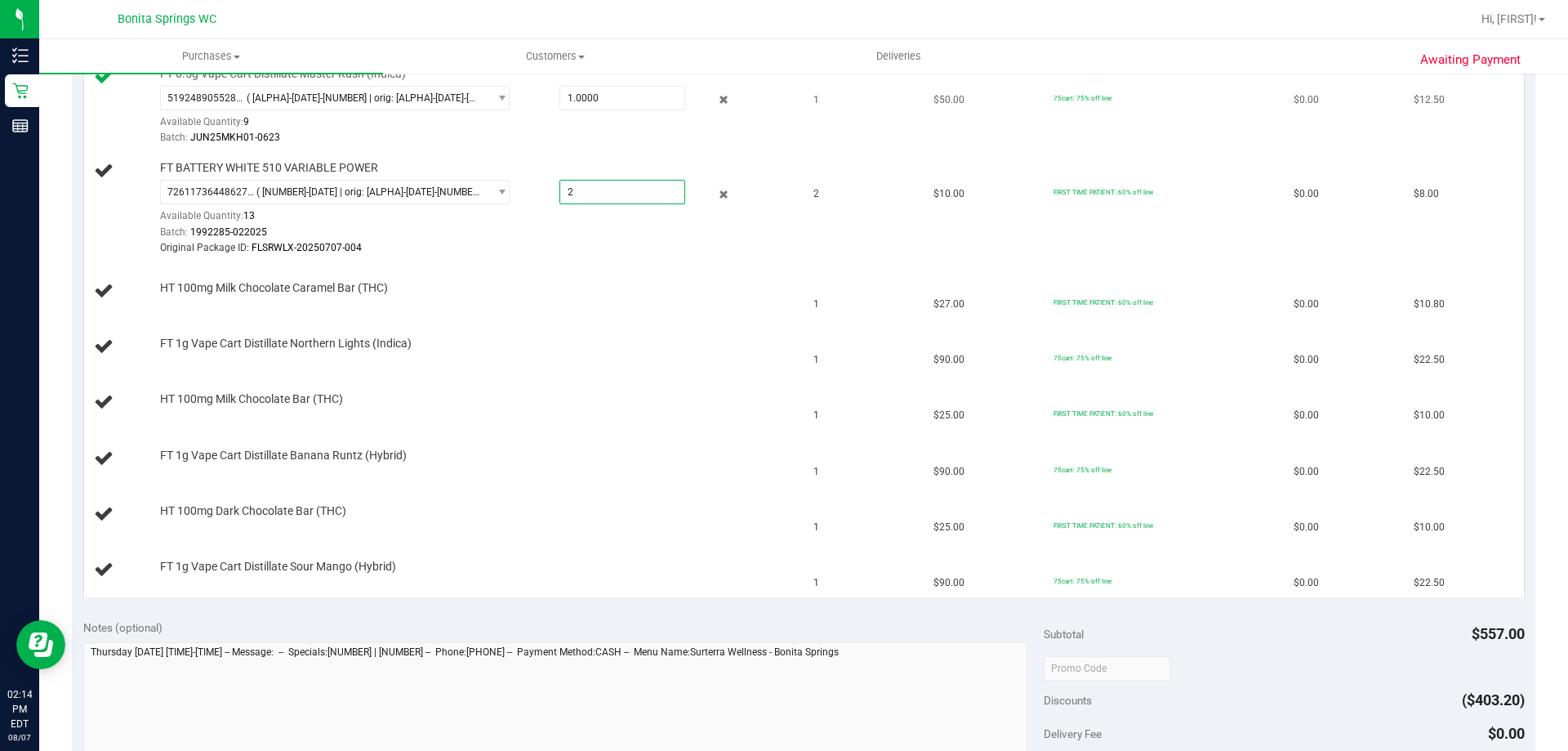 type on "2.0000" 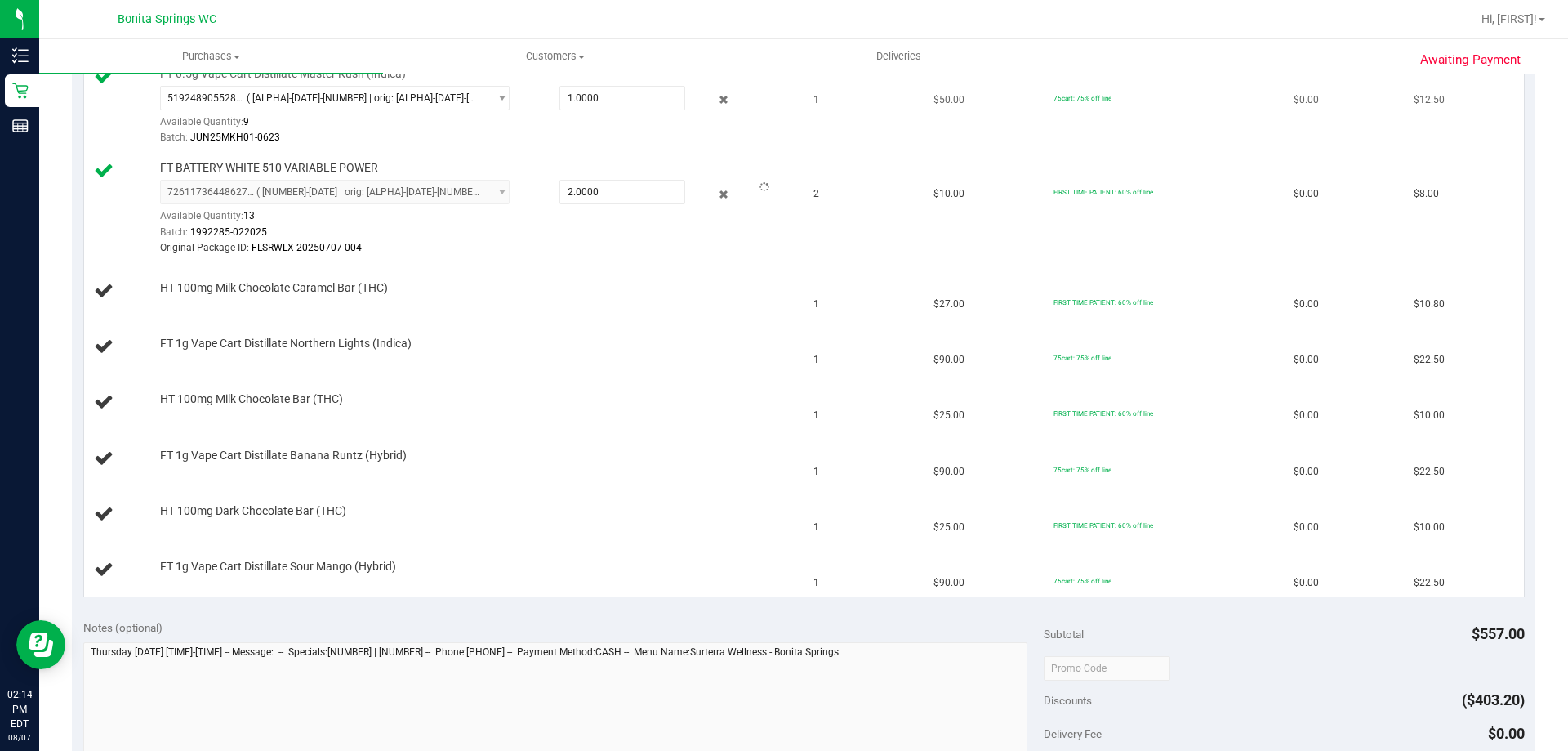 click on "$0.00" at bounding box center [1343, 107] 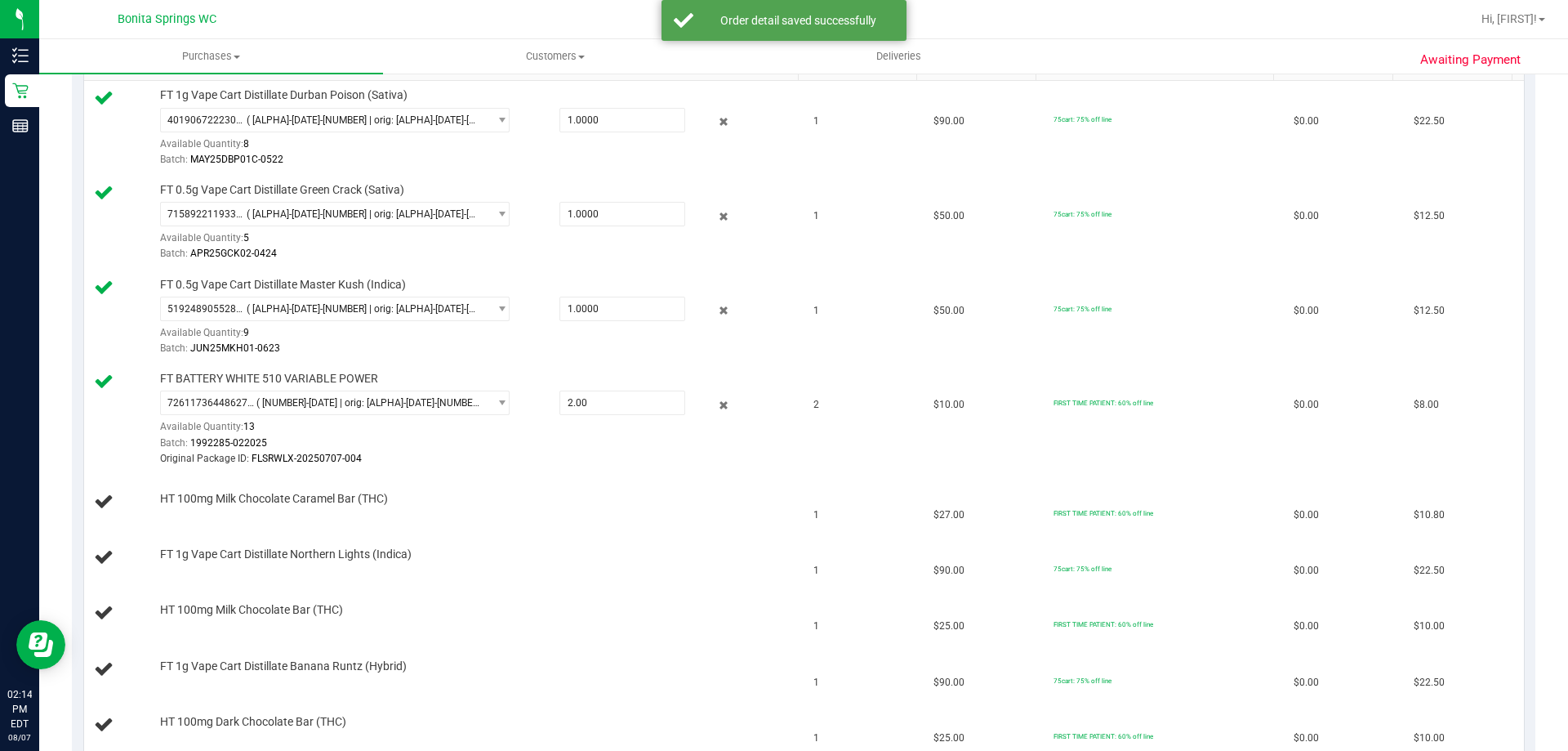 scroll, scrollTop: 327, scrollLeft: 0, axis: vertical 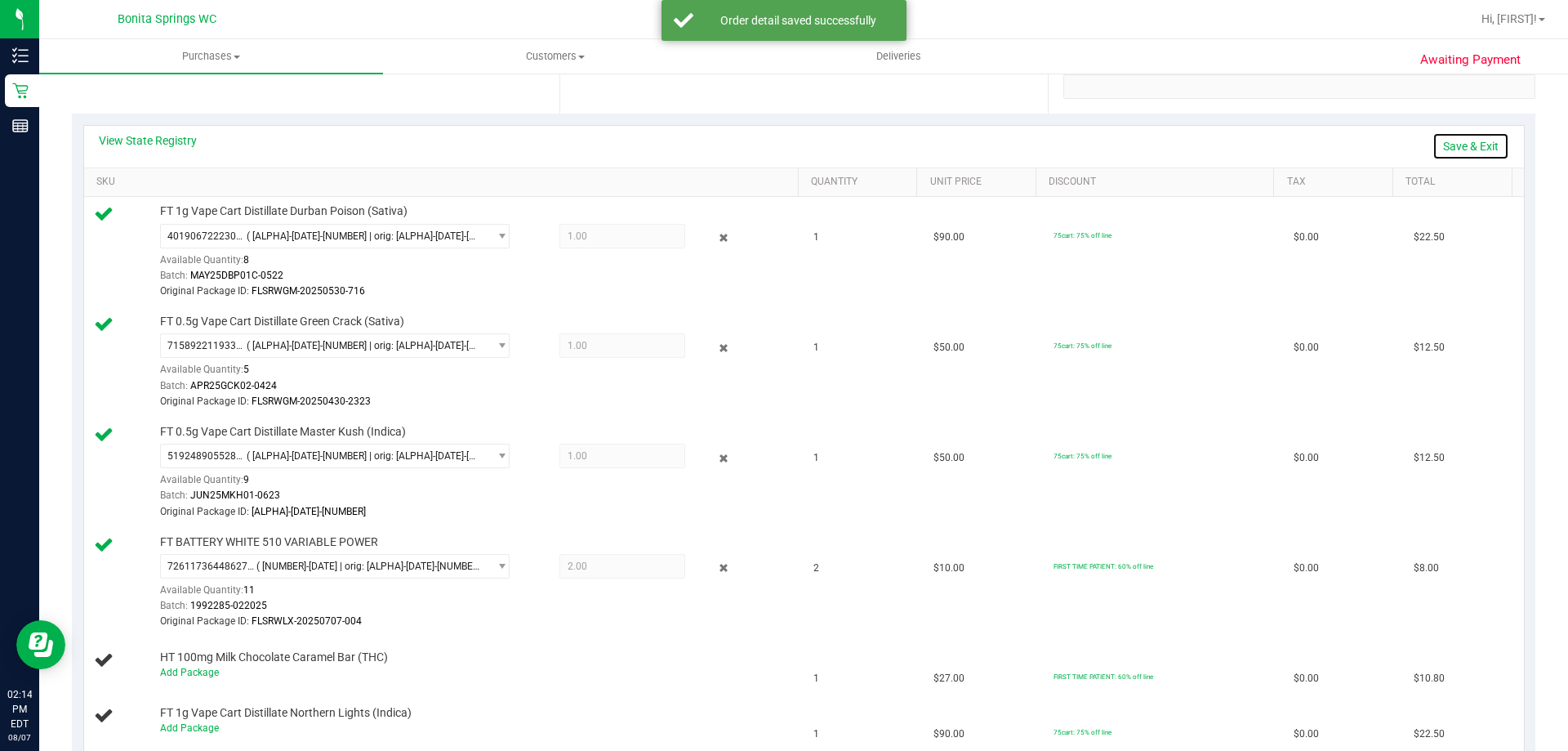 click on "Save & Exit" at bounding box center [1471, 146] 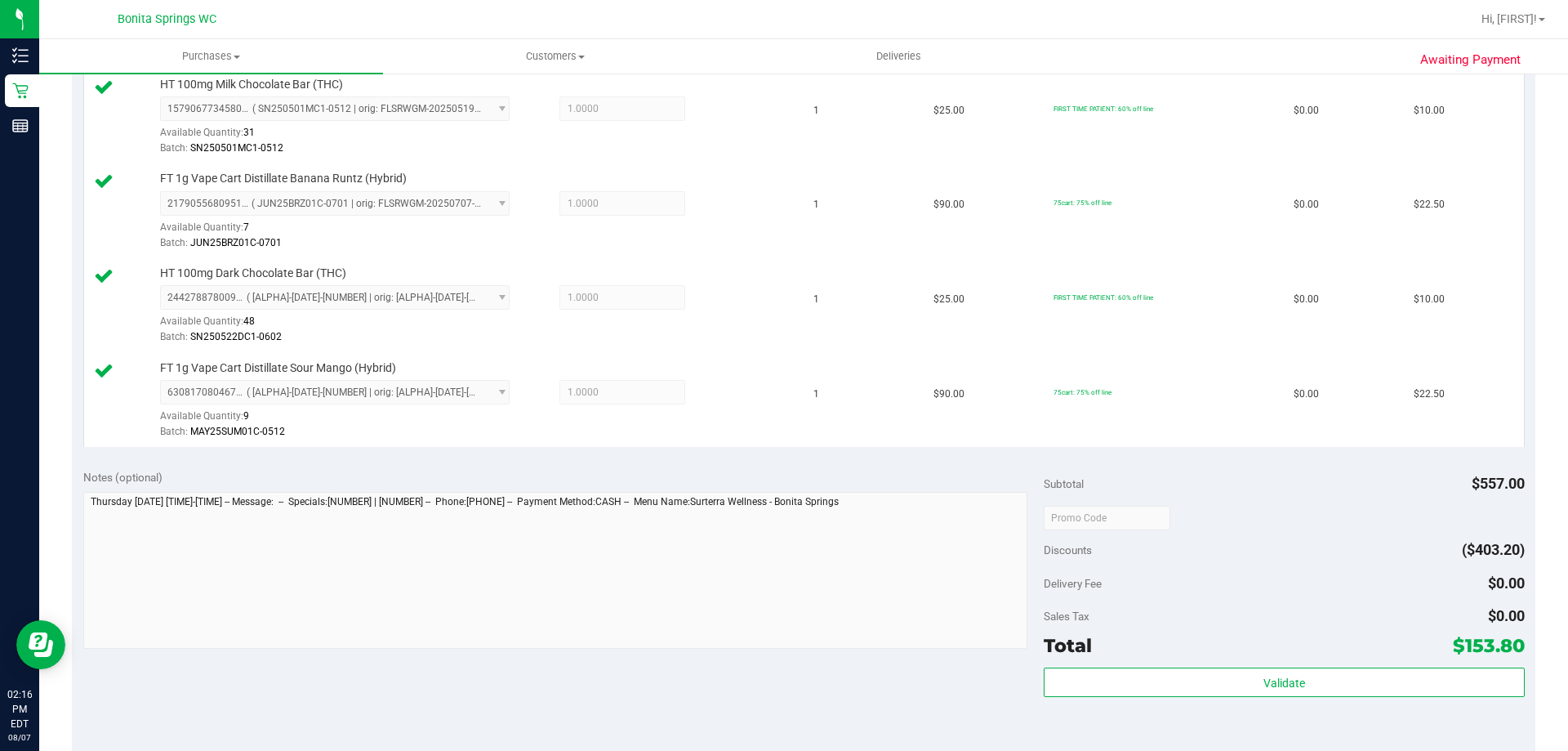 scroll, scrollTop: 1144, scrollLeft: 0, axis: vertical 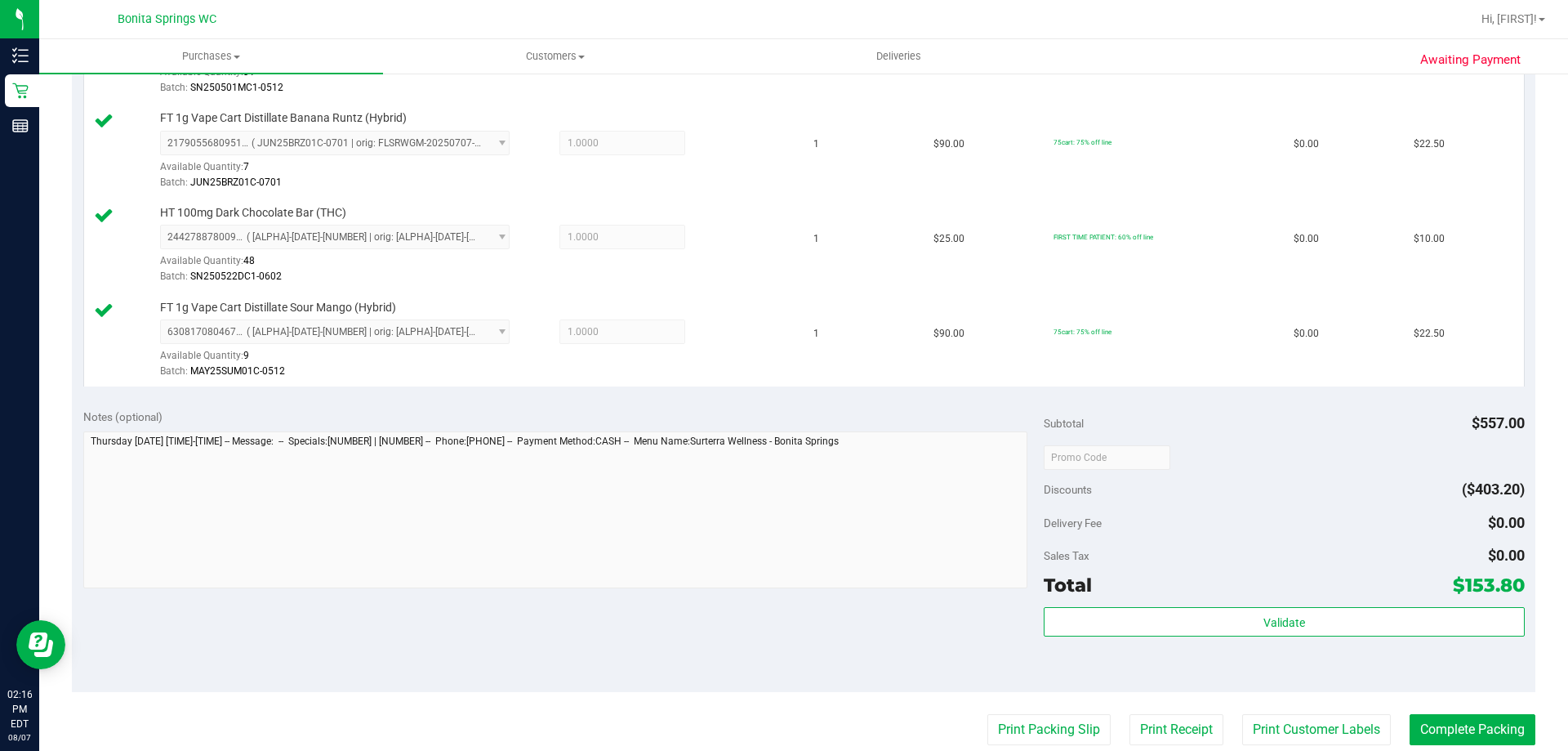click on "Validate" at bounding box center [1284, 644] 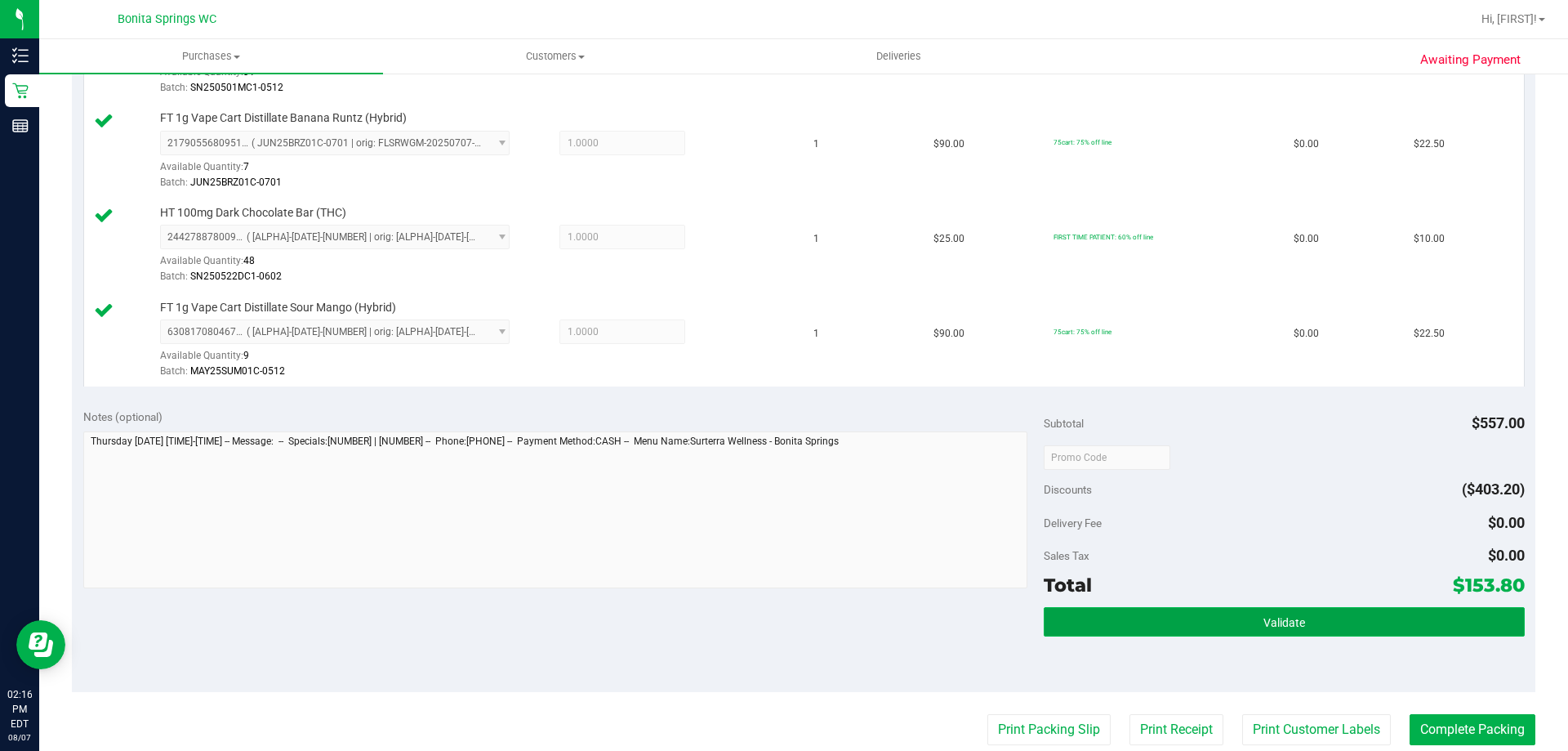 click on "Validate" at bounding box center [1284, 622] 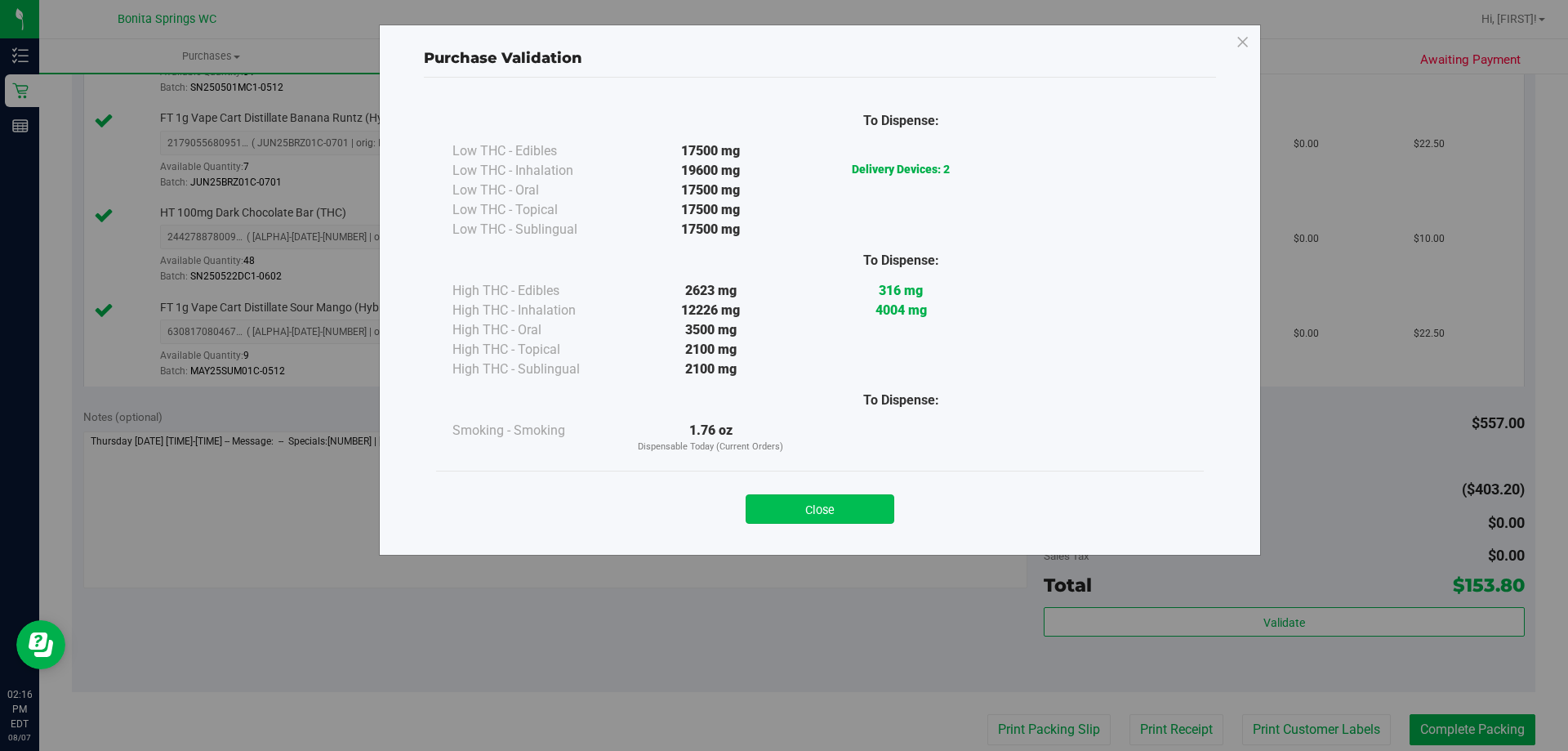 click on "Close" at bounding box center [820, 509] 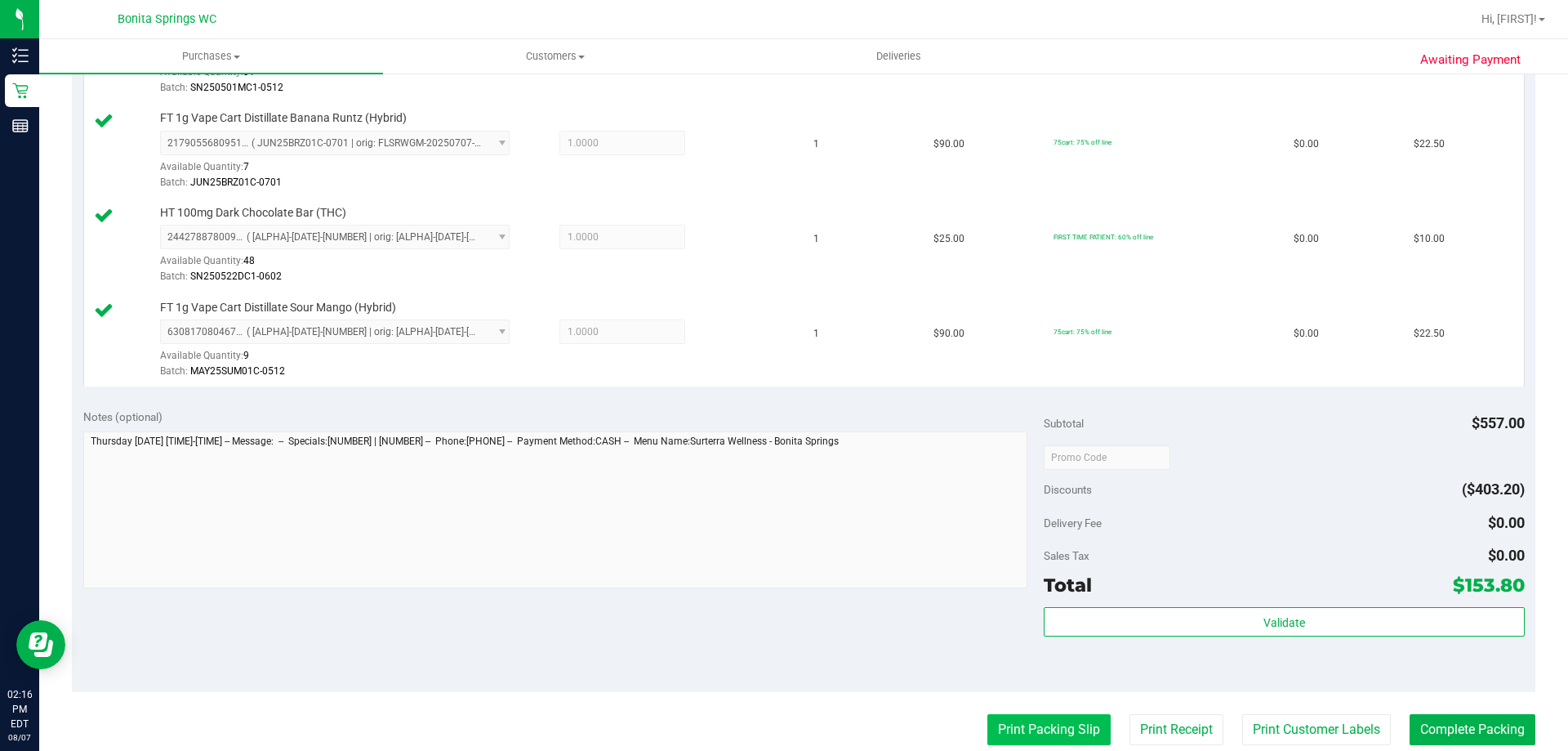 click on "Print Packing Slip" at bounding box center [1049, 730] 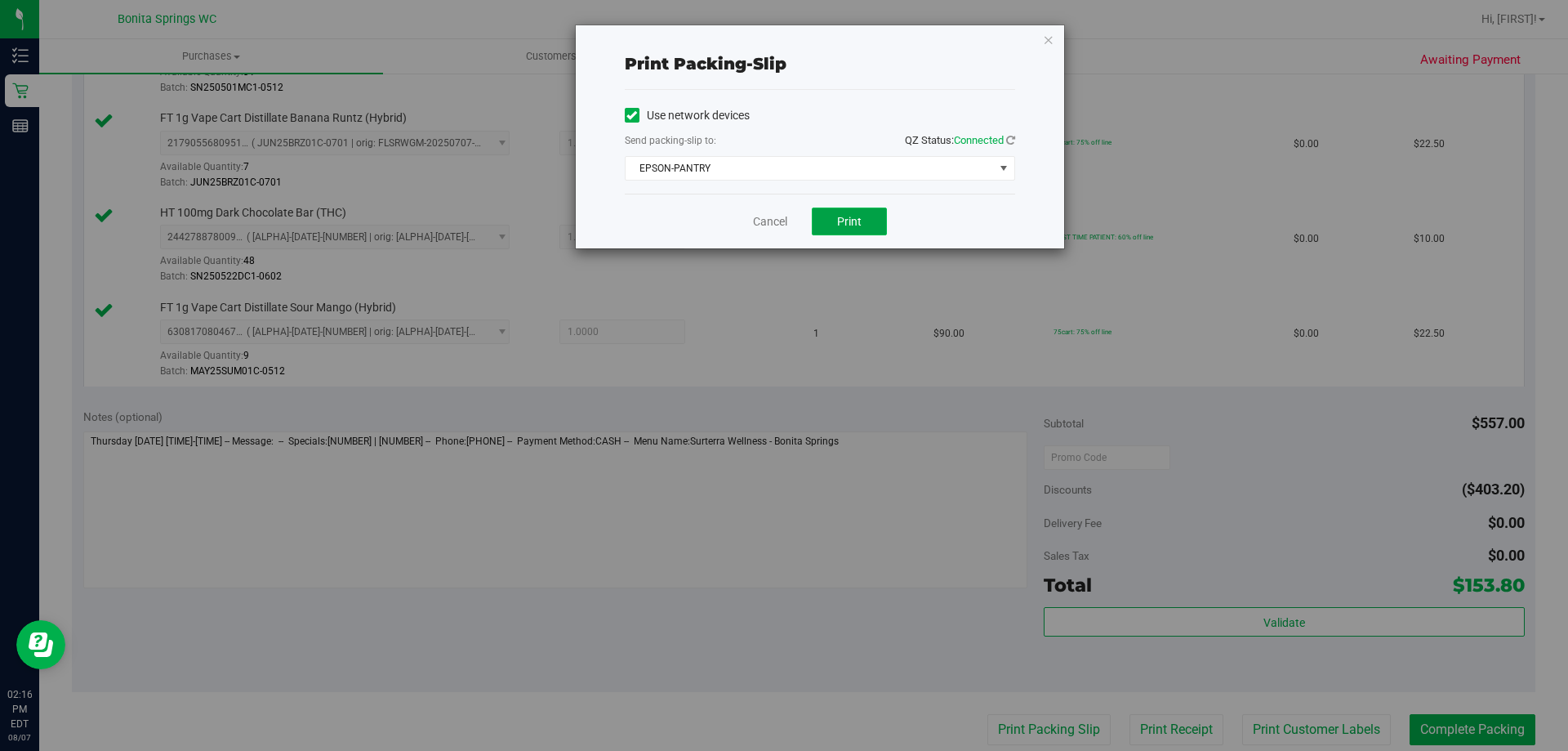 click on "Print" at bounding box center (849, 221) 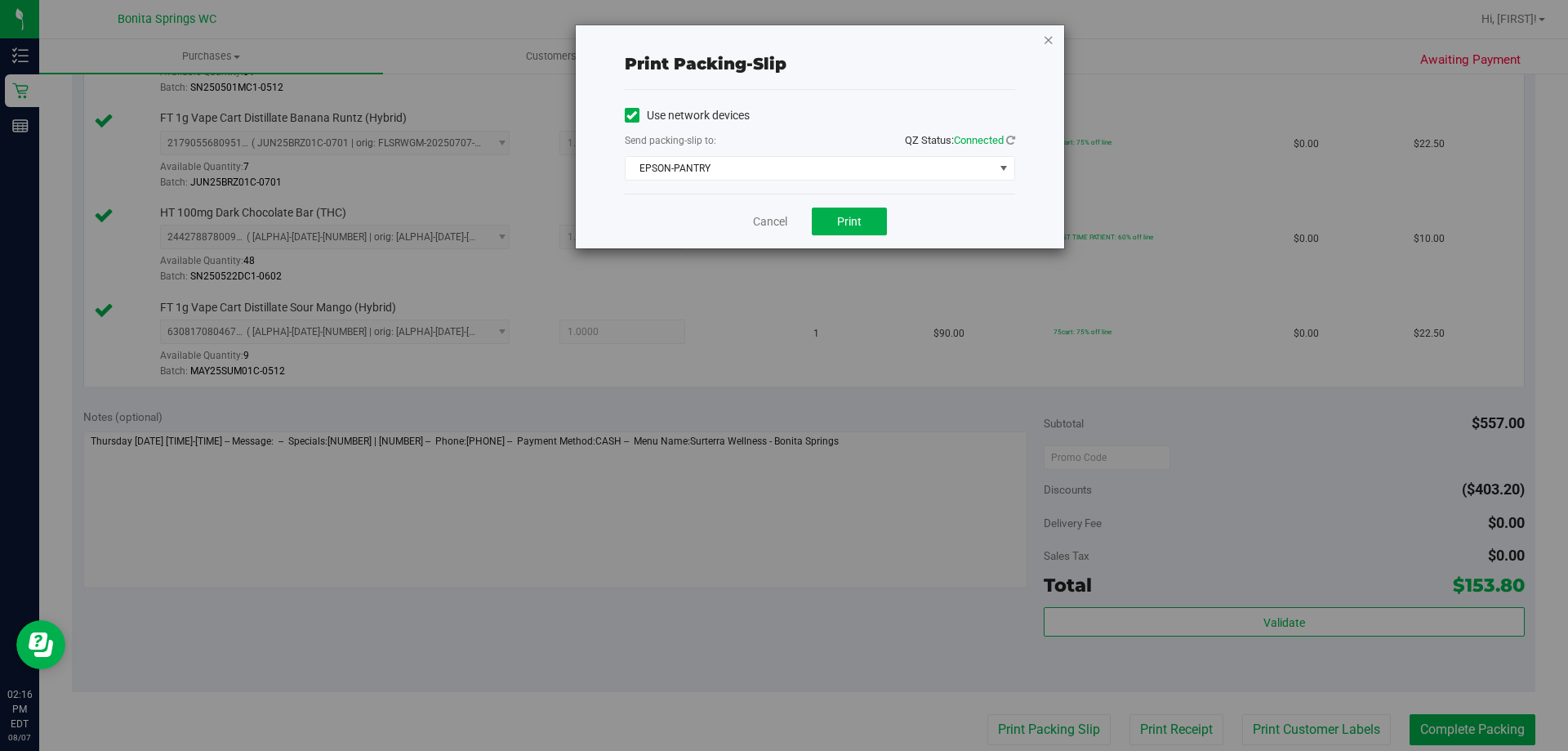 click at bounding box center (1049, 39) 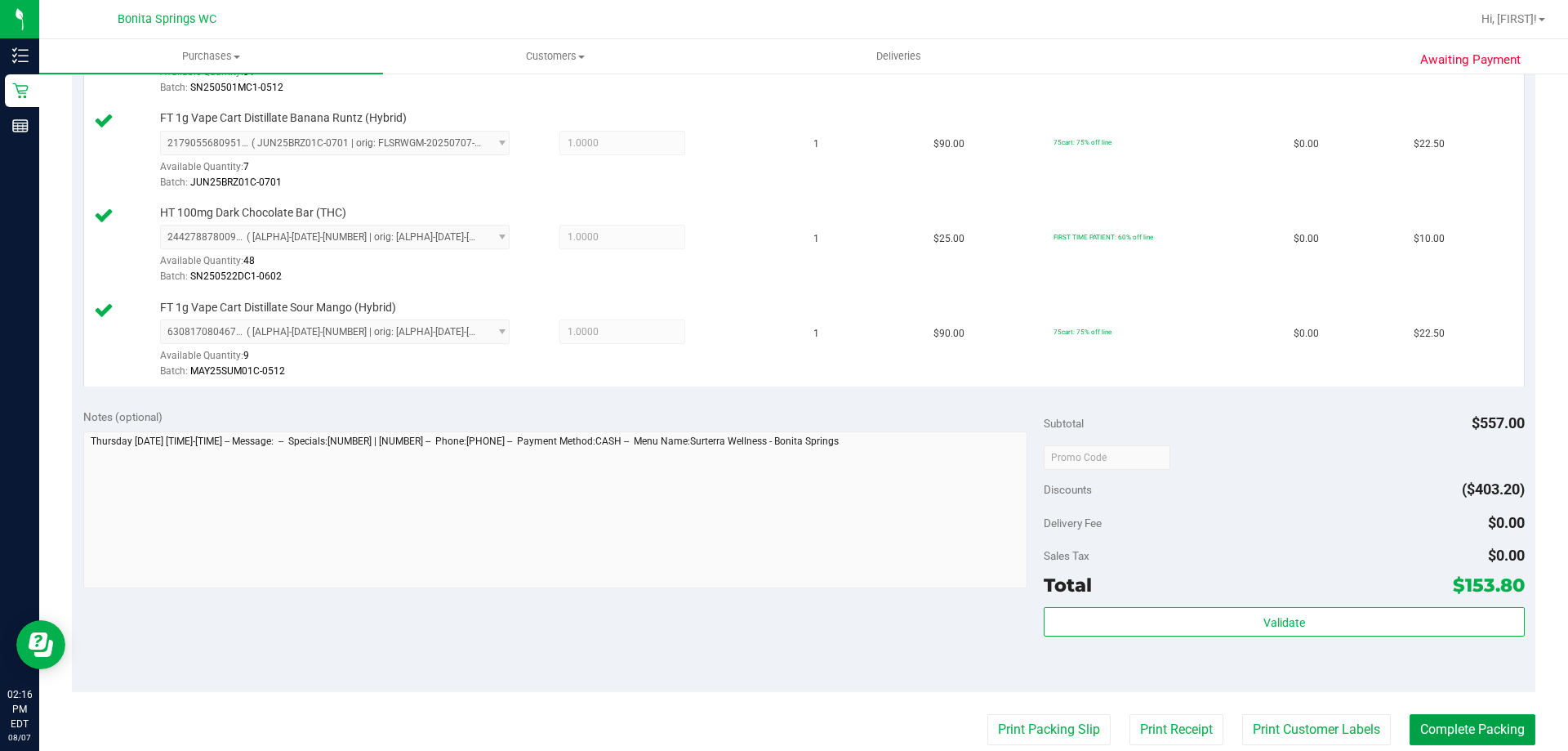 click on "Complete Packing" at bounding box center [1472, 730] 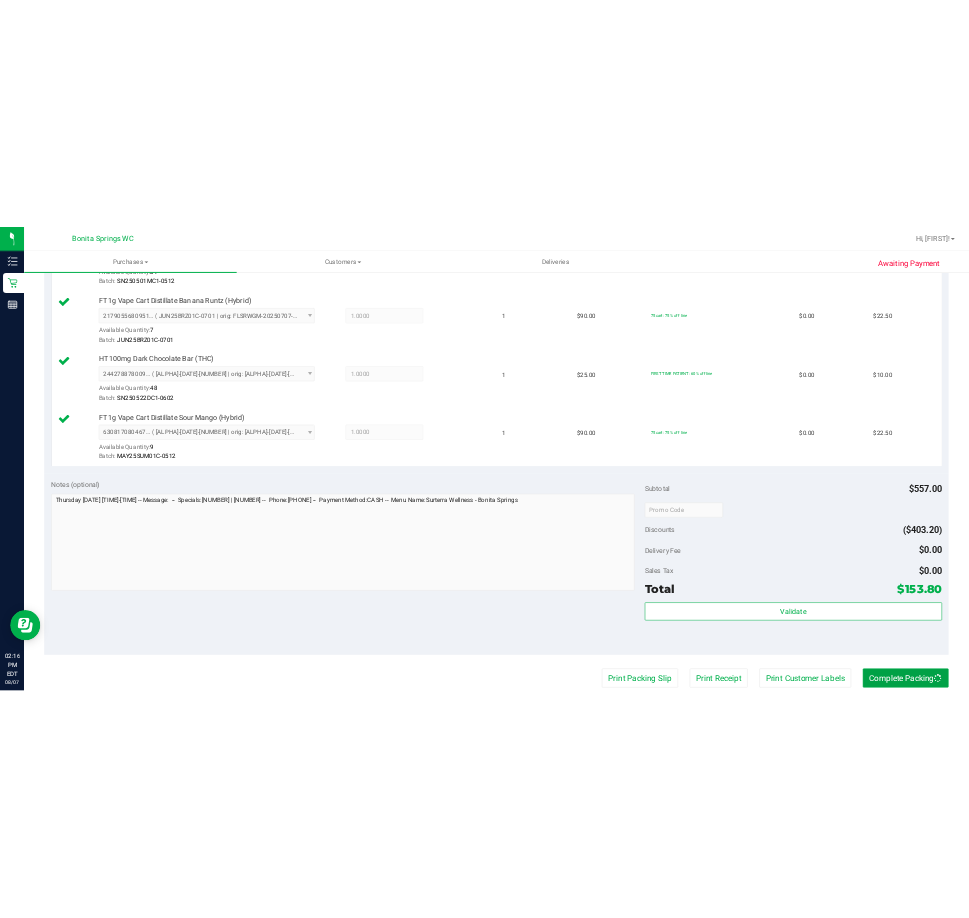 scroll, scrollTop: 800, scrollLeft: 0, axis: vertical 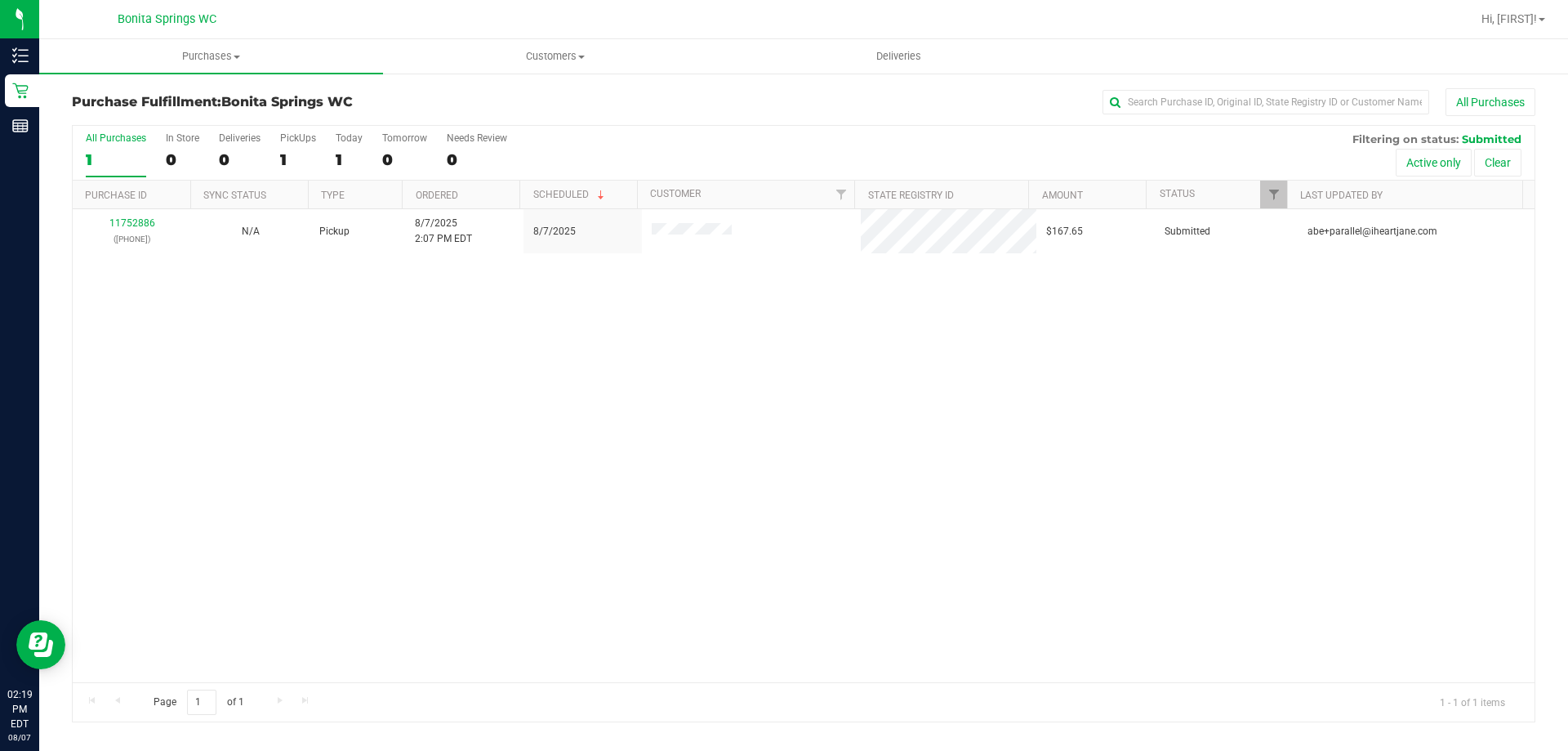 click on "[NUMBER]
([PHONE])
N/A
Pickup [DATE] [TIME] [TIMEZONE] [DATE]
$167.65
Submitted abe+parallel@[EXAMPLE.COM]" at bounding box center (804, 445) 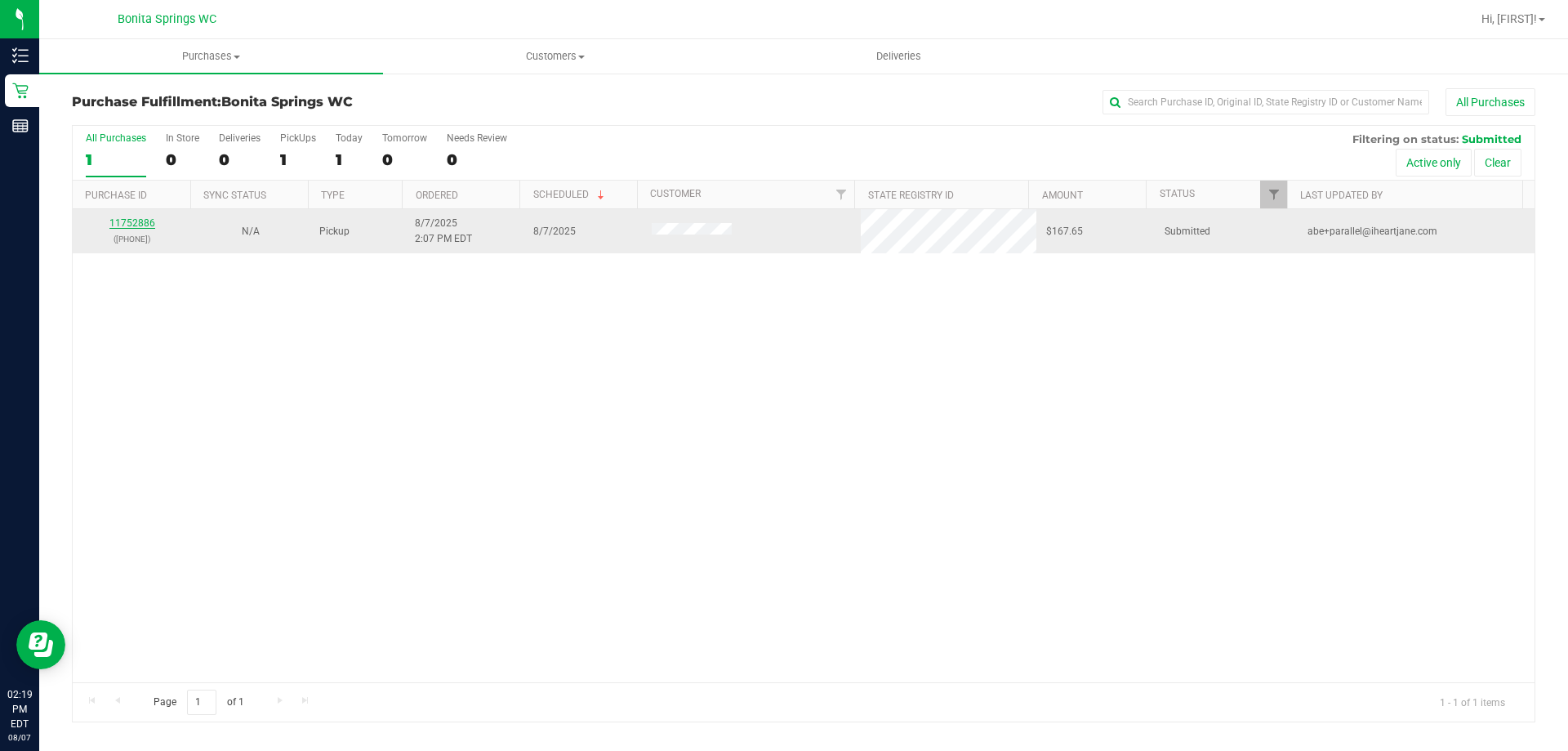 click on "11752886" at bounding box center (132, 223) 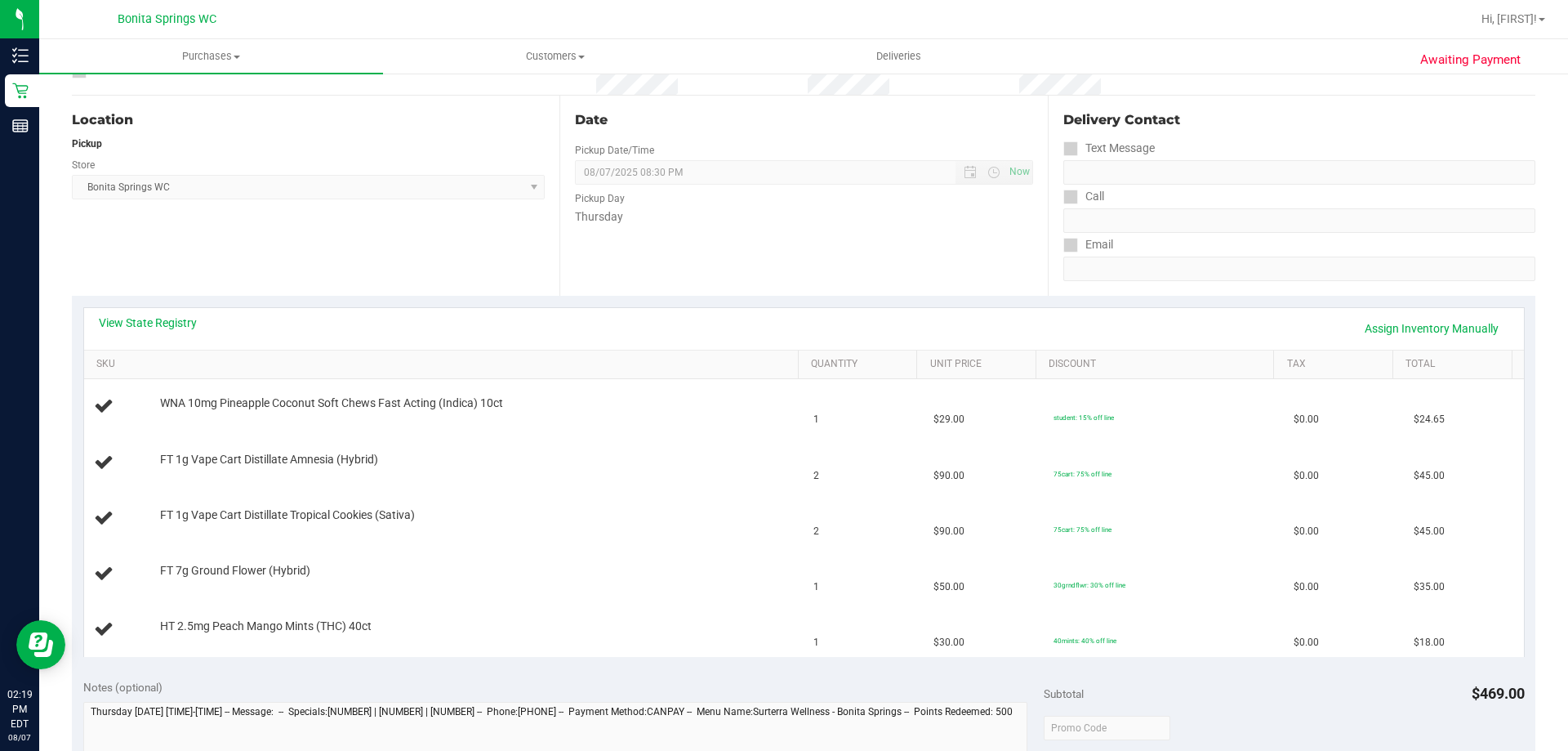 scroll, scrollTop: 163, scrollLeft: 0, axis: vertical 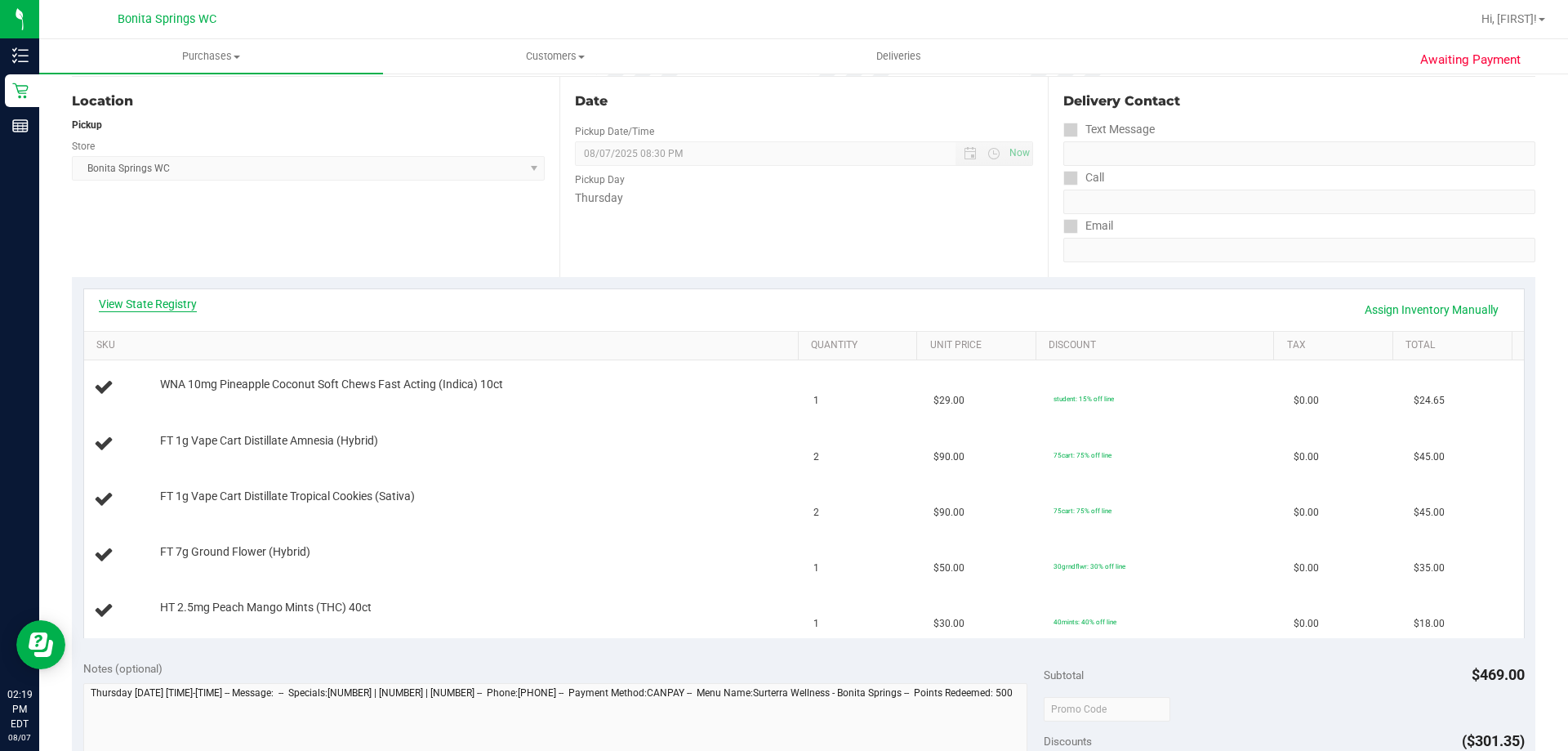 click on "View State Registry" at bounding box center (148, 304) 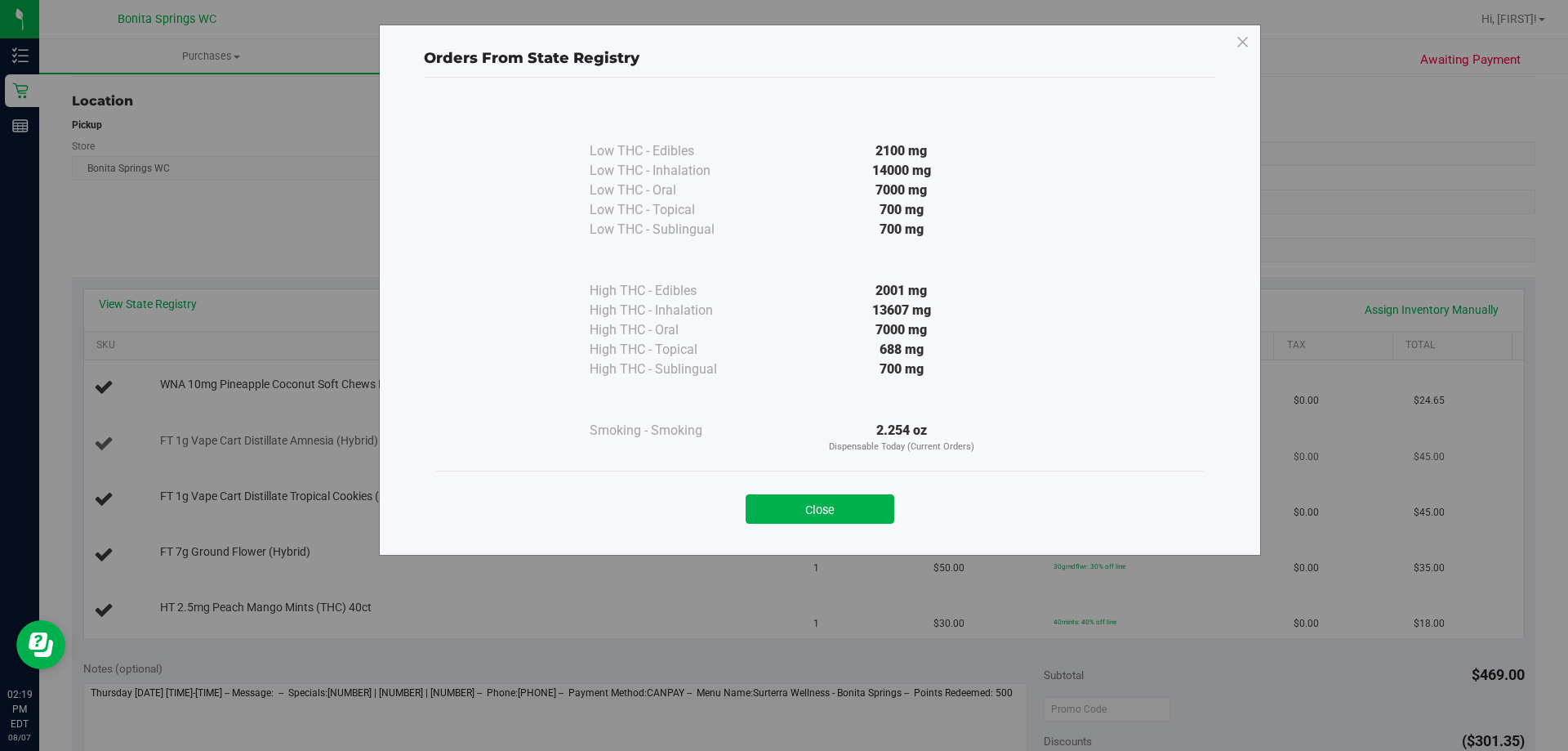 drag, startPoint x: 850, startPoint y: 506, endPoint x: 1371, endPoint y: 442, distance: 524.91618 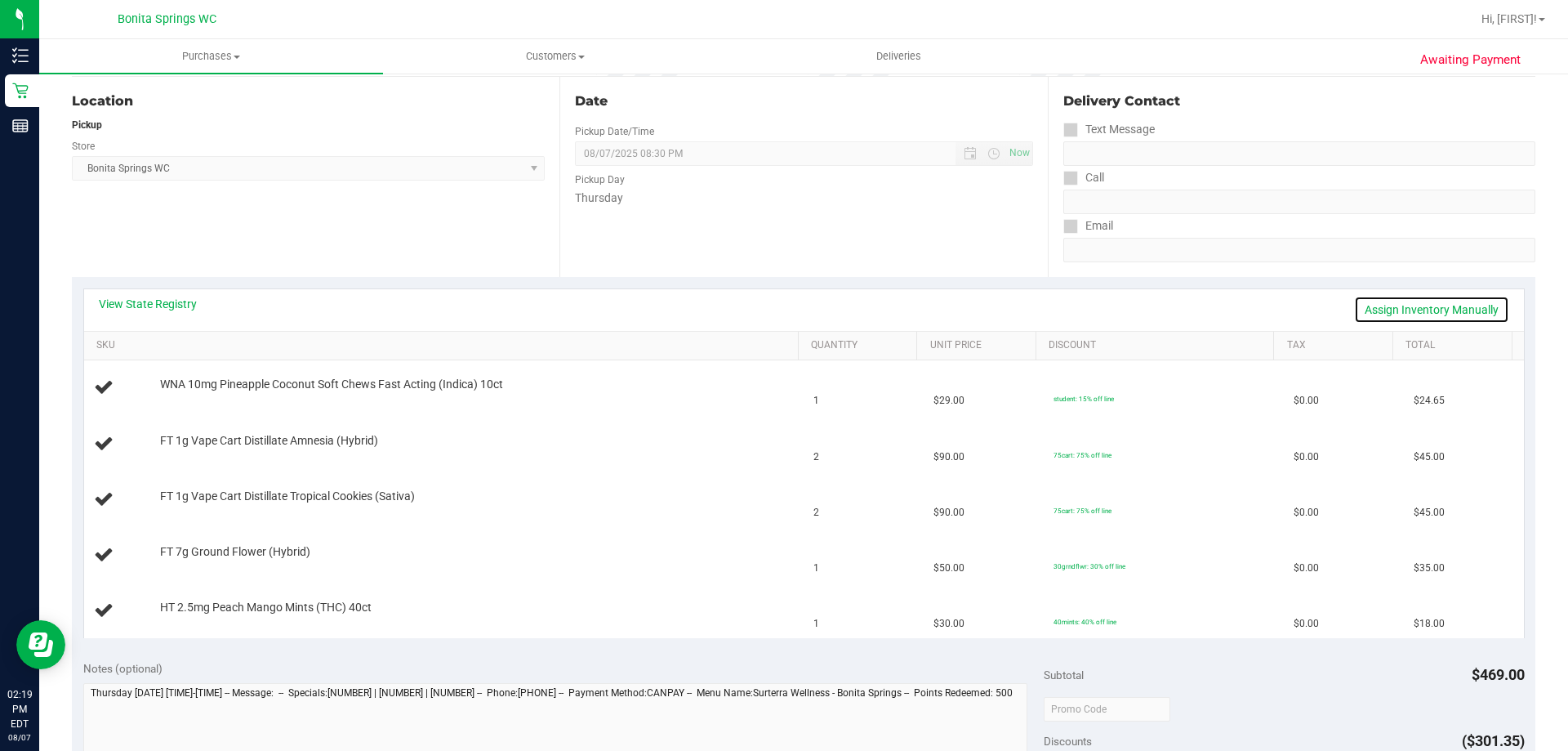 click on "Assign Inventory Manually" at bounding box center [1432, 310] 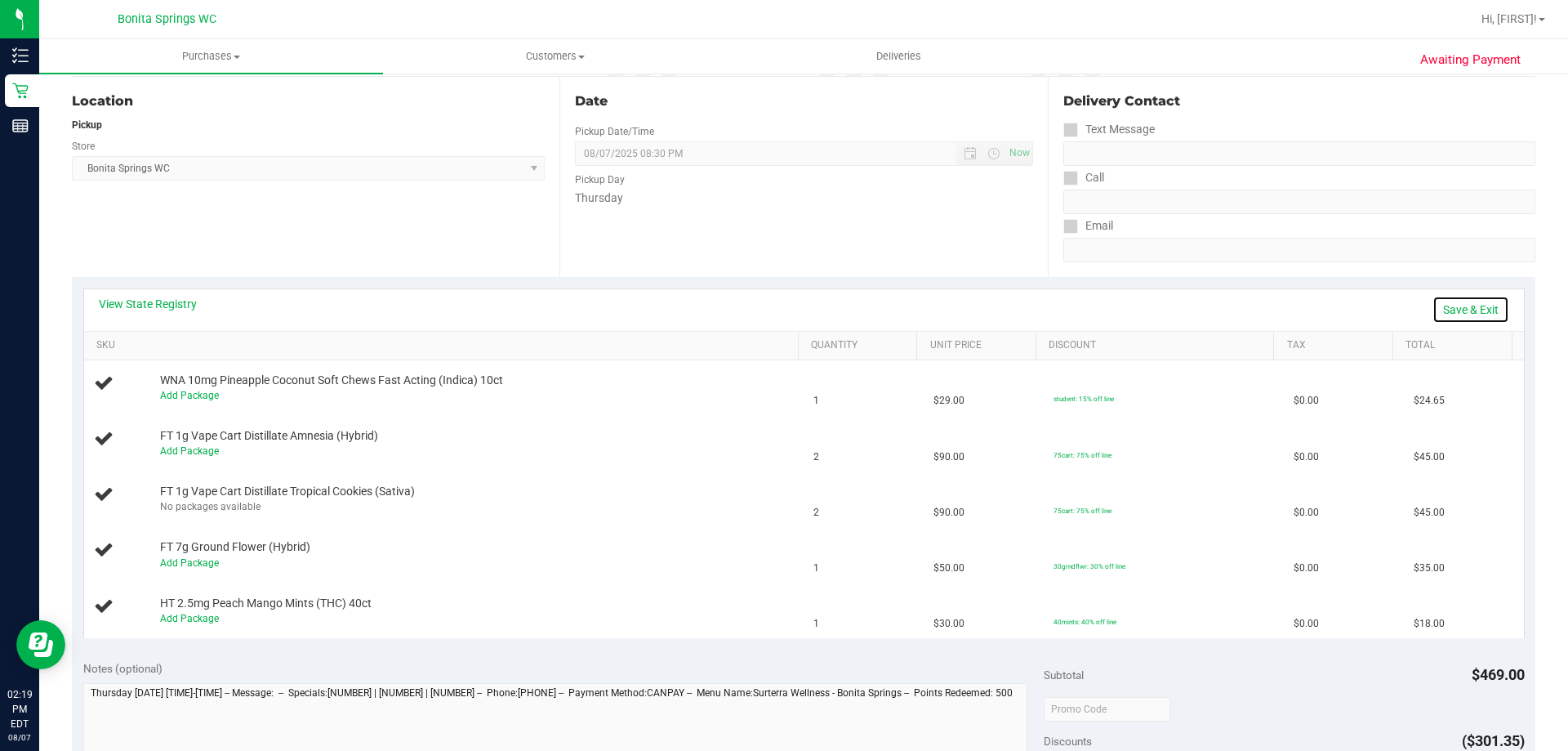 click on "Save & Exit" at bounding box center [1471, 310] 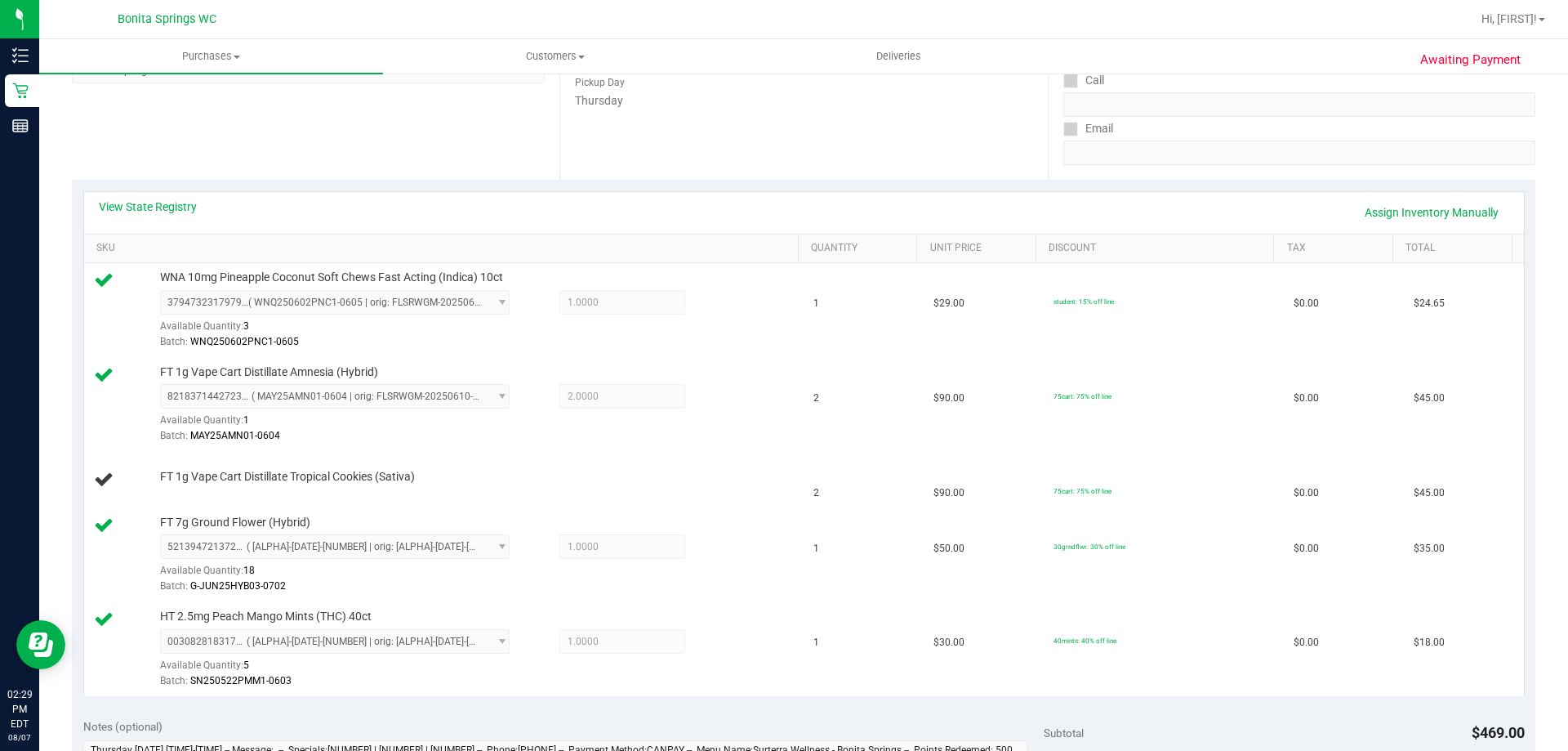scroll, scrollTop: 245, scrollLeft: 0, axis: vertical 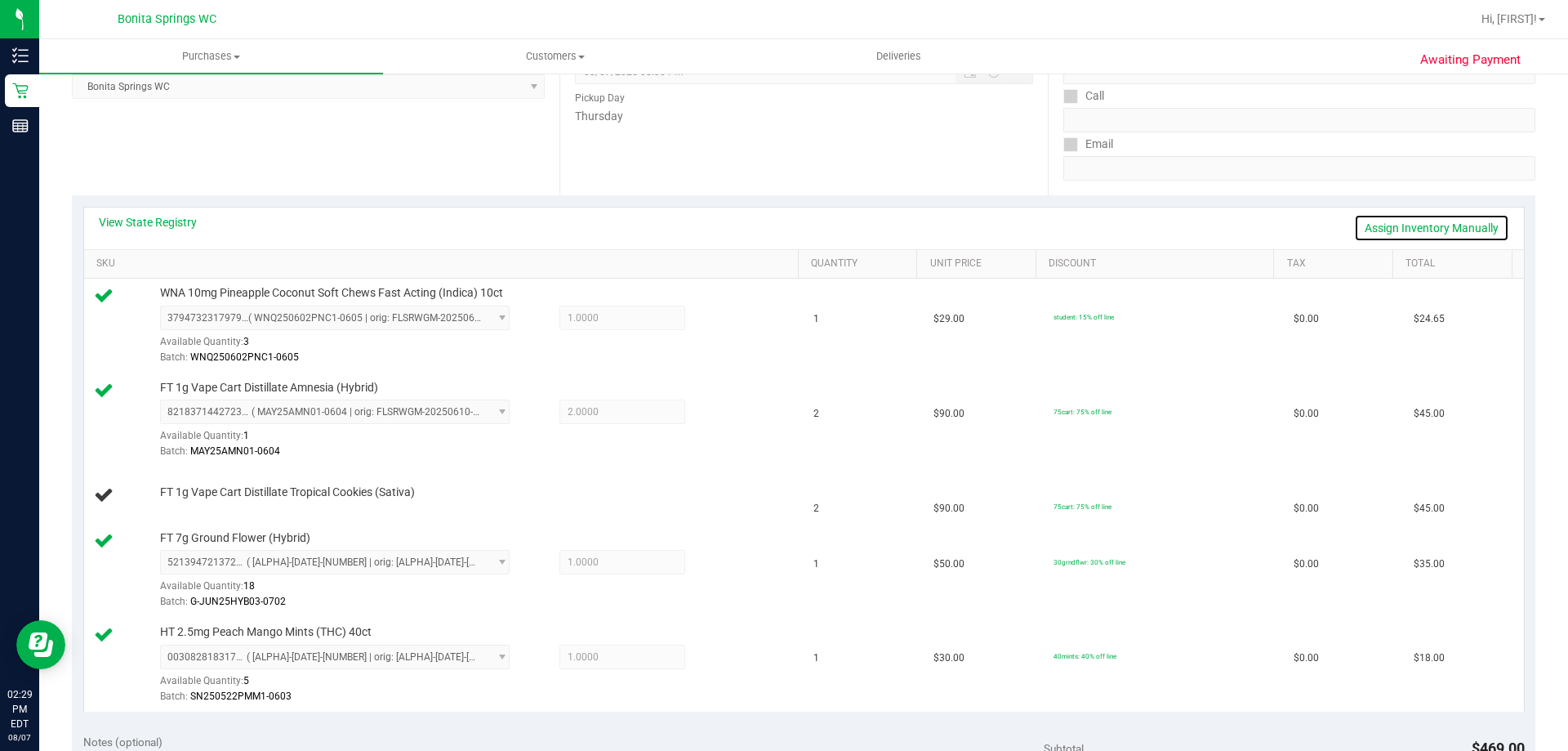 click on "Assign Inventory Manually" at bounding box center [1432, 228] 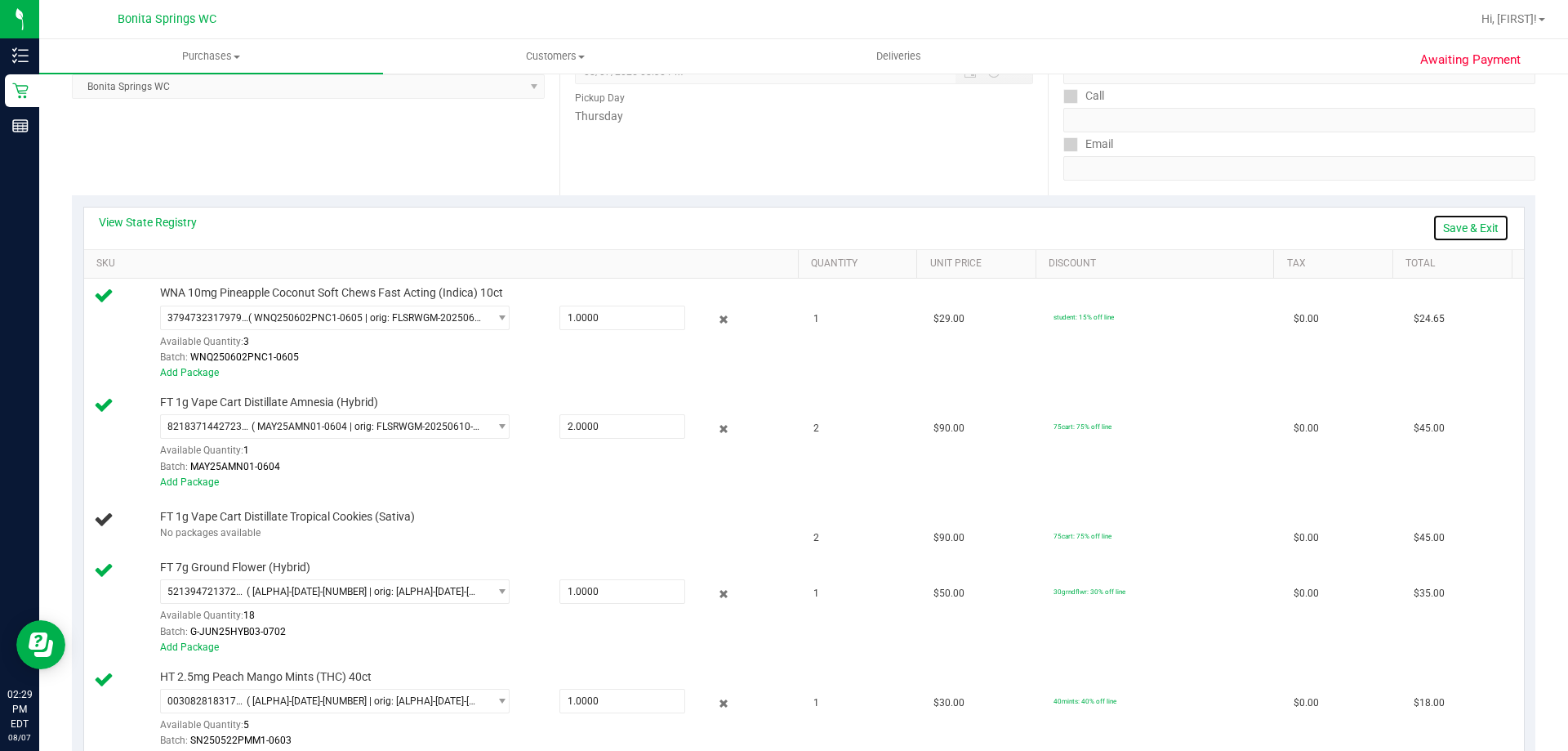 click on "Save & Exit" at bounding box center [1471, 228] 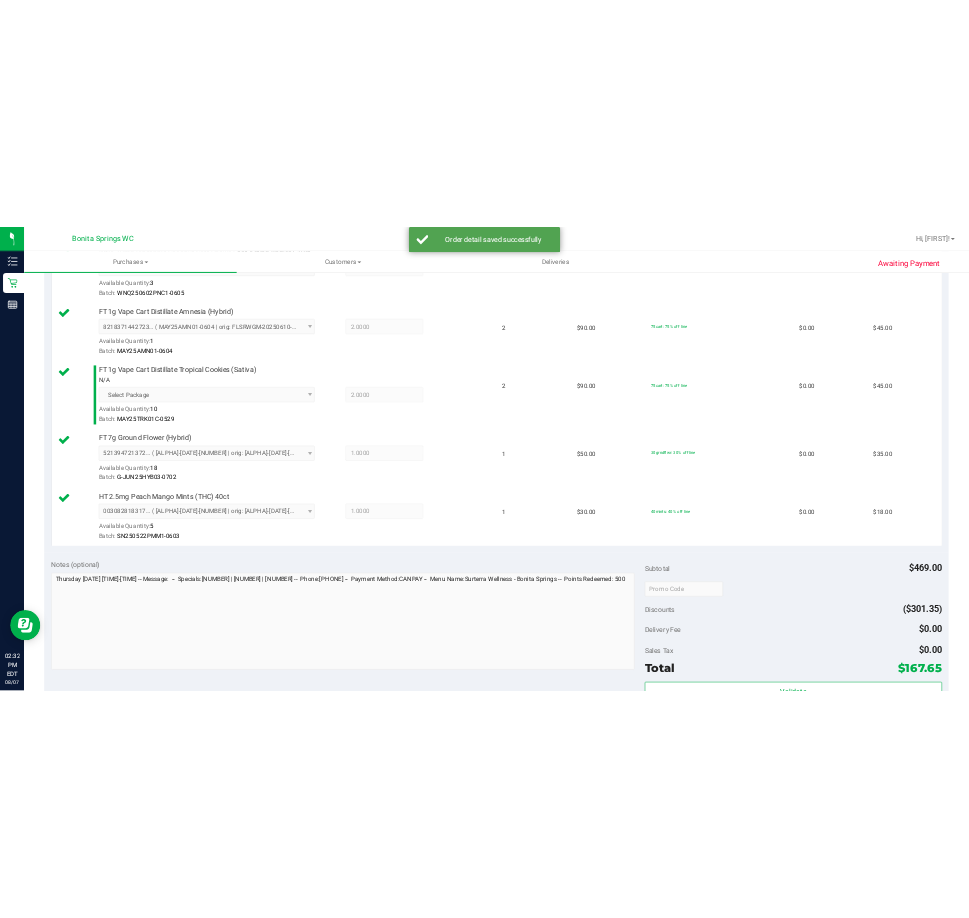 scroll, scrollTop: 800, scrollLeft: 0, axis: vertical 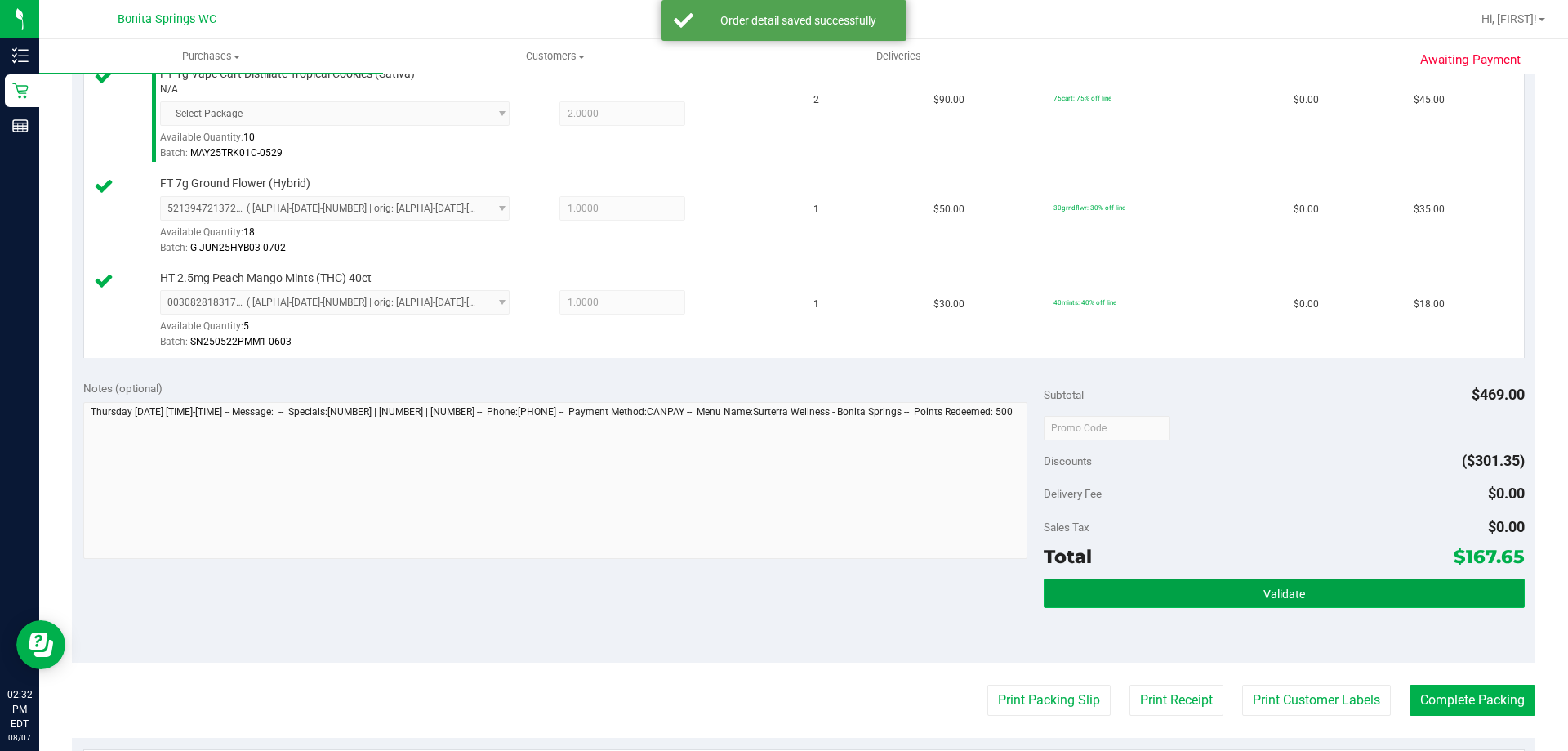 click on "Validate" at bounding box center [1284, 594] 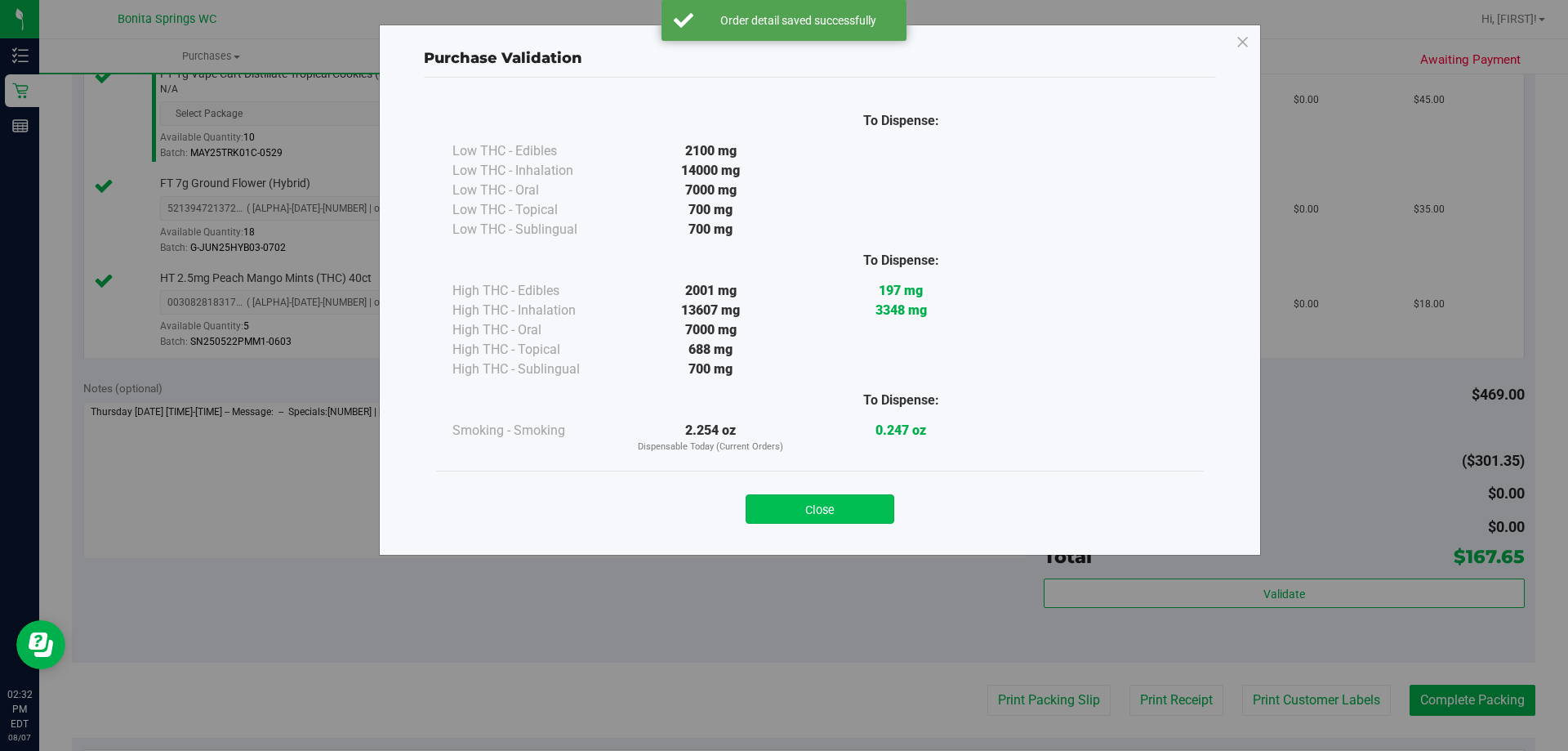 click on "Close" at bounding box center [820, 509] 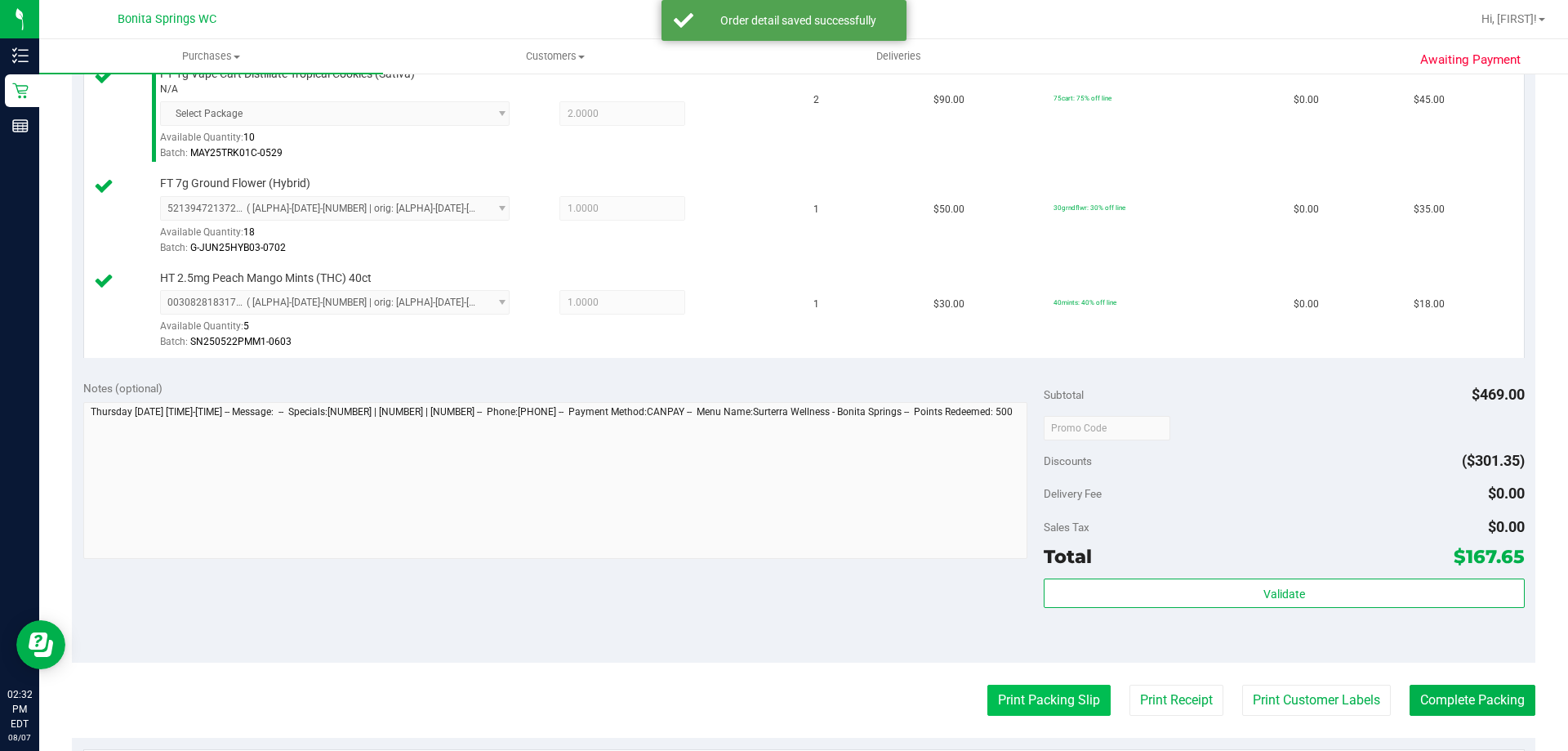 click on "Print Packing Slip" at bounding box center (1049, 700) 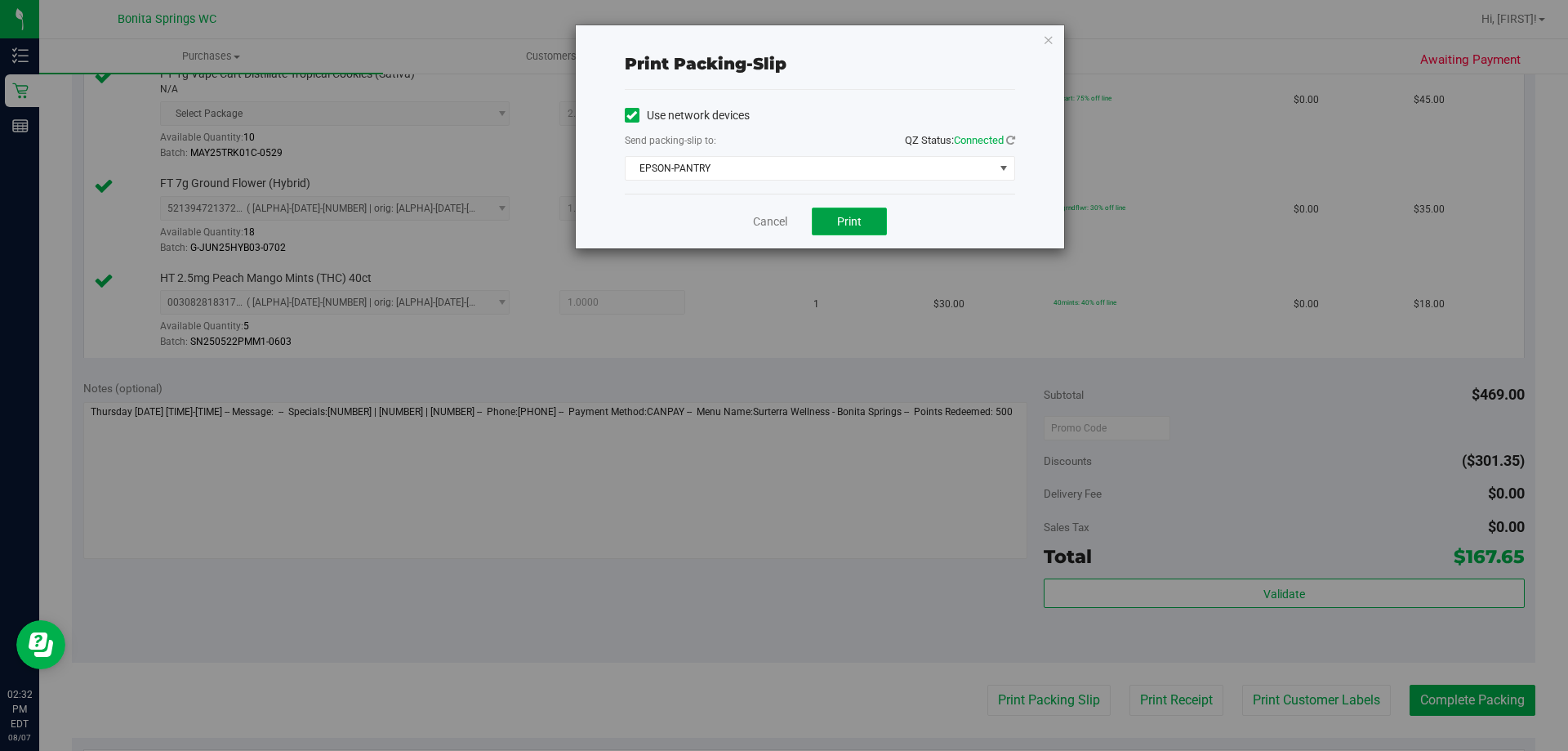 click on "Print" at bounding box center (849, 221) 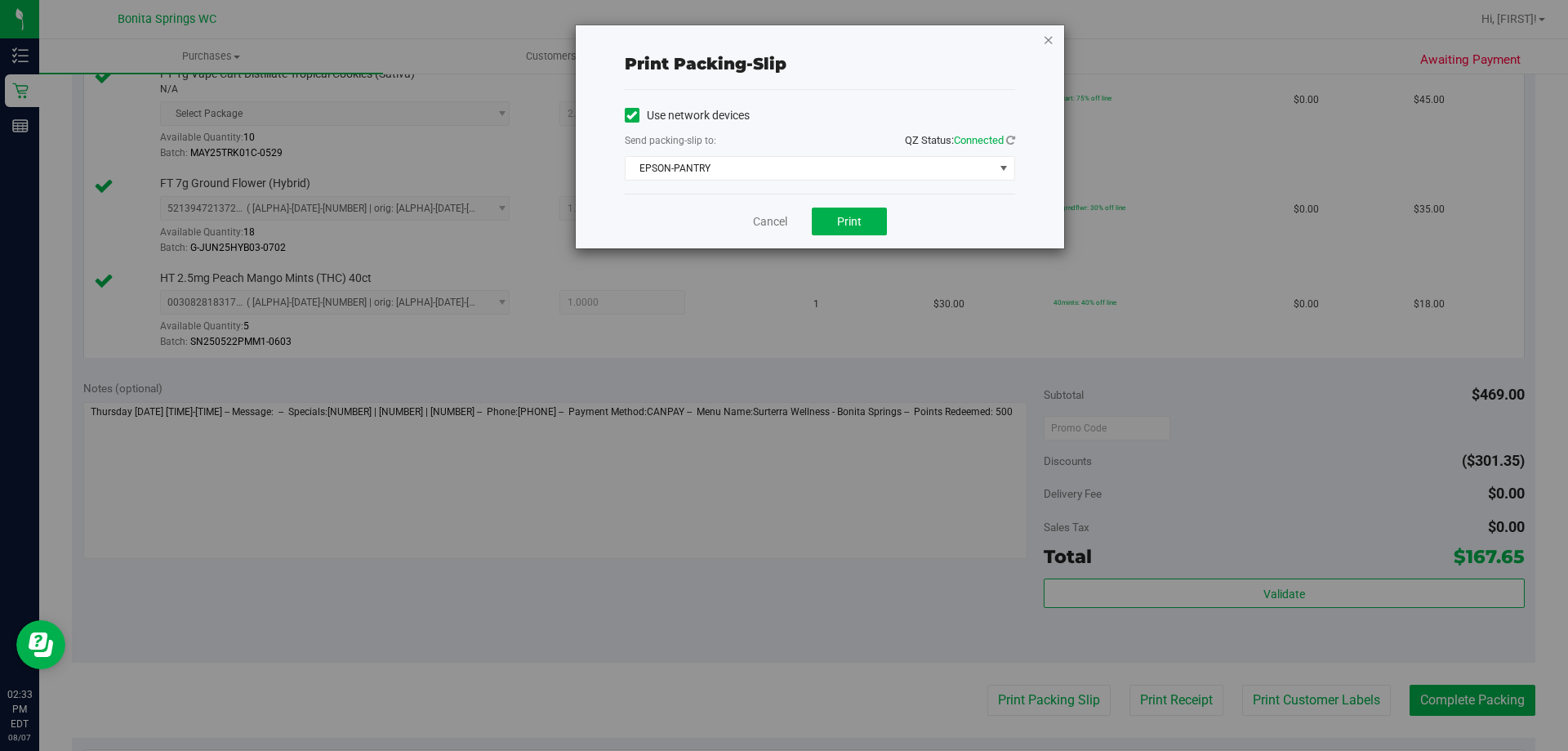 click at bounding box center [1049, 39] 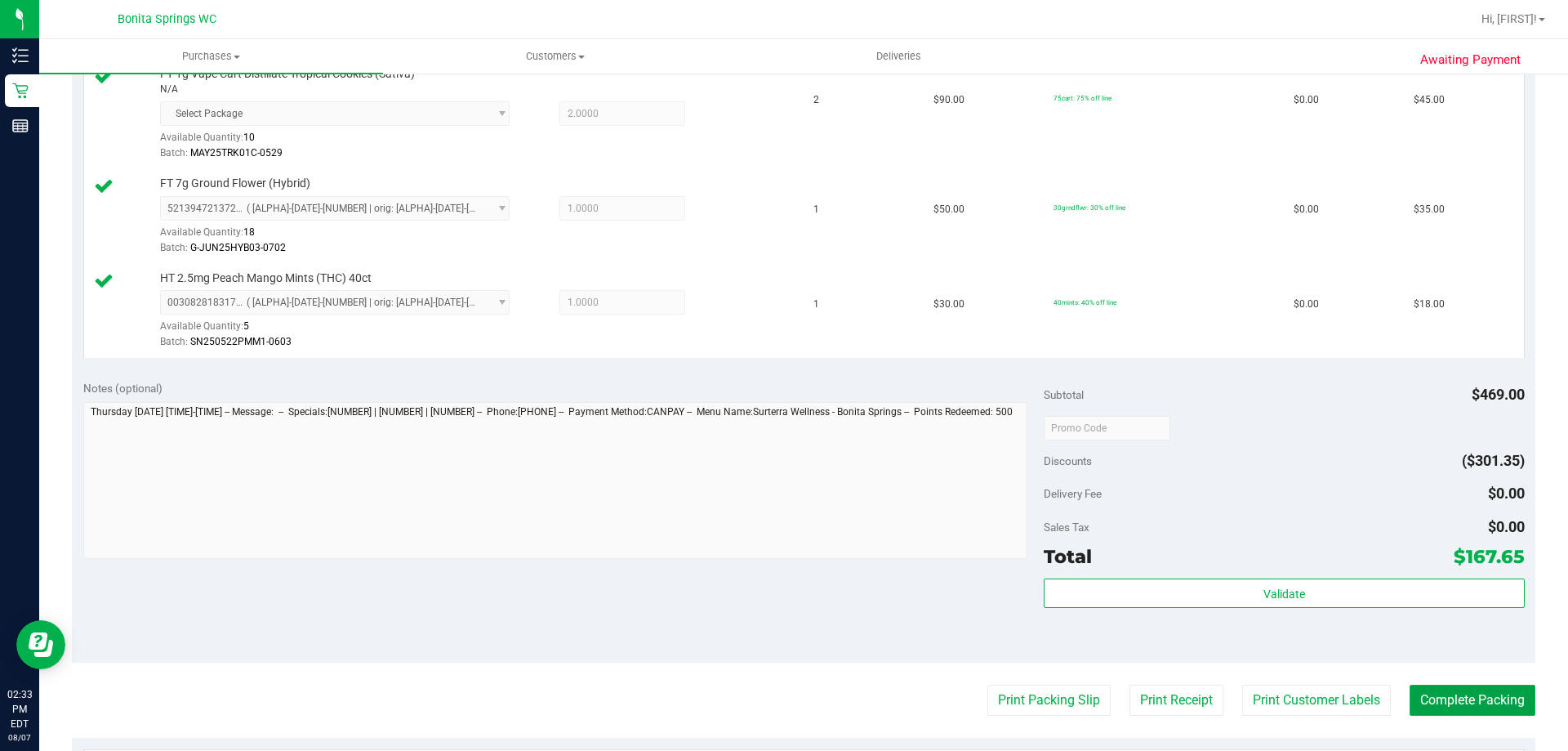 click on "Complete Packing" at bounding box center [1472, 700] 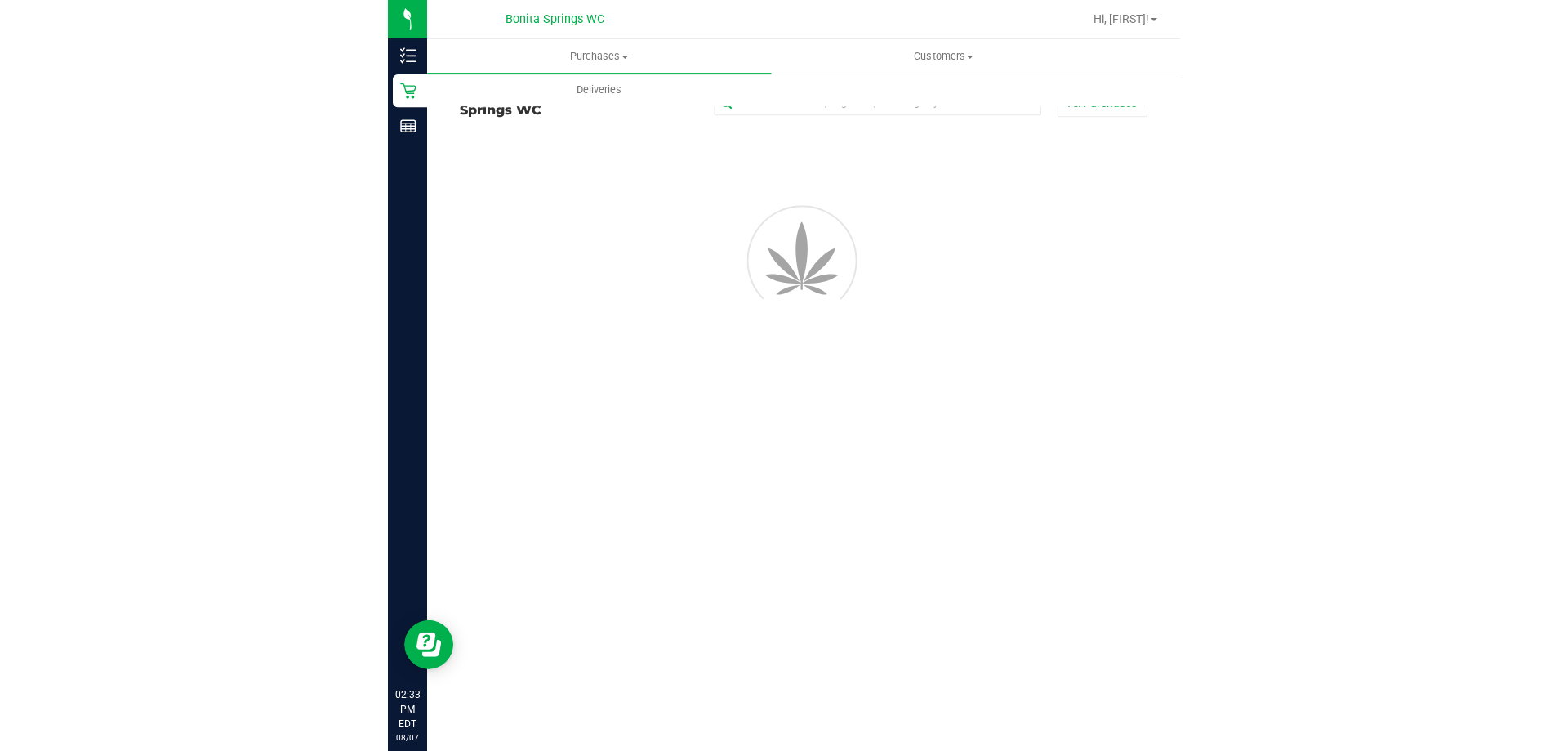 scroll, scrollTop: 0, scrollLeft: 0, axis: both 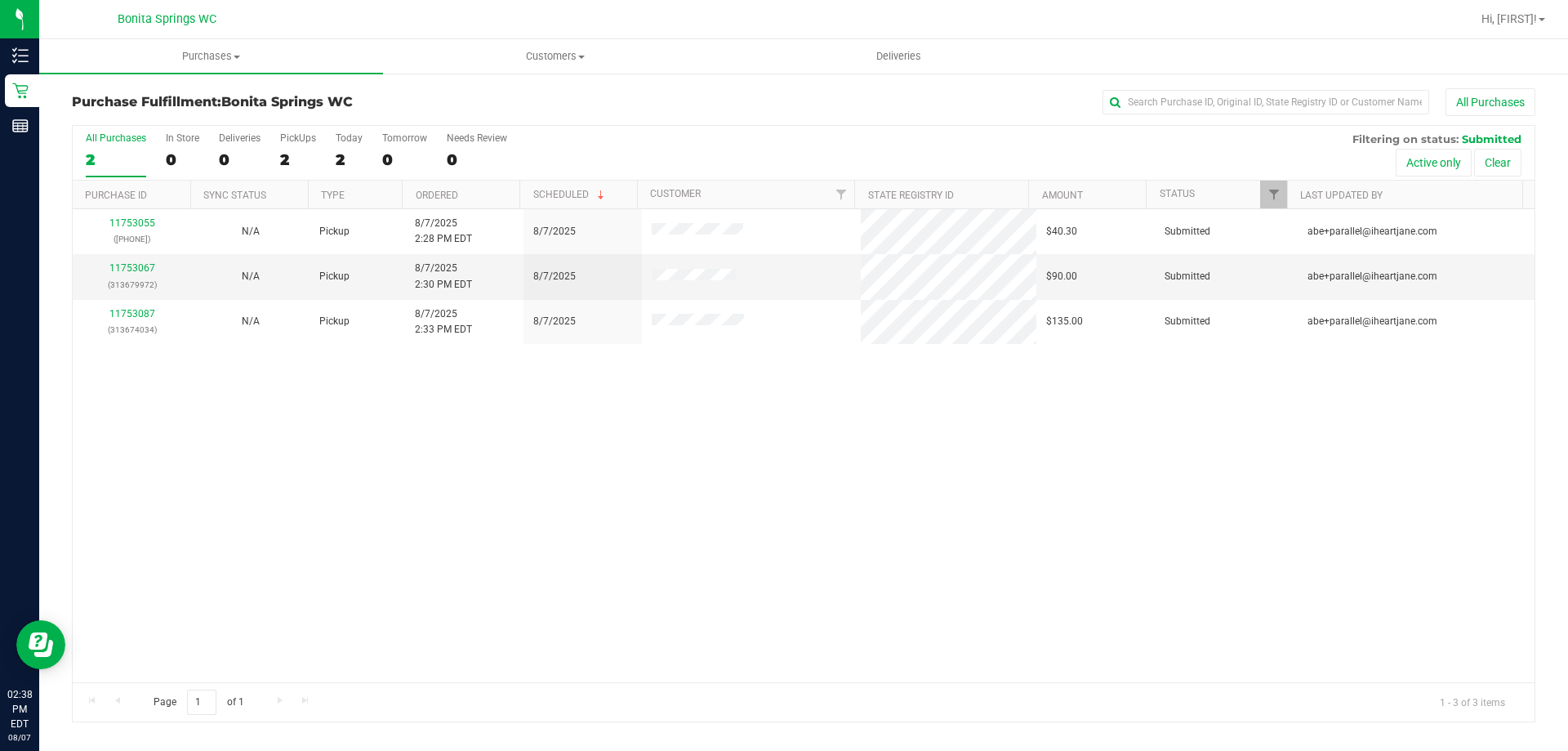 click on "11753055
(313682101)
N/A
Pickup 8/7/2025 2:28 PM EDT 8/7/2025
$40.30
Submitted abe+example.com
11753067
(313679972)
N/A
Pickup 8/7/2025 2:30 PM EDT 8/7/2025
$90.00
Submitted abe+example.com
11753087
(313674034)
N/A
Pickup 8/7/2025 2:33 PM EDT 8/7/2025
$135.00
Submitted abe+example.com" at bounding box center (804, 445) 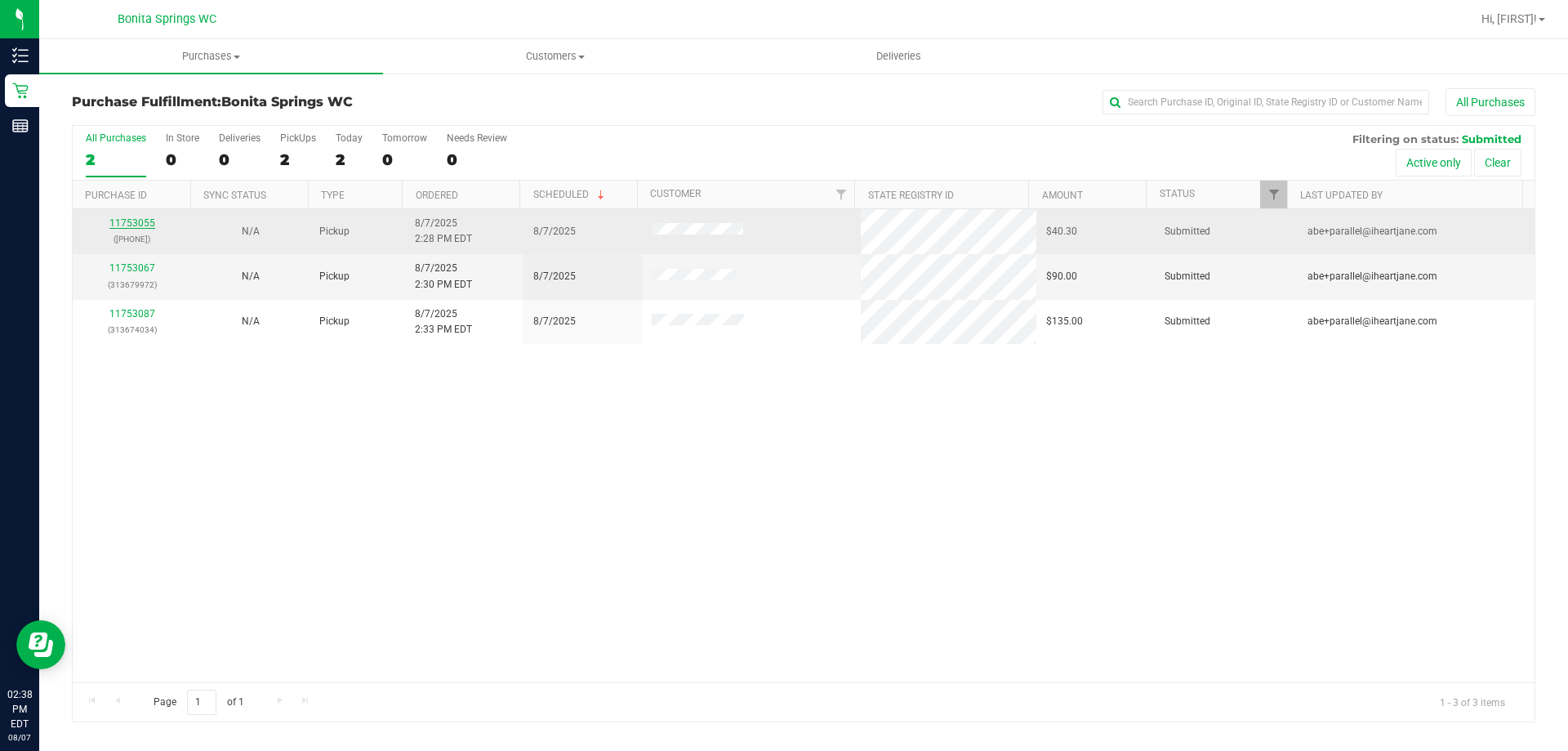 click on "11753055" at bounding box center (132, 223) 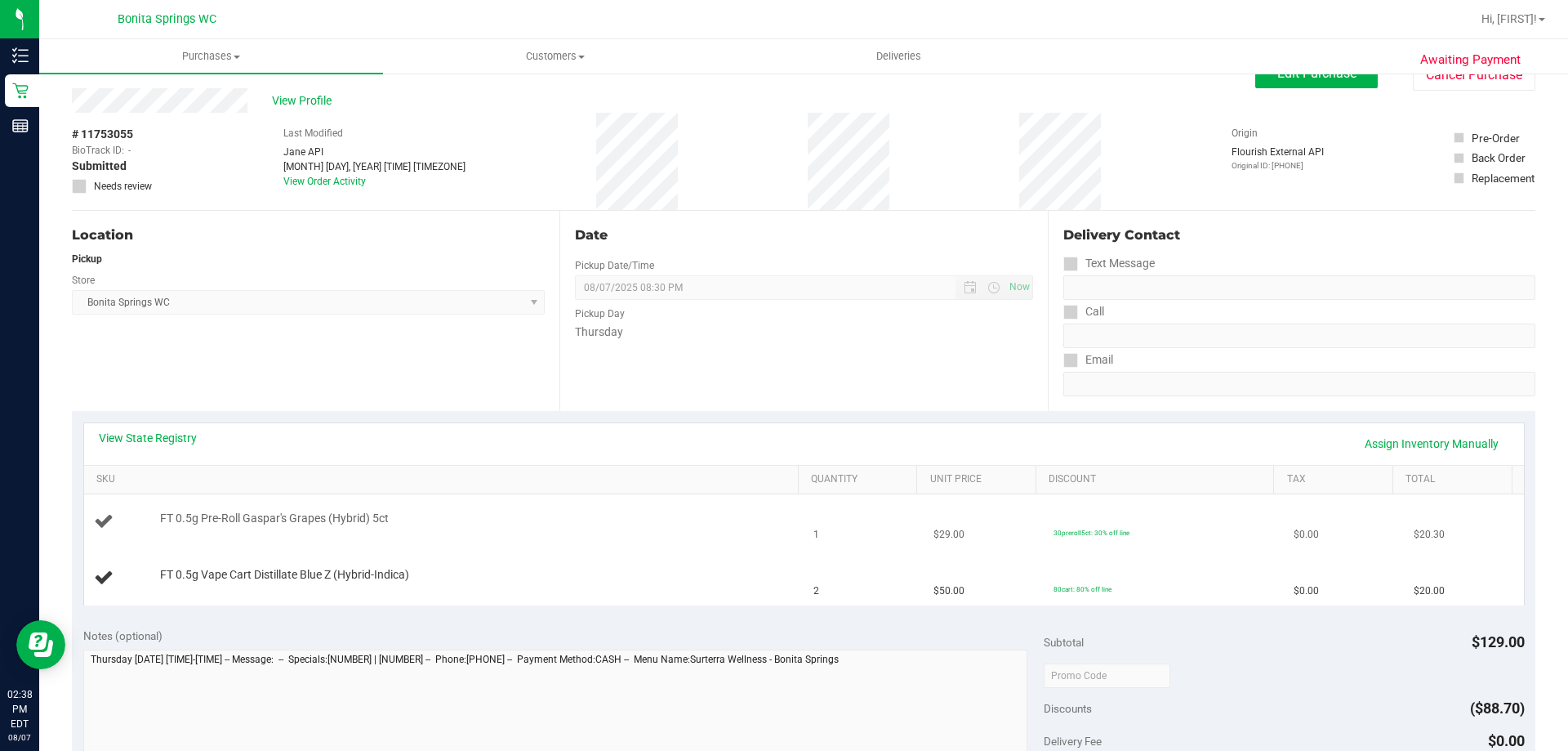 scroll, scrollTop: 82, scrollLeft: 0, axis: vertical 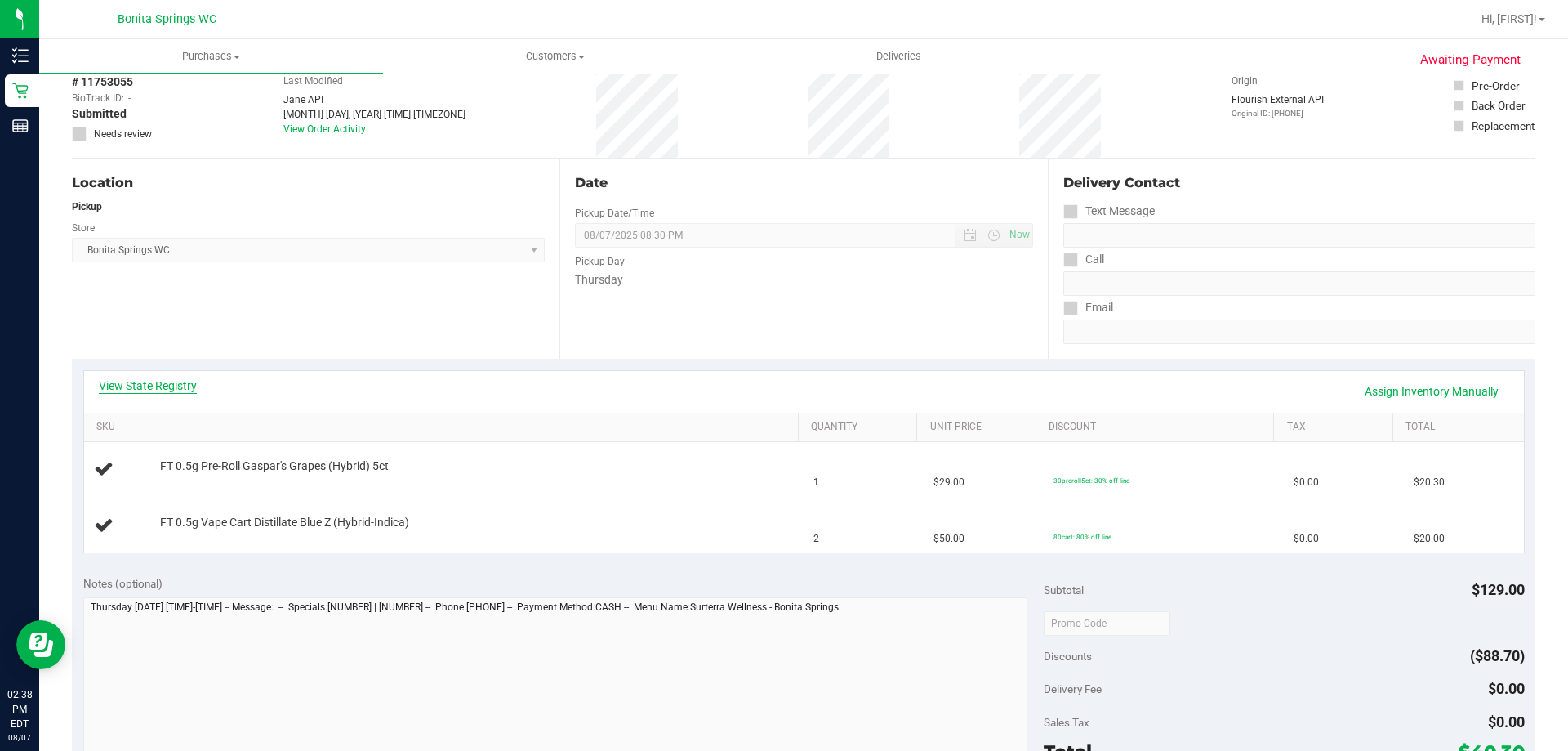click on "View State Registry" at bounding box center (148, 386) 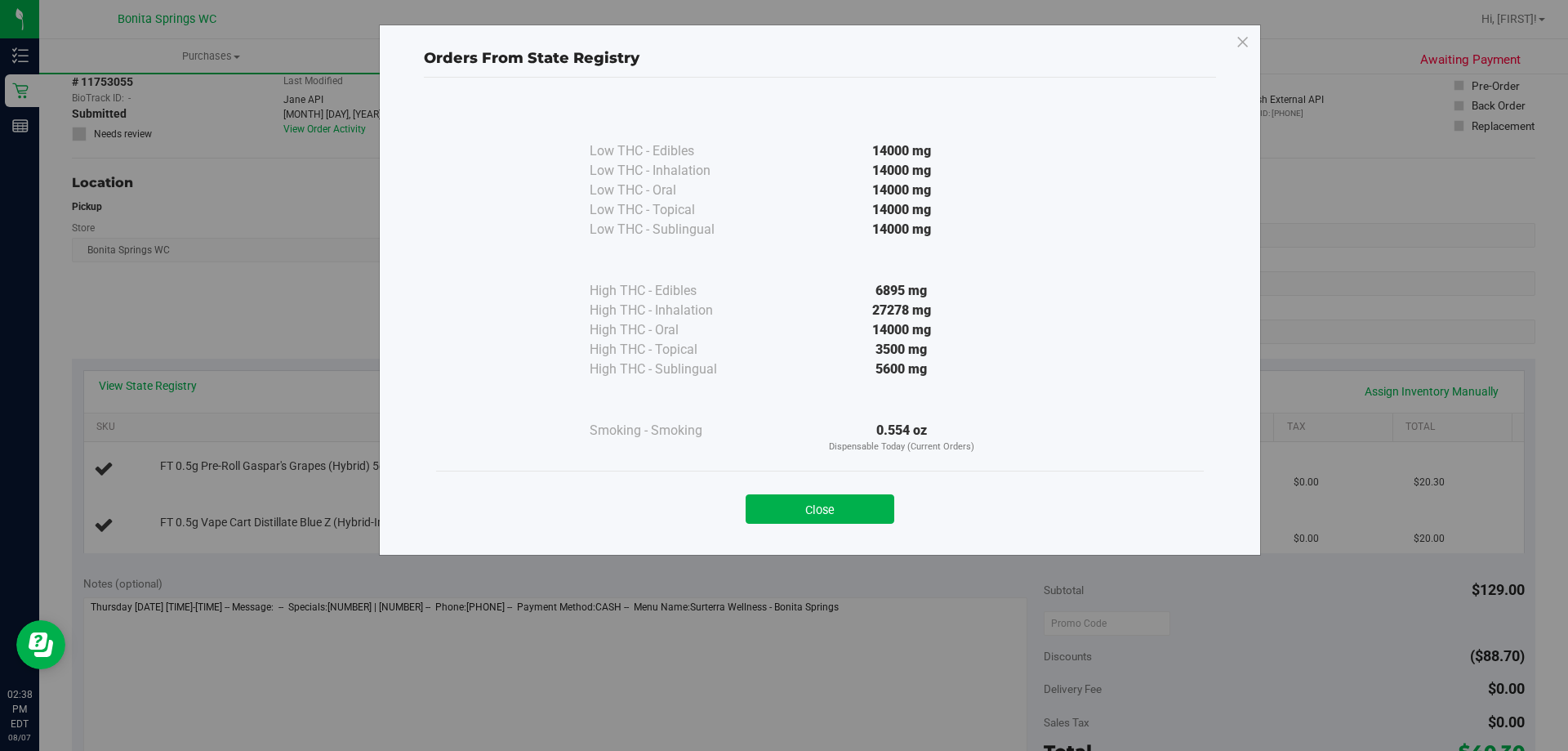 drag, startPoint x: 878, startPoint y: 498, endPoint x: 376, endPoint y: 373, distance: 517.32872 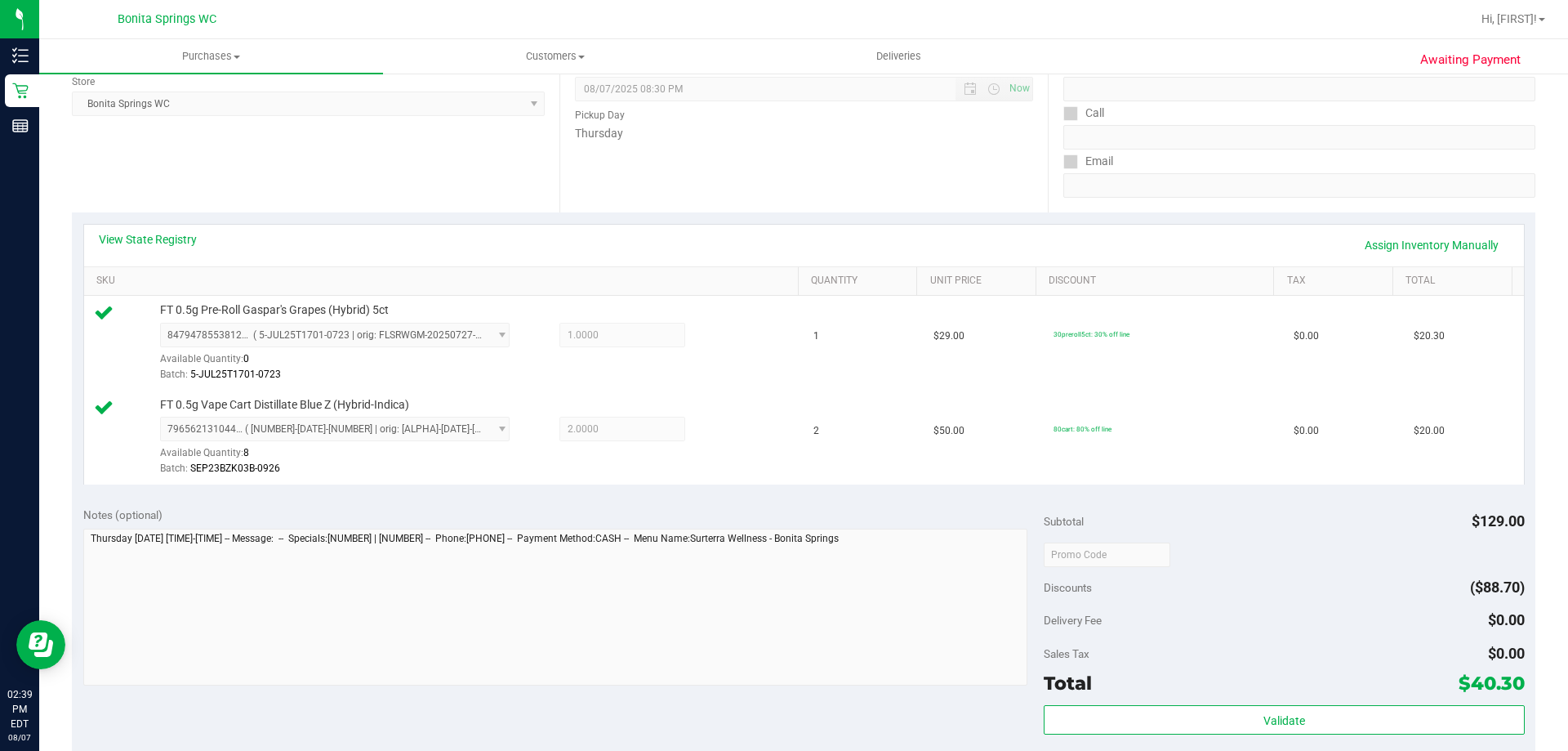 scroll, scrollTop: 409, scrollLeft: 0, axis: vertical 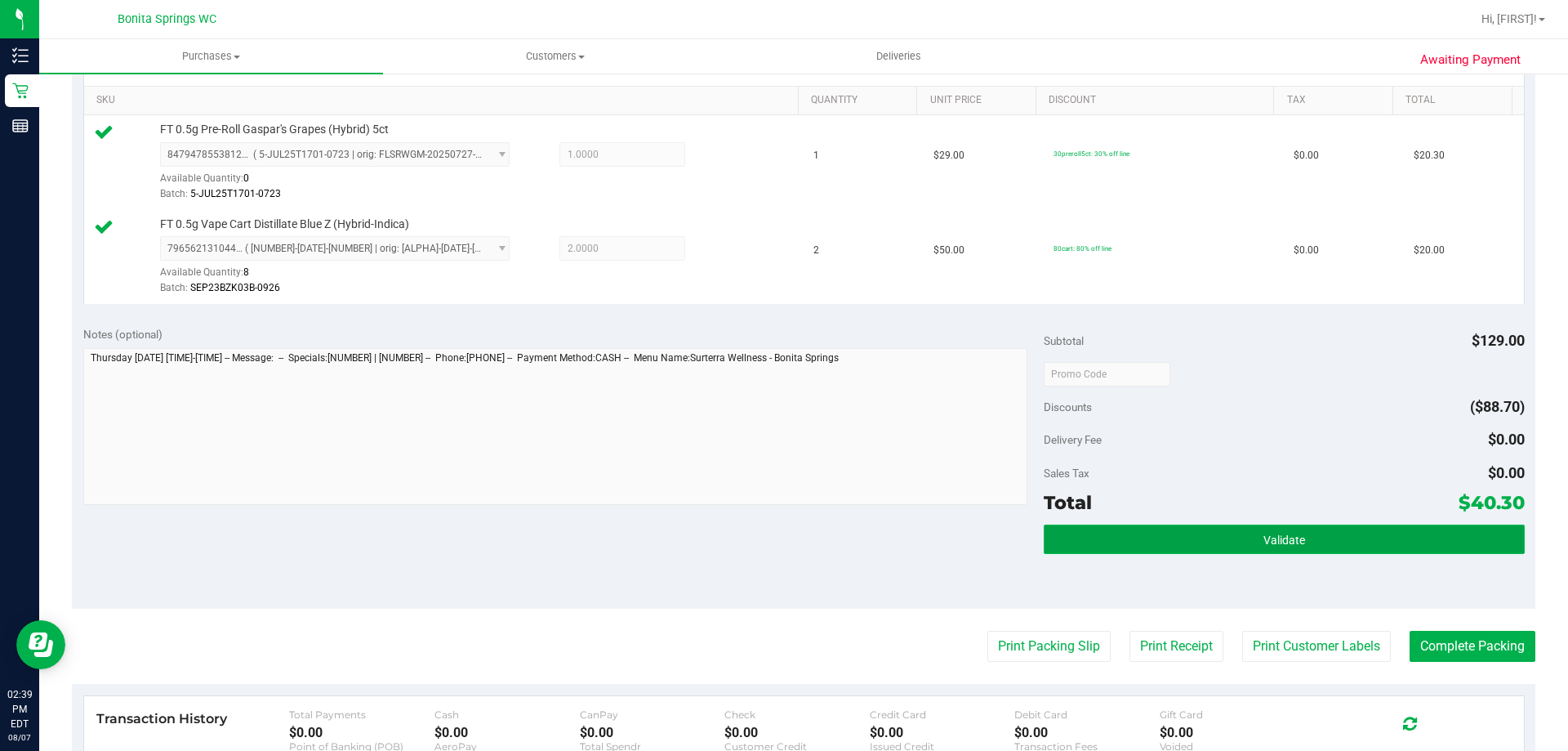click on "Validate" at bounding box center (1284, 539) 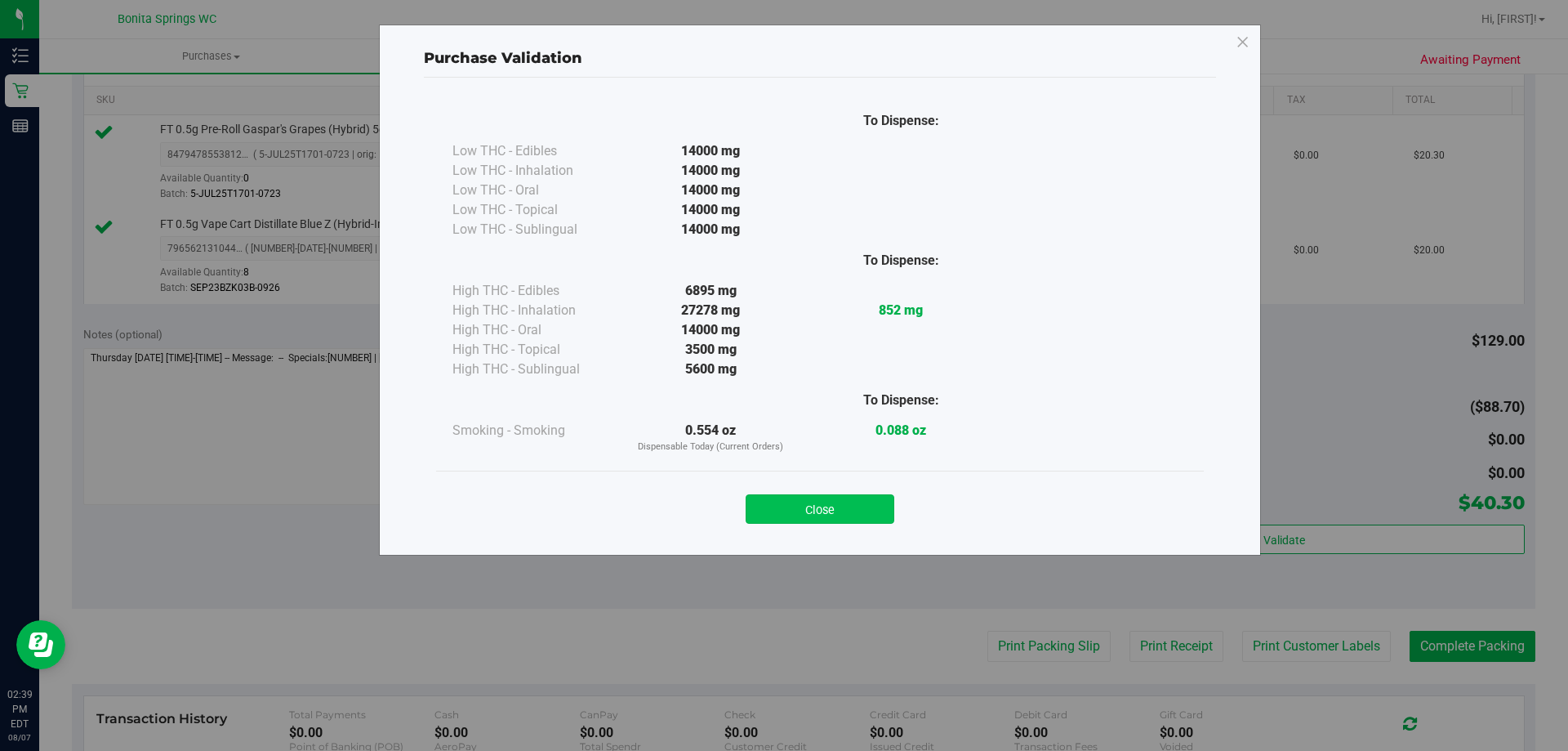 click on "Close" at bounding box center (820, 509) 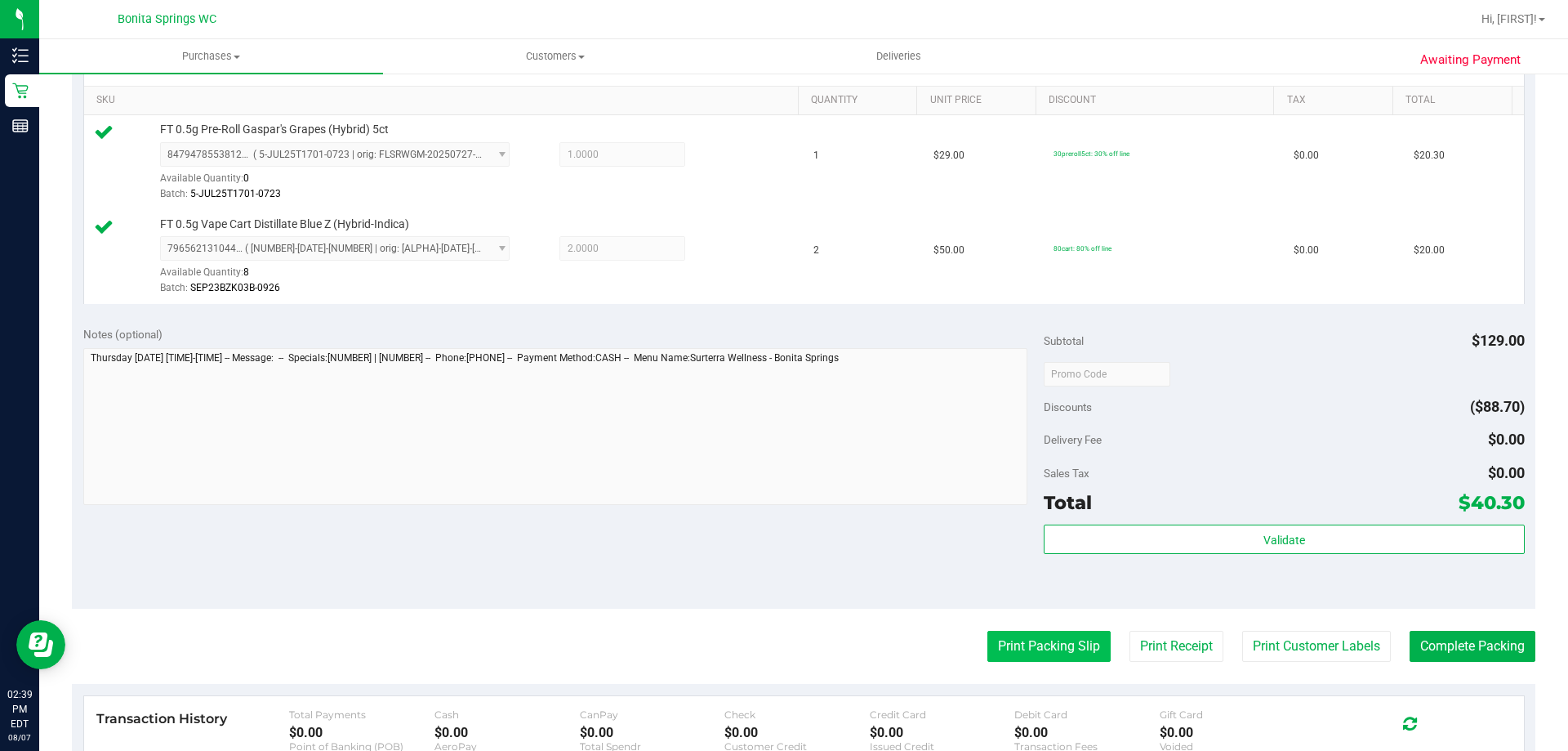 click on "Print Packing Slip" at bounding box center [1049, 646] 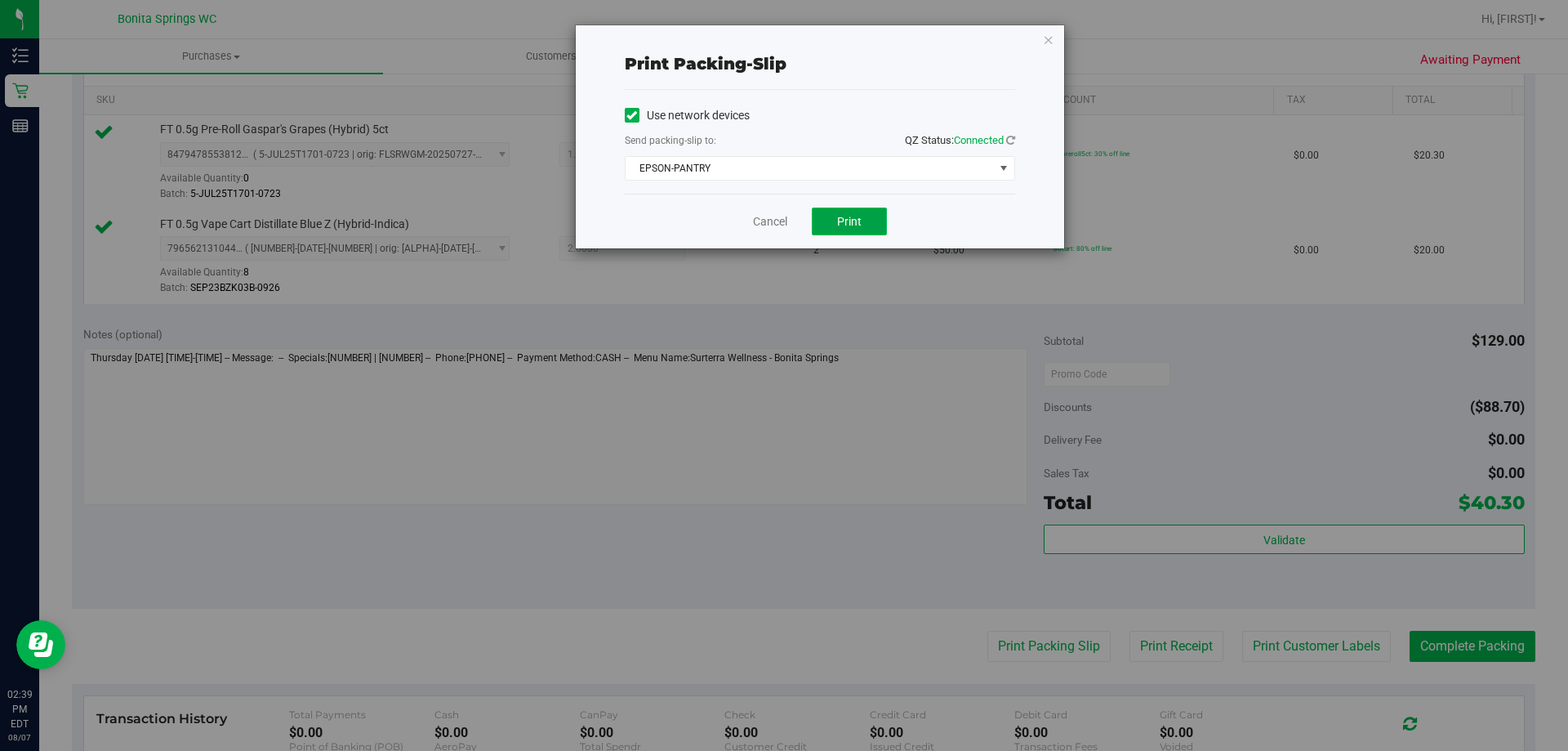 click on "Print" at bounding box center (849, 221) 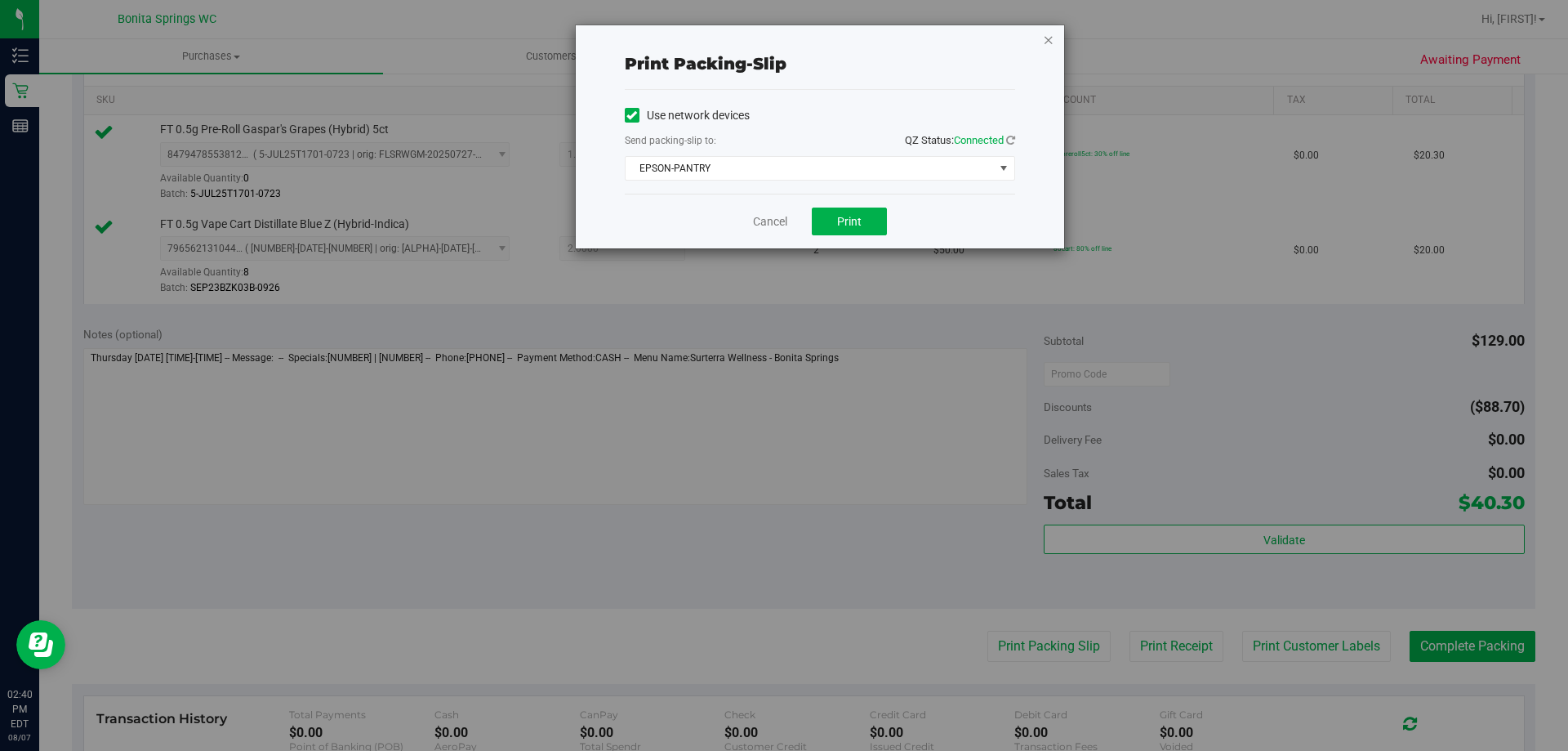 click at bounding box center [1049, 39] 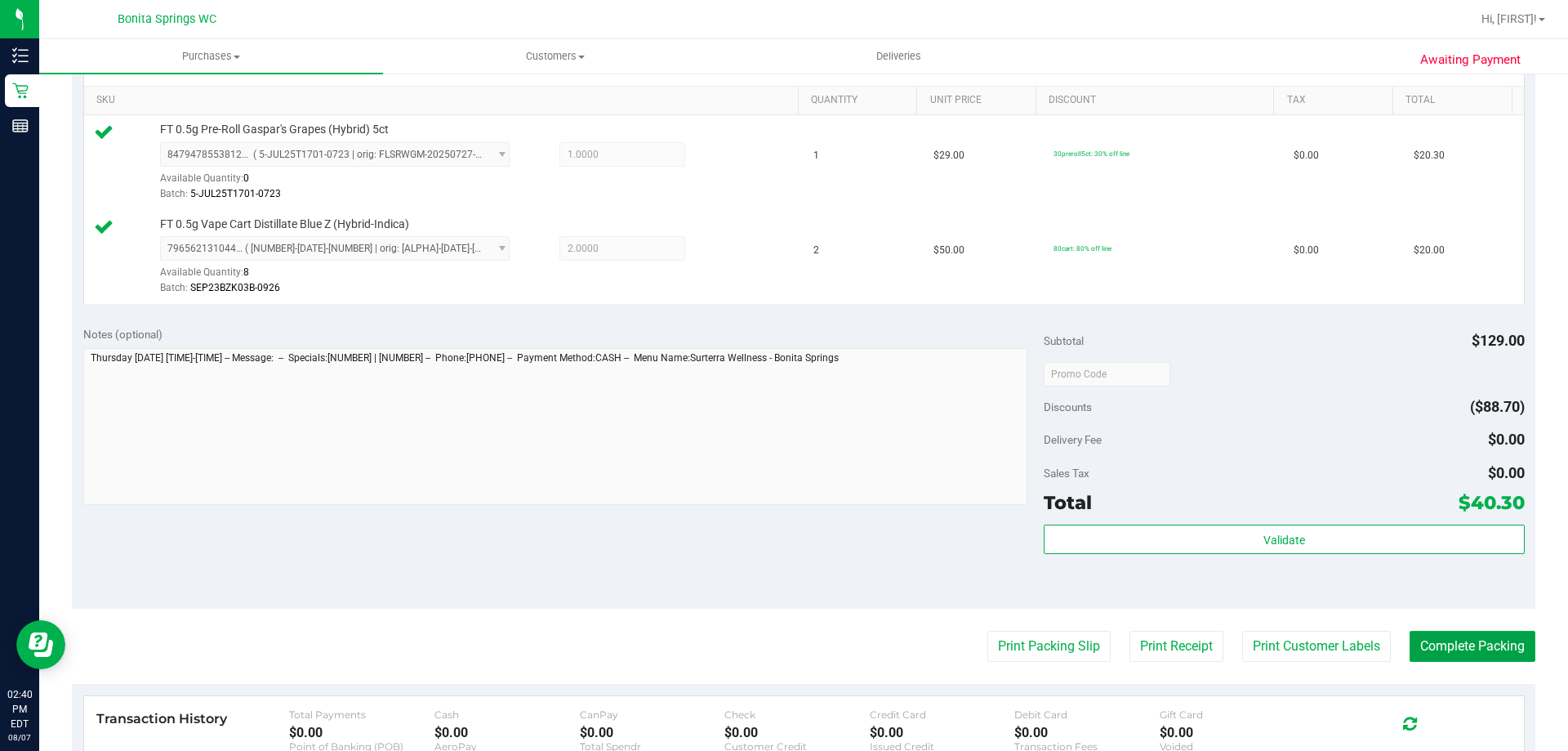 drag, startPoint x: 1401, startPoint y: 643, endPoint x: 1392, endPoint y: 629, distance: 16.643317 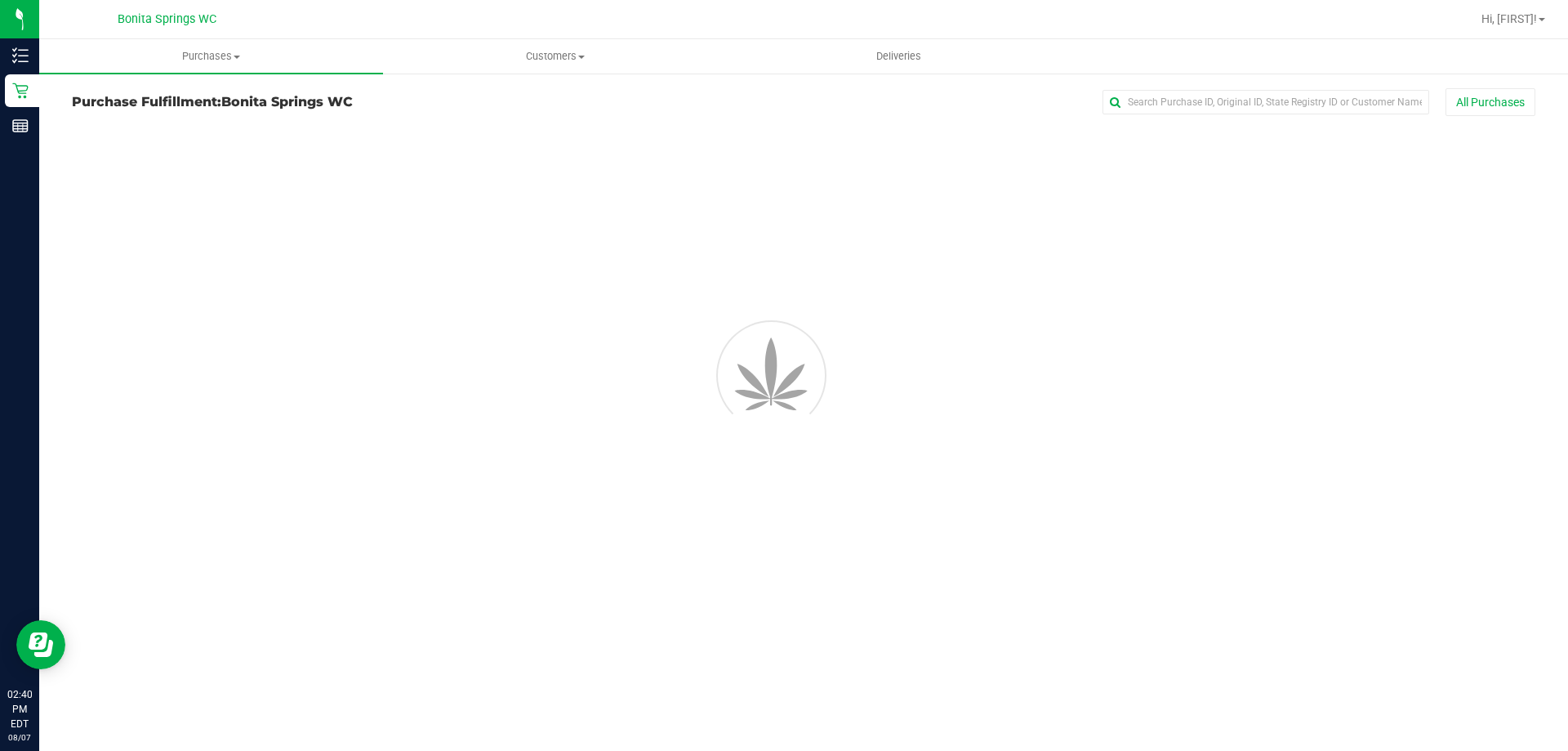 scroll, scrollTop: 0, scrollLeft: 0, axis: both 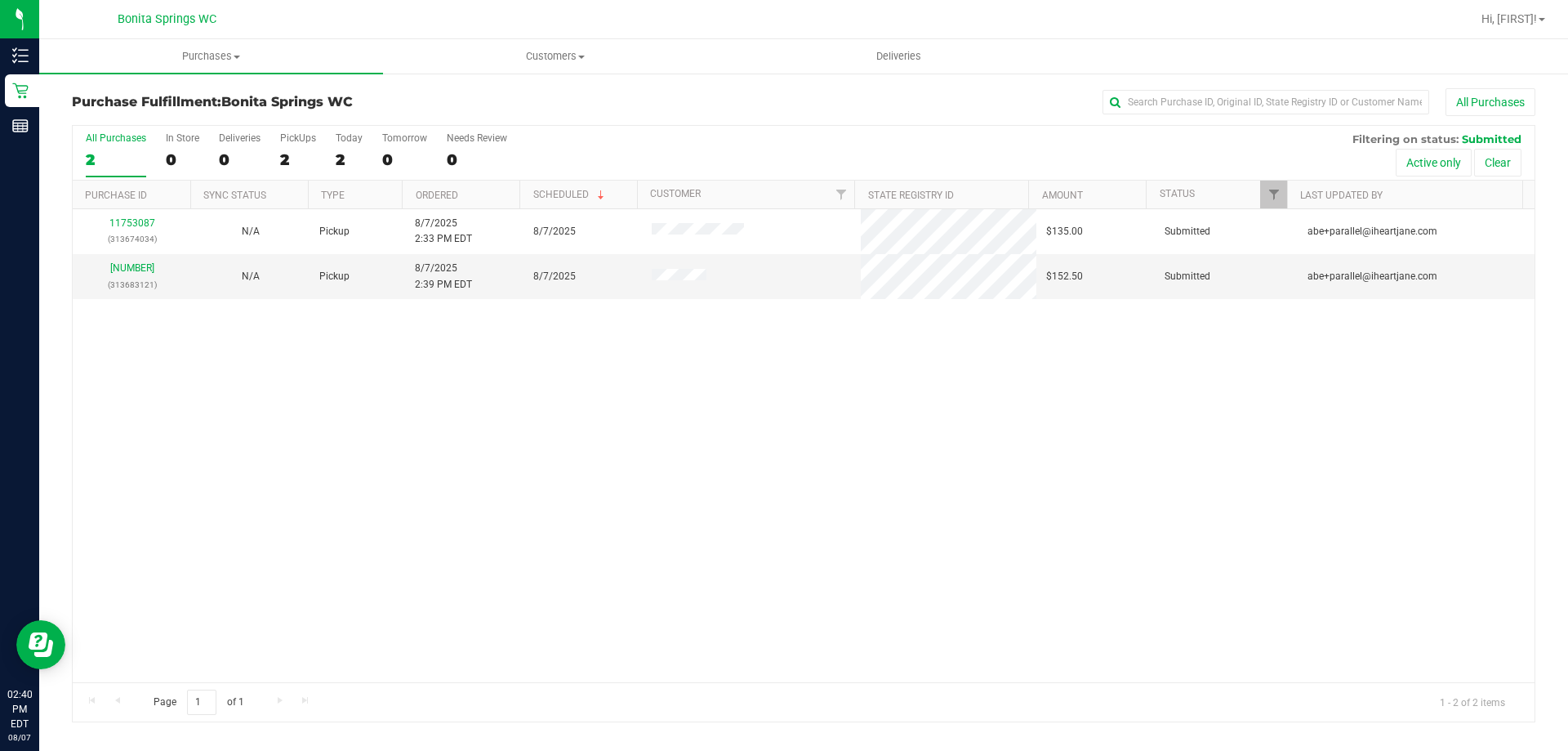 click on "[NUMBER]
([PHONE])
N/A
Pickup [DATE] [TIME] [TIMEZONE] [DATE]
$135.00
Submitted abe+parallel@[EXAMPLE.COM]
[NUMBER]
([PHONE])
N/A
Pickup [DATE] [TIME] [TIMEZONE] [DATE]
$152.50
Submitted abe+parallel@[EXAMPLE.COM]" at bounding box center (804, 445) 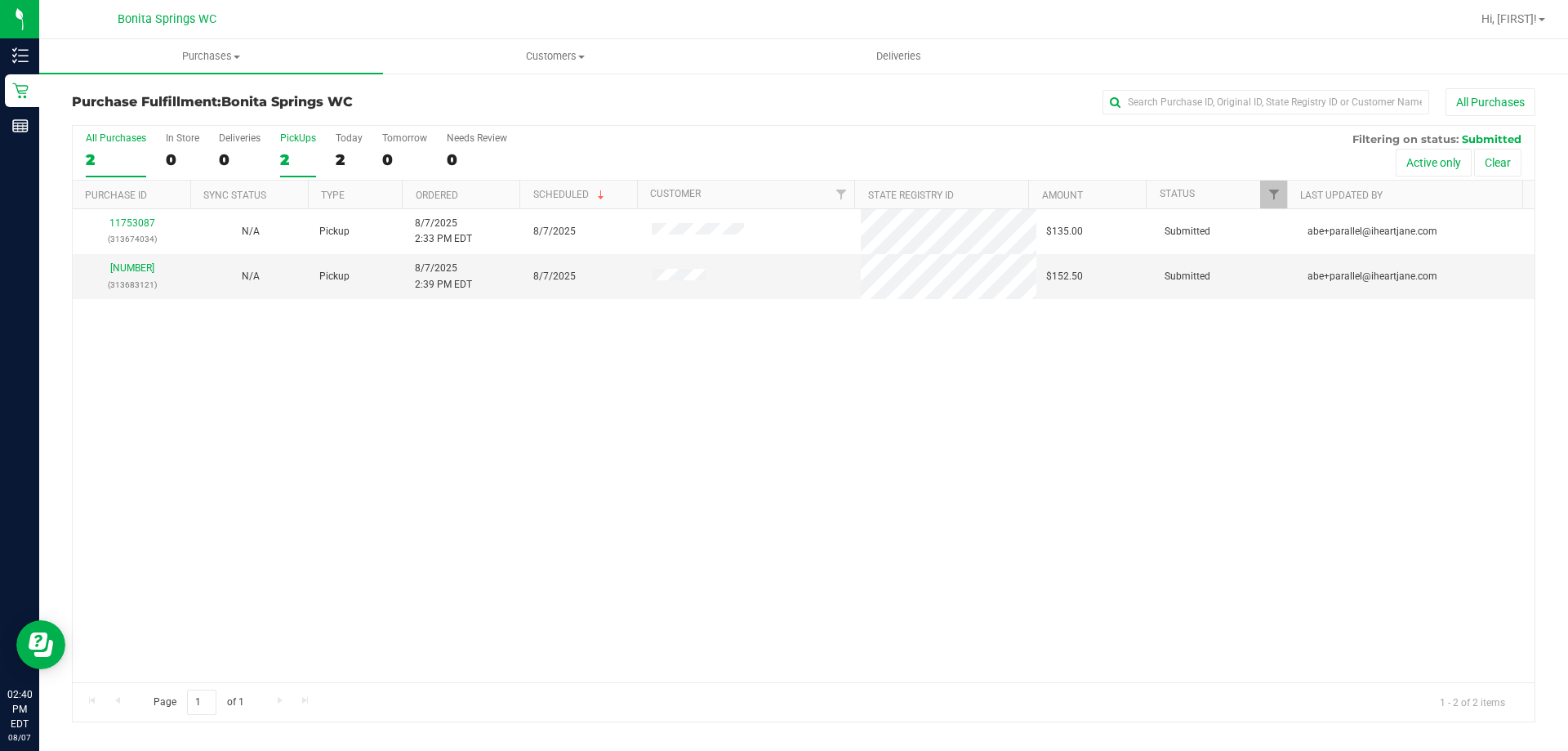click on "PickUps" at bounding box center (298, 138) 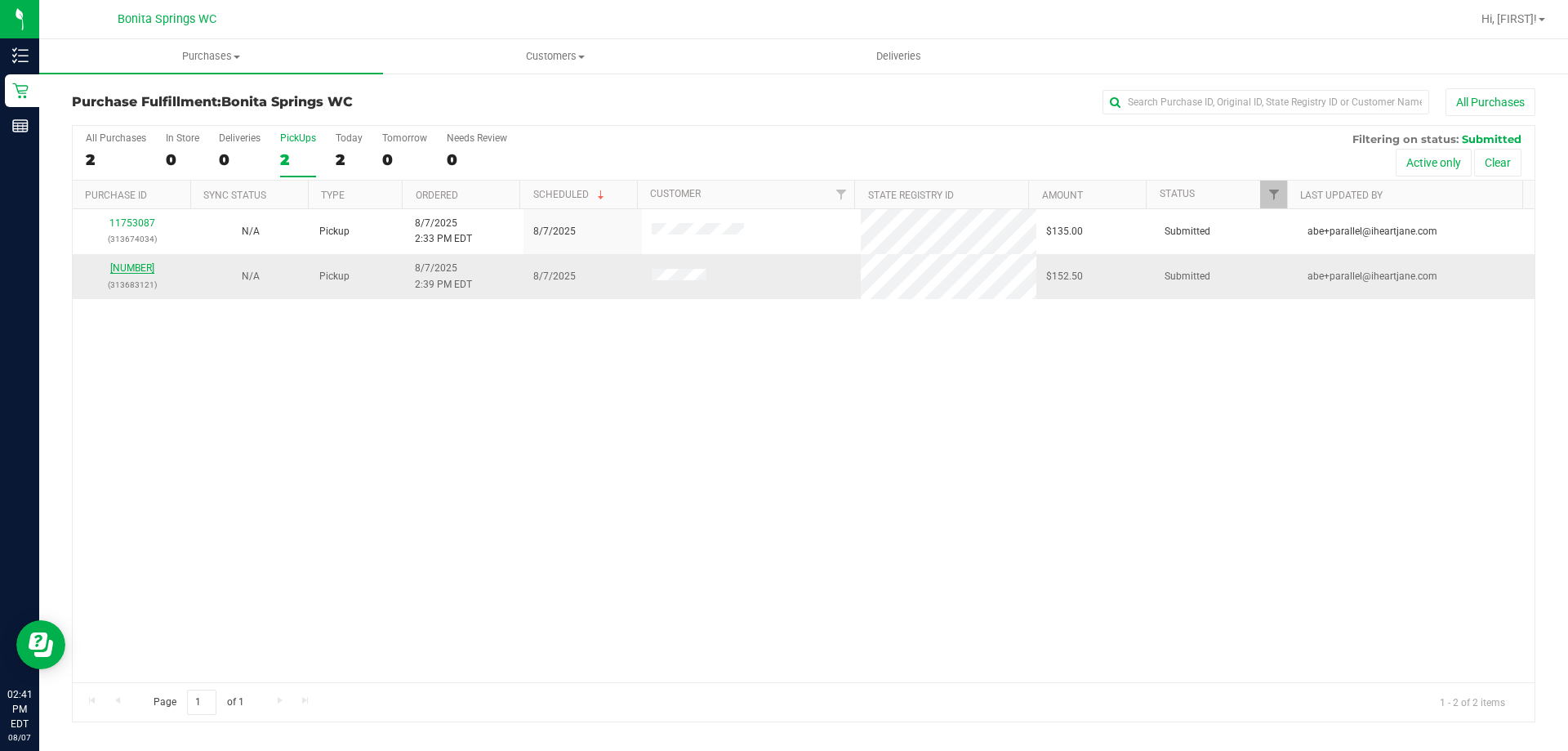 click on "[NUMBER]" at bounding box center [132, 268] 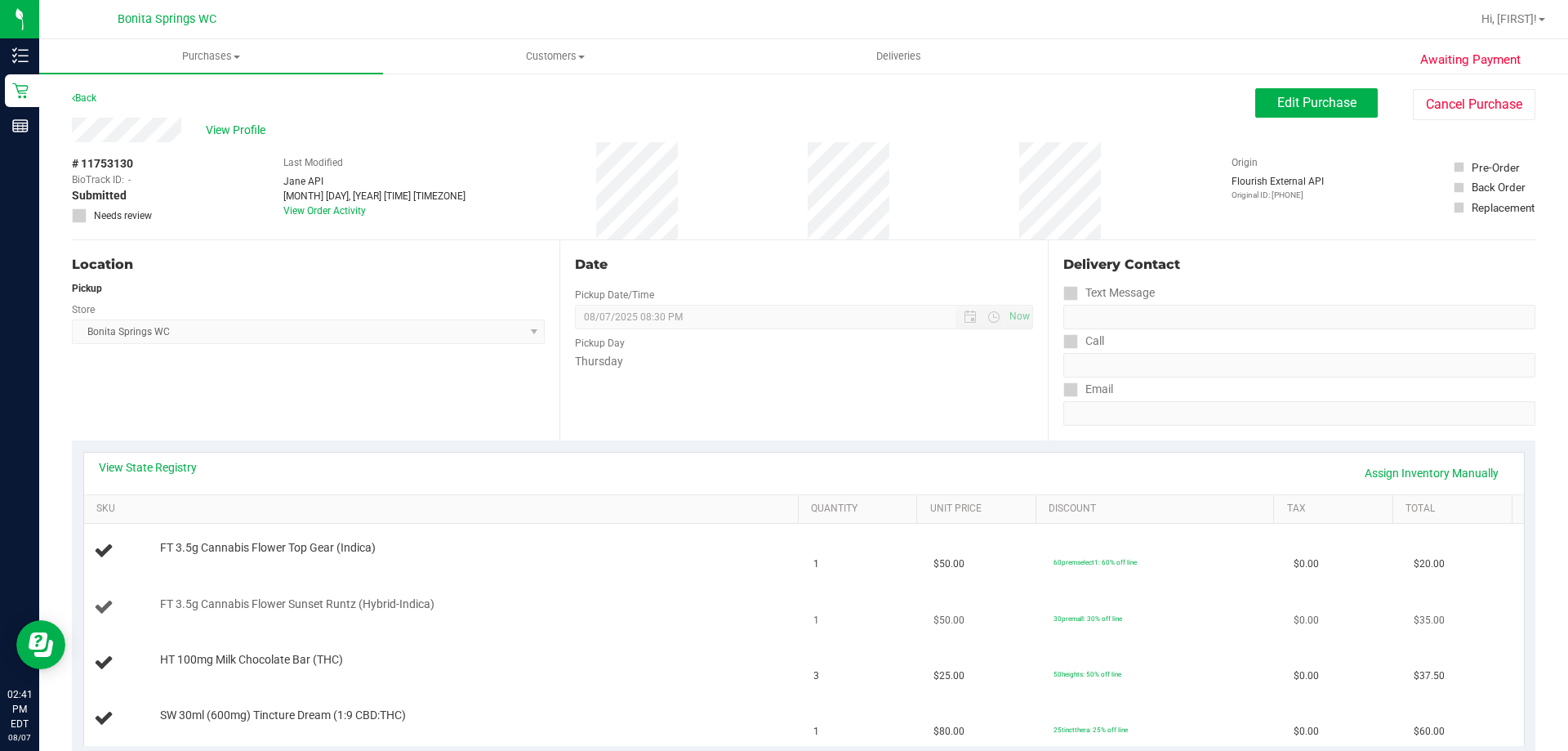 scroll, scrollTop: 163, scrollLeft: 0, axis: vertical 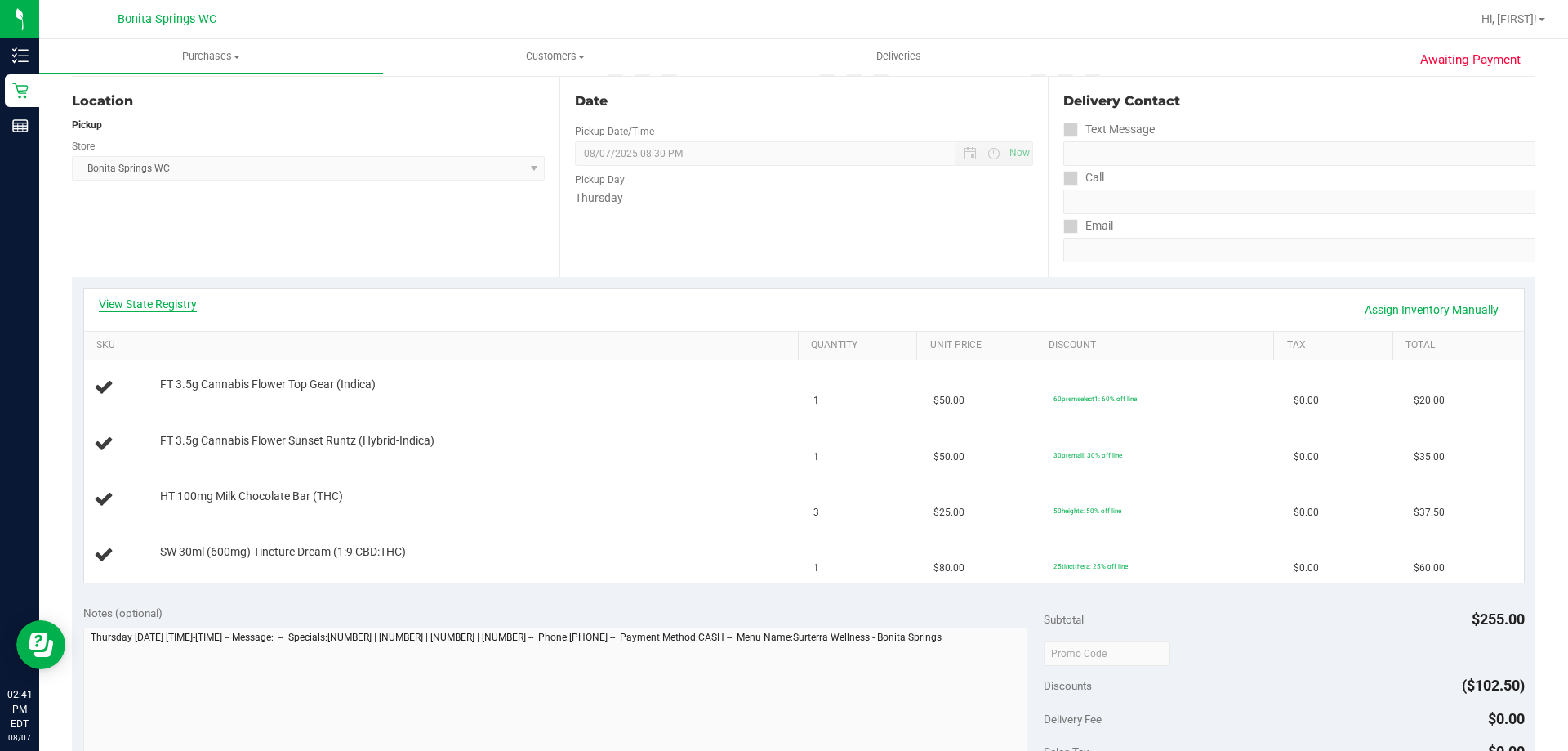 click on "View State Registry" at bounding box center [148, 304] 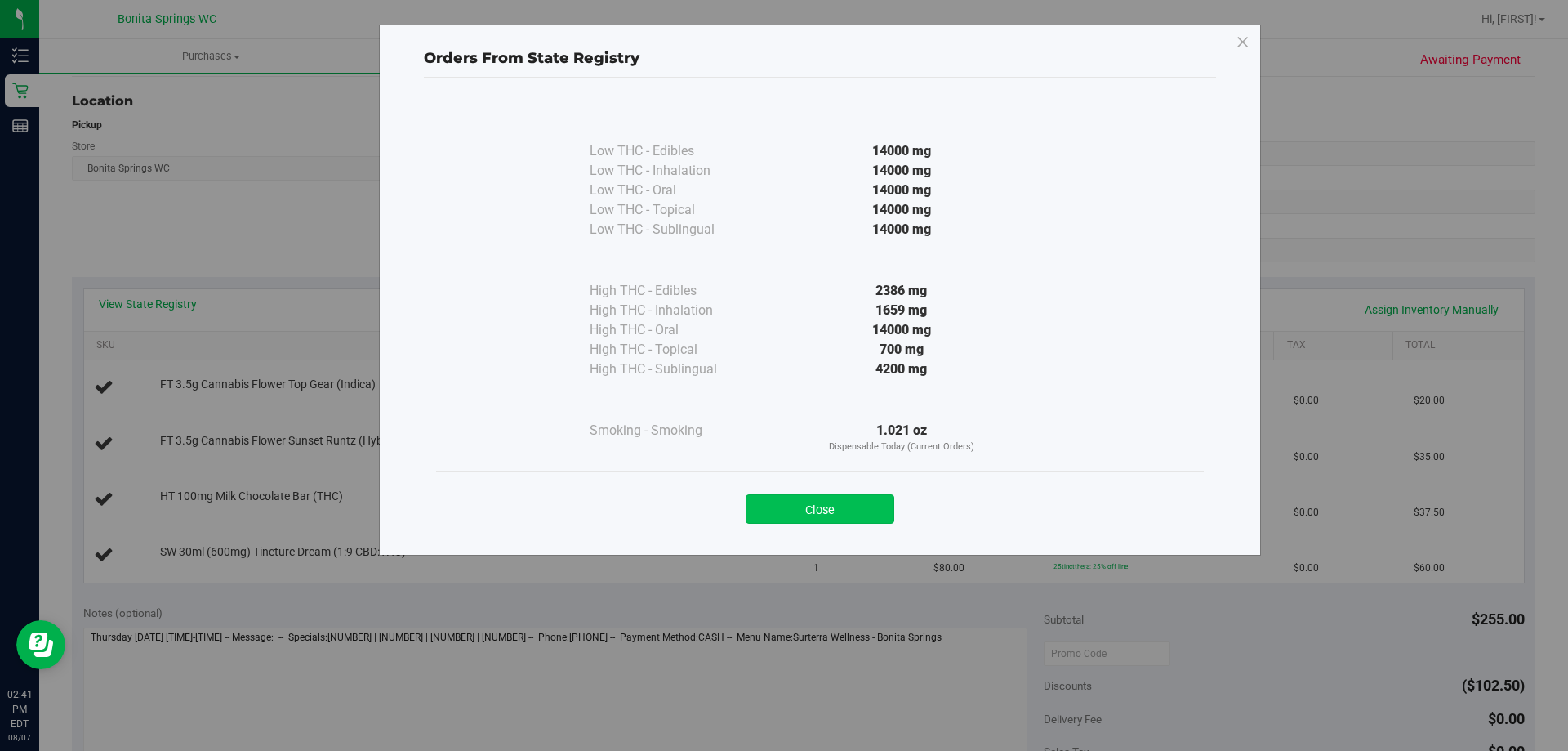 click on "Close" at bounding box center (820, 509) 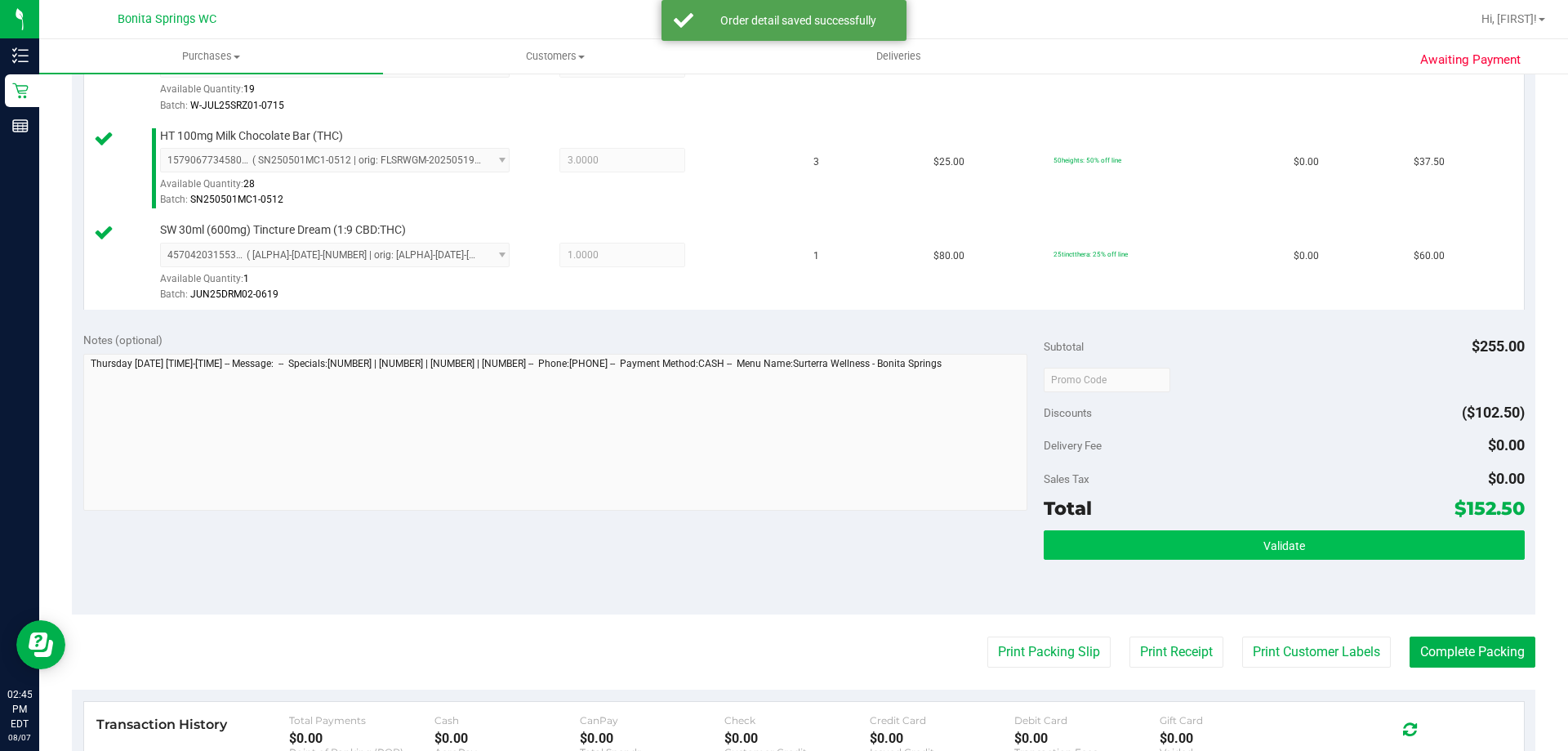 scroll, scrollTop: 654, scrollLeft: 0, axis: vertical 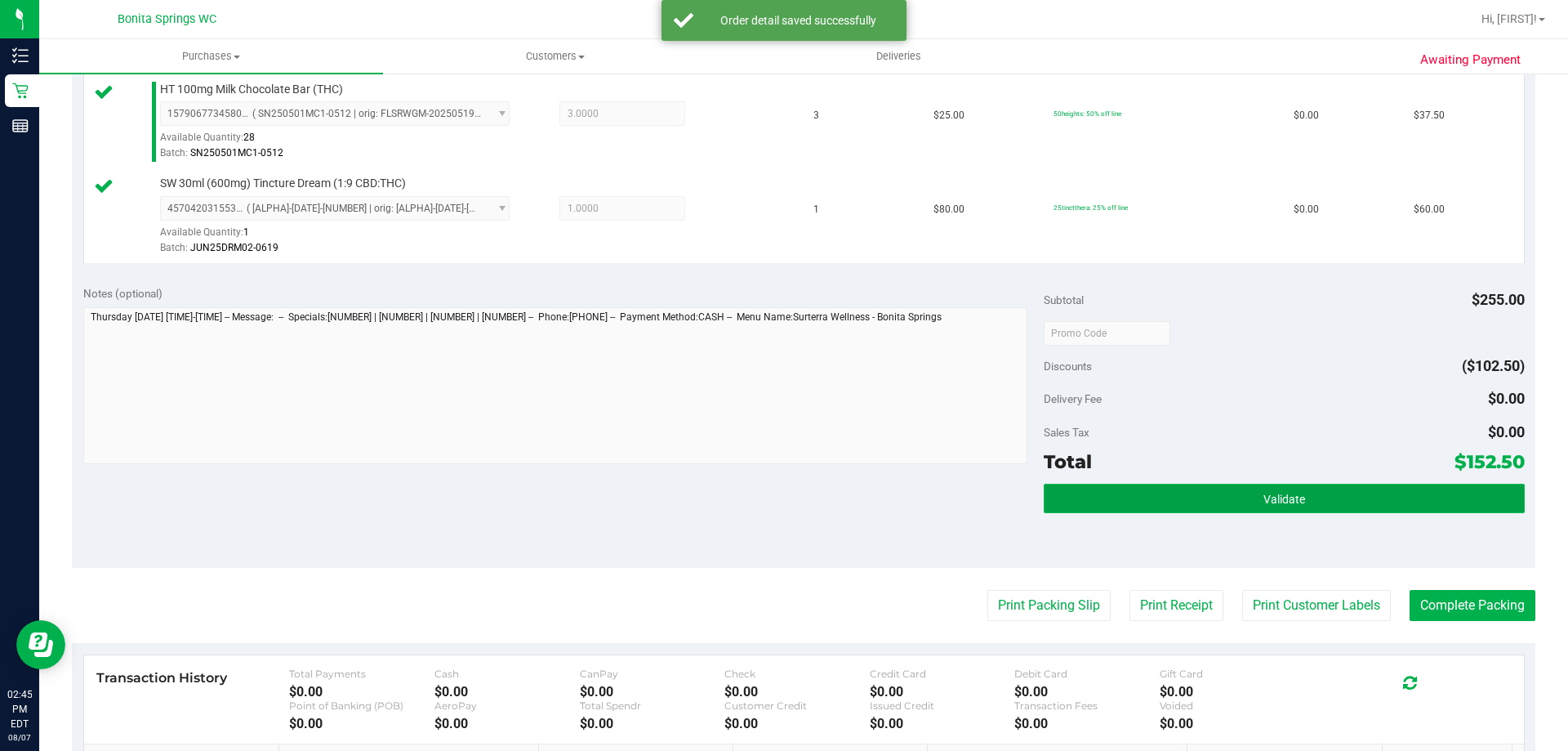 click on "Validate" at bounding box center [1284, 498] 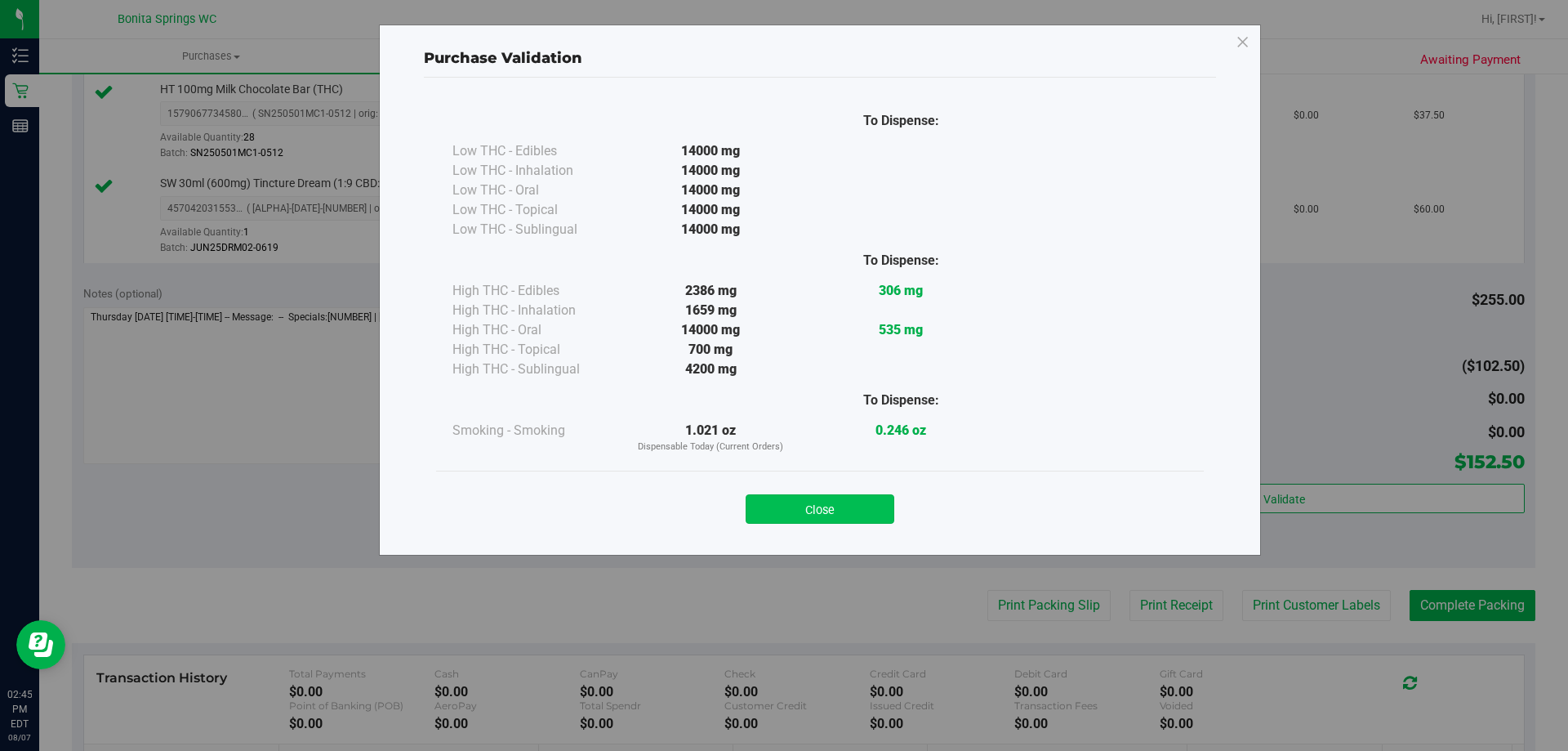 click on "Close" at bounding box center [820, 509] 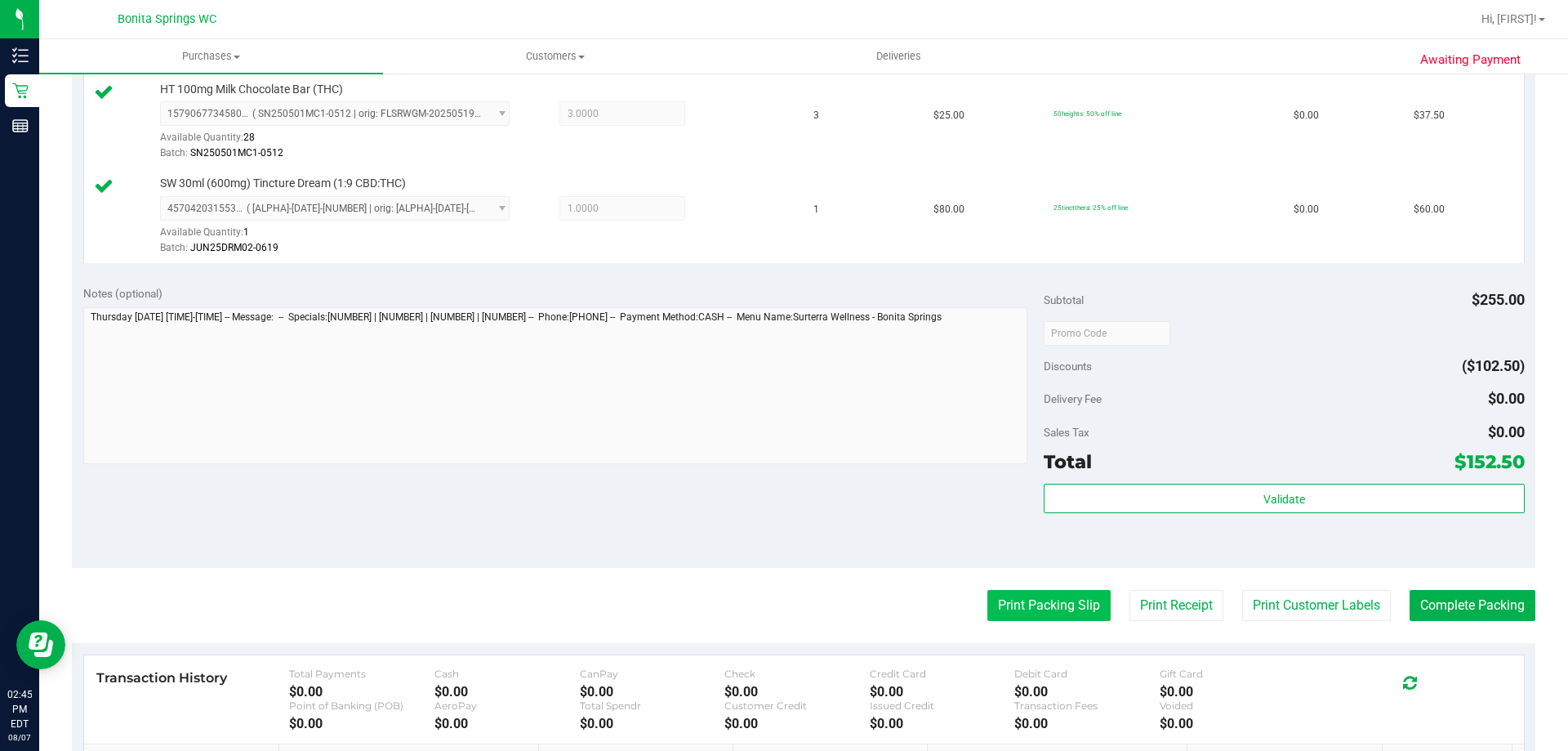 click on "Print Packing Slip" at bounding box center [1049, 606] 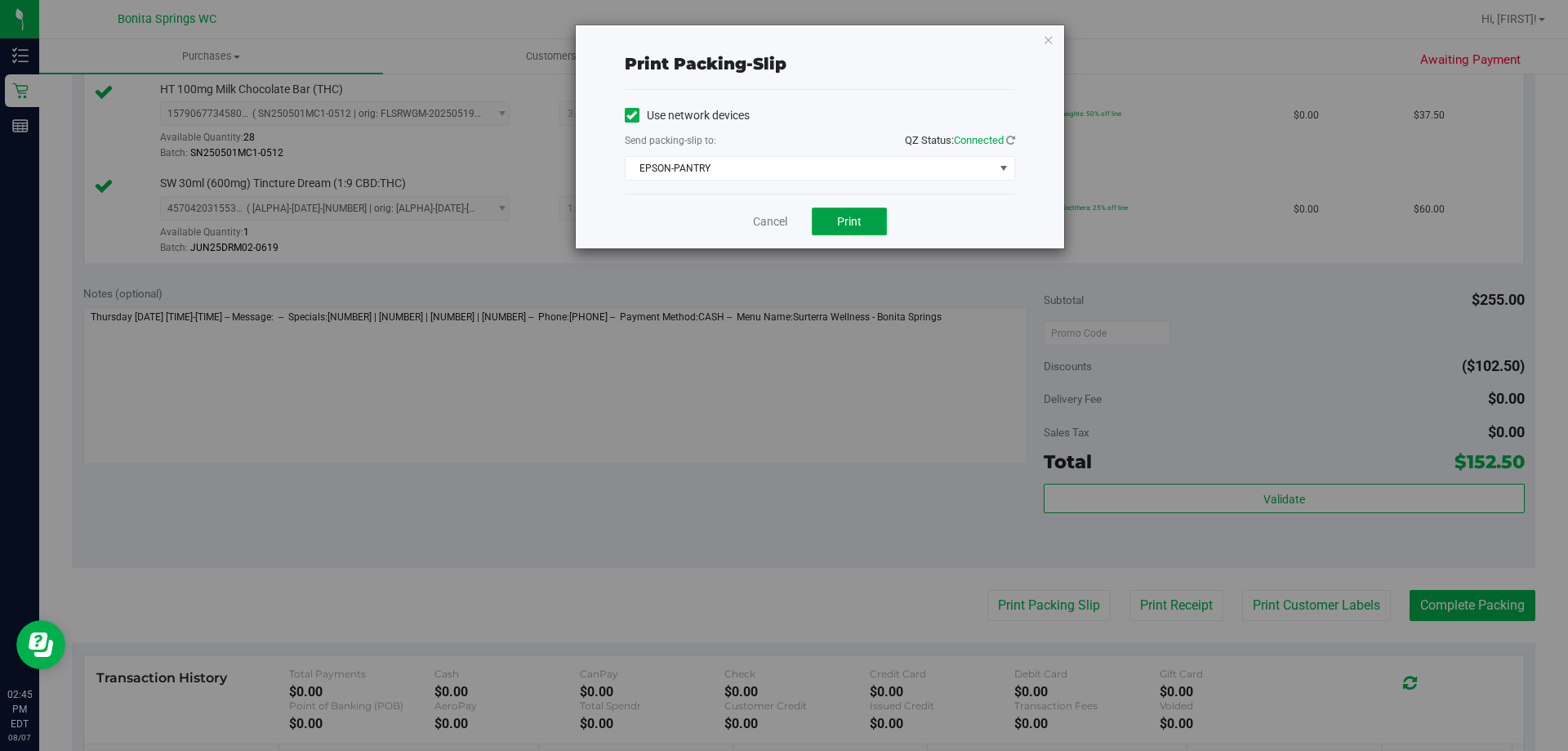 click on "Print" at bounding box center (849, 221) 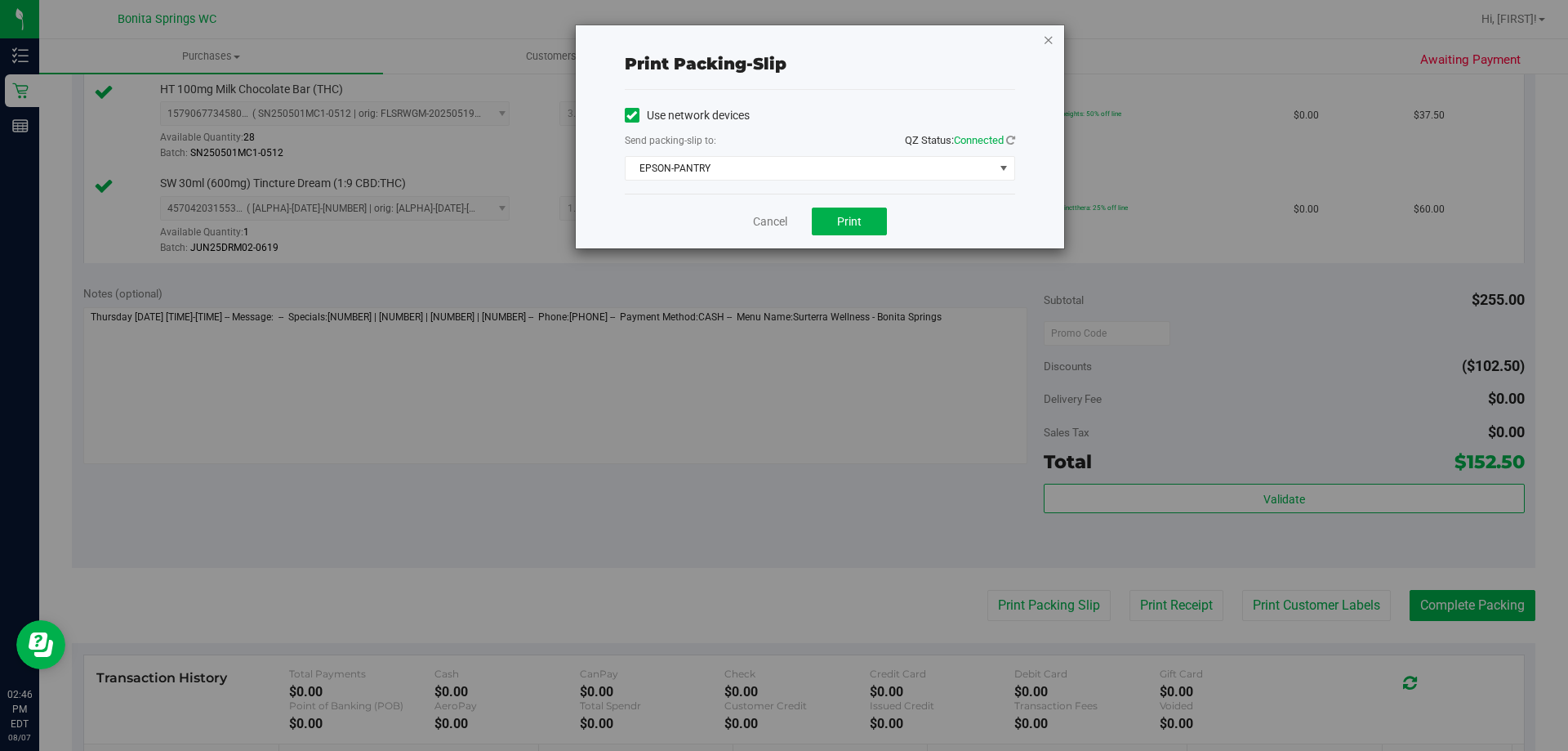 click at bounding box center (1049, 39) 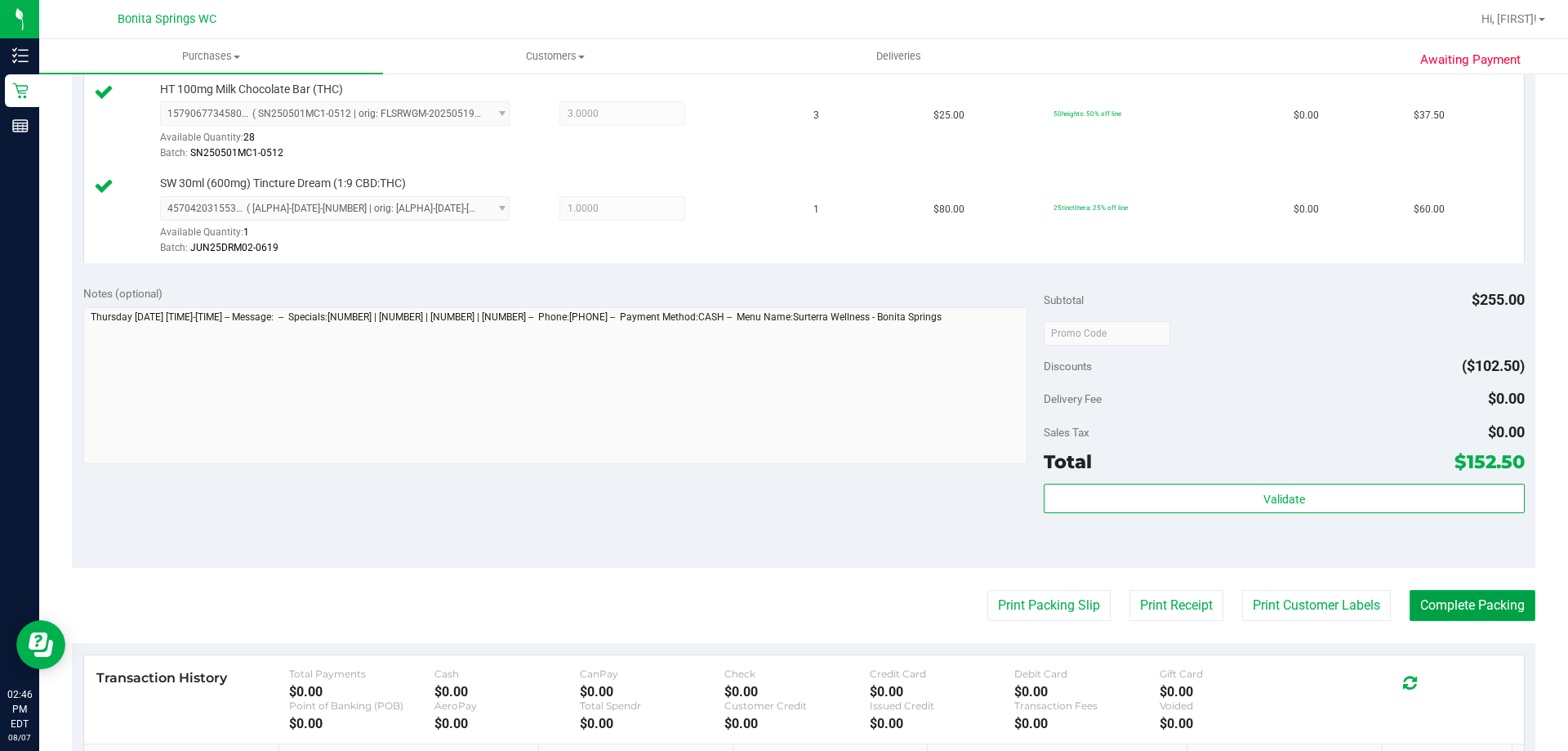 click on "Complete Packing" at bounding box center [1472, 606] 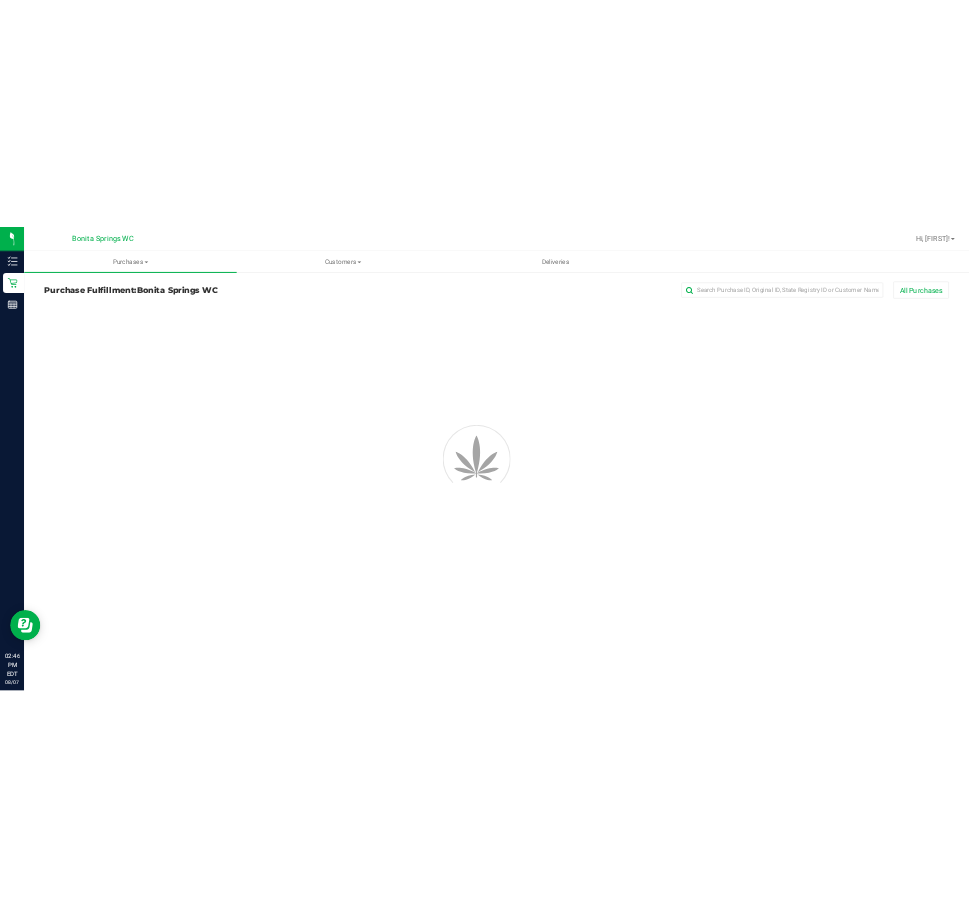 scroll, scrollTop: 0, scrollLeft: 0, axis: both 